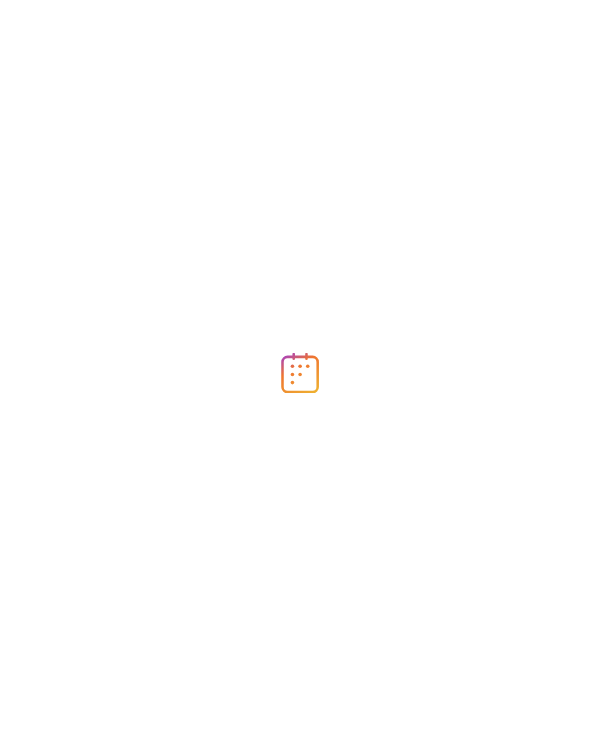 scroll, scrollTop: 0, scrollLeft: 0, axis: both 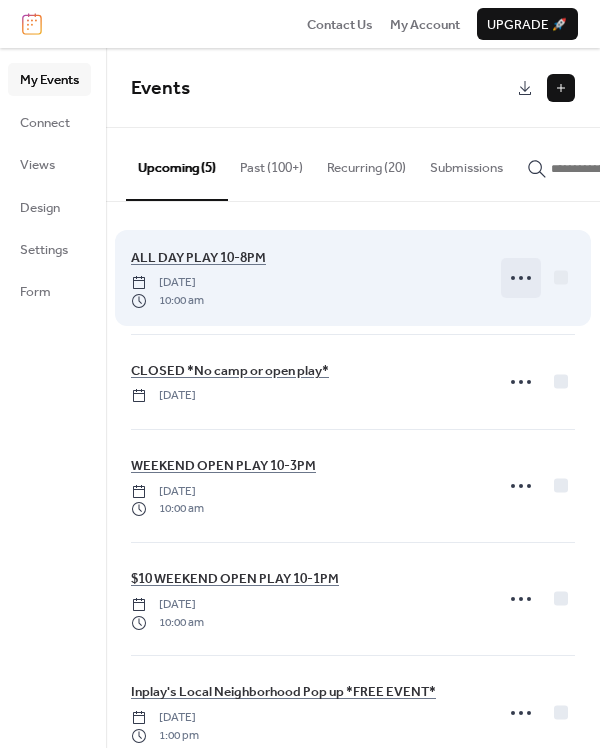 click 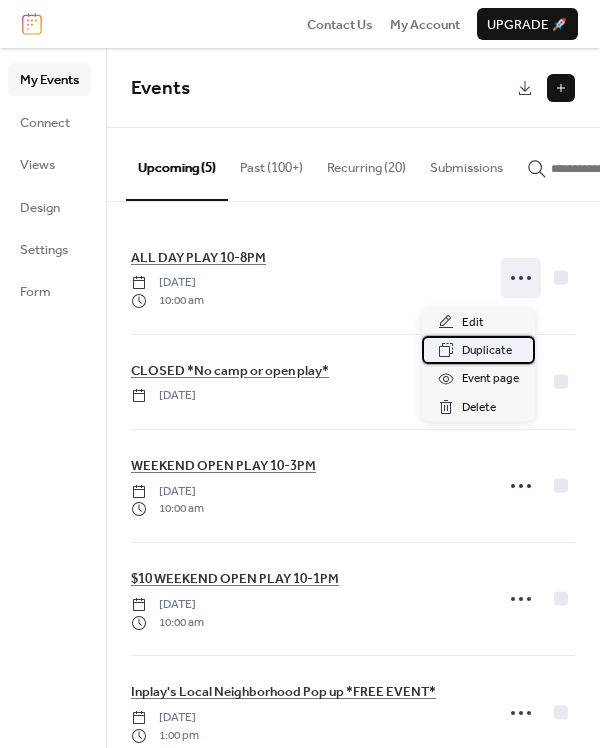 click on "Duplicate" at bounding box center (487, 351) 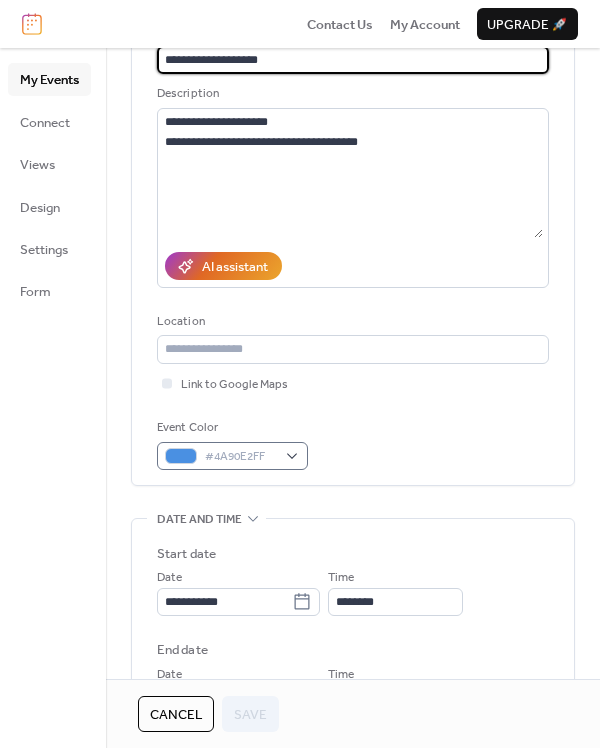 scroll, scrollTop: 324, scrollLeft: 0, axis: vertical 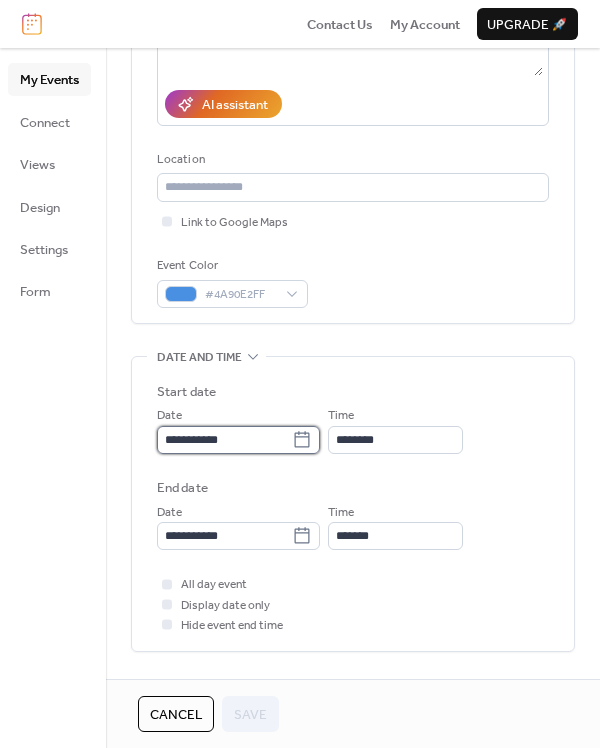 click on "**********" at bounding box center [224, 440] 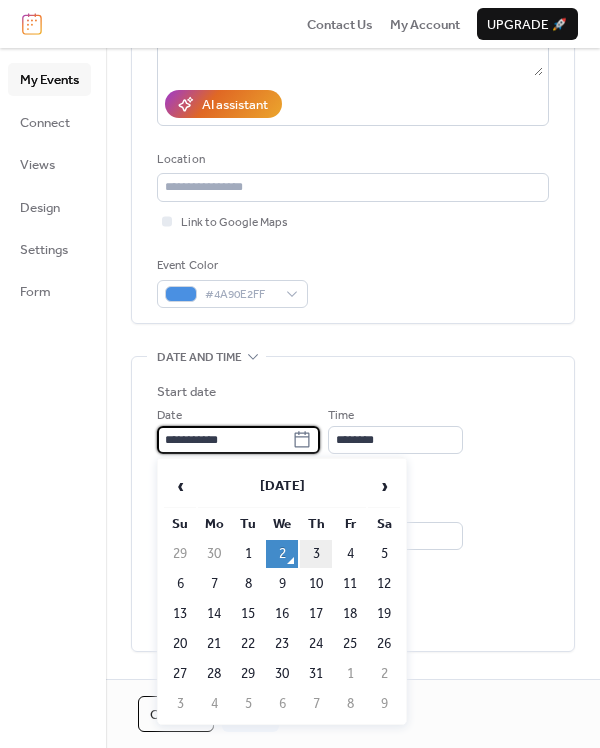 click on "3" at bounding box center [316, 554] 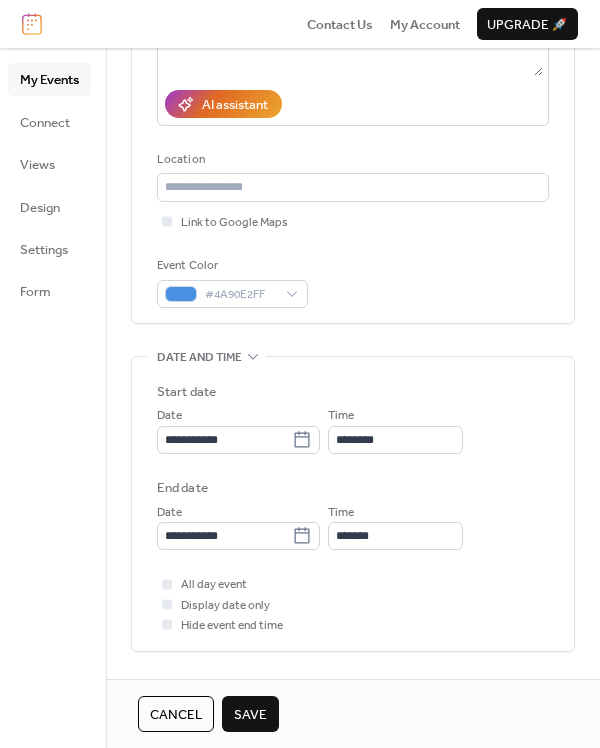 click on "Save" at bounding box center (250, 715) 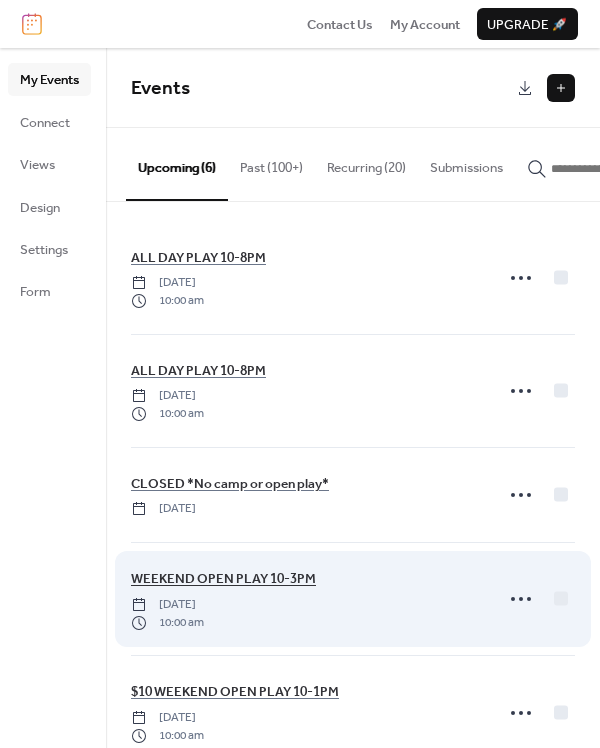 scroll, scrollTop: 157, scrollLeft: 0, axis: vertical 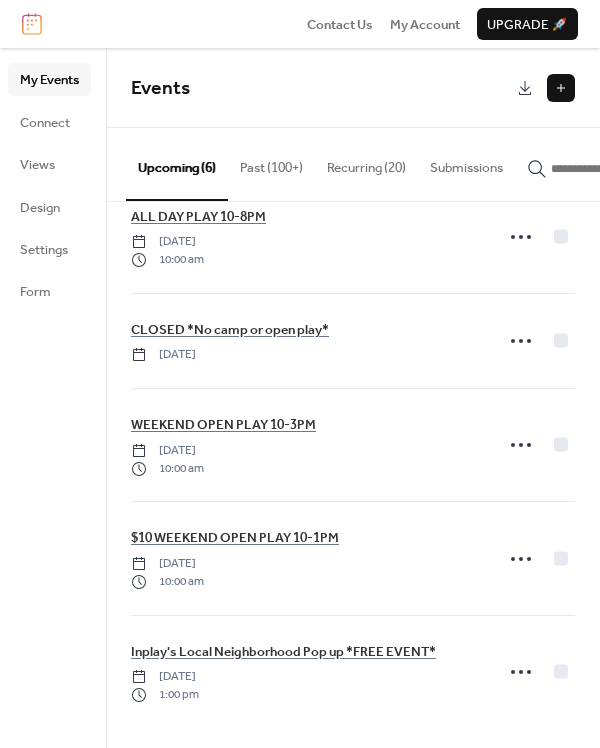 click on "Past  (100+)" at bounding box center (271, 163) 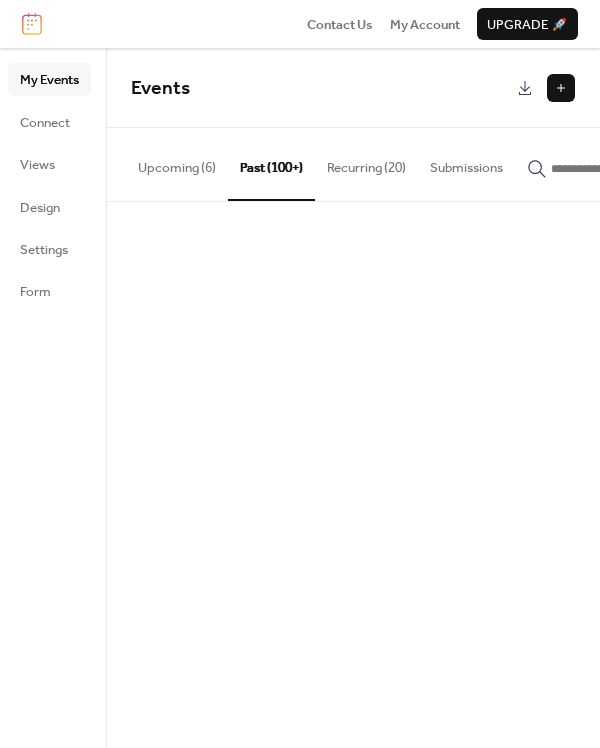 click on "Recurring  (20)" at bounding box center (366, 163) 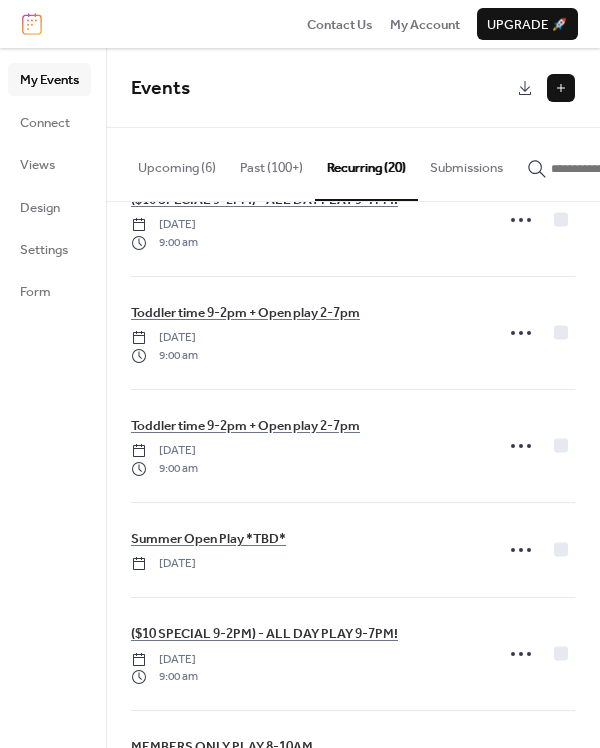 scroll, scrollTop: 1410, scrollLeft: 0, axis: vertical 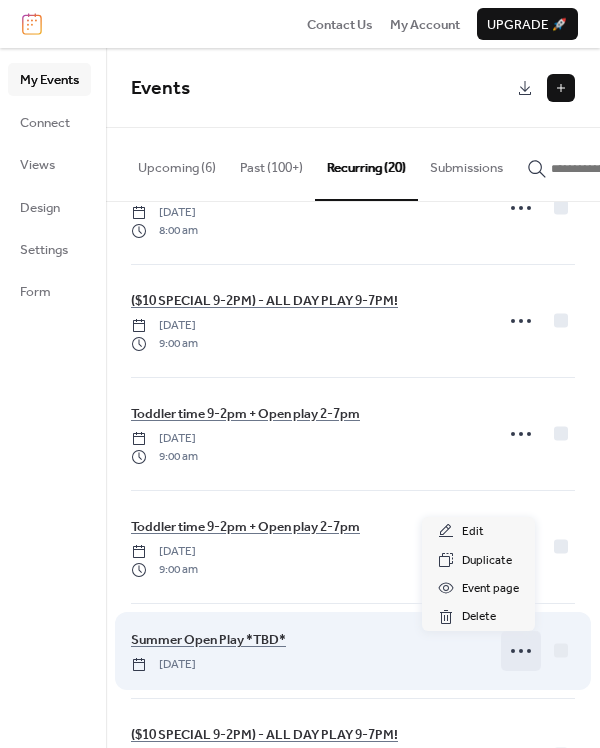 click 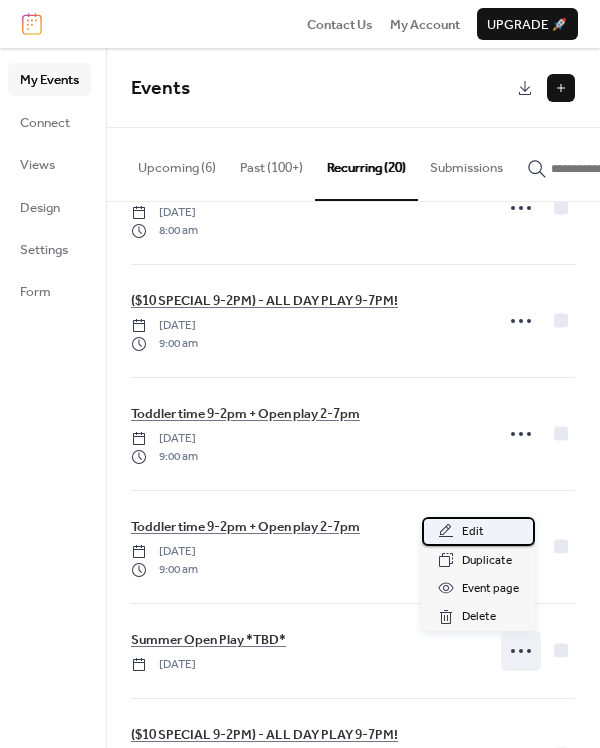 click on "Edit" at bounding box center (478, 531) 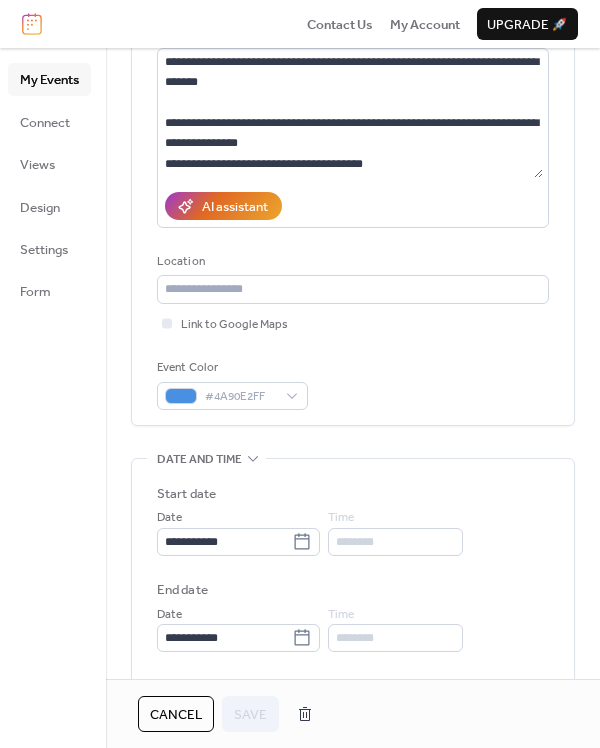scroll, scrollTop: 230, scrollLeft: 0, axis: vertical 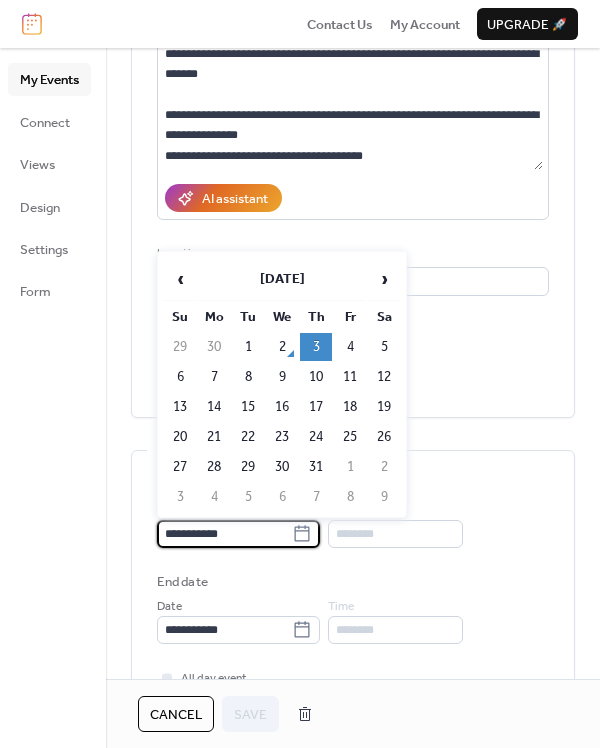 click on "**********" at bounding box center [224, 534] 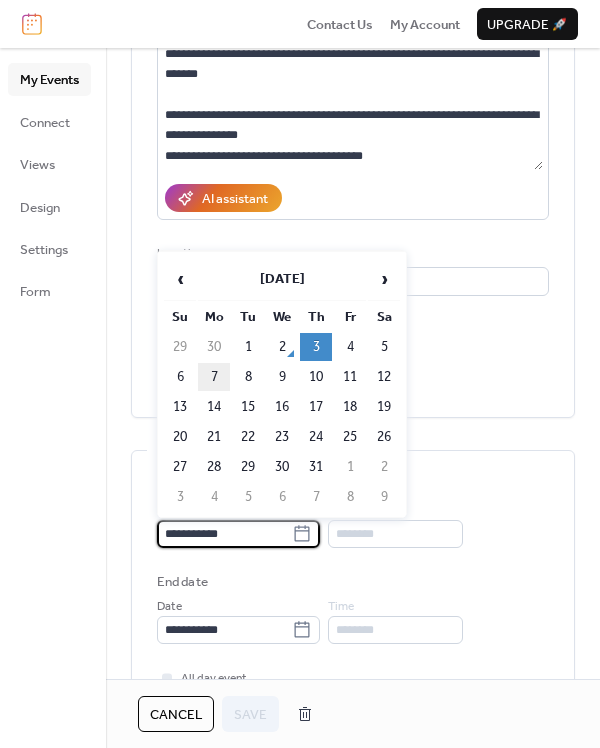 click on "7" at bounding box center [214, 377] 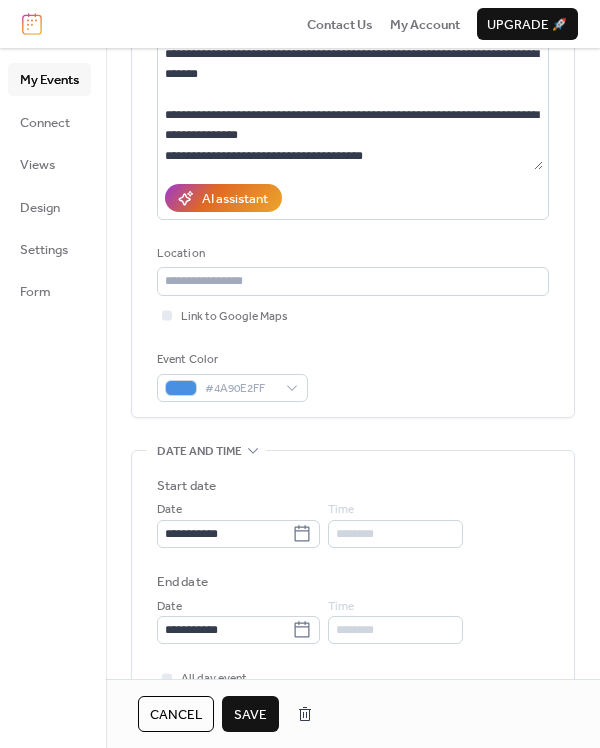 click on "Save" at bounding box center [250, 715] 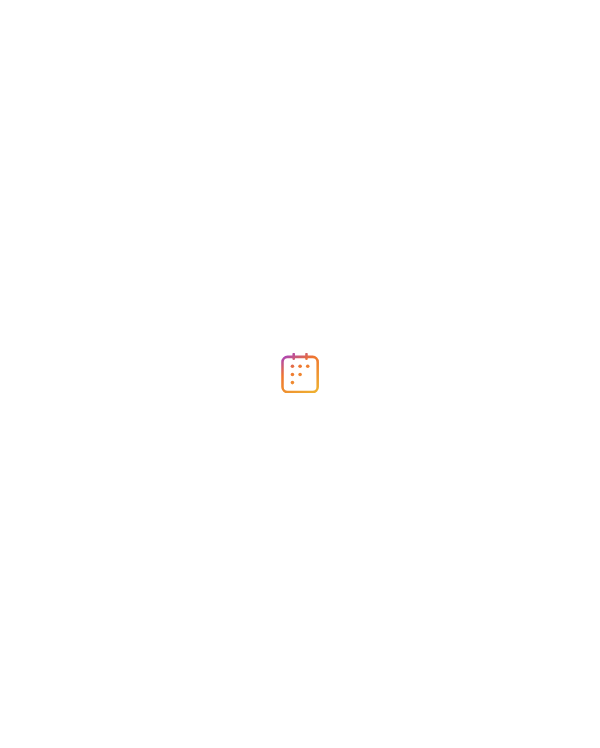 scroll, scrollTop: 0, scrollLeft: 0, axis: both 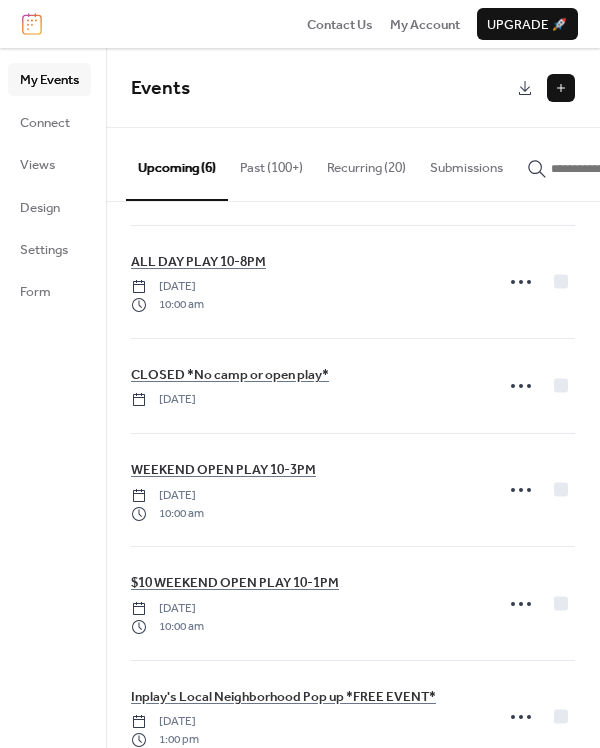 click on "Recurring  (20)" at bounding box center [366, 163] 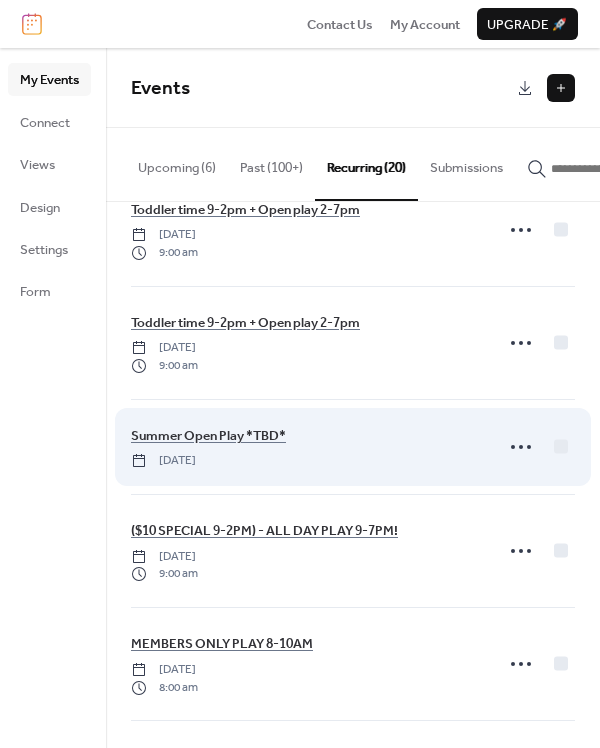scroll, scrollTop: 1718, scrollLeft: 0, axis: vertical 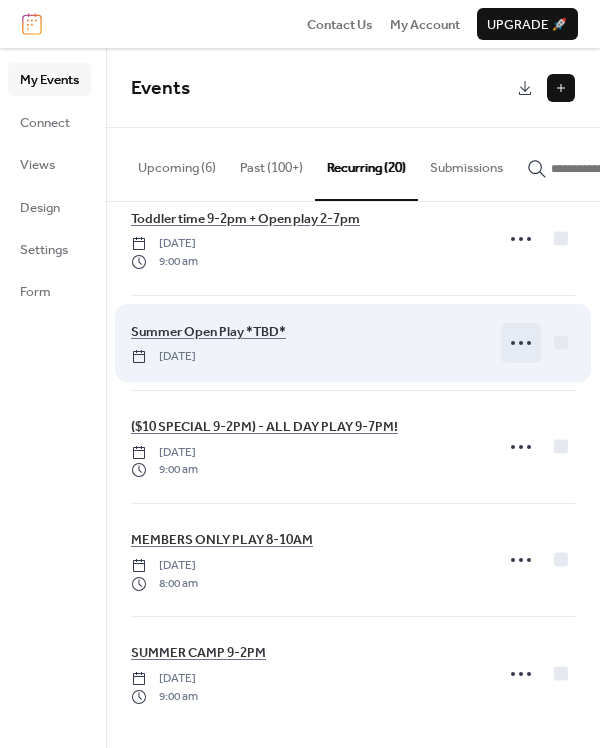 click 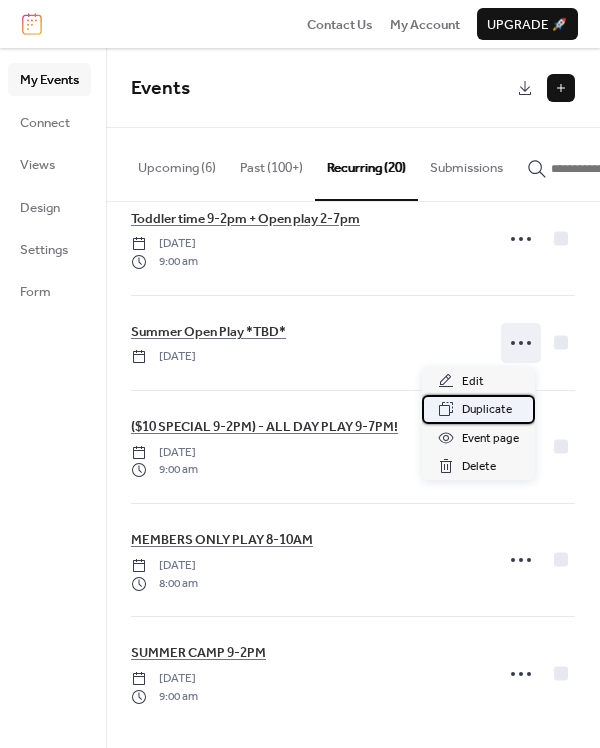 click on "Duplicate" at bounding box center [487, 410] 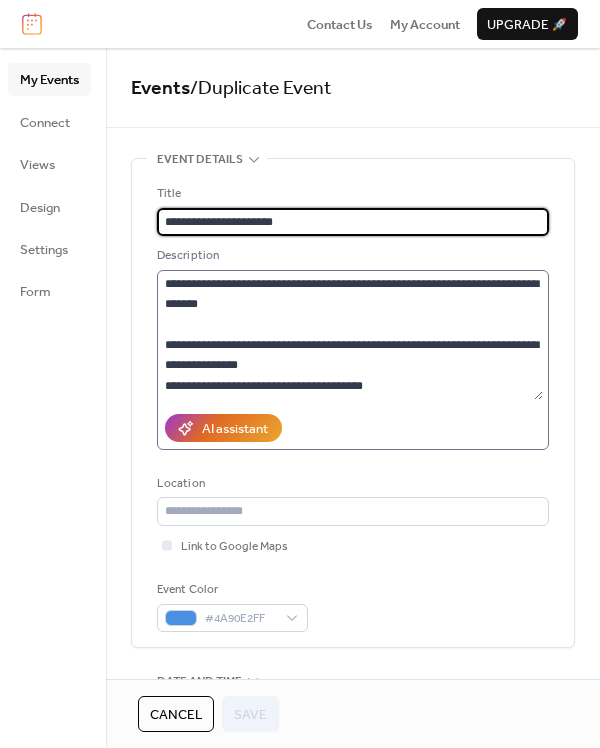 scroll, scrollTop: 40, scrollLeft: 0, axis: vertical 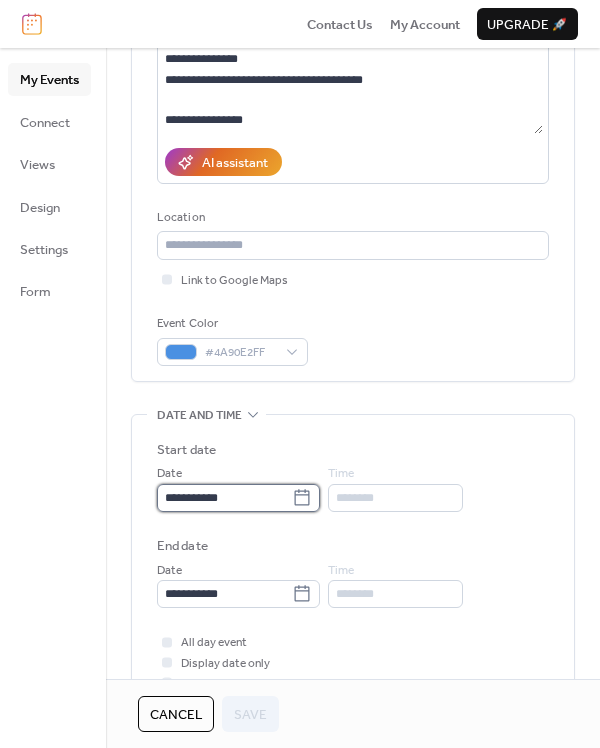 click on "**********" at bounding box center [224, 498] 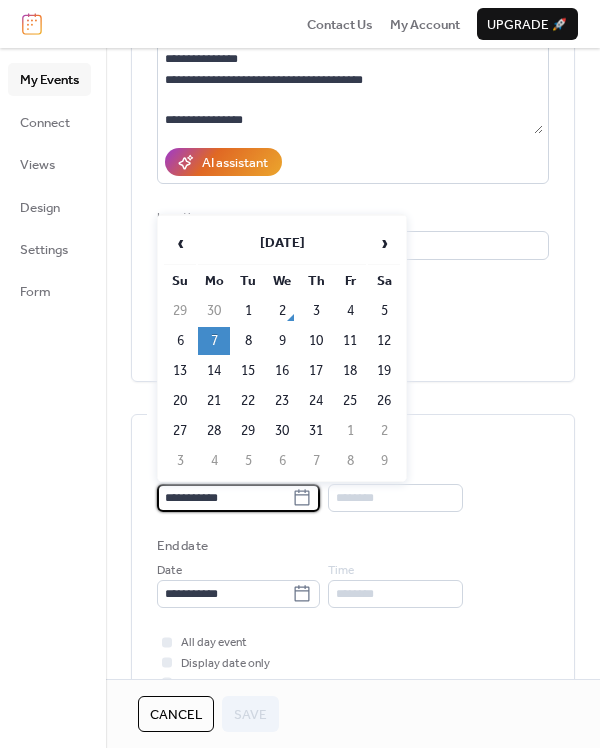 click on "**********" at bounding box center [353, 137] 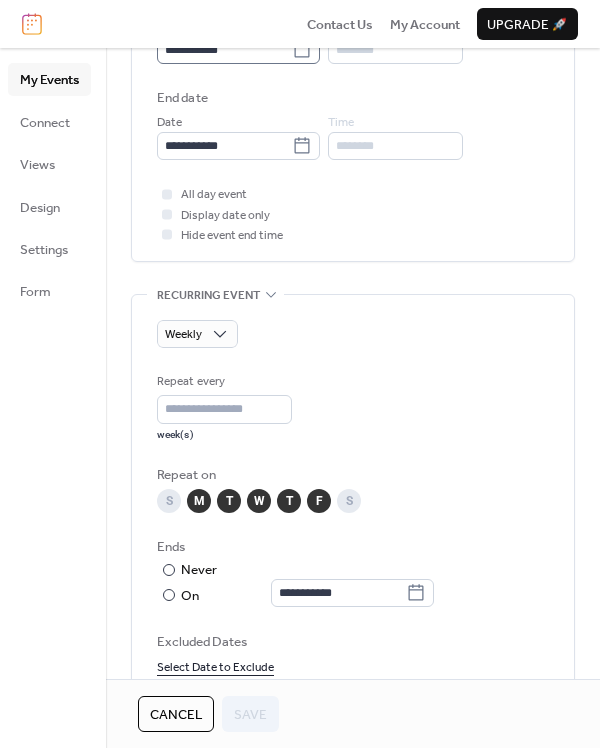 scroll, scrollTop: 713, scrollLeft: 0, axis: vertical 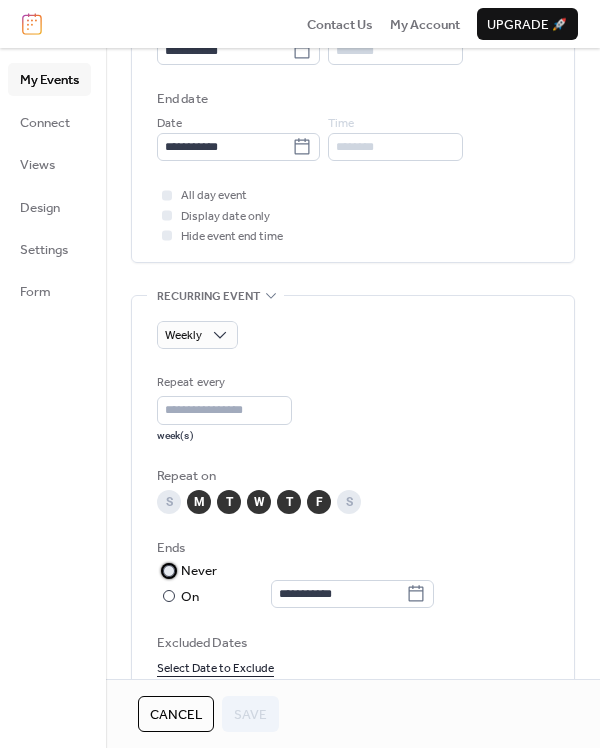 click at bounding box center (169, 571) 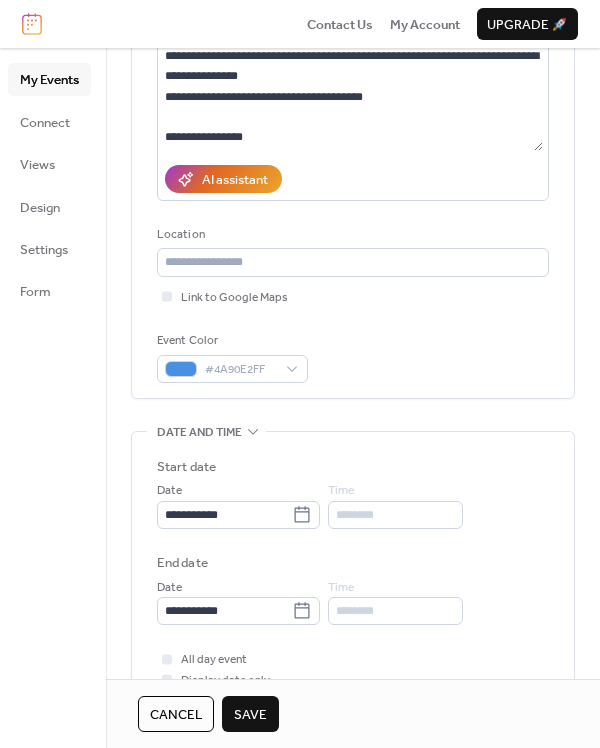 scroll, scrollTop: 230, scrollLeft: 0, axis: vertical 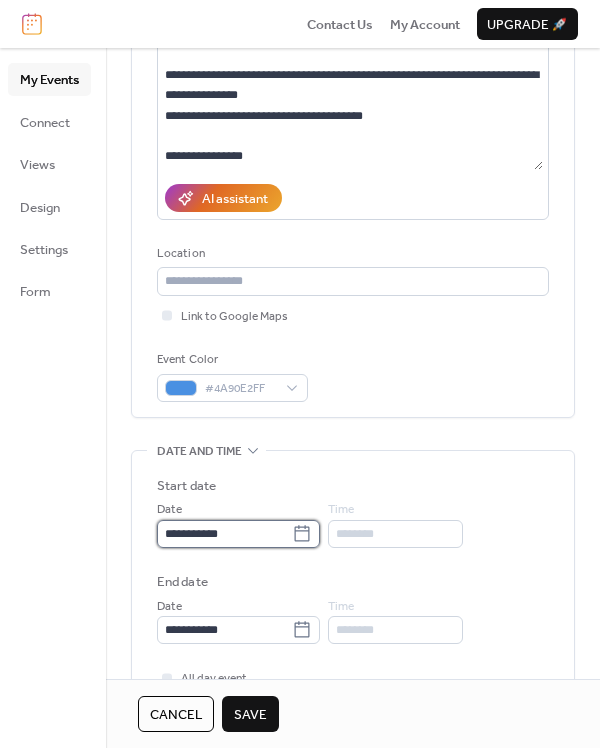 click on "**********" at bounding box center [224, 534] 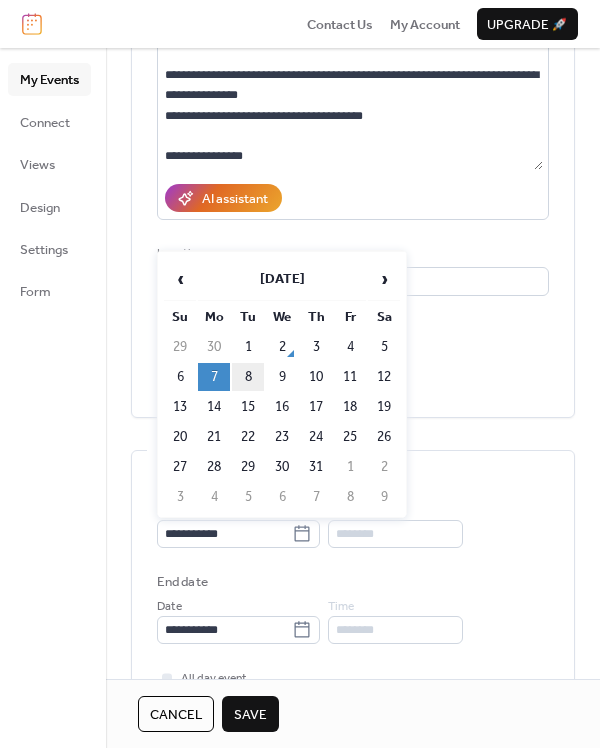 click on "8" at bounding box center (248, 377) 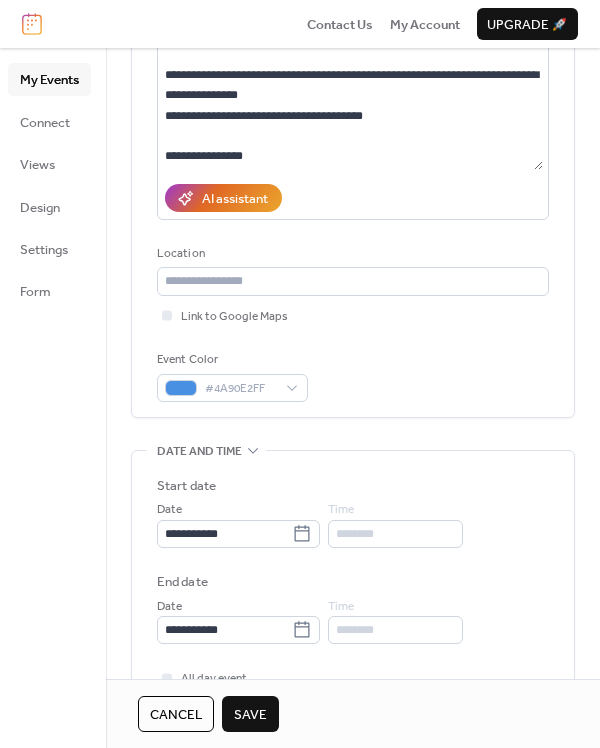 click on "My Events Connect Views Design Settings Form" at bounding box center [53, 398] 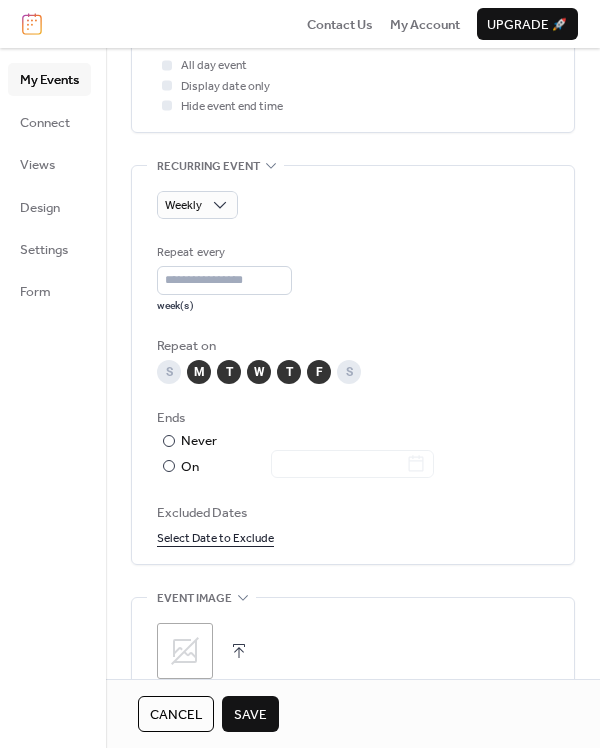 scroll, scrollTop: 786, scrollLeft: 0, axis: vertical 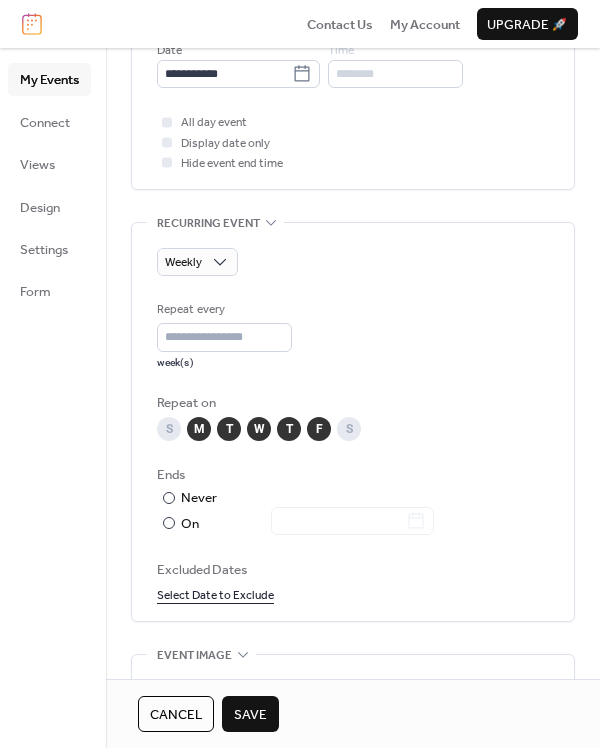 click on "Save" at bounding box center (250, 714) 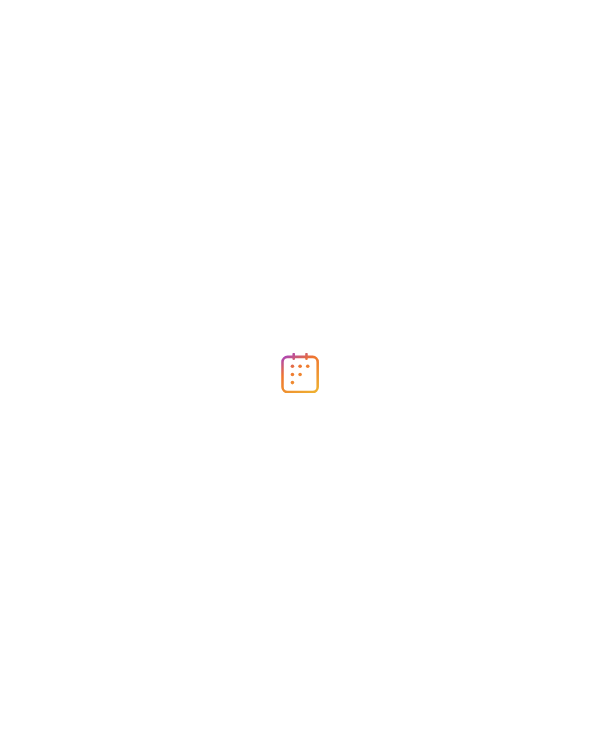 scroll, scrollTop: 0, scrollLeft: 0, axis: both 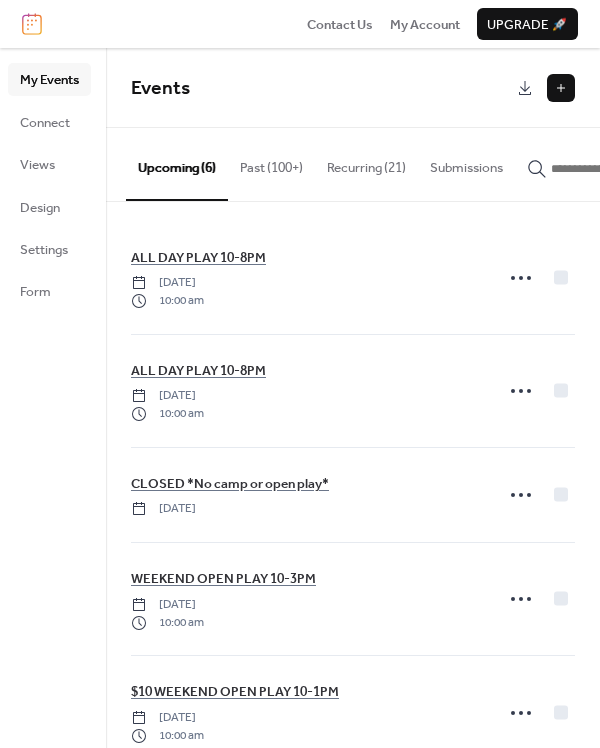click on "Past  (100+)" at bounding box center [271, 163] 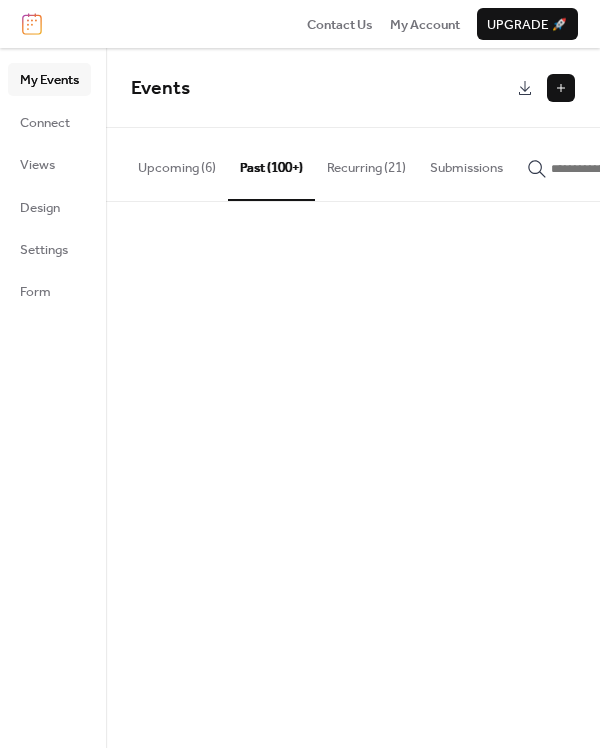 scroll, scrollTop: 0, scrollLeft: 0, axis: both 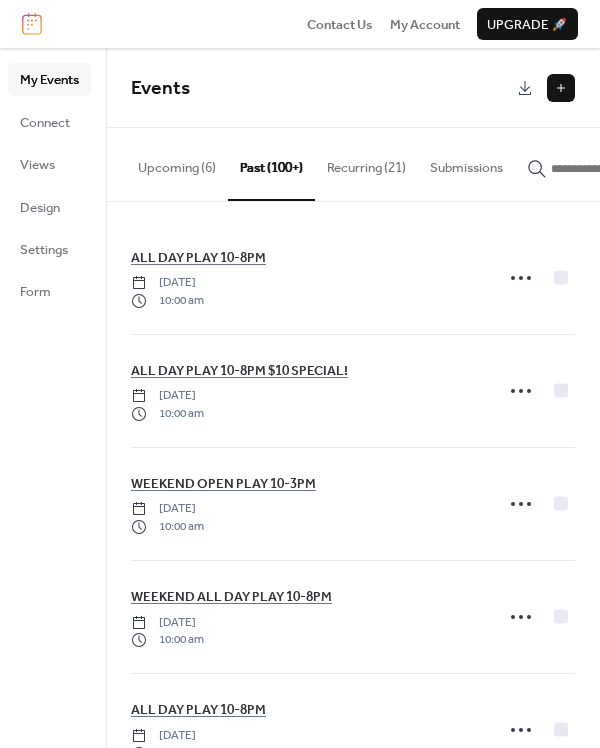 click on "Upcoming  (6)" at bounding box center [177, 163] 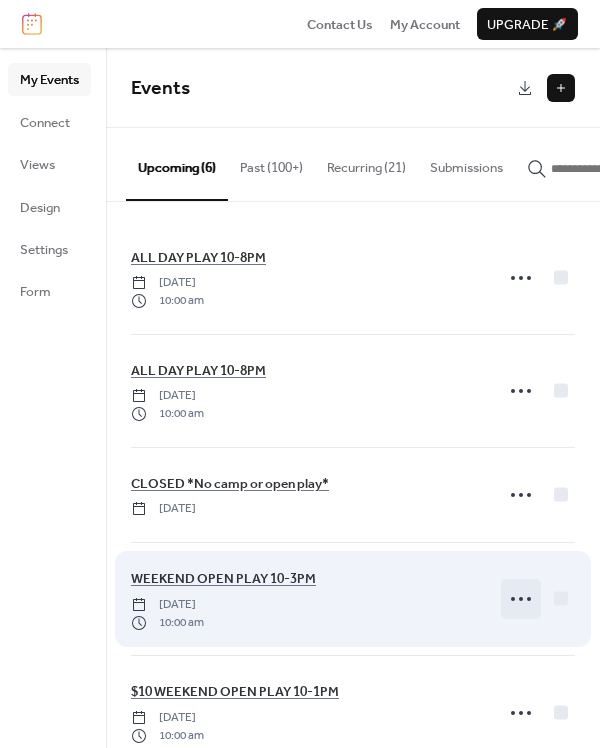 click 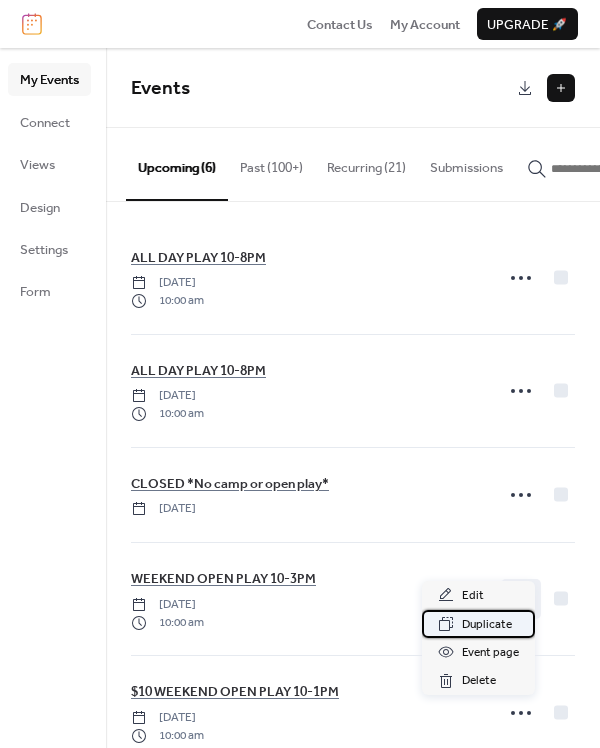 click on "Duplicate" at bounding box center (487, 625) 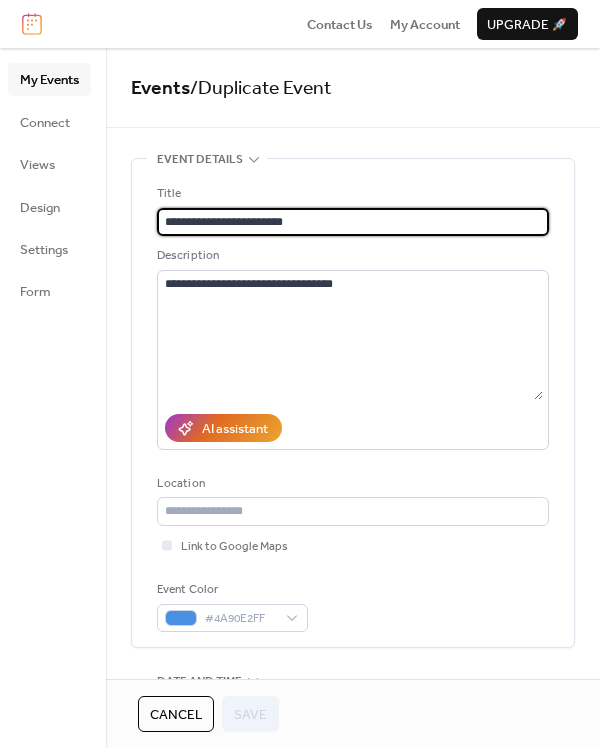 drag, startPoint x: 311, startPoint y: 218, endPoint x: 282, endPoint y: 216, distance: 29.068884 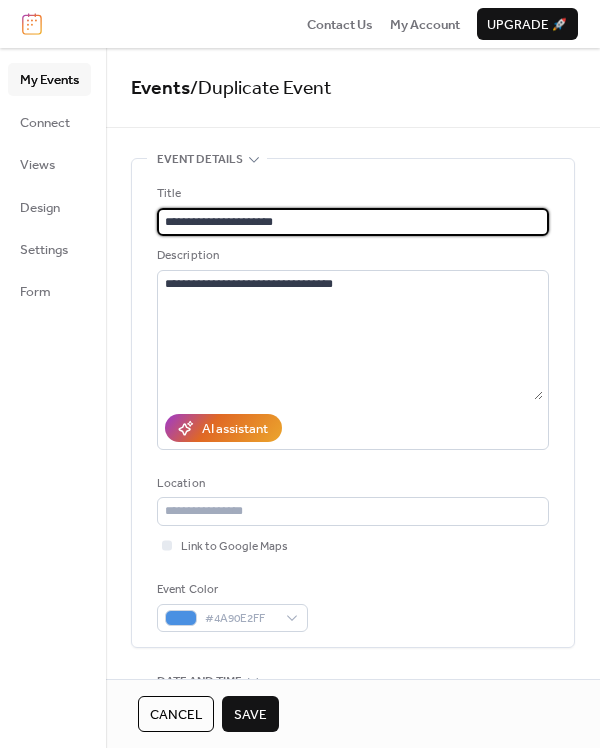 click on "**********" at bounding box center (353, 222) 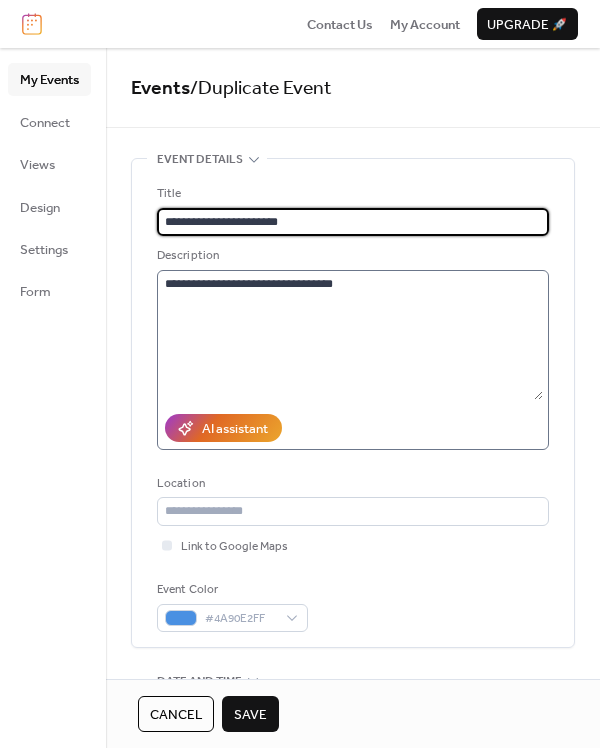 type on "**********" 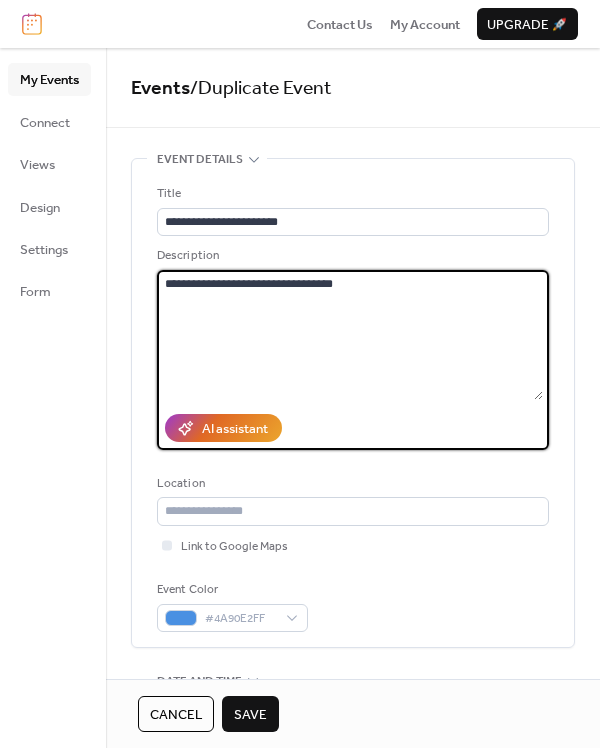 click on "**********" at bounding box center (350, 335) 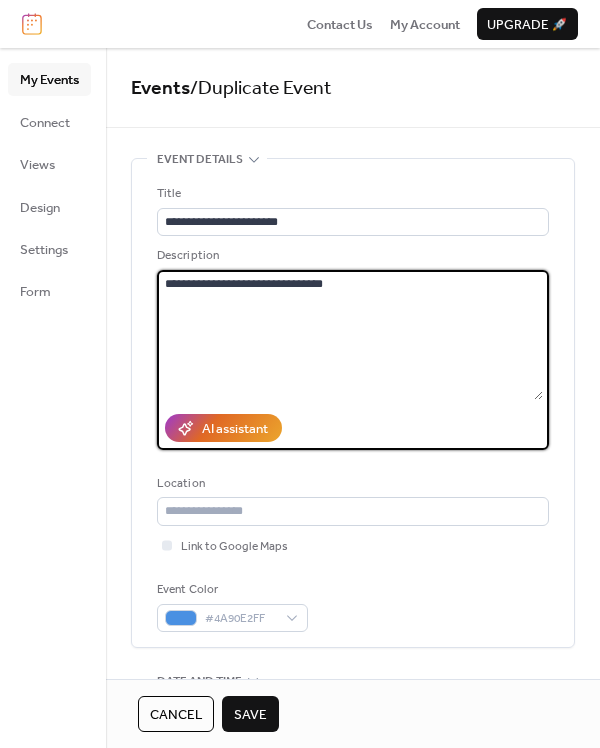 click on "**********" at bounding box center [350, 335] 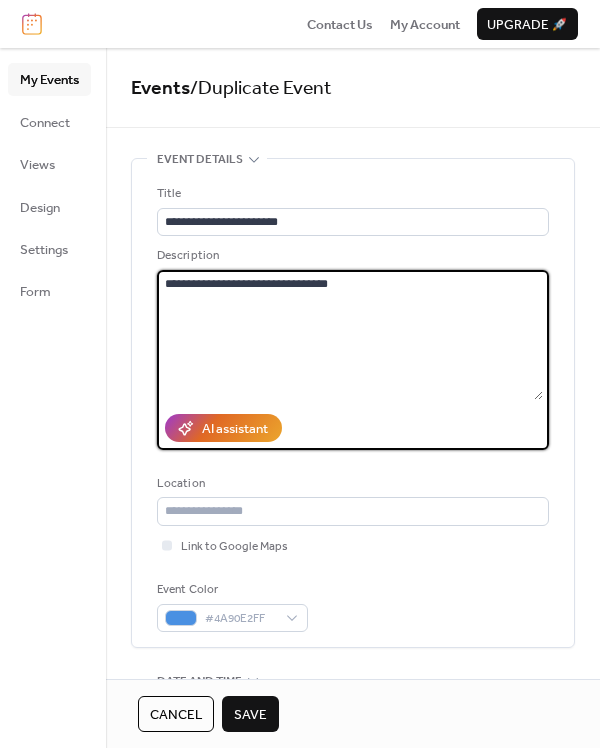click on "**********" at bounding box center (350, 335) 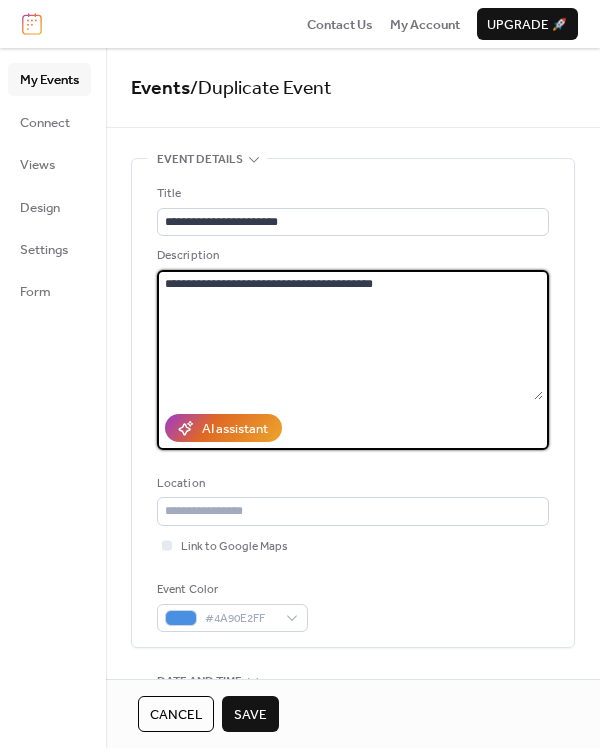 click on "**********" at bounding box center (350, 335) 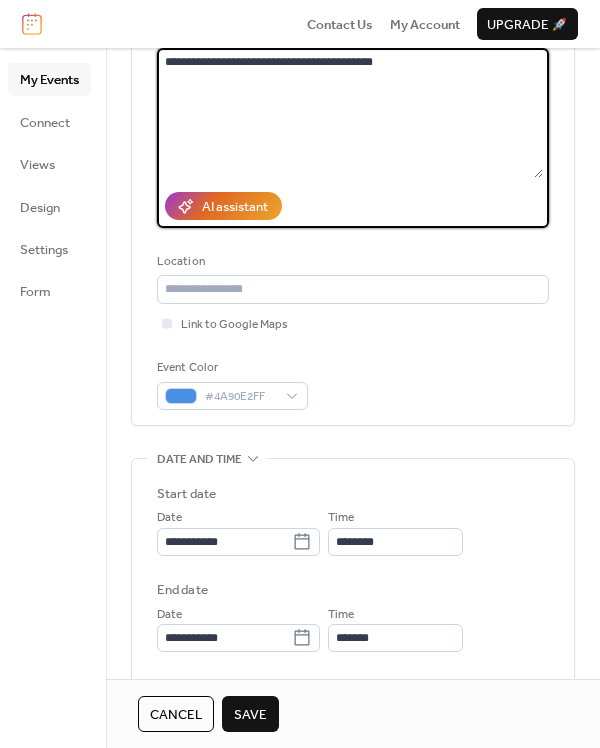 scroll, scrollTop: 442, scrollLeft: 0, axis: vertical 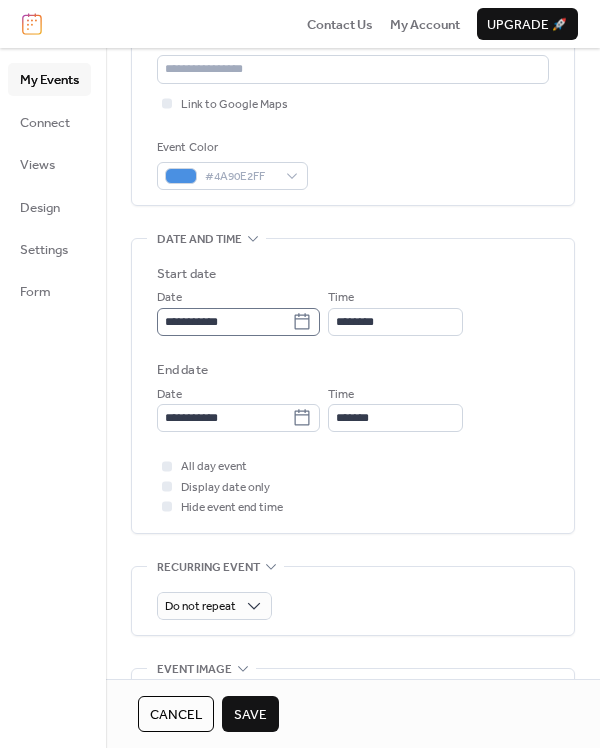 type on "**********" 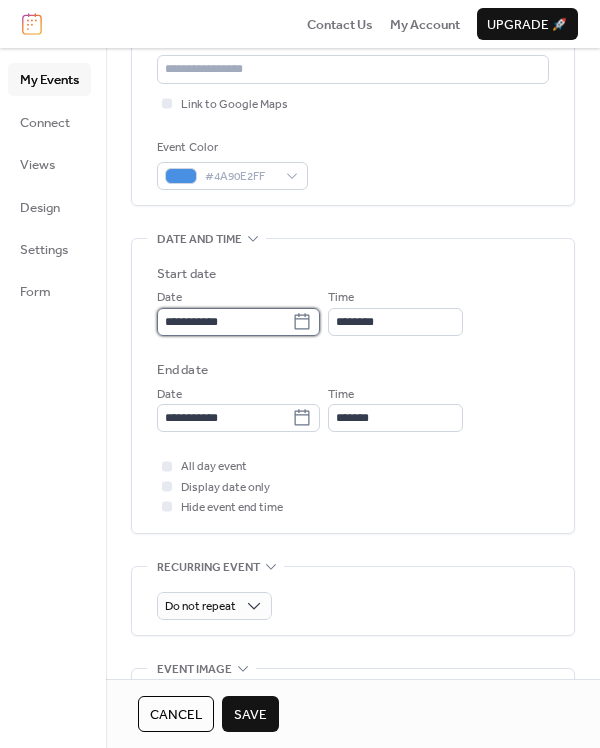 click on "**********" at bounding box center [224, 322] 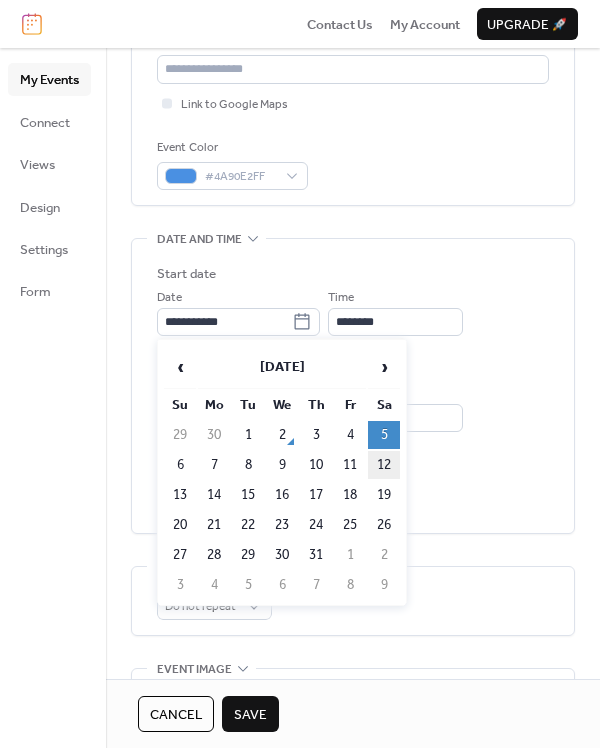 click on "12" at bounding box center (384, 465) 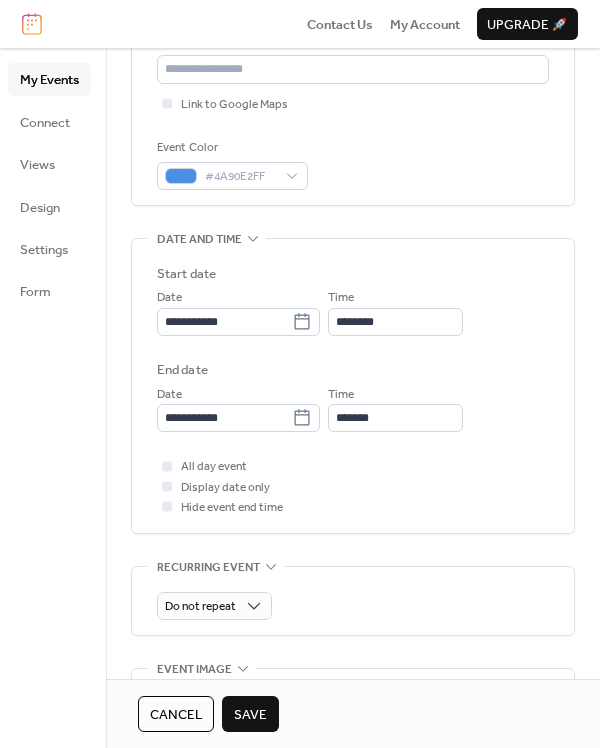 click on "**********" at bounding box center (353, -39) 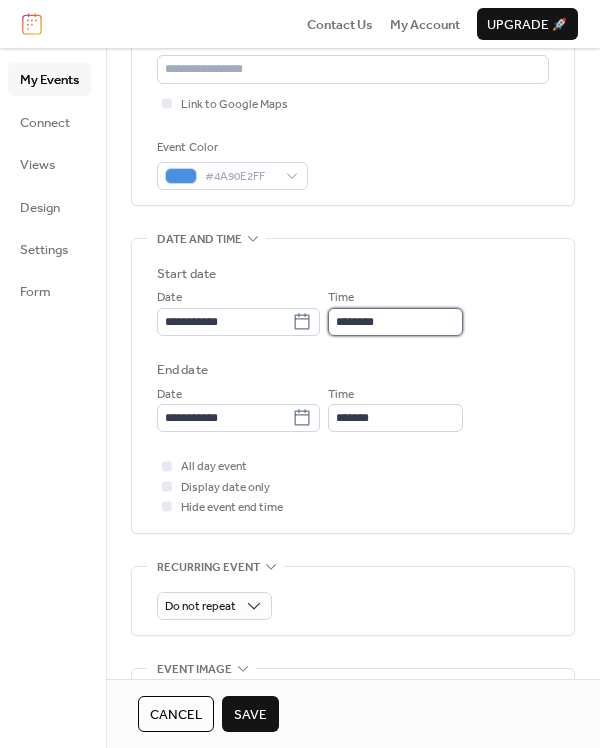 click on "********" at bounding box center [395, 322] 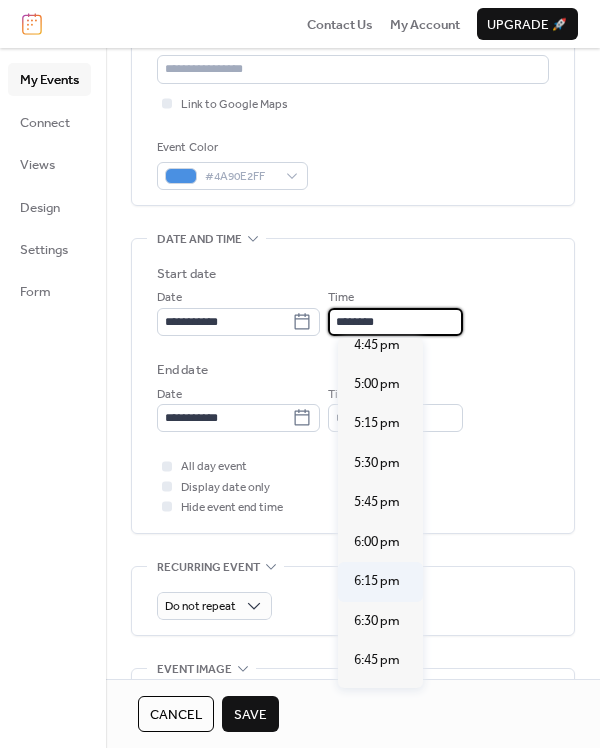 scroll, scrollTop: 2642, scrollLeft: 0, axis: vertical 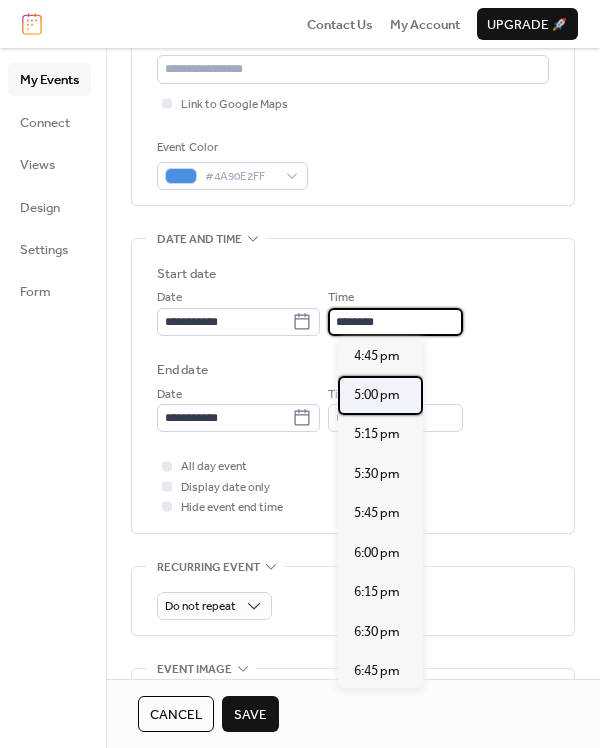 click on "5:00 pm" at bounding box center (377, 395) 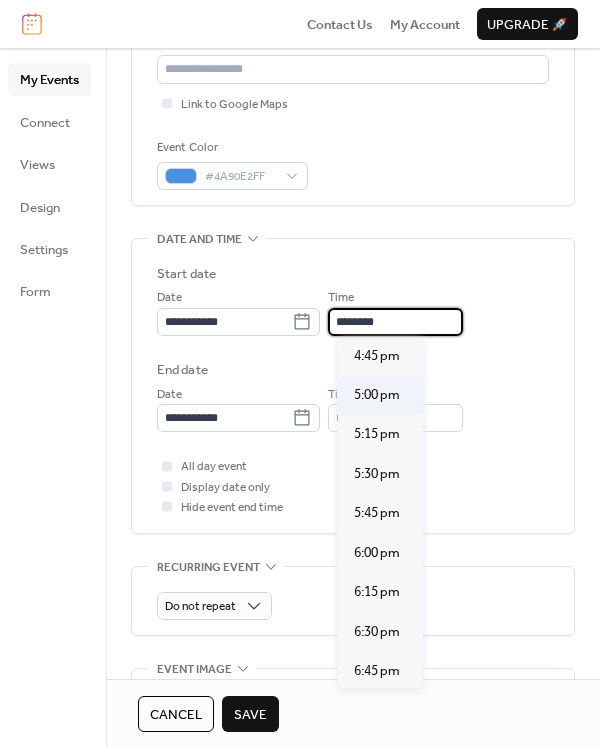 type on "*******" 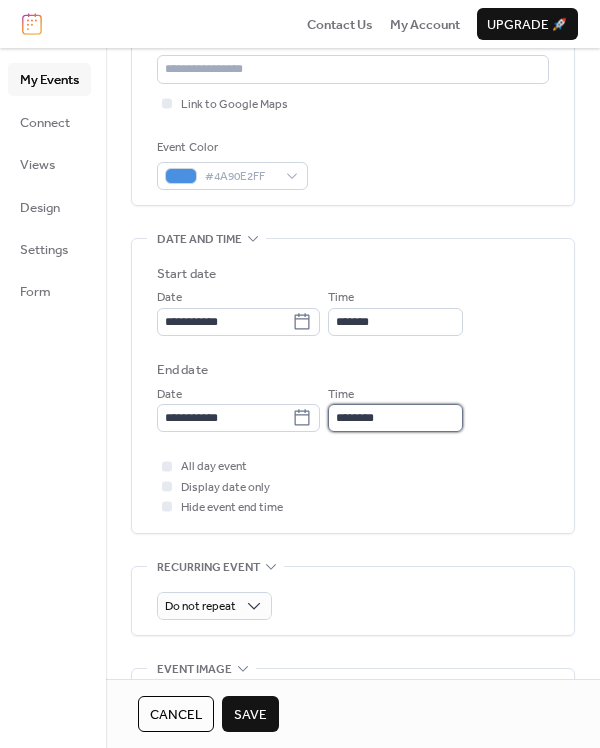 click on "********" at bounding box center [395, 418] 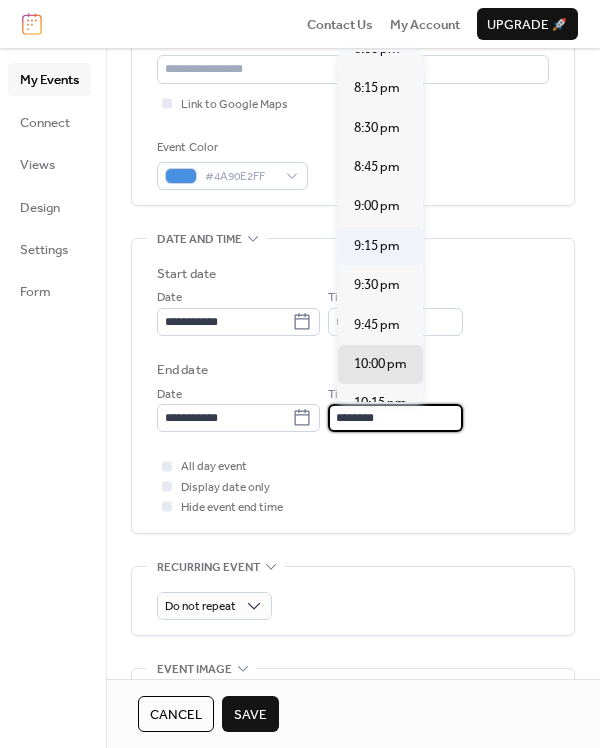 scroll, scrollTop: 453, scrollLeft: 0, axis: vertical 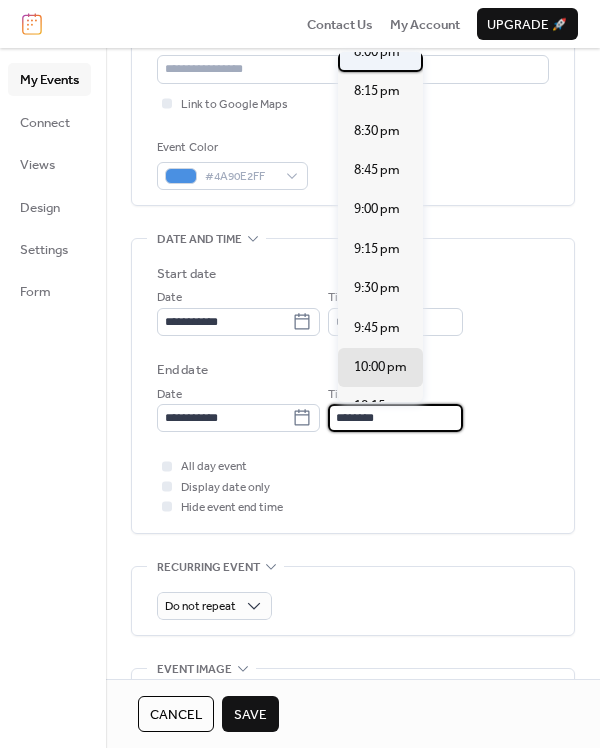 click on "8:00 pm" at bounding box center (377, 52) 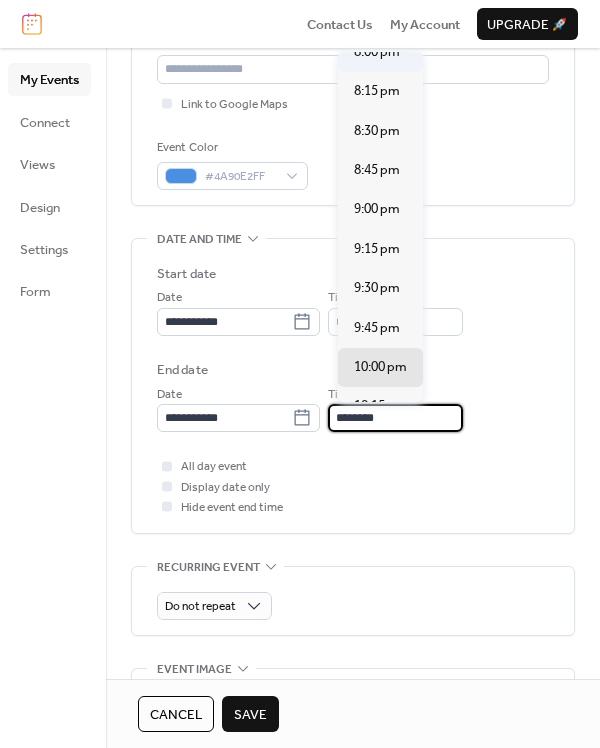 type on "*******" 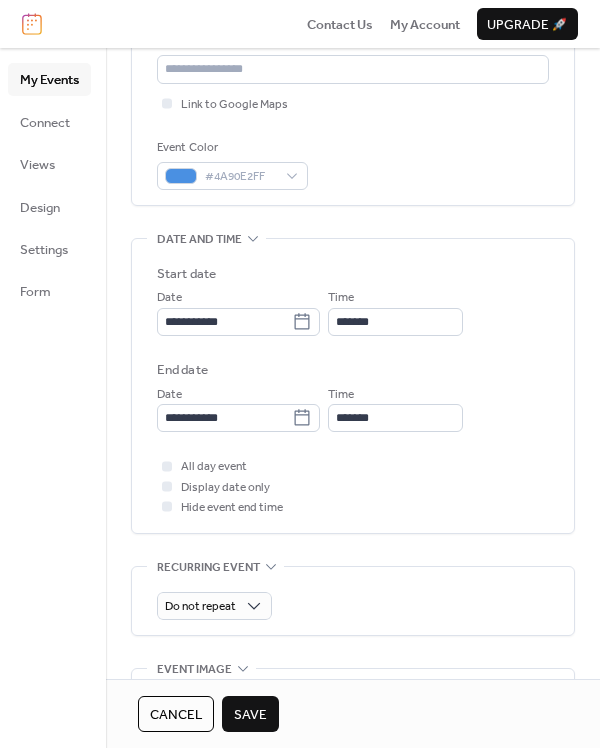 click on "Save" at bounding box center [250, 715] 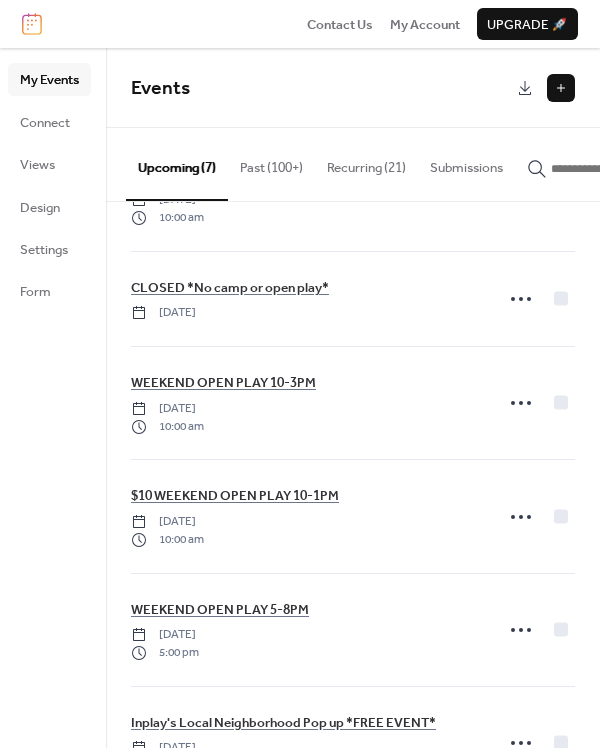 scroll, scrollTop: 270, scrollLeft: 0, axis: vertical 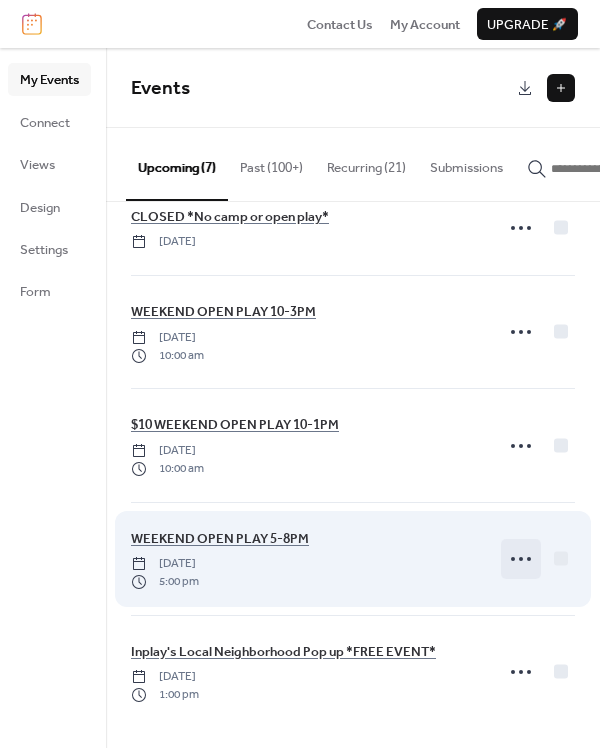 click 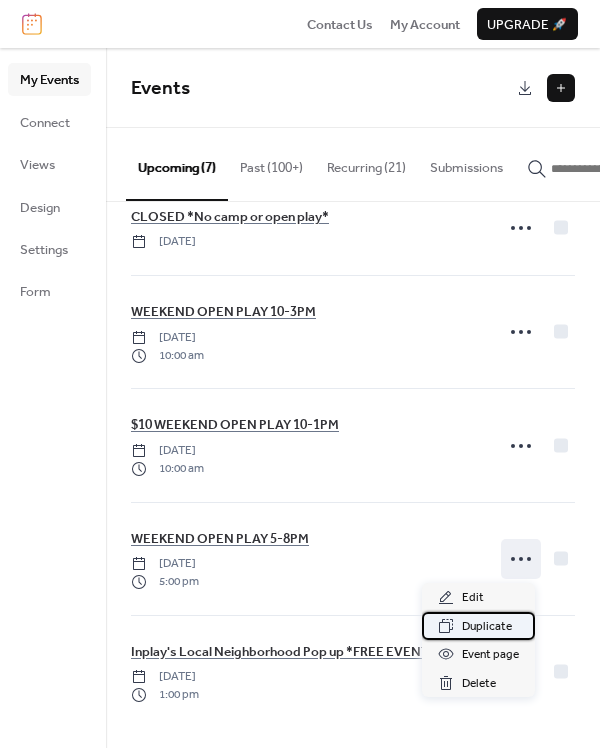 click on "Duplicate" at bounding box center [478, 626] 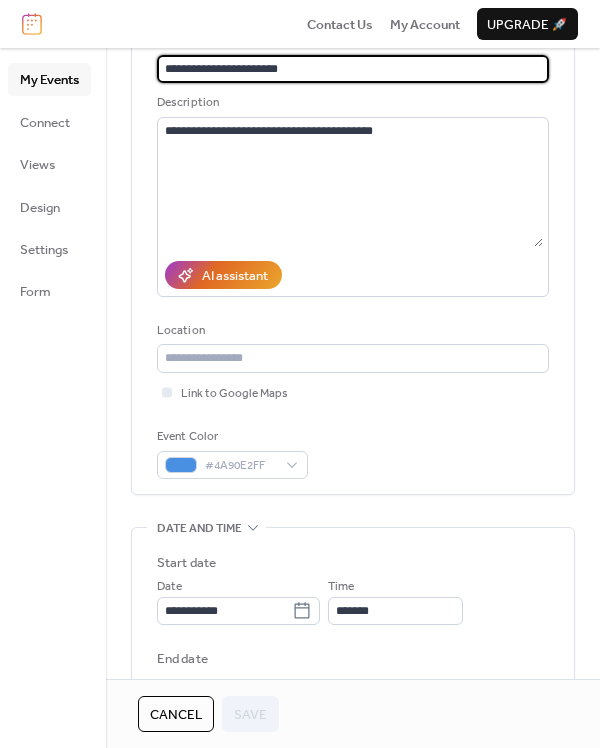 scroll, scrollTop: 213, scrollLeft: 0, axis: vertical 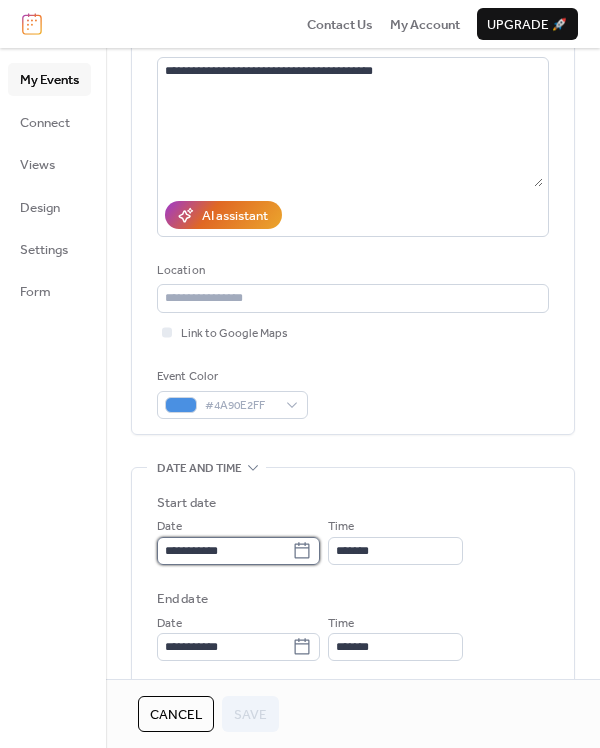 click on "**********" at bounding box center [224, 551] 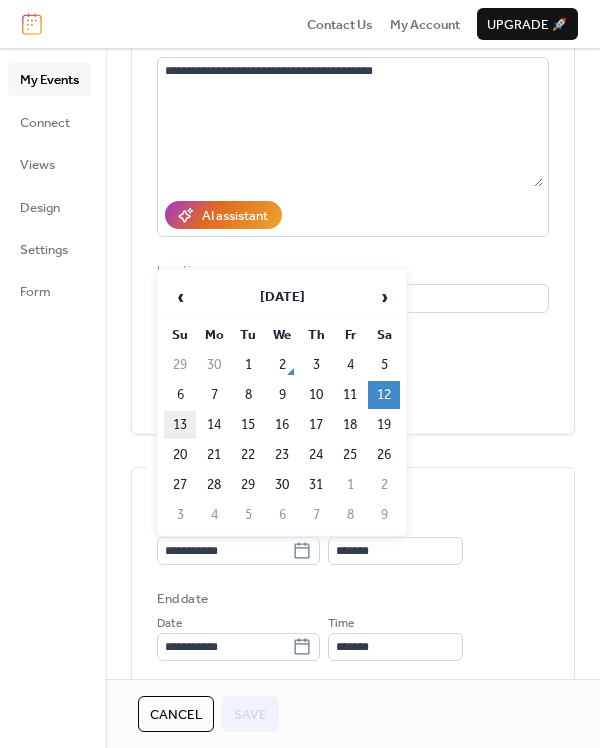 click on "13" at bounding box center (180, 425) 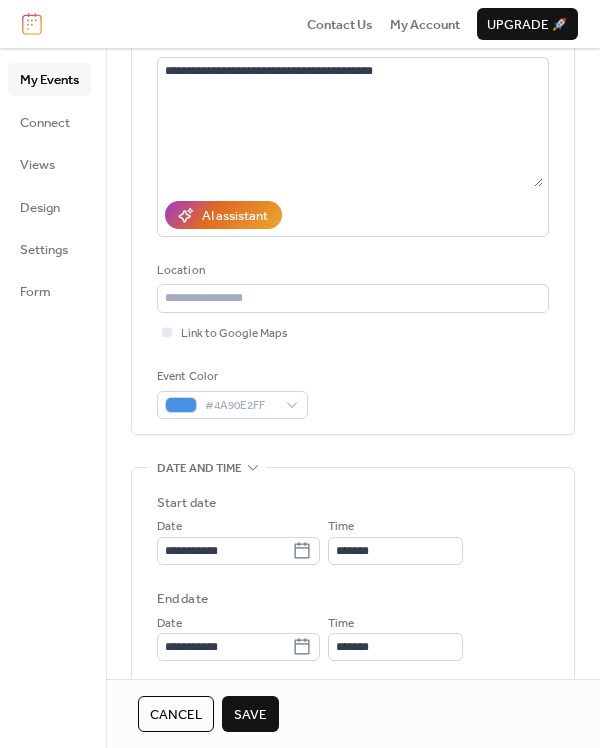 click on "Save" at bounding box center (250, 715) 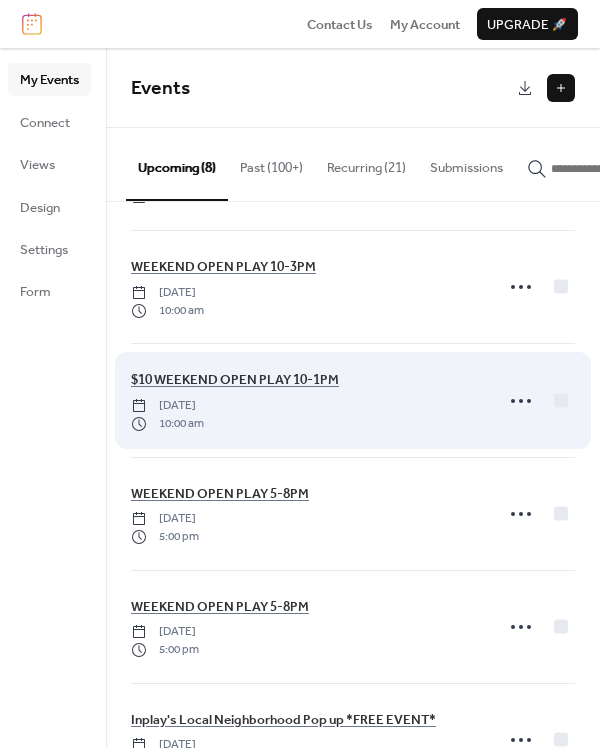 scroll, scrollTop: 382, scrollLeft: 0, axis: vertical 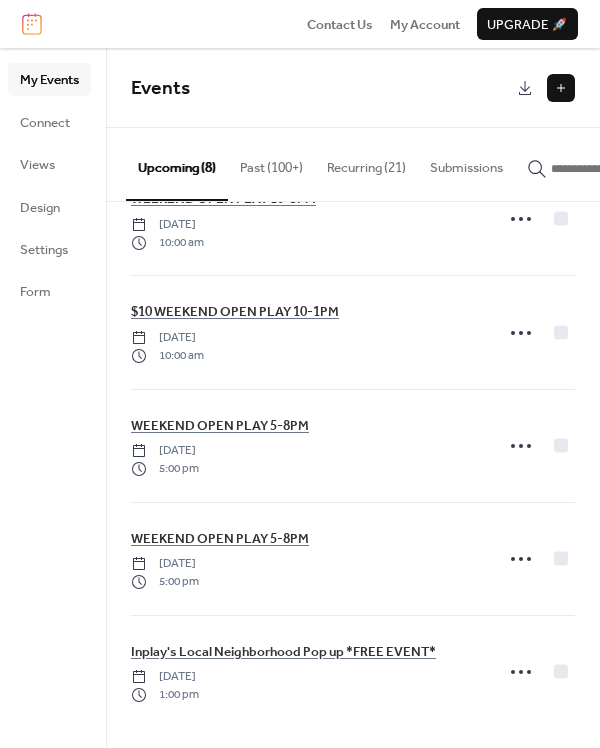 click on "Past  (100+)" at bounding box center [271, 163] 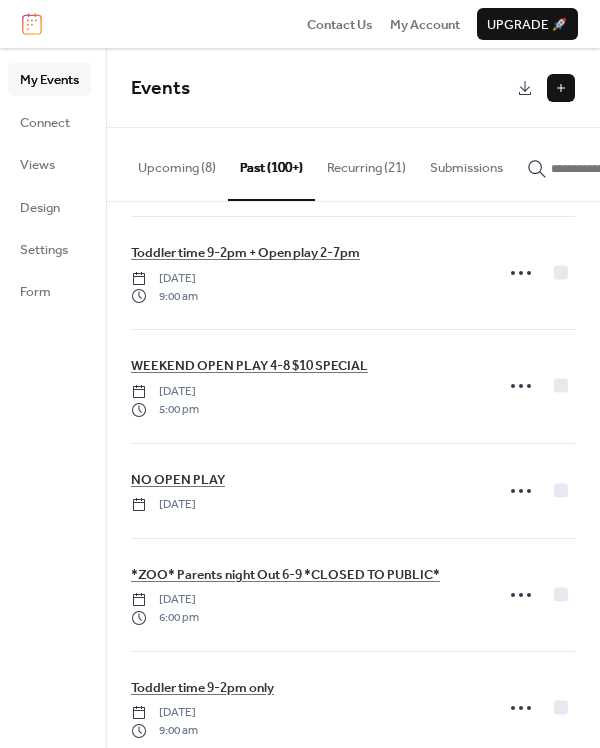scroll, scrollTop: 4353, scrollLeft: 0, axis: vertical 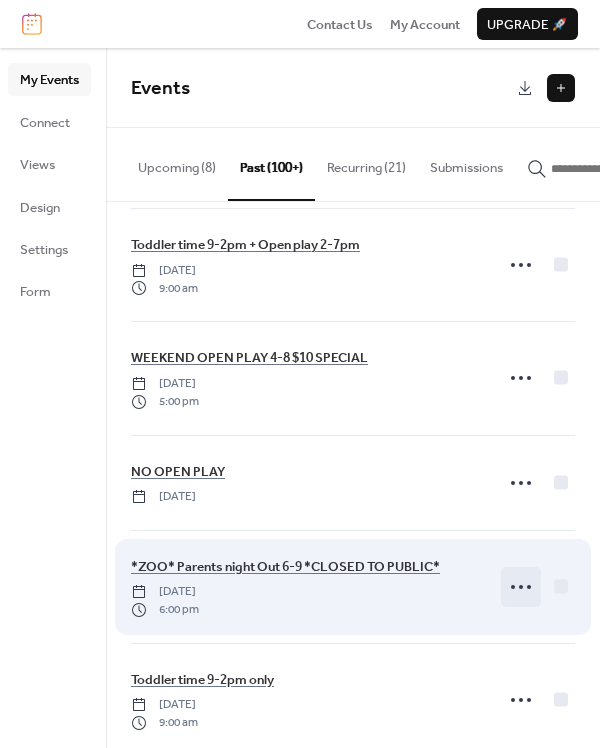 click 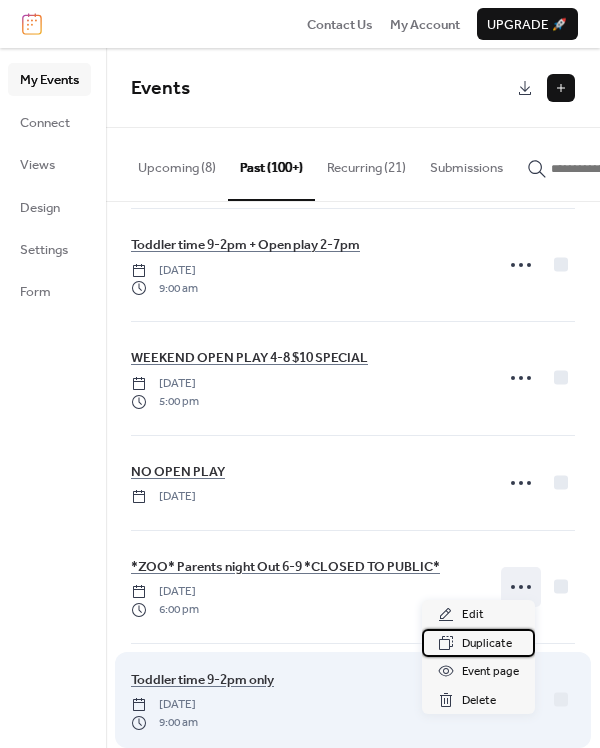 click on "Duplicate" at bounding box center (487, 644) 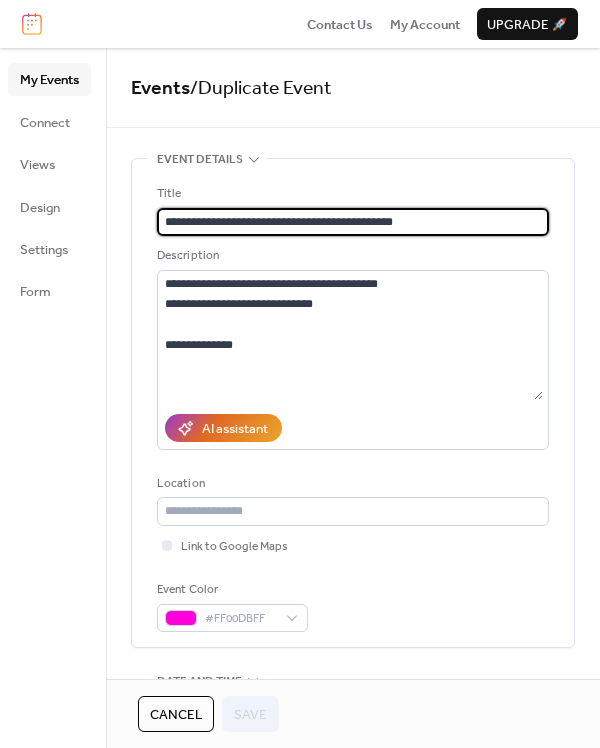 click on "**********" at bounding box center [353, 222] 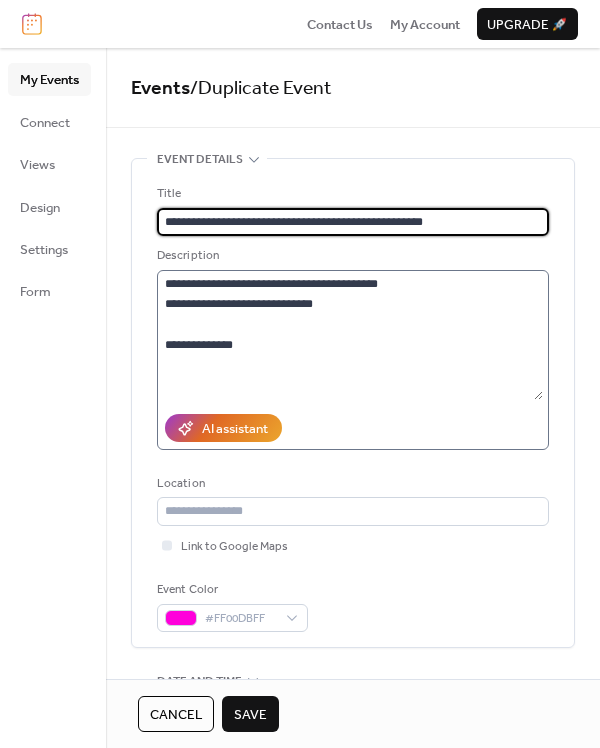 type on "**********" 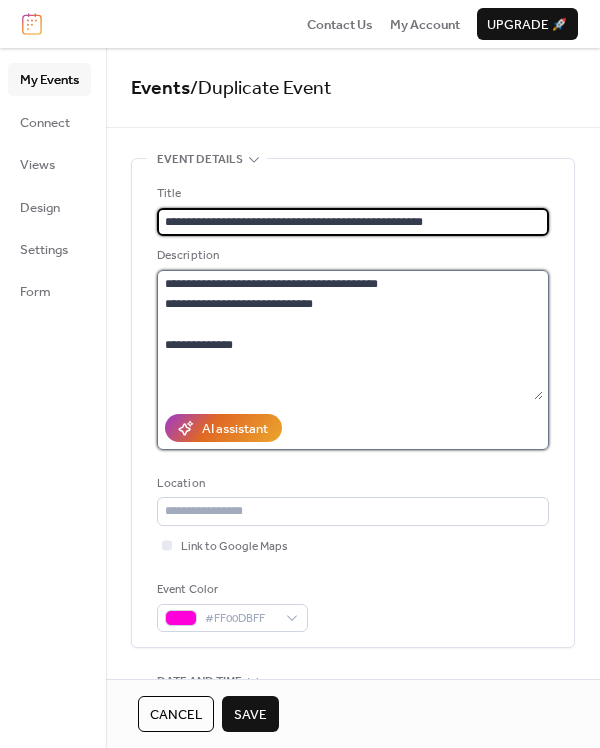 click on "**********" at bounding box center [350, 335] 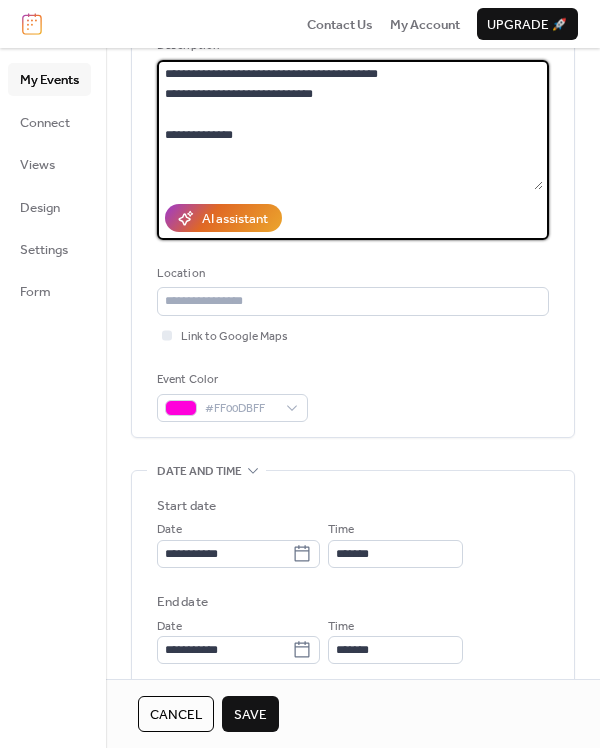 scroll, scrollTop: 236, scrollLeft: 0, axis: vertical 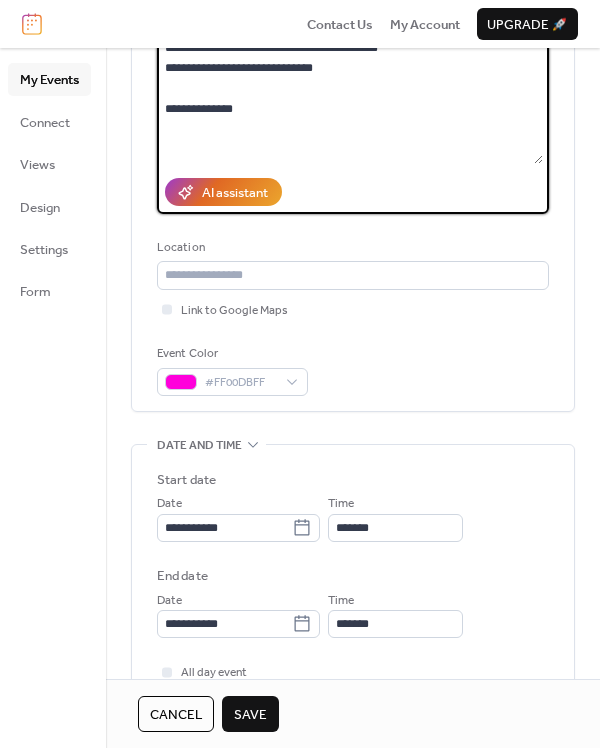 click on "**********" at bounding box center (353, 167) 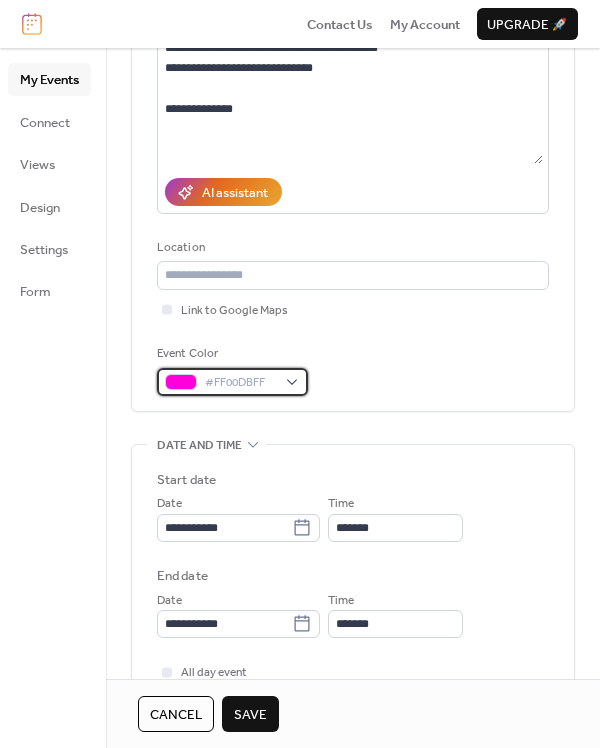 click on "#FF00DBFF" at bounding box center [240, 383] 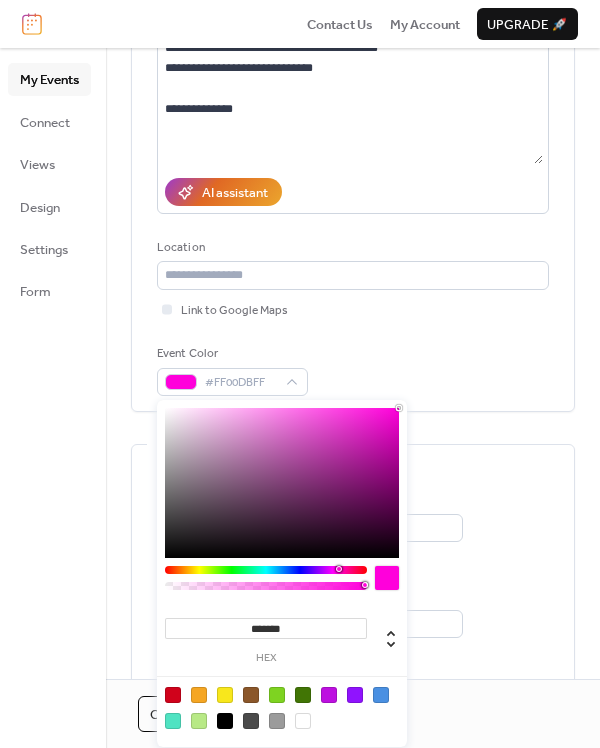 drag, startPoint x: 264, startPoint y: 575, endPoint x: 305, endPoint y: 566, distance: 41.976185 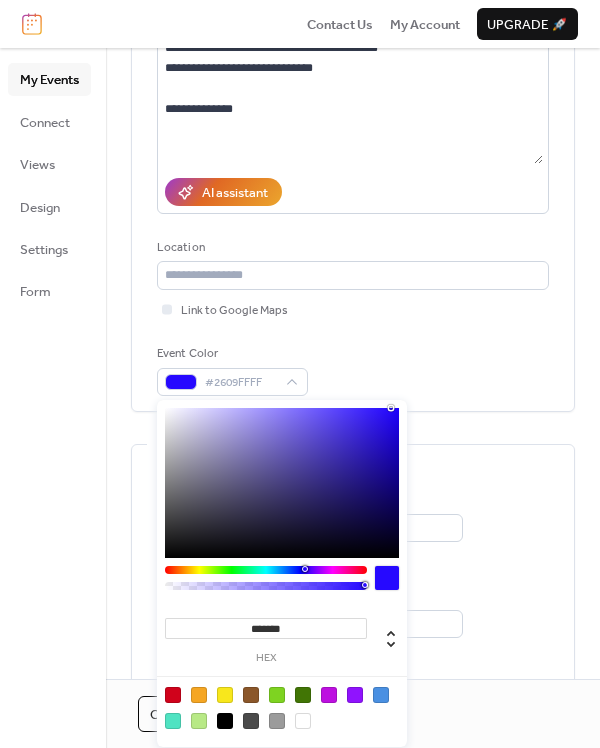 drag, startPoint x: 293, startPoint y: 504, endPoint x: 388, endPoint y: 338, distance: 191.2616 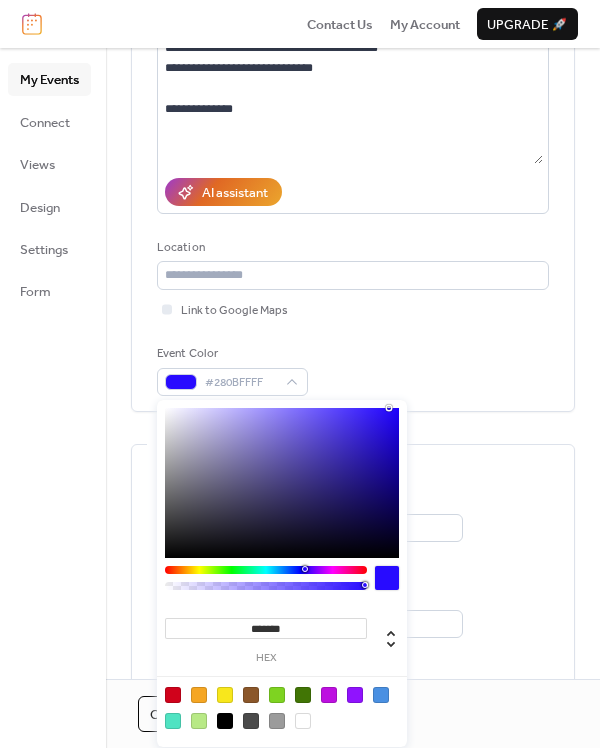 click on "******* hex" at bounding box center [282, 573] 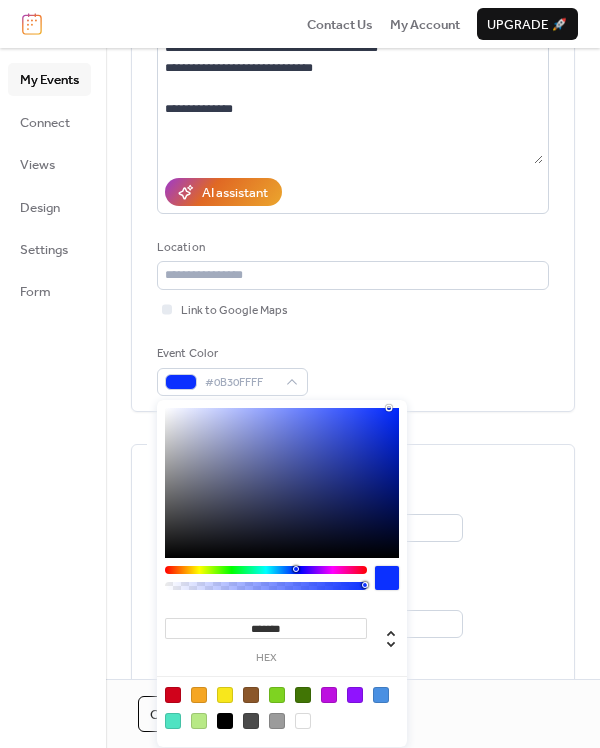 type on "*******" 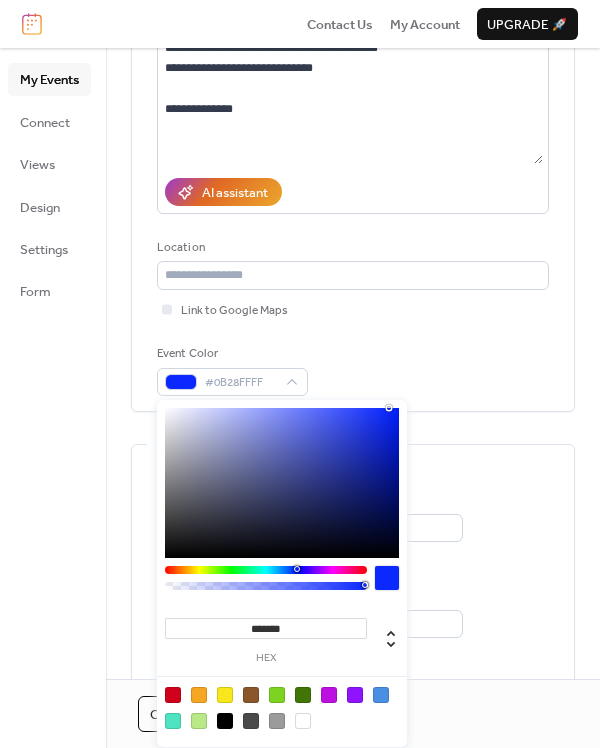 click on "Event Color #0B28FFFF" at bounding box center (353, 370) 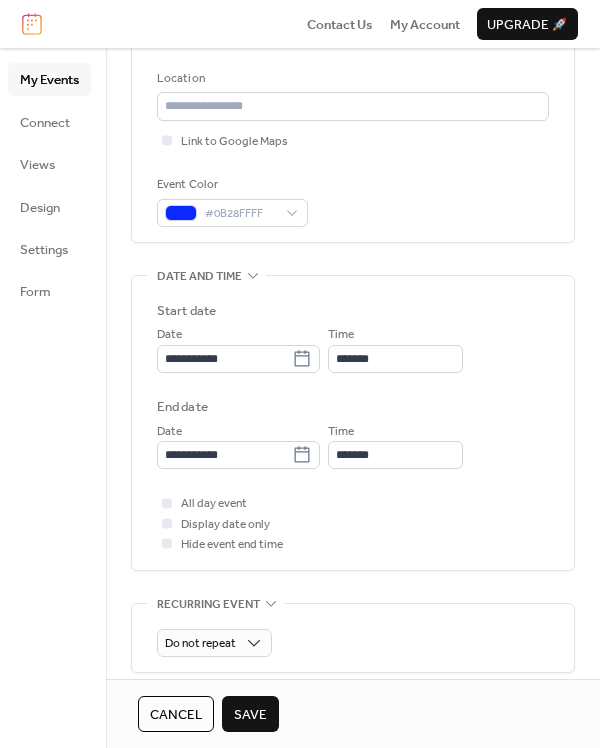 scroll, scrollTop: 572, scrollLeft: 0, axis: vertical 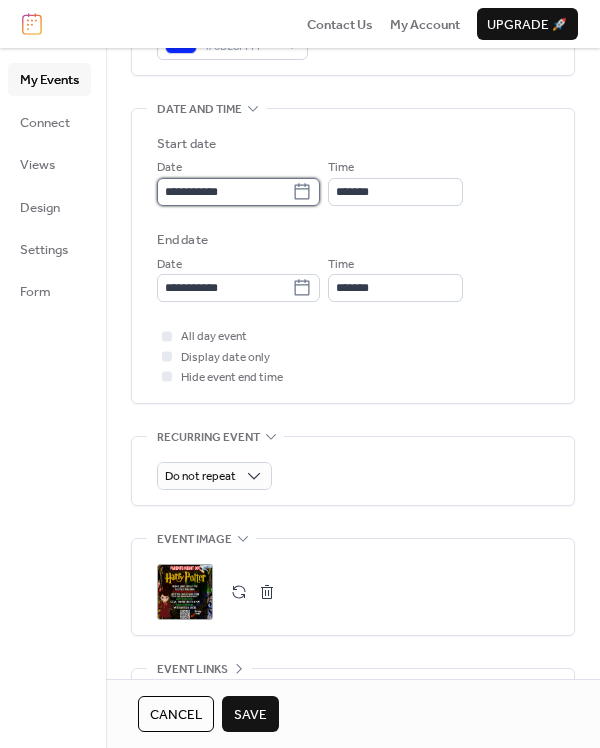 click on "**********" at bounding box center (224, 192) 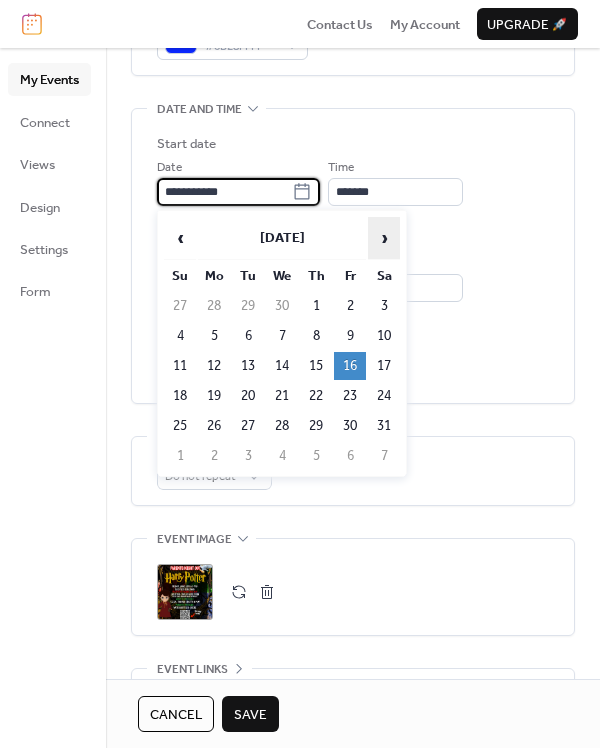 click on "›" at bounding box center [384, 238] 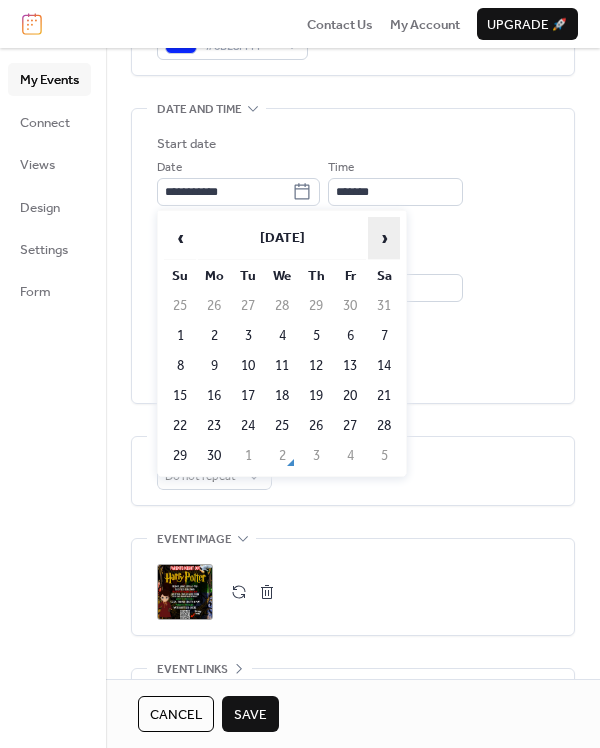 click on "›" at bounding box center (384, 238) 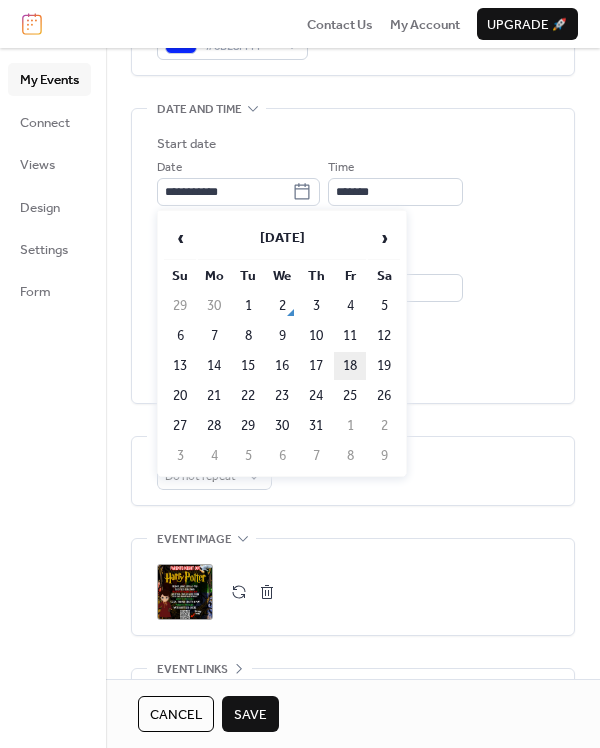 click on "18" at bounding box center [350, 366] 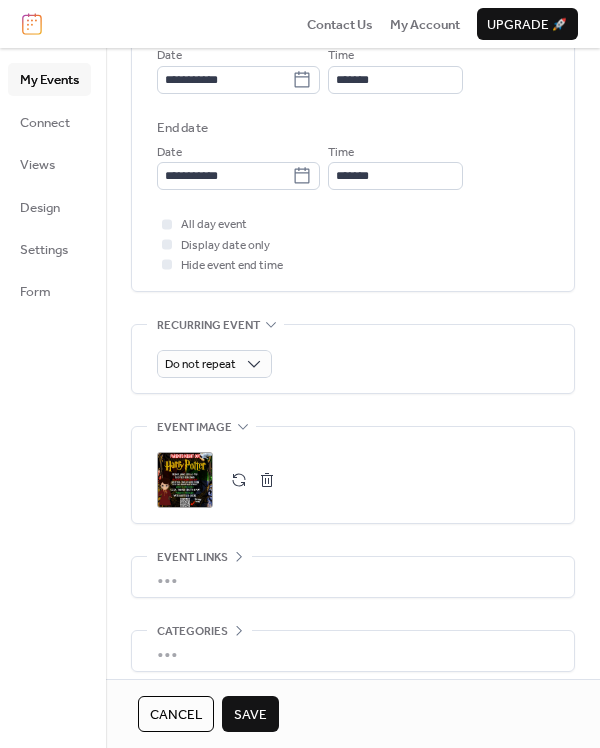 scroll, scrollTop: 746, scrollLeft: 0, axis: vertical 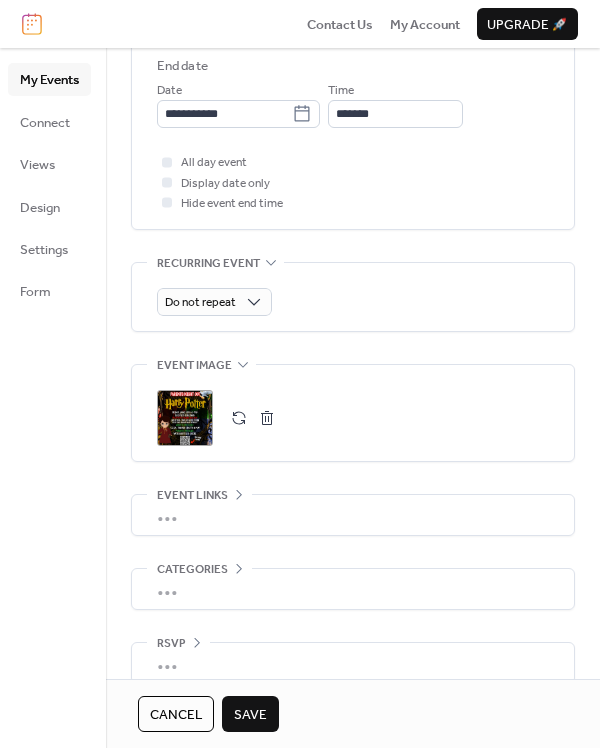 click at bounding box center (267, 418) 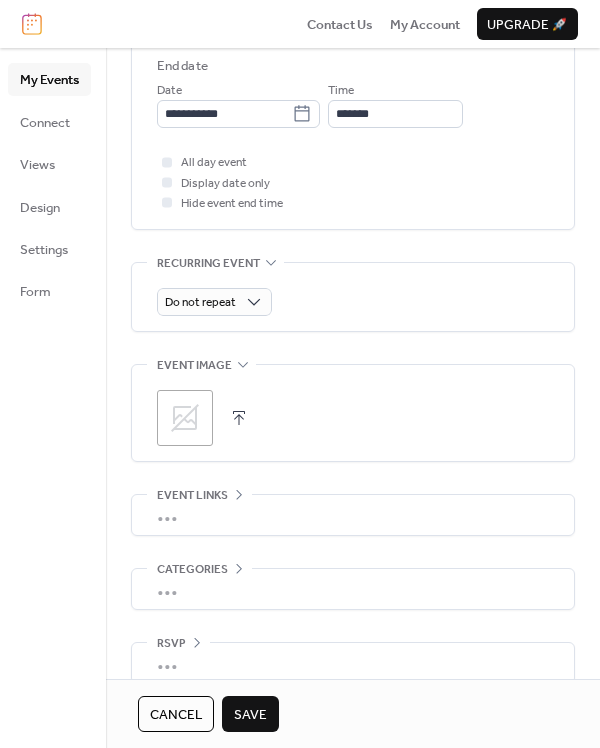 click 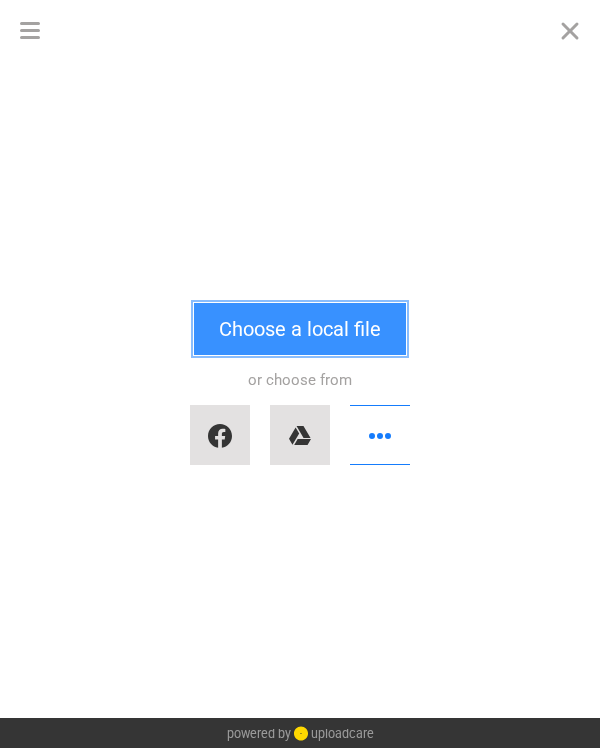 click on "Choose a local file" at bounding box center (300, 329) 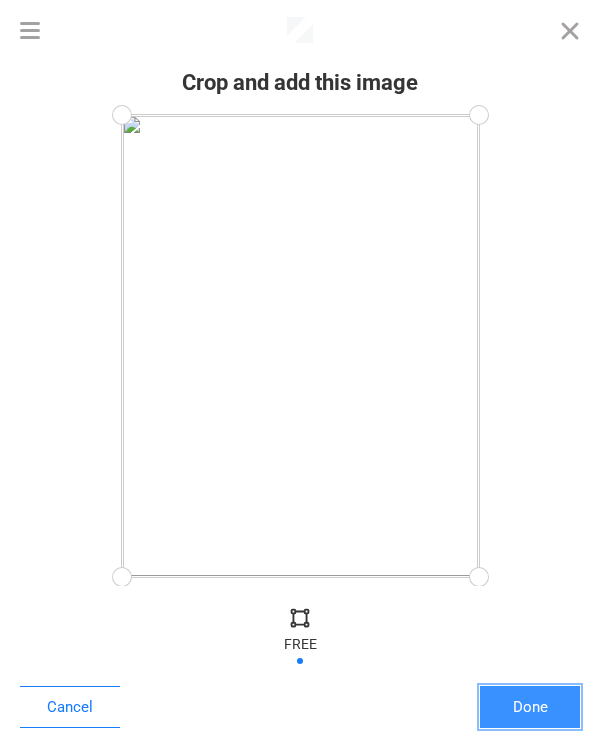click on "Done" at bounding box center [530, 707] 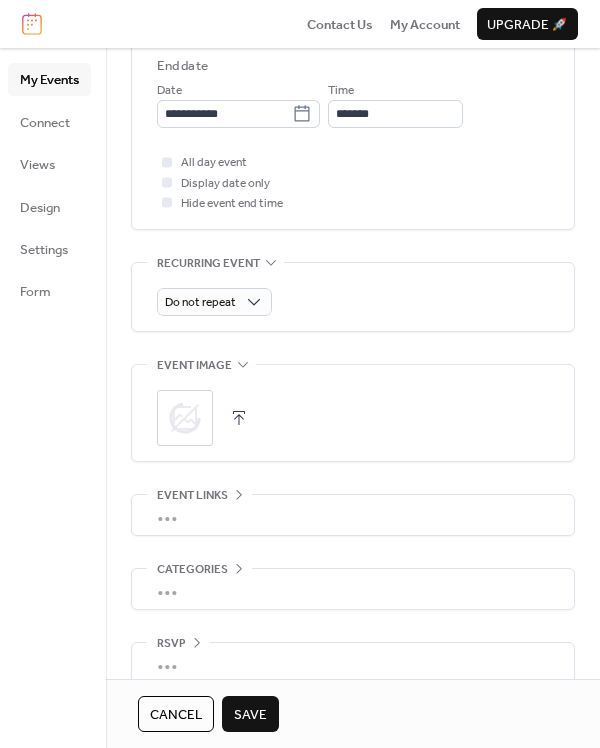 scroll, scrollTop: 766, scrollLeft: 0, axis: vertical 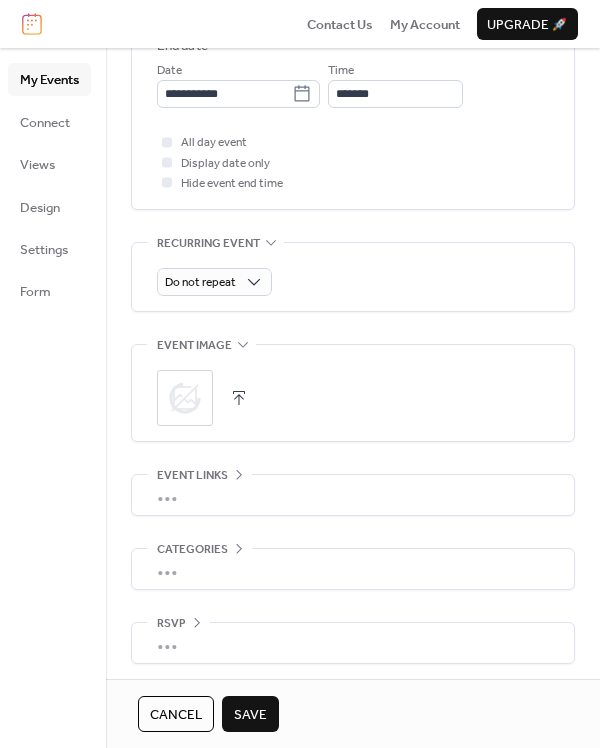 click on "**********" at bounding box center (353, 28) 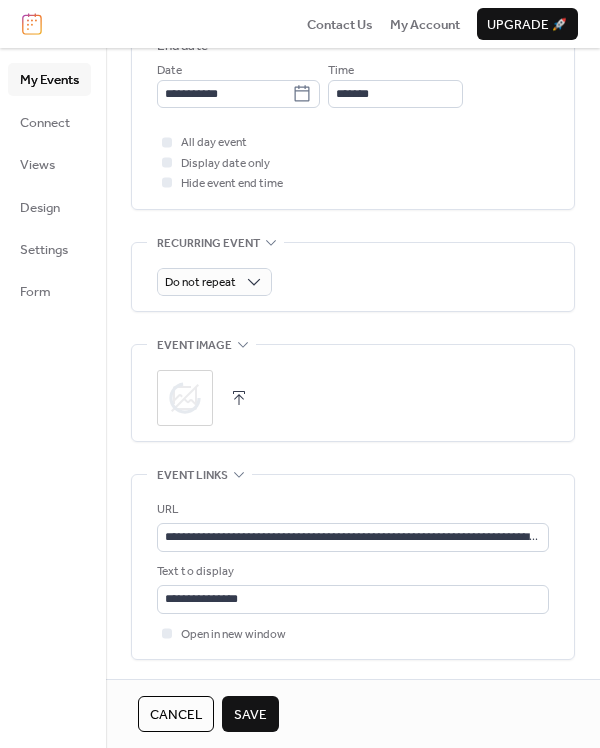 scroll, scrollTop: 766, scrollLeft: 0, axis: vertical 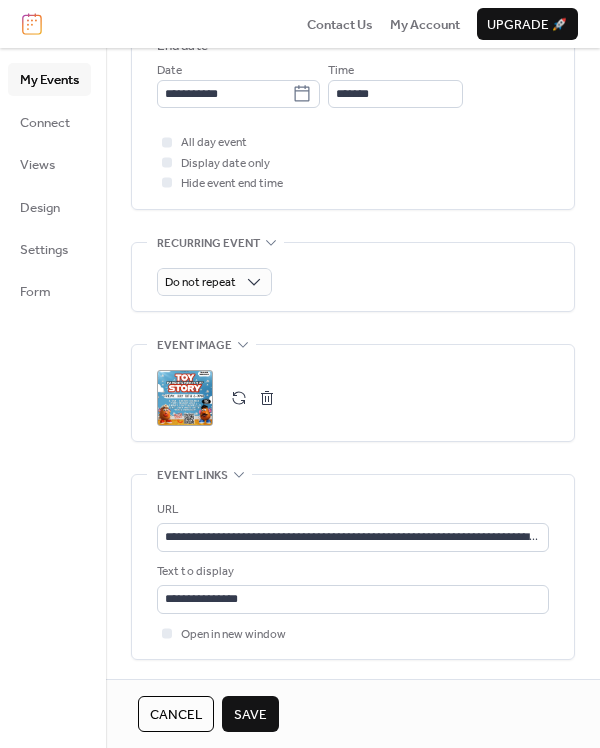 click on "Save" at bounding box center [250, 715] 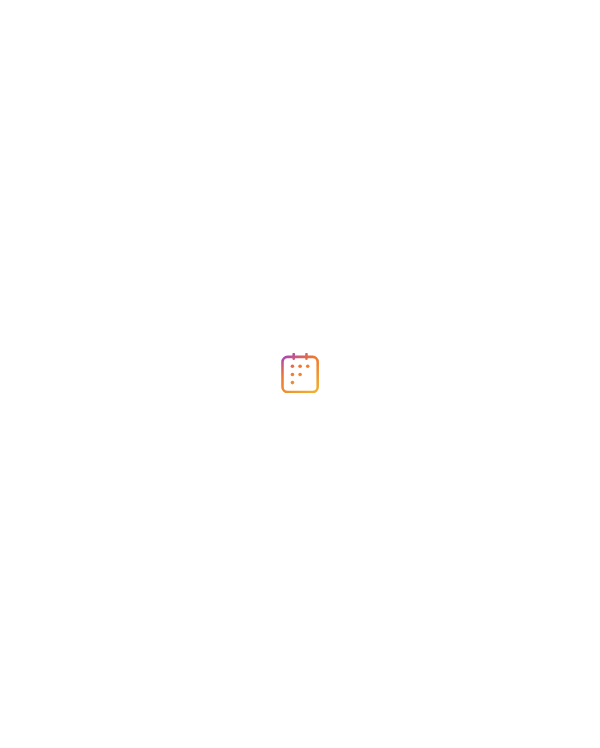 scroll, scrollTop: 0, scrollLeft: 0, axis: both 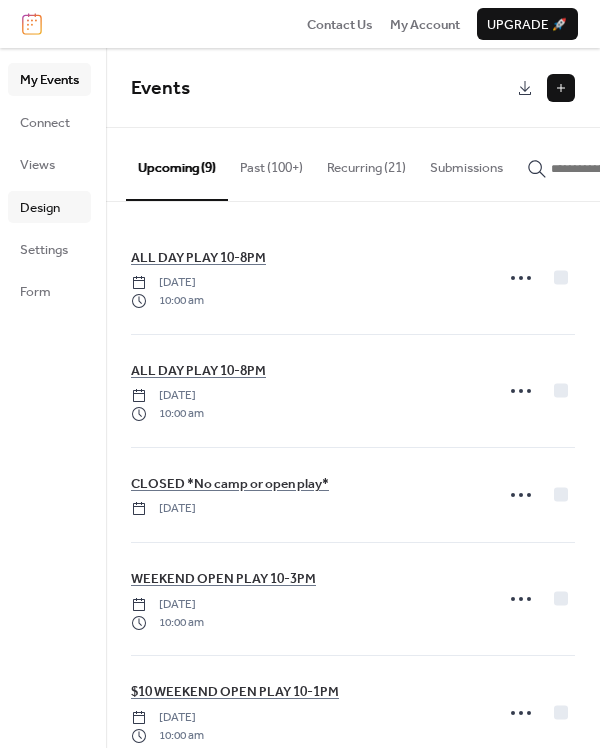 click on "Design" at bounding box center [40, 208] 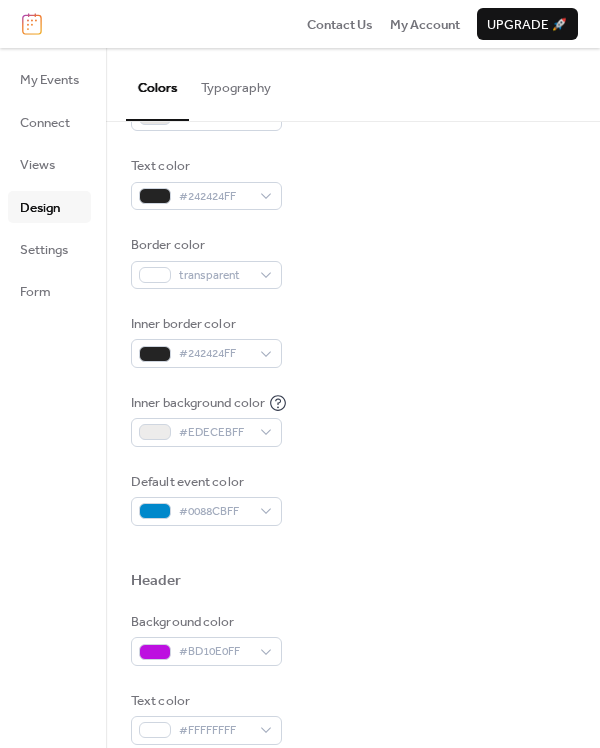 scroll, scrollTop: 280, scrollLeft: 0, axis: vertical 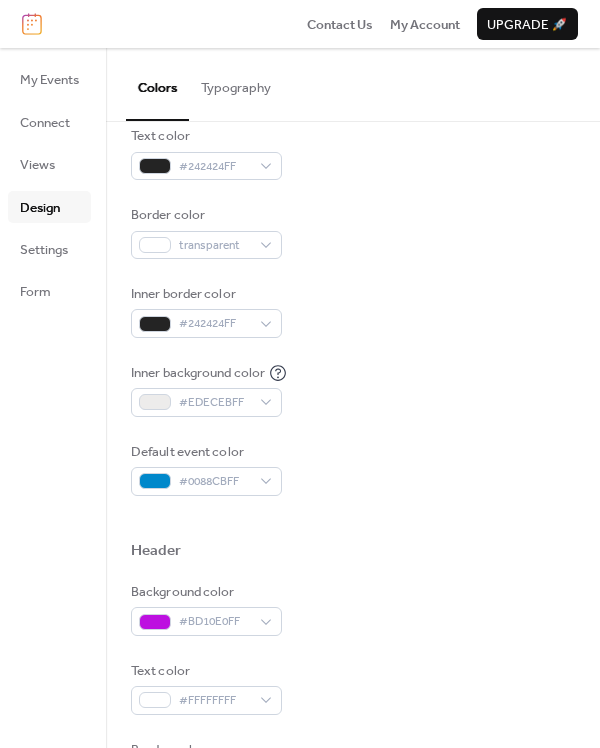 click on "Typography" at bounding box center (236, 83) 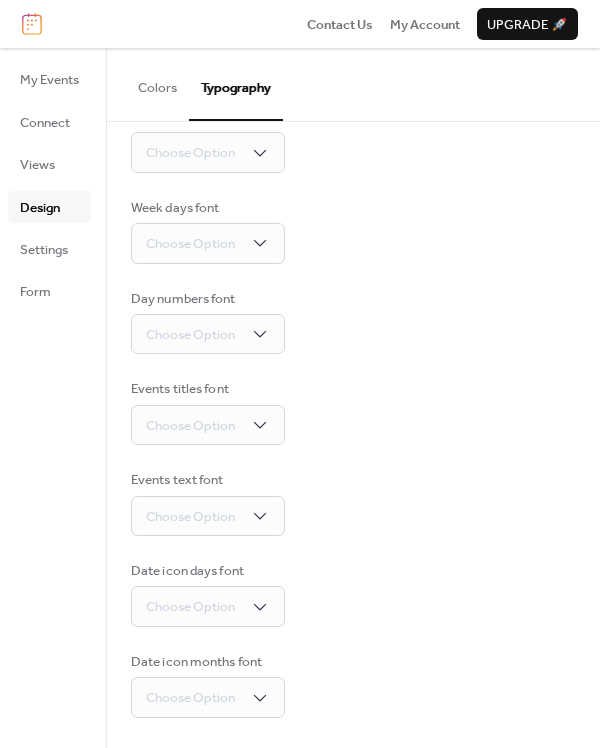 scroll, scrollTop: 191, scrollLeft: 0, axis: vertical 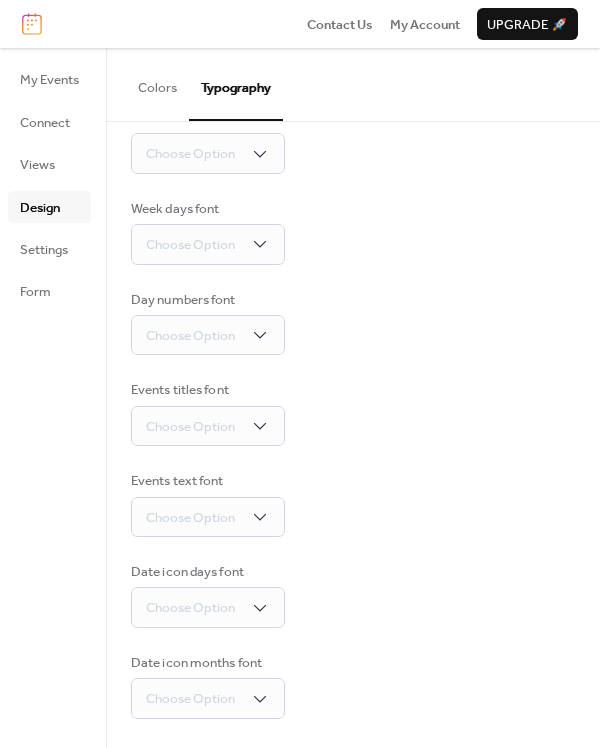click on "Colors" at bounding box center [157, 83] 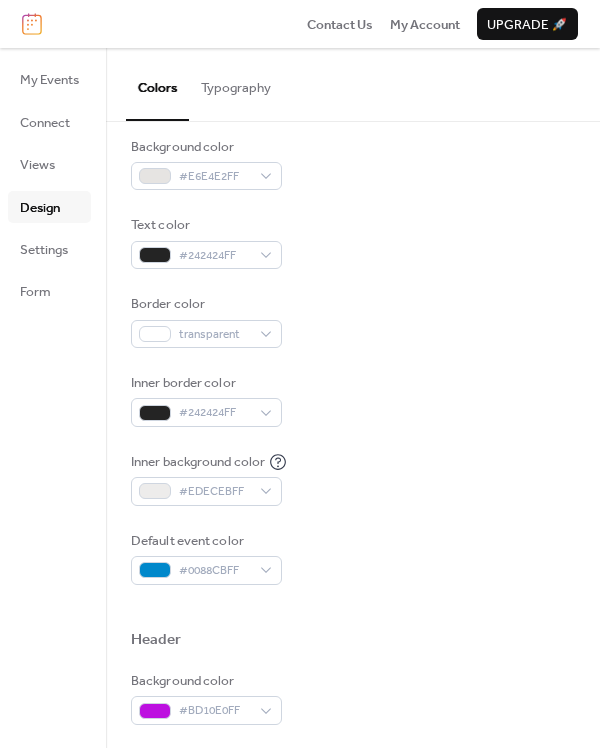 click on "Typography" at bounding box center [236, 83] 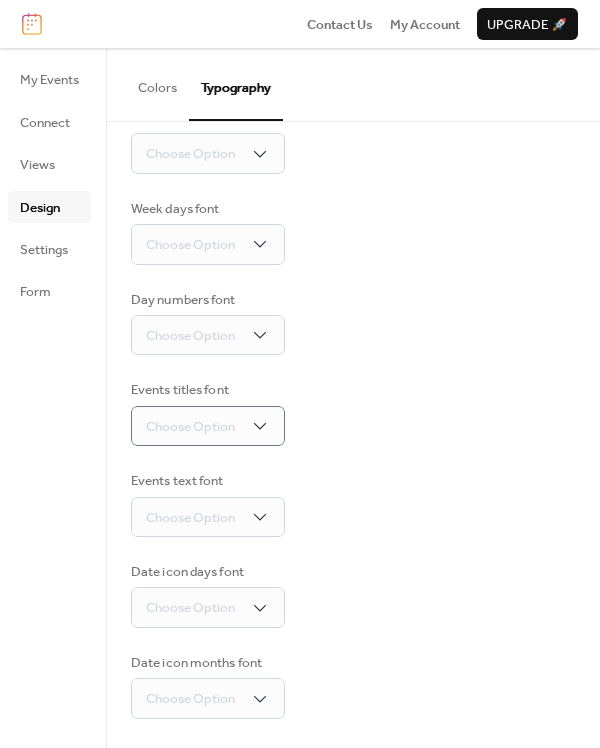 click on "Events titles font Choose Option" at bounding box center (353, 413) 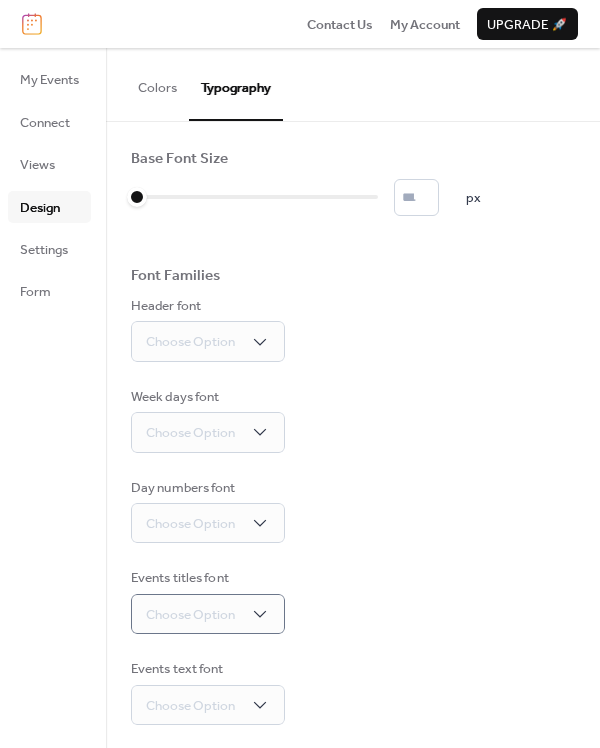 scroll, scrollTop: 0, scrollLeft: 0, axis: both 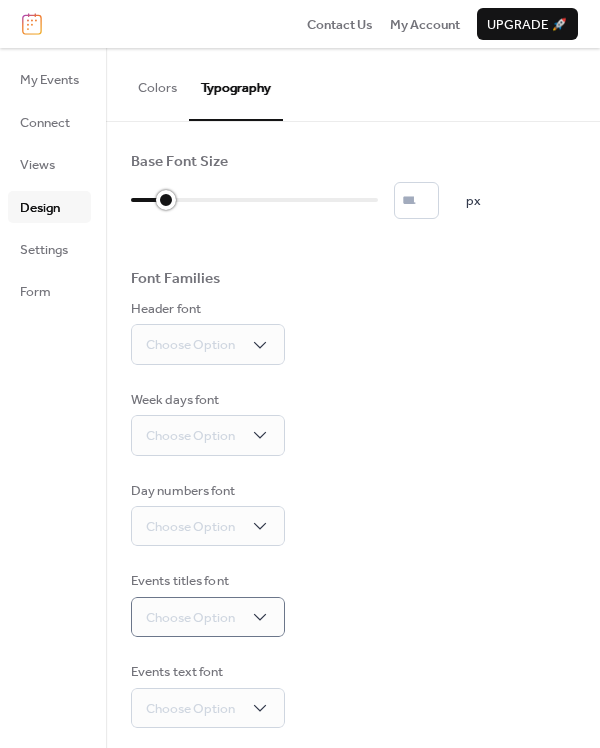 drag, startPoint x: 137, startPoint y: 199, endPoint x: 172, endPoint y: 199, distance: 35 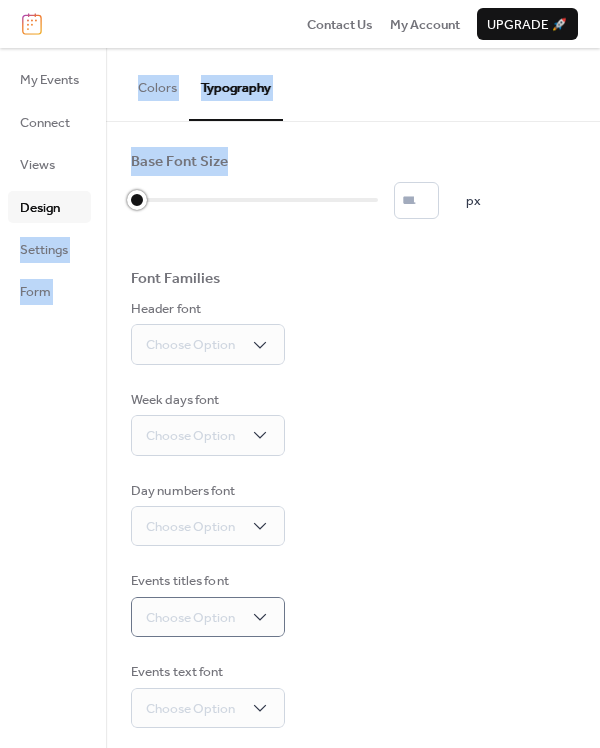 drag, startPoint x: 172, startPoint y: 199, endPoint x: 97, endPoint y: 204, distance: 75.16648 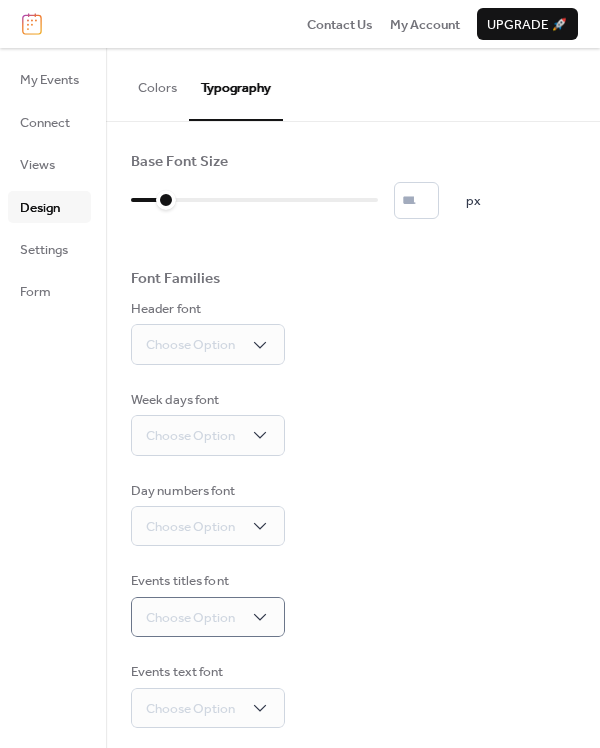 click on "Base Font Size * px Font Families Header font Choose Option Week days font Choose Option Day numbers font Choose Option Events titles font Choose Option Events text font Choose Option Date icon days font Choose Option Date icon months font Choose Option" at bounding box center [353, 531] 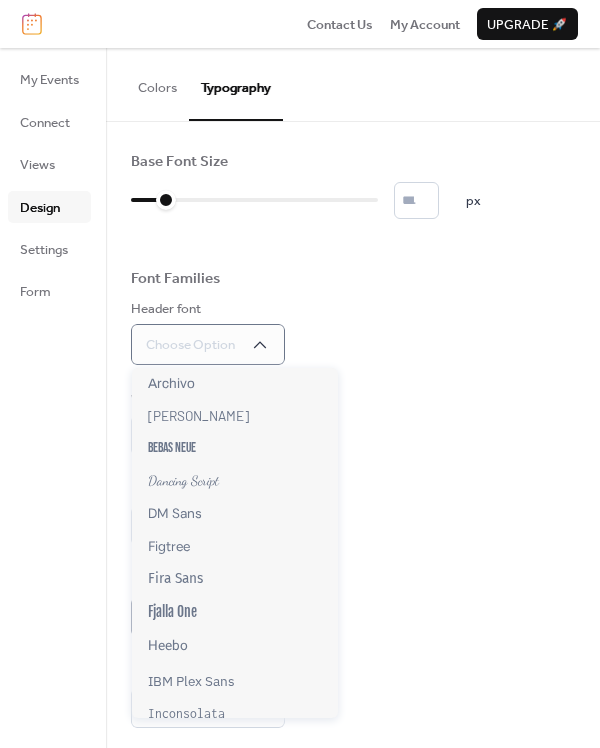 click on "Base Font Size * px Font Families Header font Choose Option Week days font Choose Option Day numbers font Choose Option Events titles font Choose Option Events text font Choose Option Date icon days font Choose Option Date icon months font Choose Option" at bounding box center (353, 531) 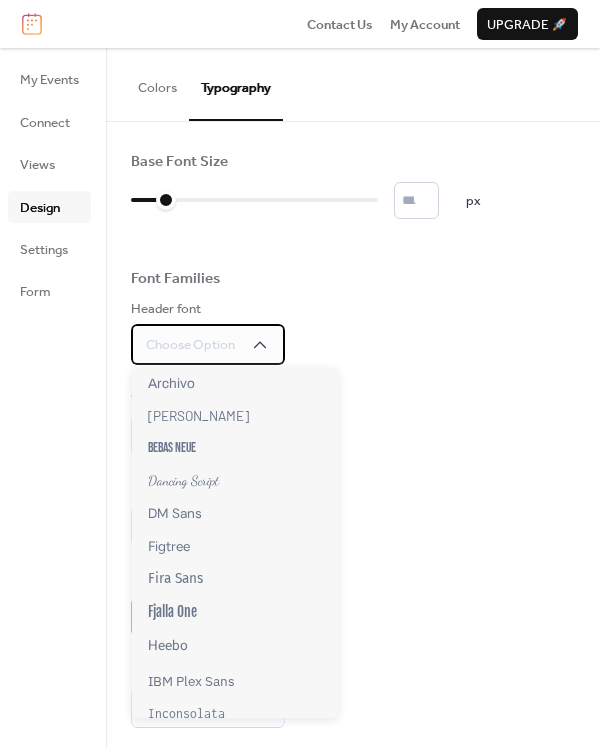 click on "Choose Option" at bounding box center [208, 344] 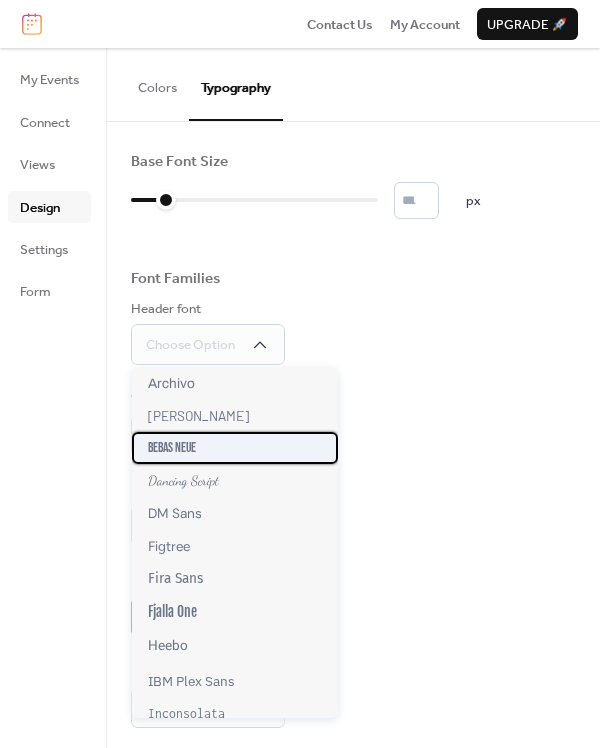 click on "Bebas Neue" at bounding box center (235, 448) 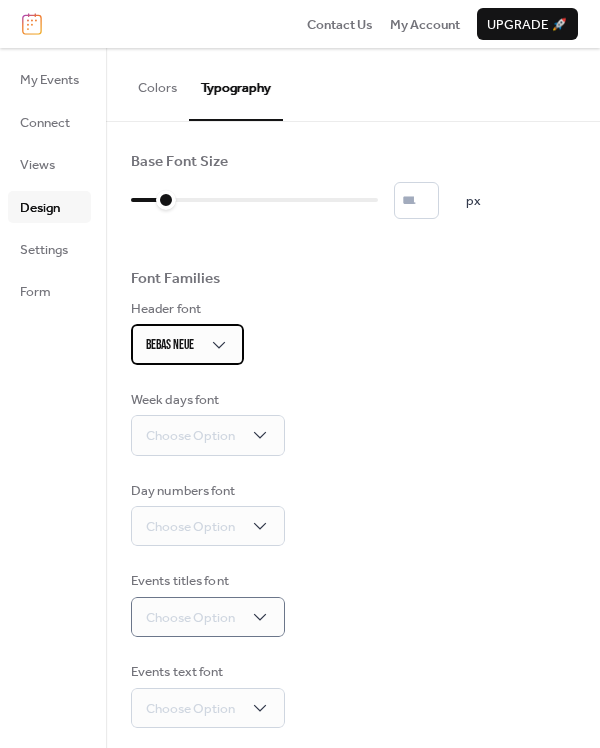 click on "Bebas Neue" at bounding box center (187, 344) 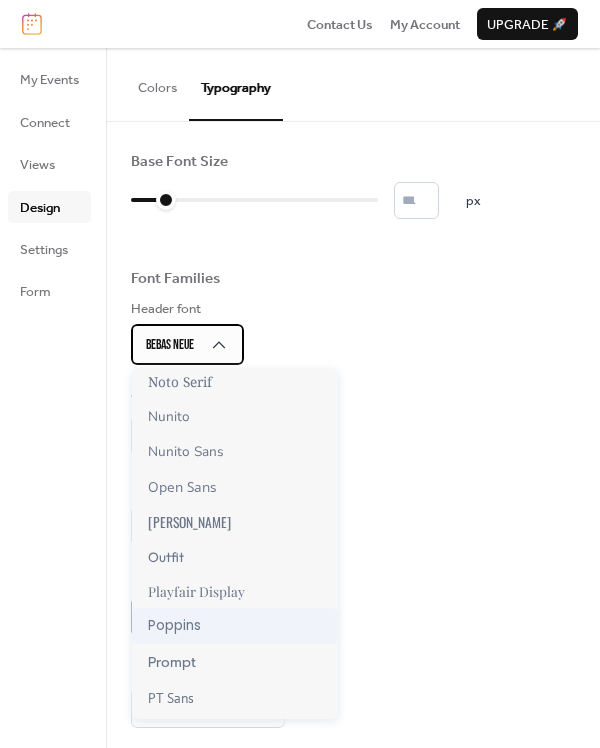 scroll, scrollTop: 1026, scrollLeft: 0, axis: vertical 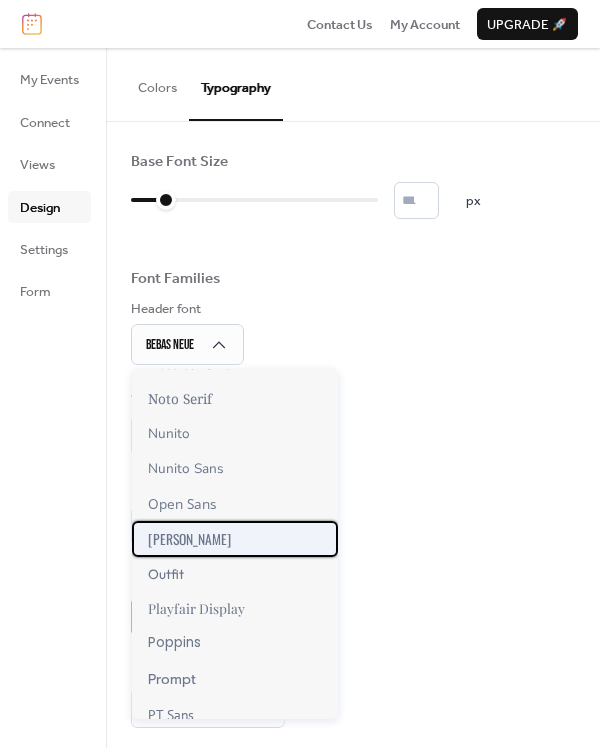 click on "Oswald" at bounding box center (235, 539) 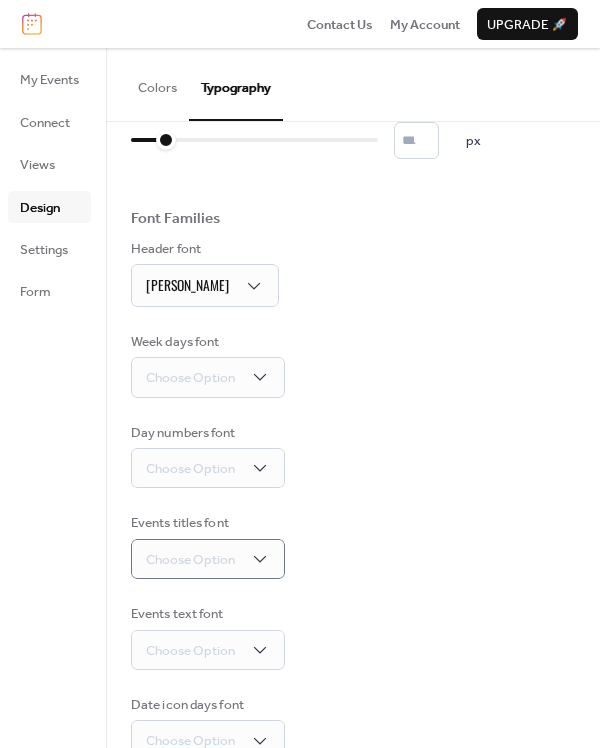 scroll, scrollTop: 76, scrollLeft: 0, axis: vertical 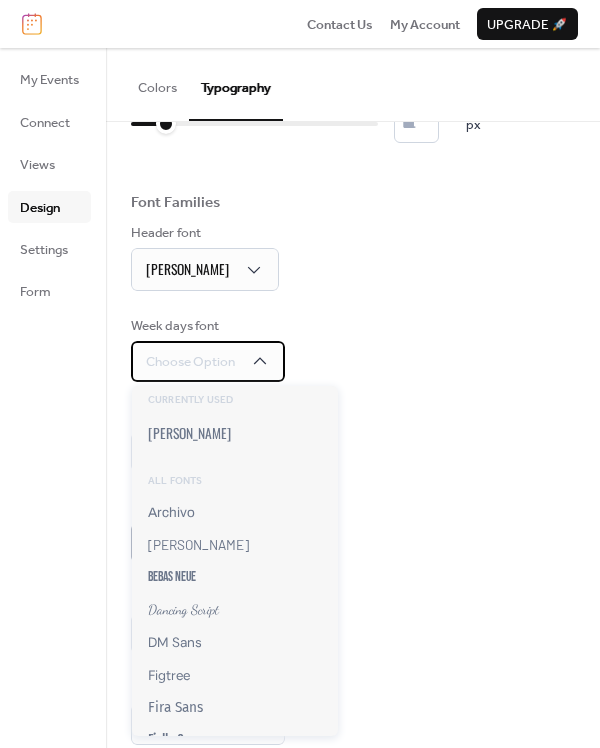 click on "Choose Option" at bounding box center [208, 361] 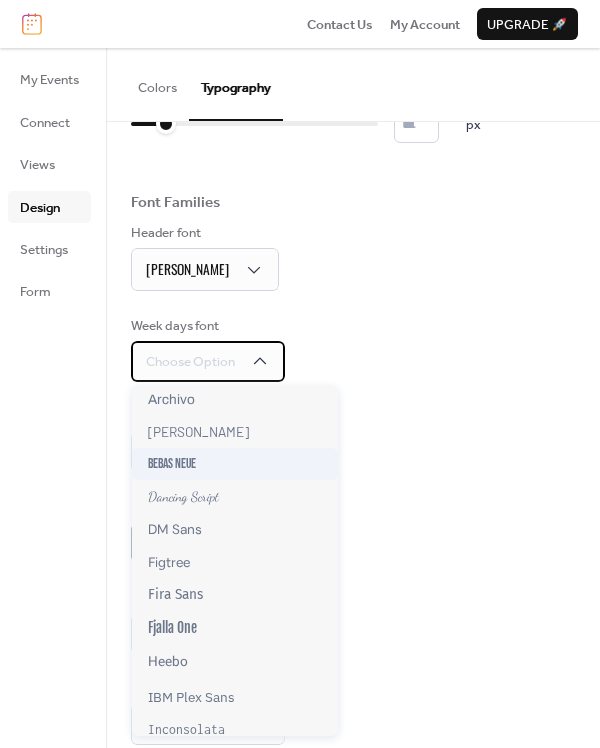 scroll, scrollTop: 124, scrollLeft: 0, axis: vertical 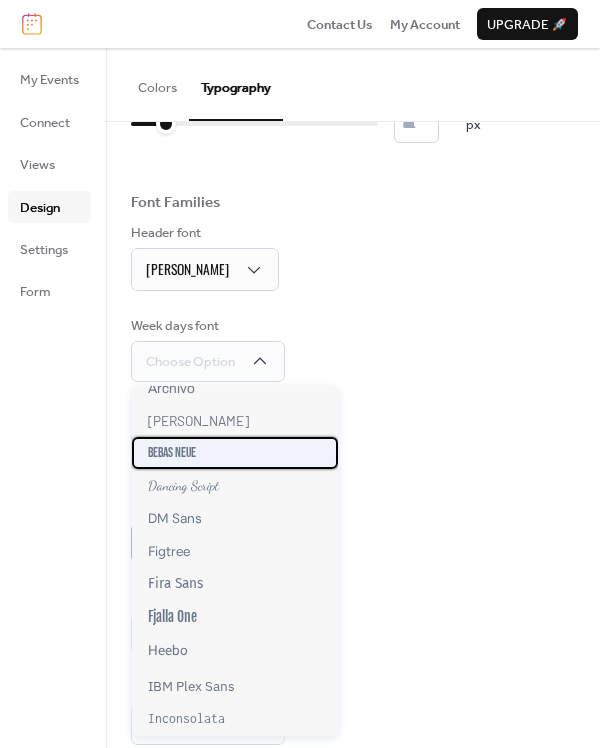 click on "Bebas Neue" at bounding box center [172, 453] 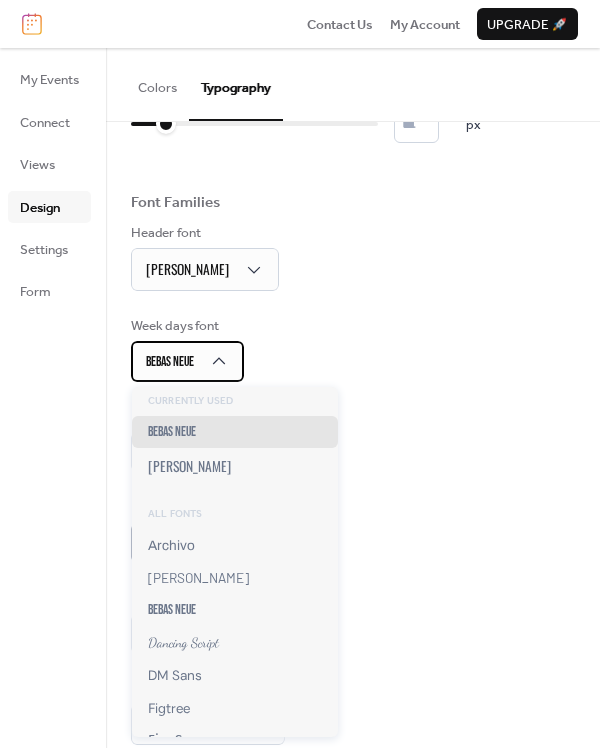 click on "Bebas Neue" at bounding box center (187, 361) 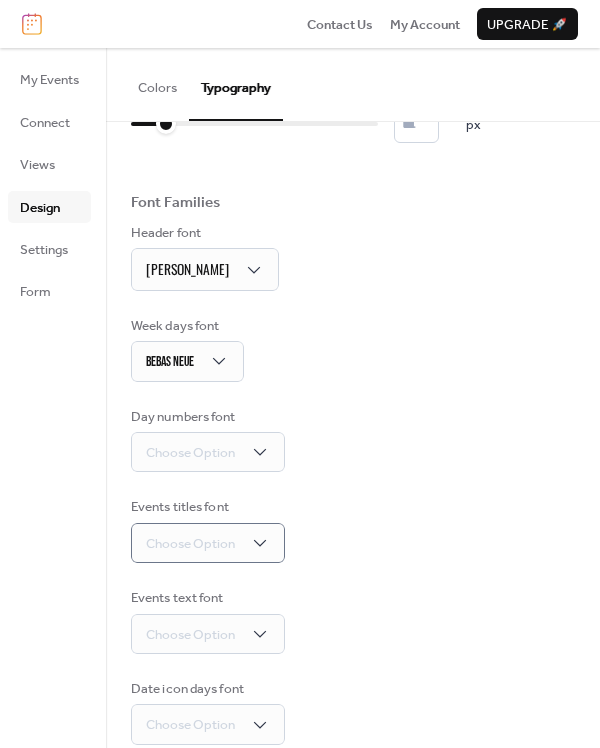 click on "Week days font Bebas Neue" at bounding box center [353, 349] 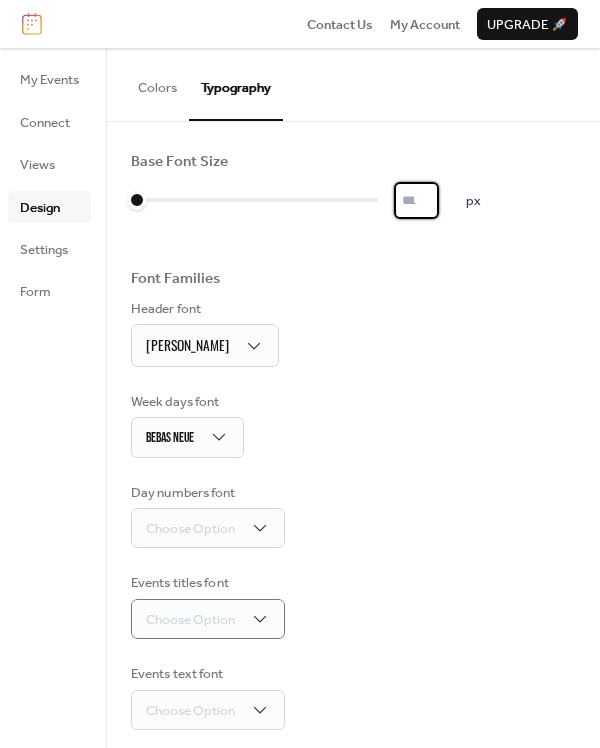 click on "*" at bounding box center [416, 200] 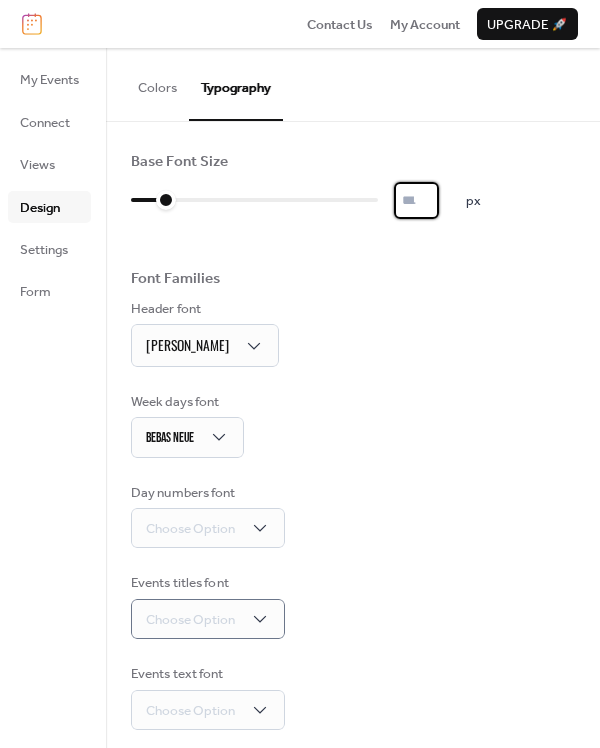 click on "*" at bounding box center (416, 200) 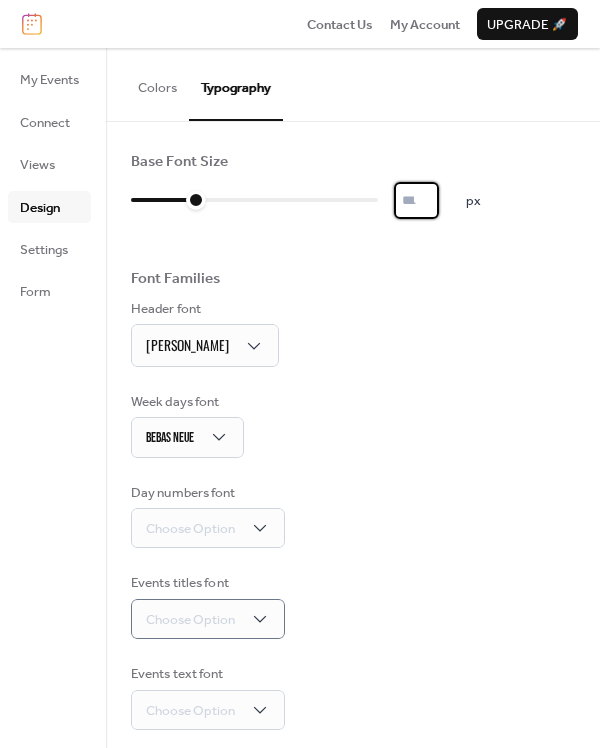 click on "**" at bounding box center [416, 200] 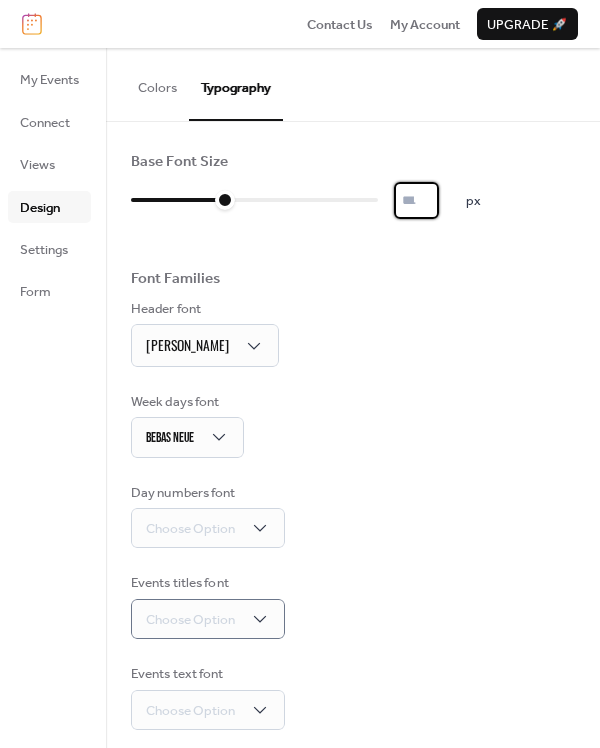 click on "**" at bounding box center (416, 200) 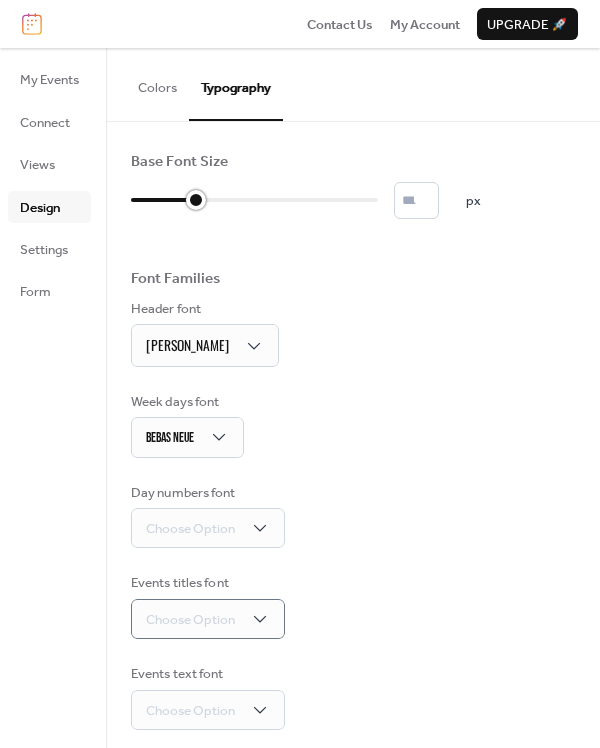 type on "*" 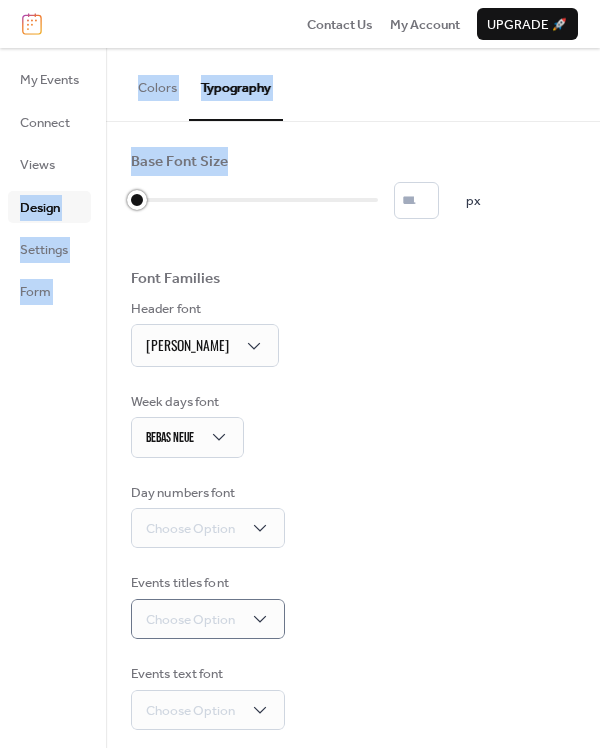 drag, startPoint x: 216, startPoint y: 190, endPoint x: 81, endPoint y: 192, distance: 135.01482 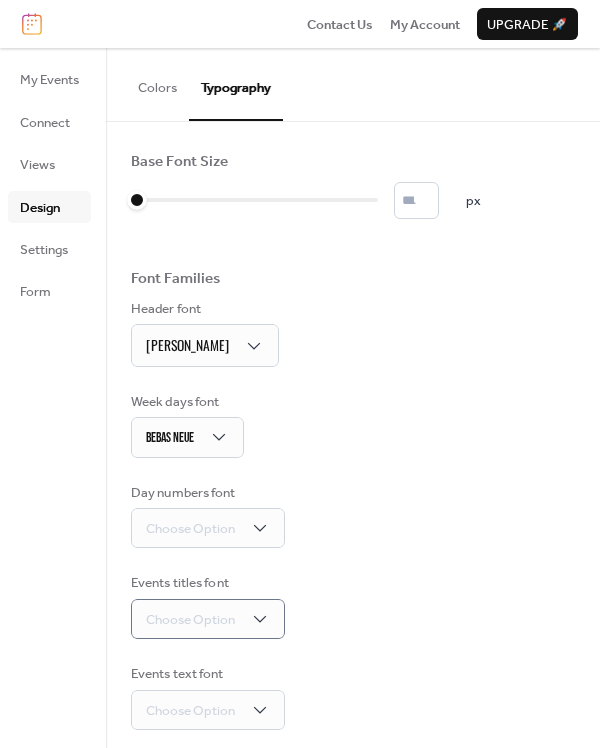 click on "Base Font Size * px Font Families Header font Oswald Week days font Bebas Neue Day numbers font Choose Option Events titles font Choose Option Events text font Choose Option Date icon days font Choose Option Date icon months font Choose Option" at bounding box center (353, 532) 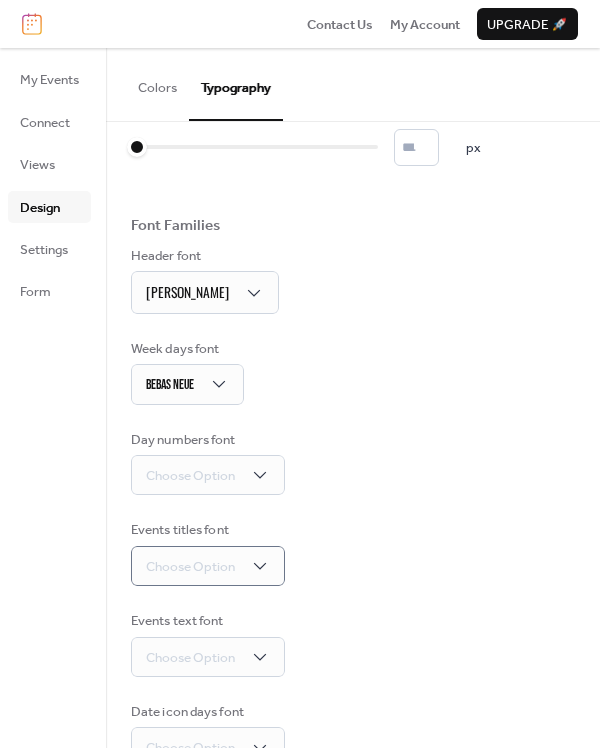 scroll, scrollTop: 109, scrollLeft: 0, axis: vertical 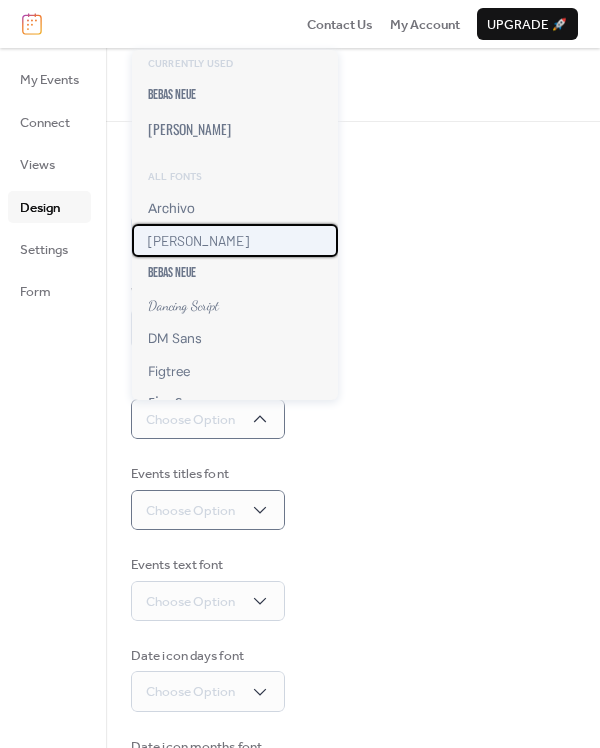click on "Barlow" at bounding box center (235, 240) 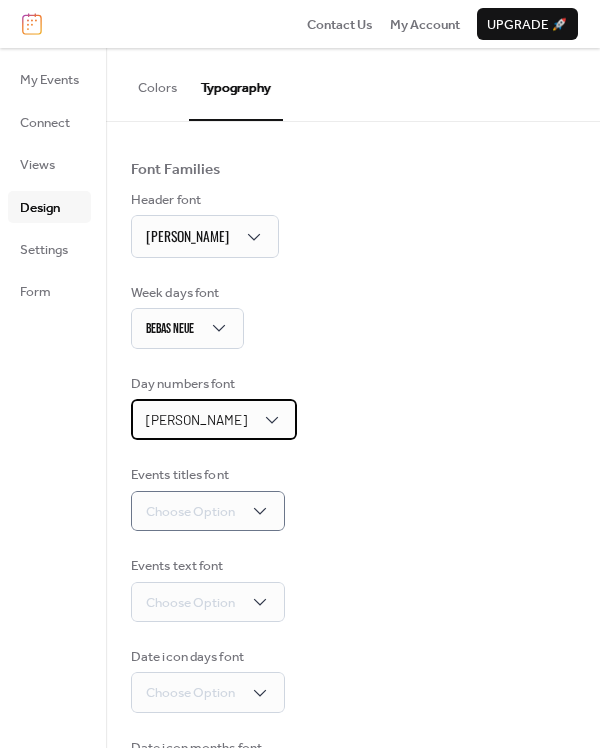 click on "Barlow" at bounding box center [214, 419] 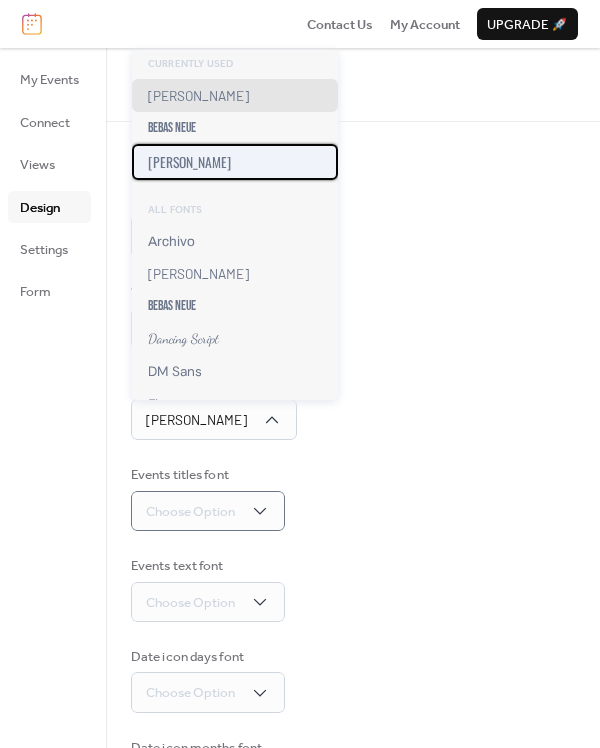 click on "Oswald" at bounding box center (235, 162) 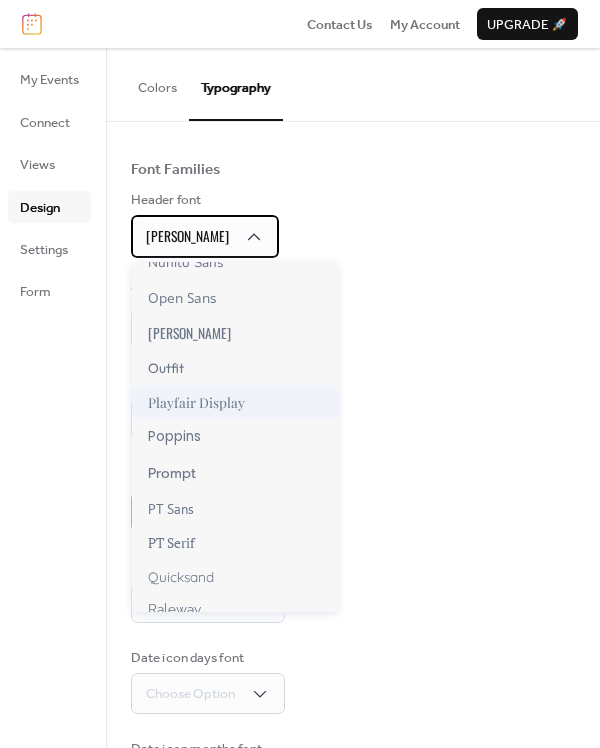 scroll, scrollTop: 1166, scrollLeft: 0, axis: vertical 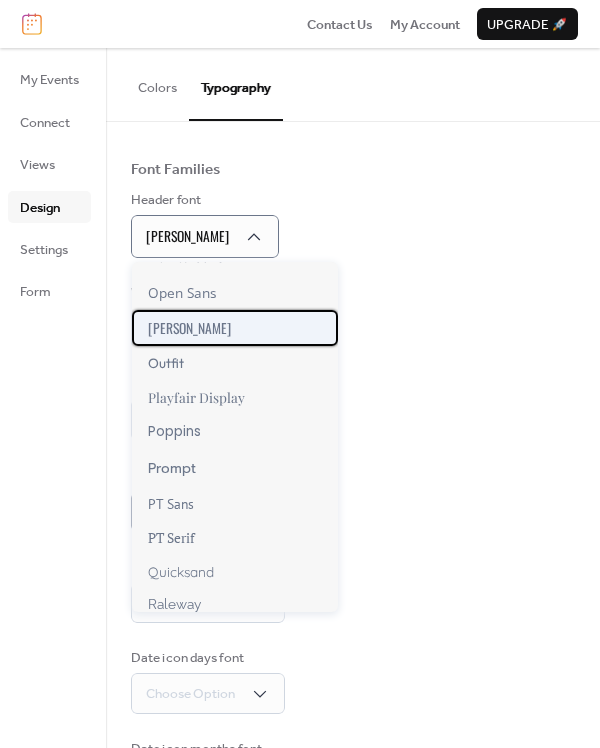 click on "Oswald" at bounding box center [189, 328] 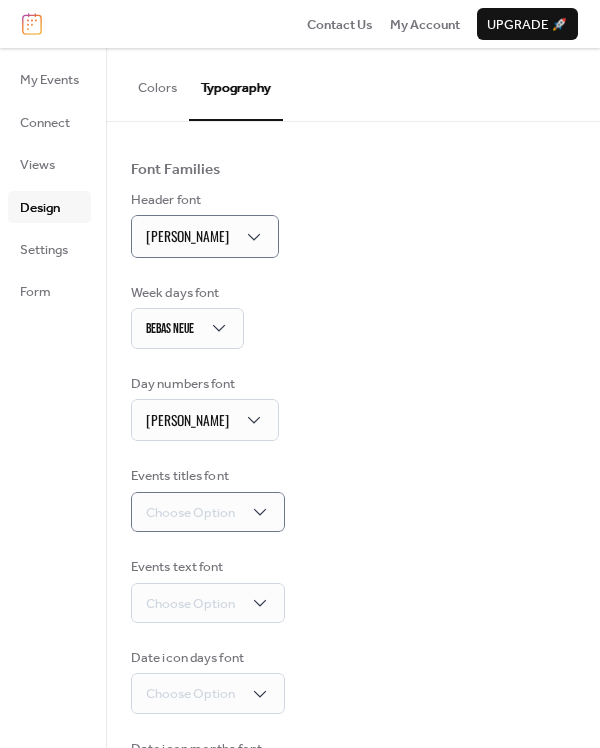 click on "Events titles font Choose Option" at bounding box center (353, 499) 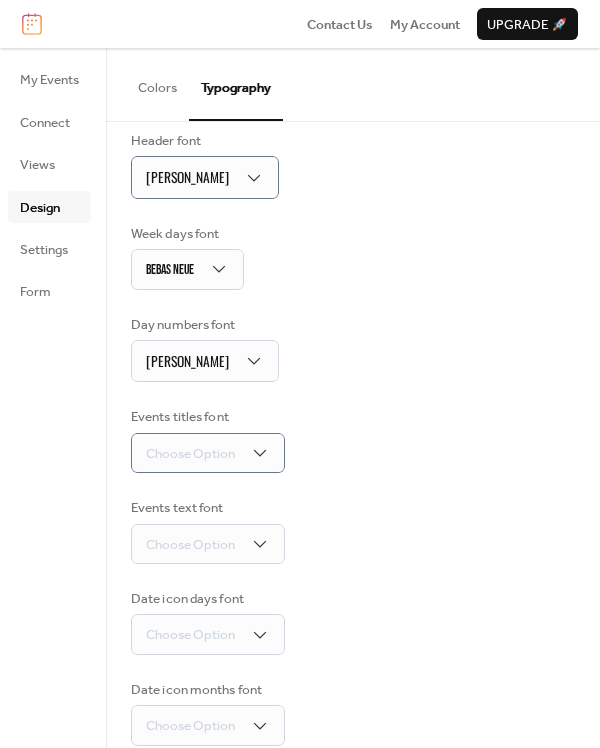 scroll, scrollTop: 197, scrollLeft: 0, axis: vertical 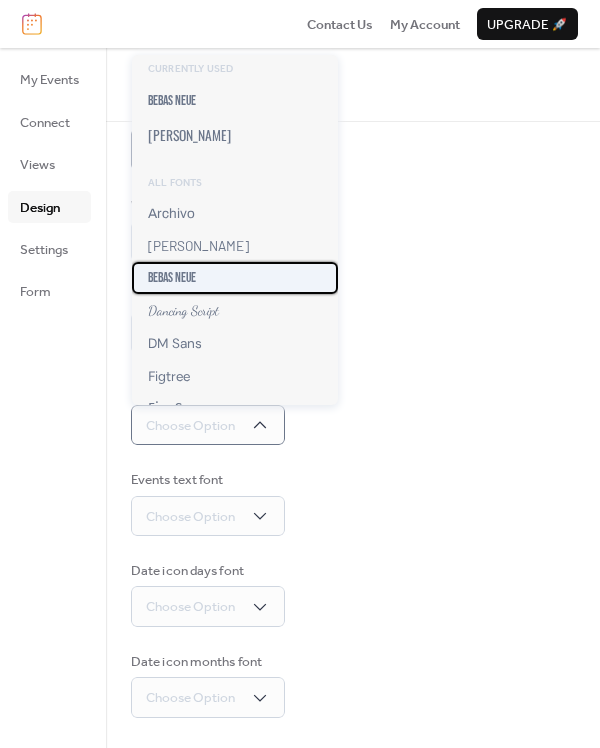 click on "Bebas Neue" at bounding box center (172, 278) 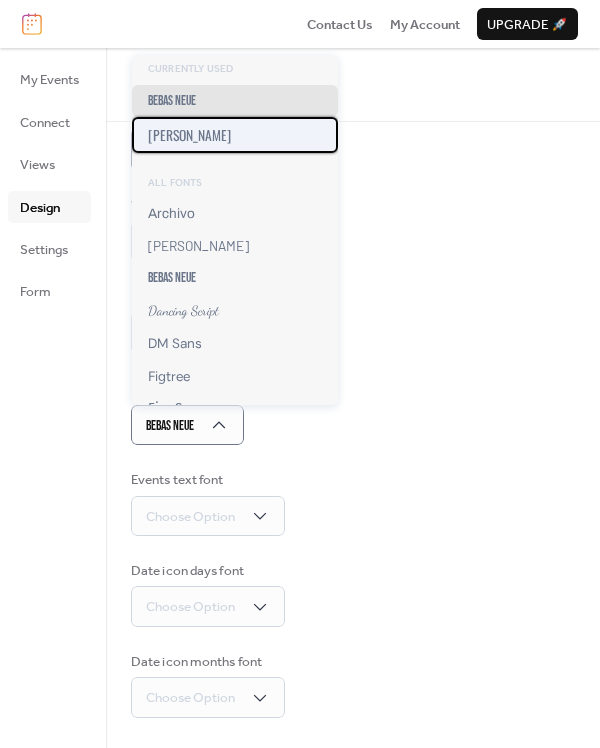 click on "Oswald" at bounding box center [235, 135] 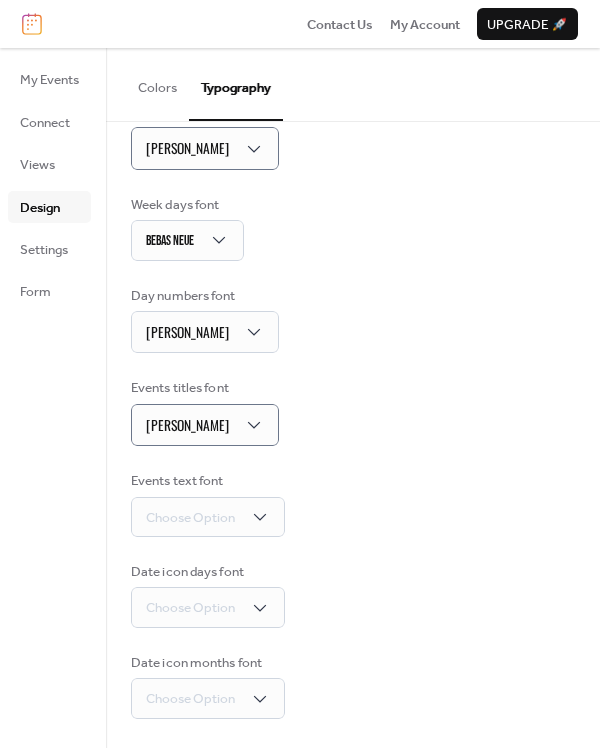 click on "Base Font Size * px Font Families Header font Oswald Week days font Bebas Neue Day numbers font Oswald Events titles font Oswald Events text font Choose Option Date icon days font Choose Option Date icon months font Choose Option" at bounding box center (353, 337) 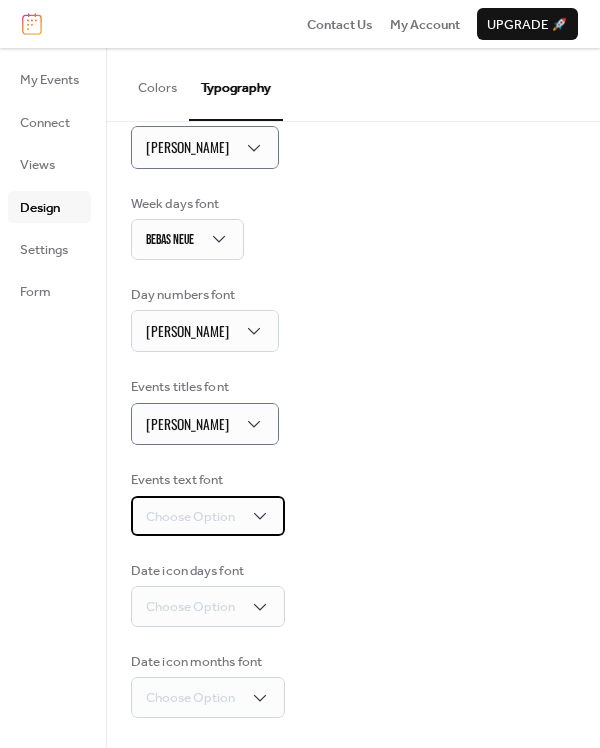 click on "Choose Option" at bounding box center (208, 516) 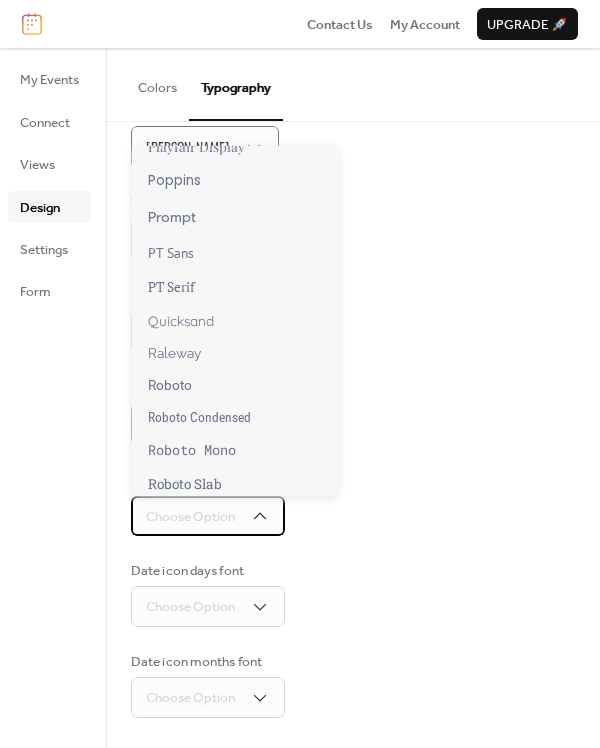 scroll, scrollTop: 1297, scrollLeft: 0, axis: vertical 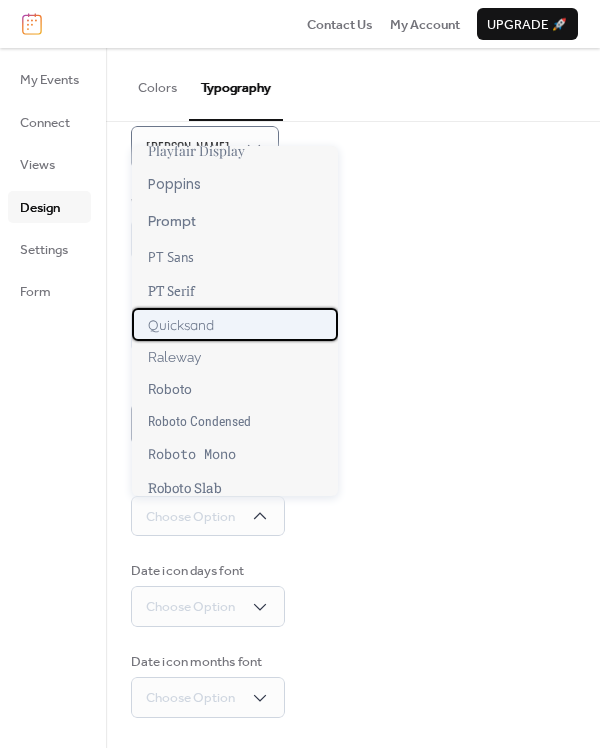 click on "Quicksand" at bounding box center (181, 324) 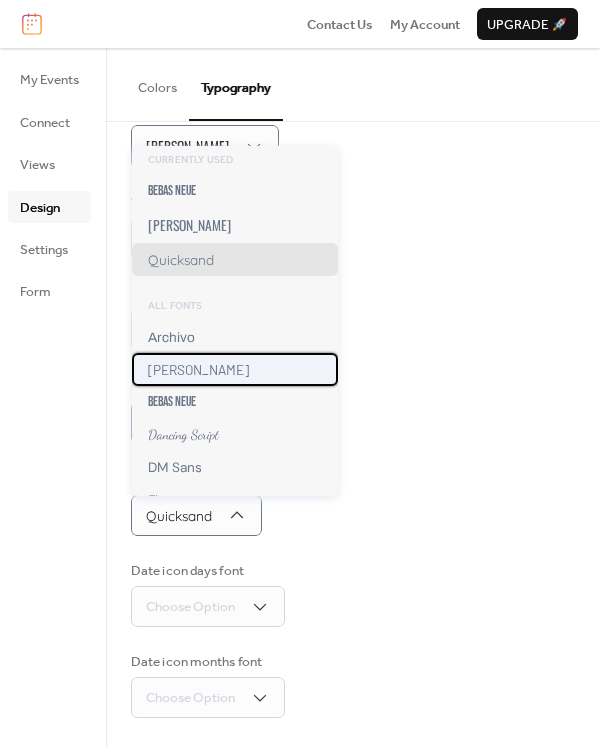 click on "Barlow" at bounding box center (235, 369) 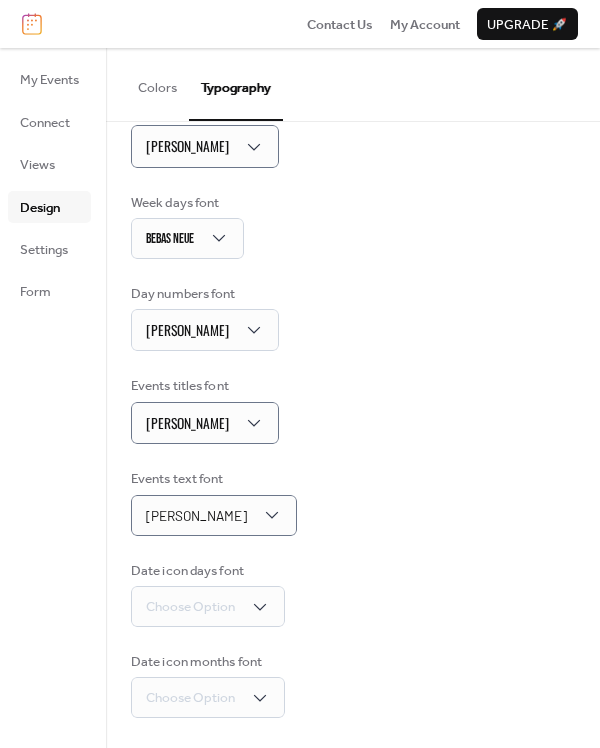 click on "Events titles font Oswald" at bounding box center [353, 410] 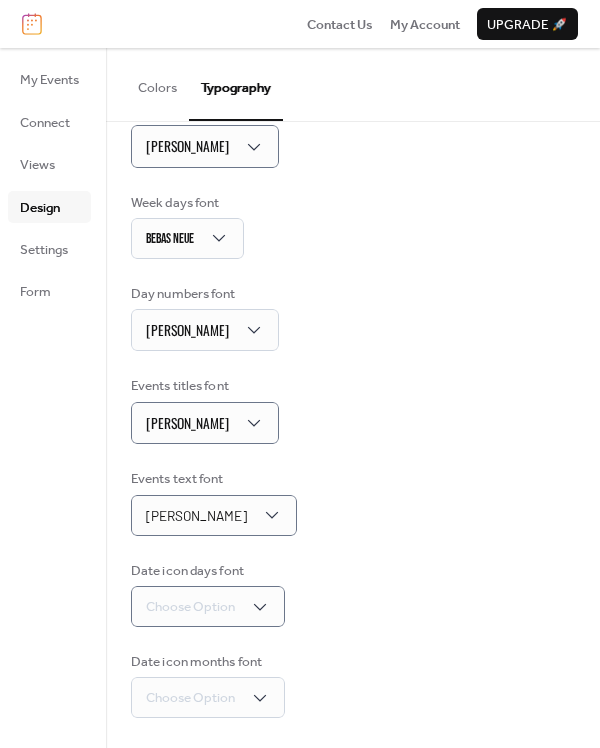 click on "Base Font Size * px Font Families Header font Oswald Week days font Bebas Neue Day numbers font Oswald Events titles font Oswald Events text font Barlow Date icon days font Choose Option Date icon months font Choose Option" at bounding box center [353, 335] 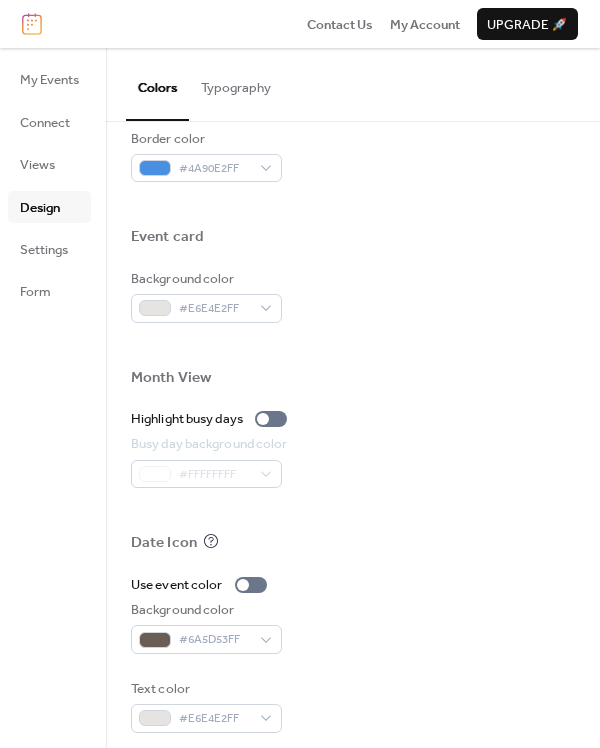 scroll, scrollTop: 904, scrollLeft: 0, axis: vertical 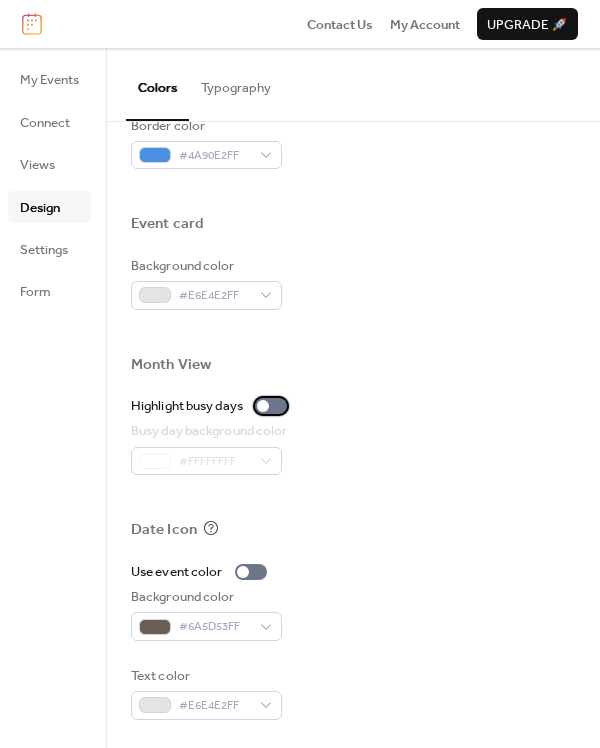 click at bounding box center [263, 406] 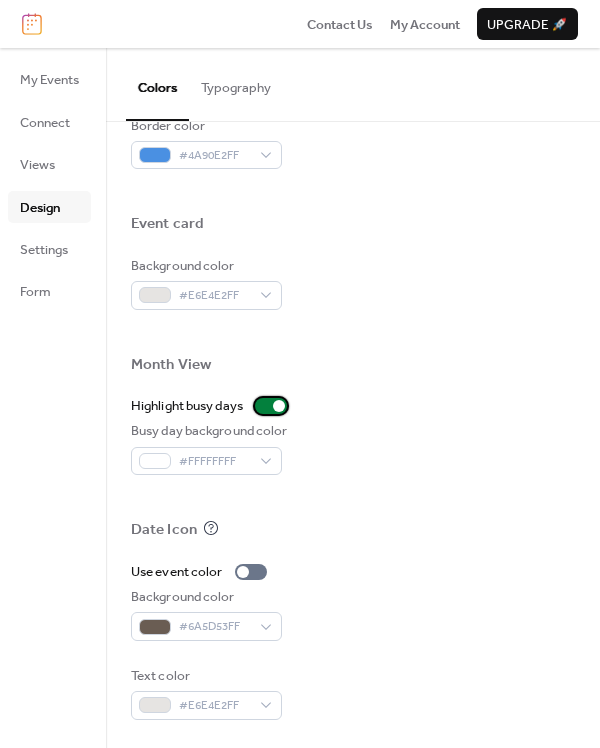 click at bounding box center (279, 406) 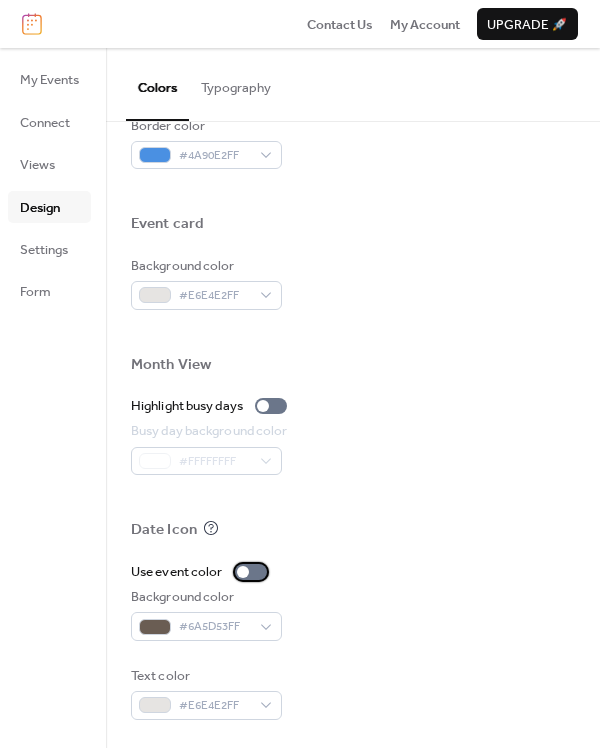 click at bounding box center (251, 572) 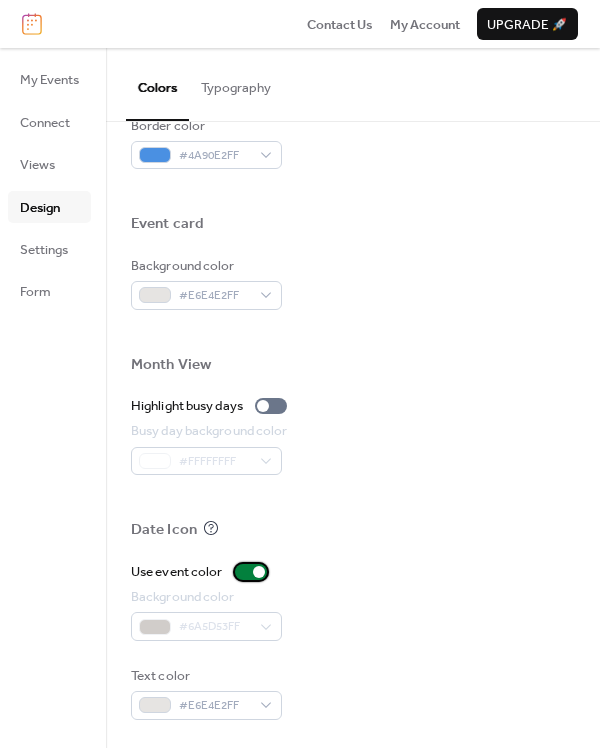 click at bounding box center [251, 572] 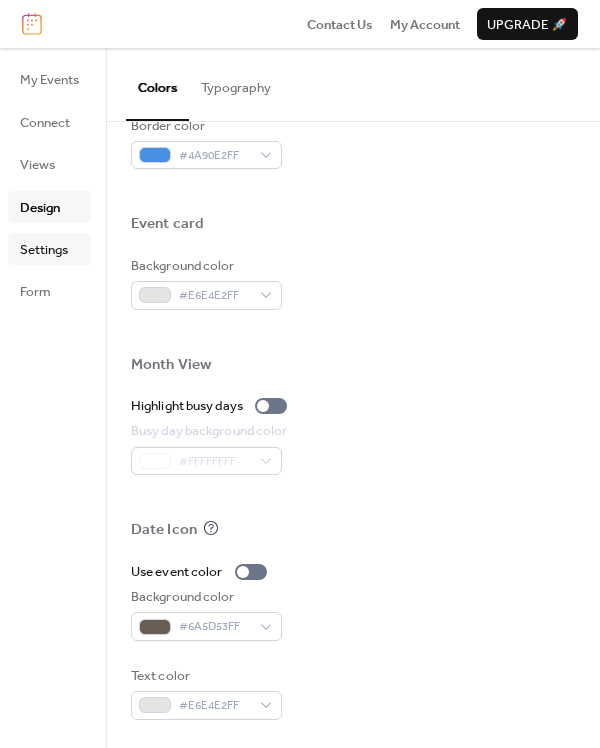 click on "Settings" at bounding box center (49, 249) 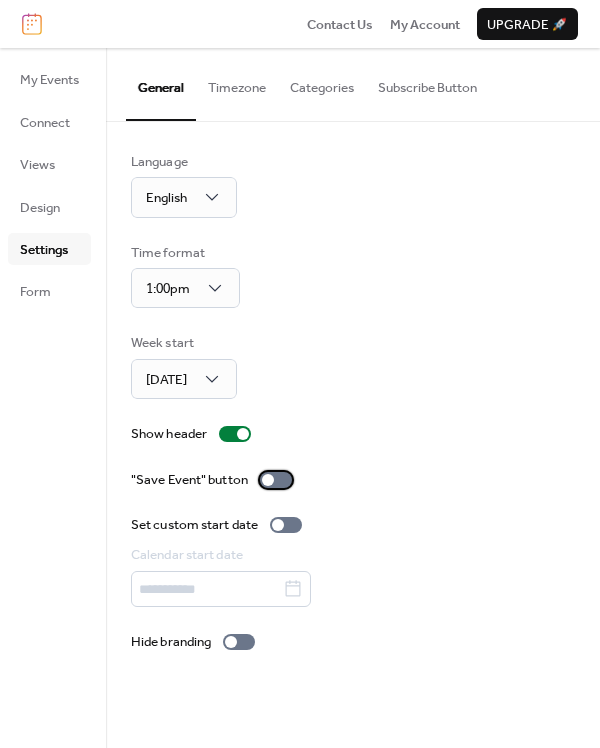 click at bounding box center [276, 480] 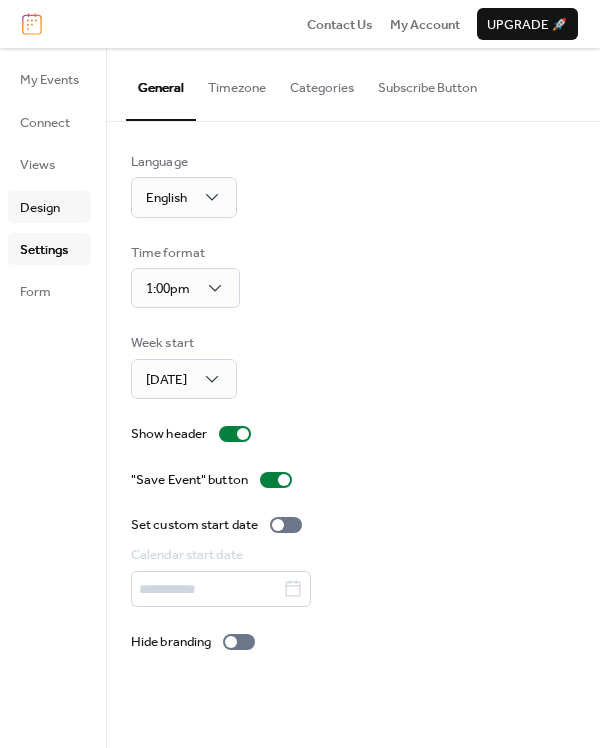click on "Design" at bounding box center (40, 208) 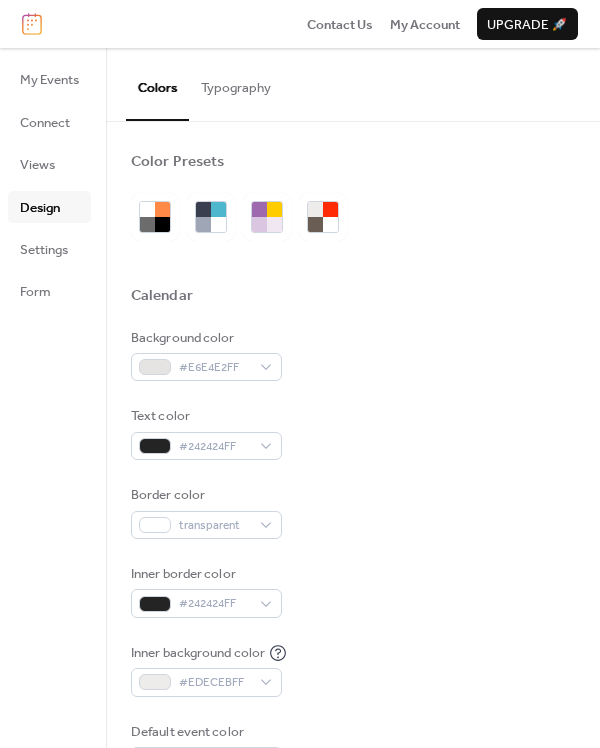 click on "Typography" at bounding box center [236, 83] 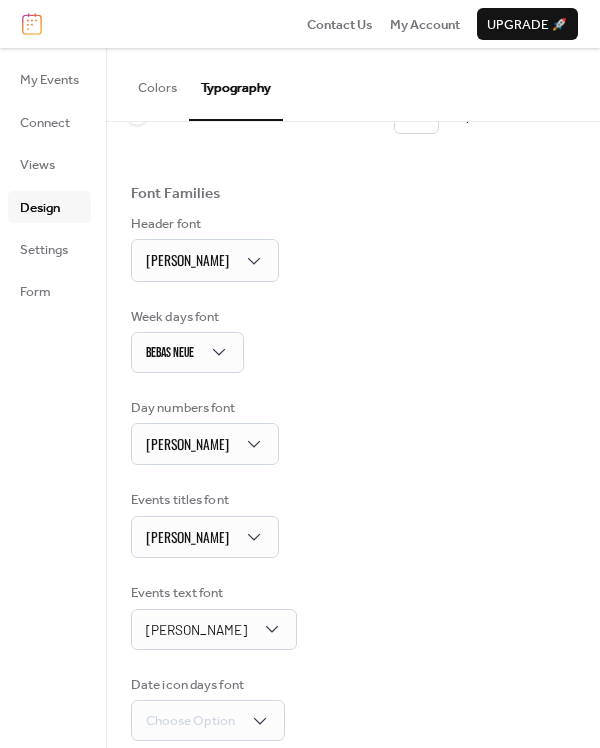 scroll, scrollTop: 97, scrollLeft: 0, axis: vertical 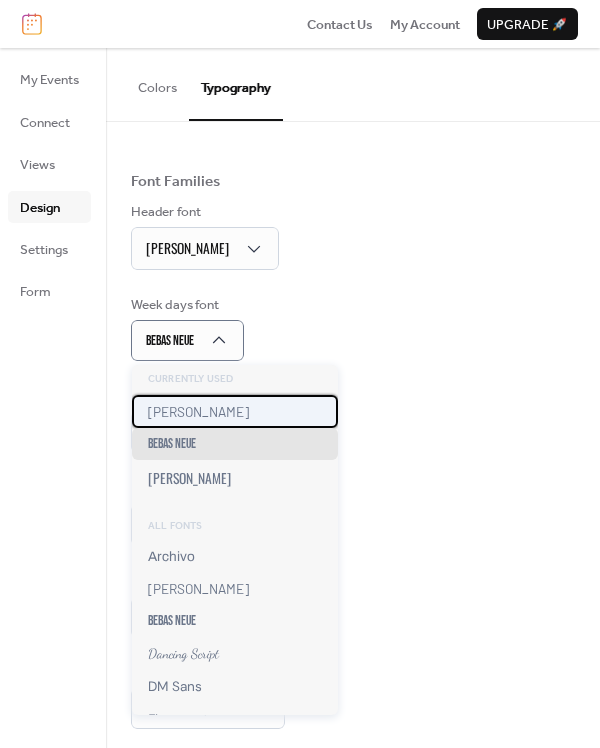 click on "Barlow" at bounding box center (235, 411) 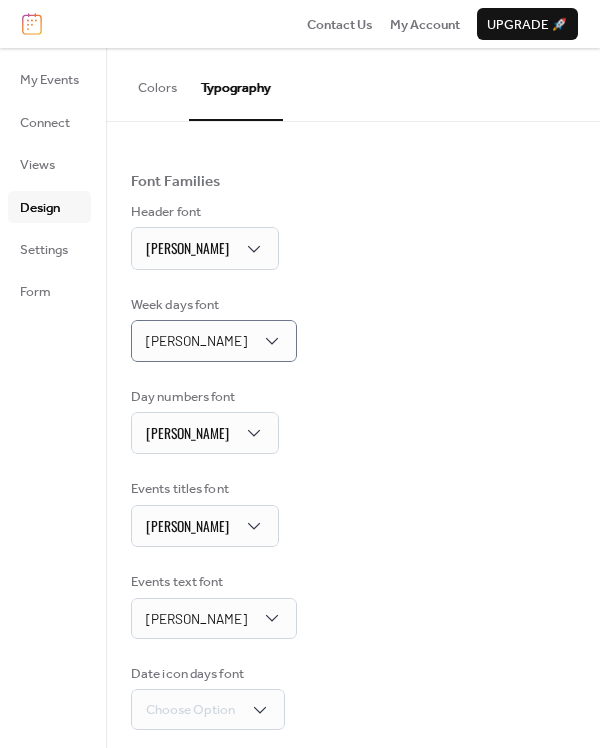 click on "Base Font Size * px Font Families Header font Oswald Week days font Barlow Day numbers font Oswald Events titles font Oswald Events text font Barlow Date icon days font Choose Option Date icon months font Choose Option" at bounding box center [353, 438] 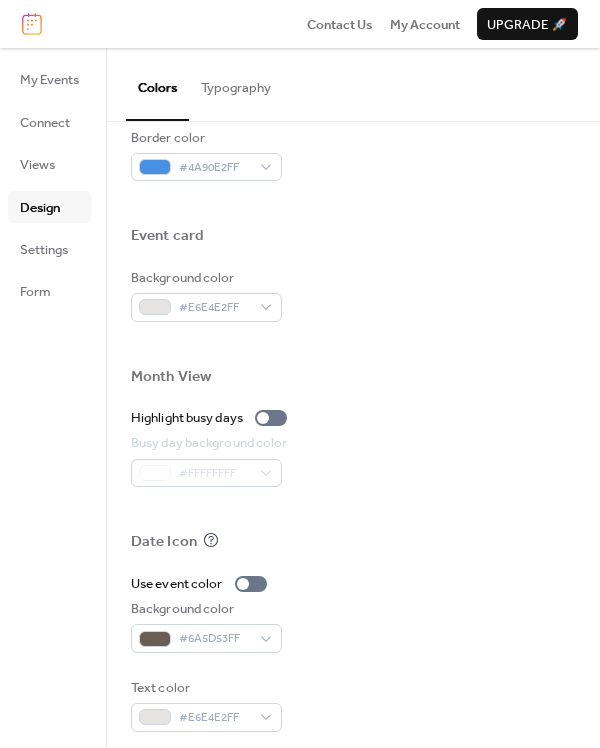 scroll, scrollTop: 904, scrollLeft: 0, axis: vertical 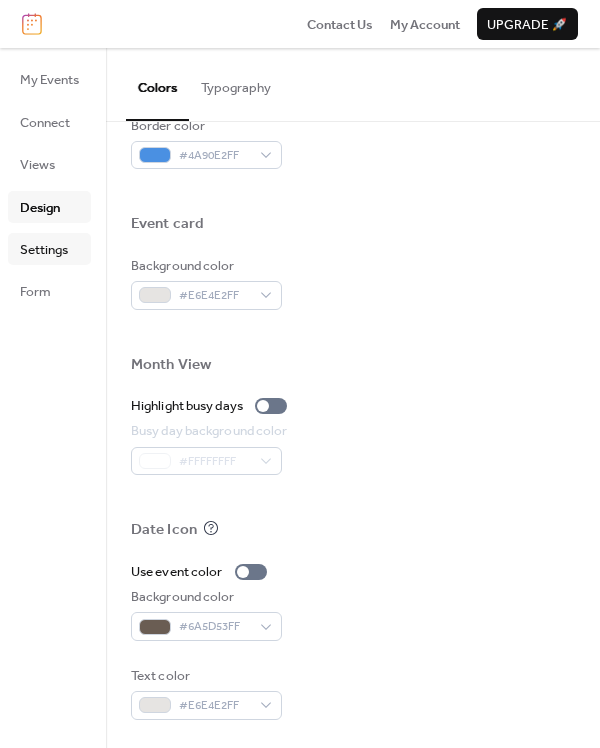 click on "Settings" at bounding box center [44, 250] 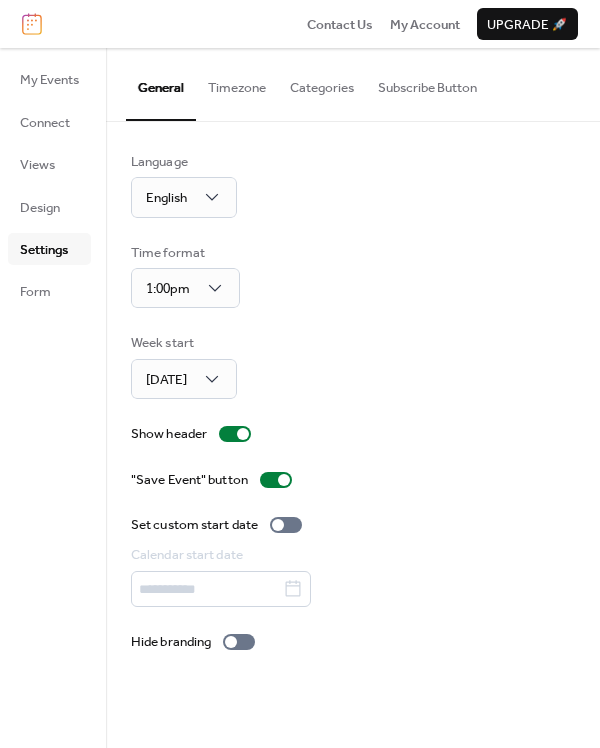 click on "Timezone" at bounding box center [237, 83] 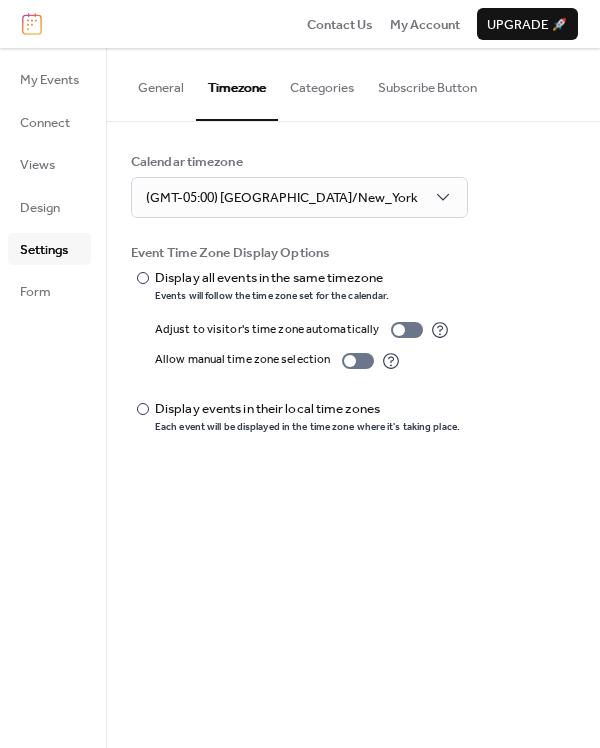 click on "Categories" at bounding box center [322, 83] 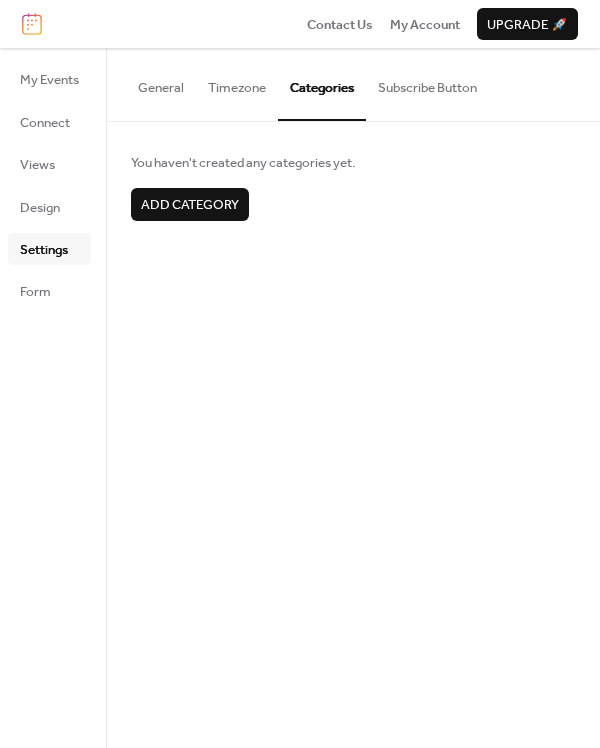 click on "Subscribe Button" at bounding box center [427, 83] 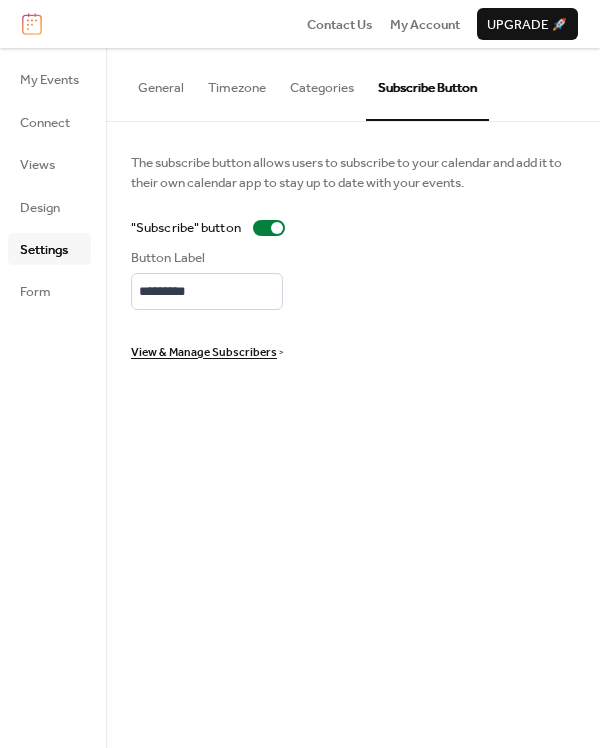 click on "General" at bounding box center (161, 83) 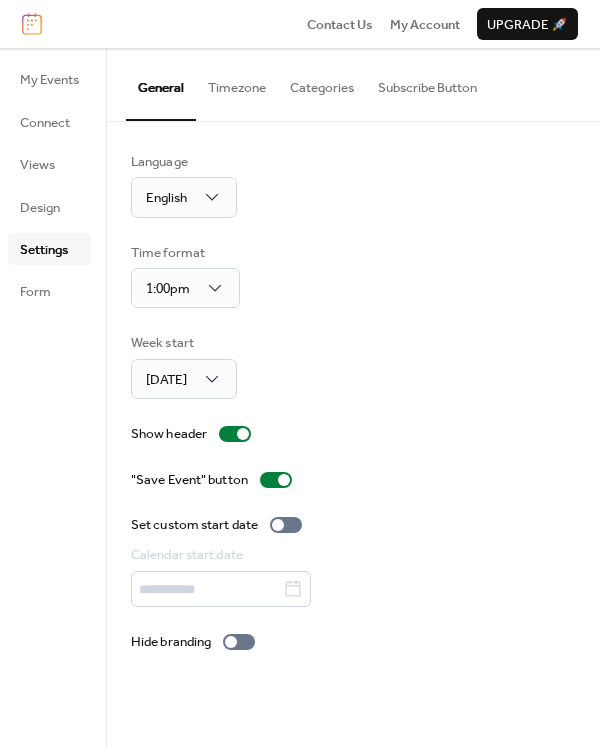 click on "Subscribe Button" at bounding box center [427, 83] 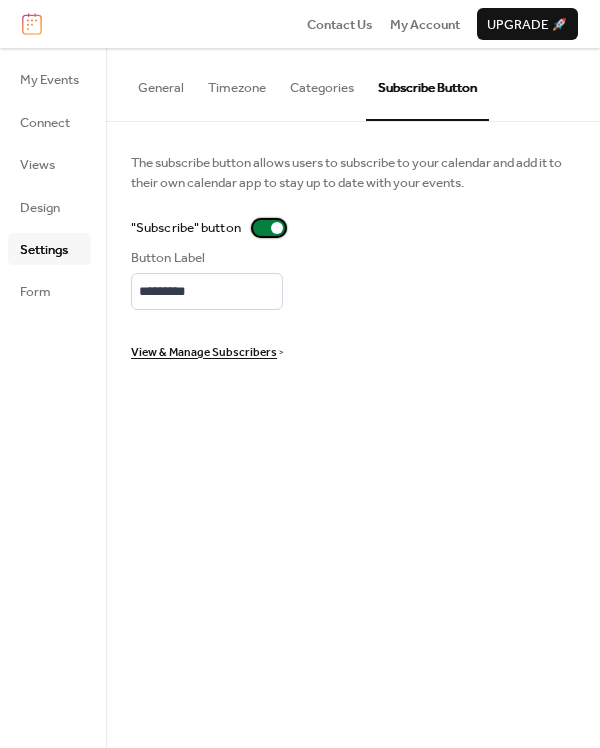 click at bounding box center [269, 228] 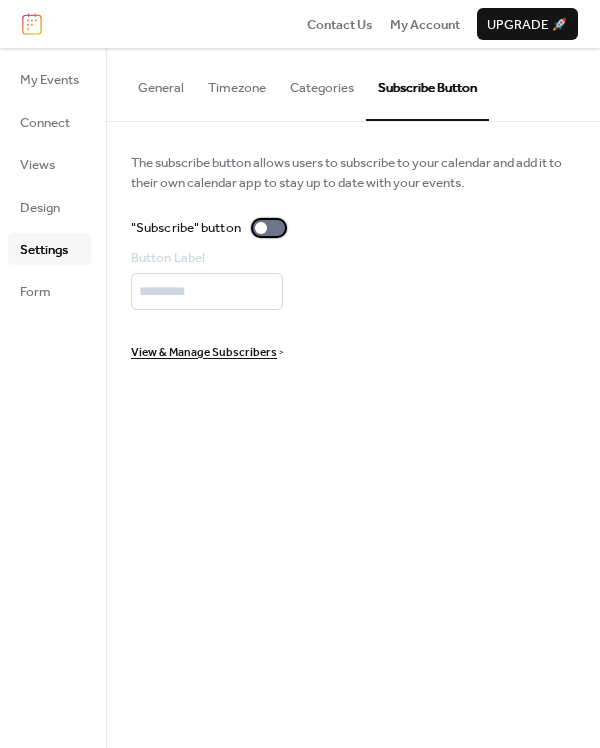 click at bounding box center (269, 228) 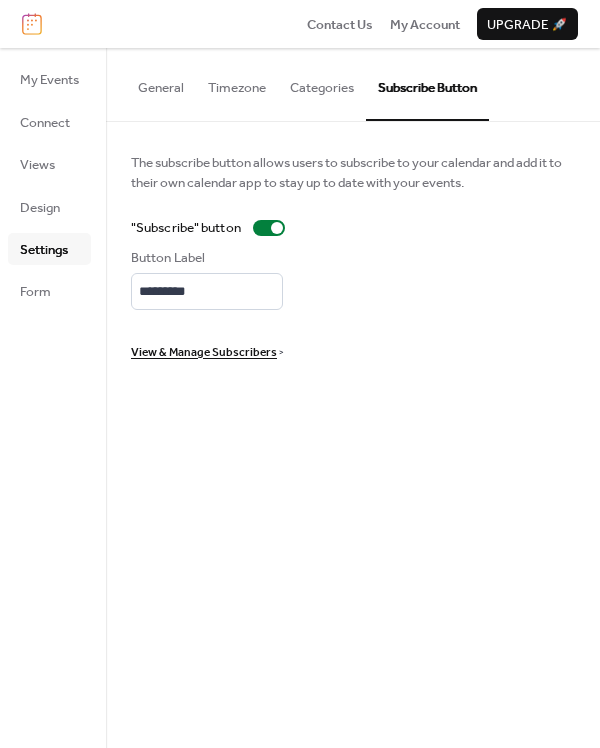 click on "Categories" at bounding box center (322, 83) 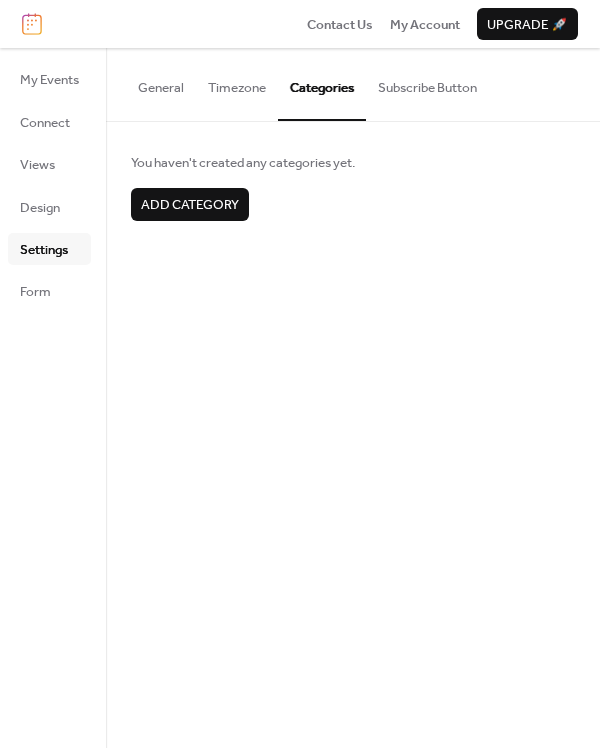 click on "Subscribe Button" at bounding box center (427, 83) 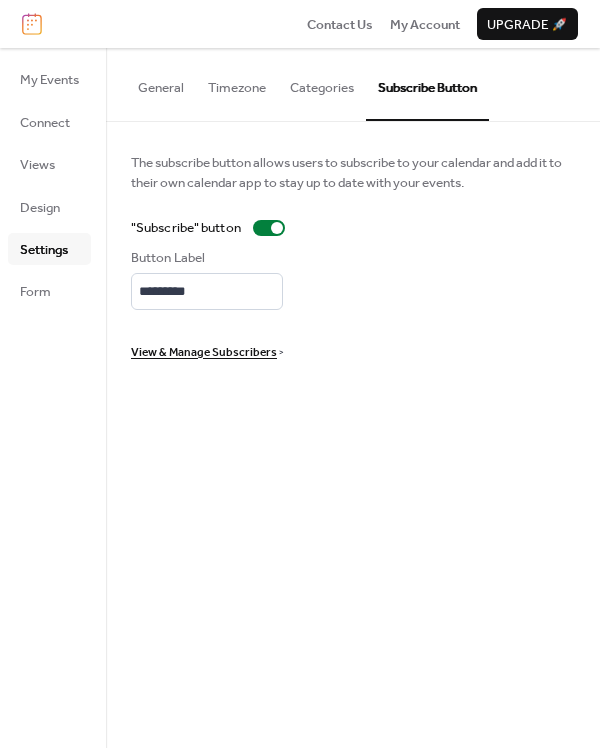 click on "View & Manage Subscribers" at bounding box center [204, 353] 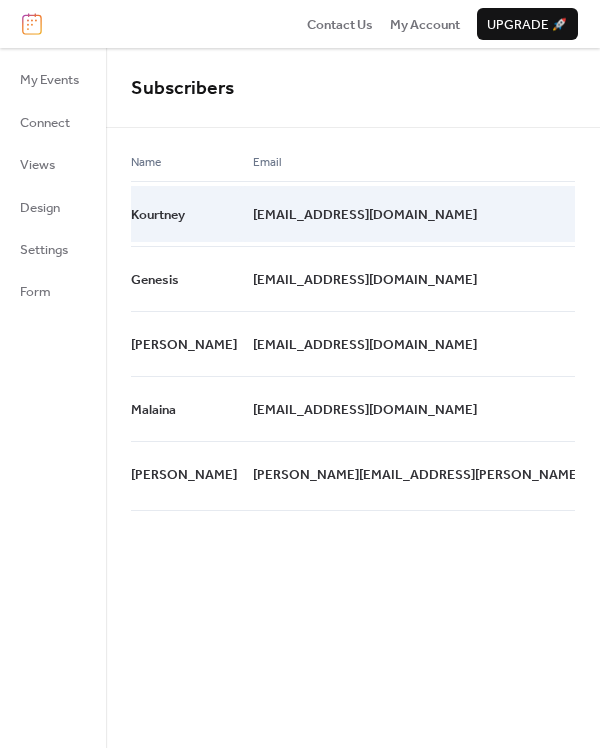 click 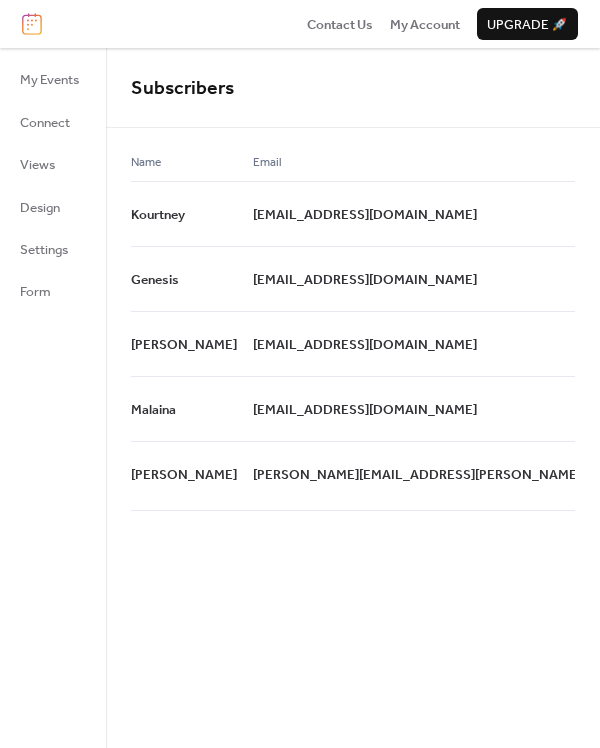 click on "Subscribers" at bounding box center [353, 88] 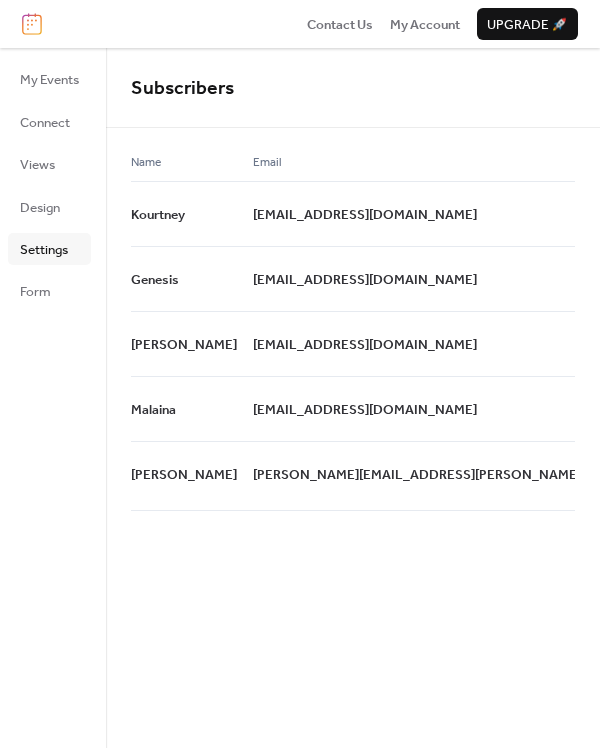click on "Settings" at bounding box center (44, 250) 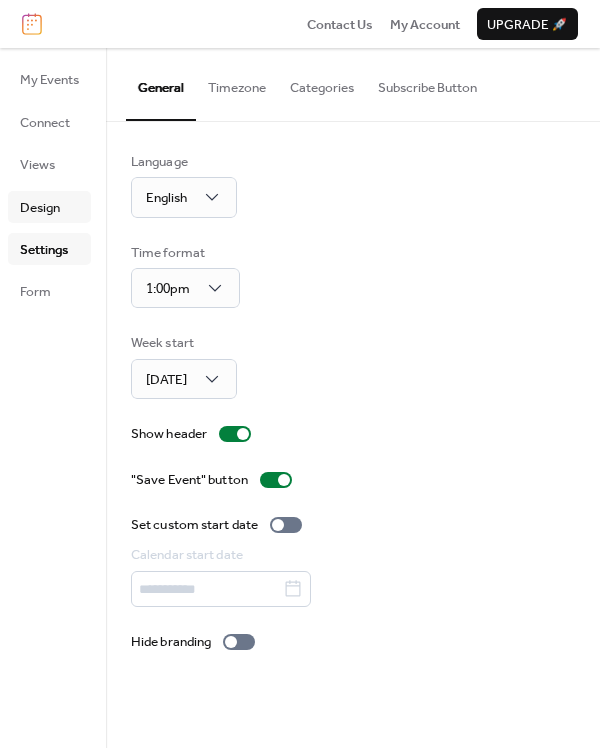 click on "Design" at bounding box center (40, 208) 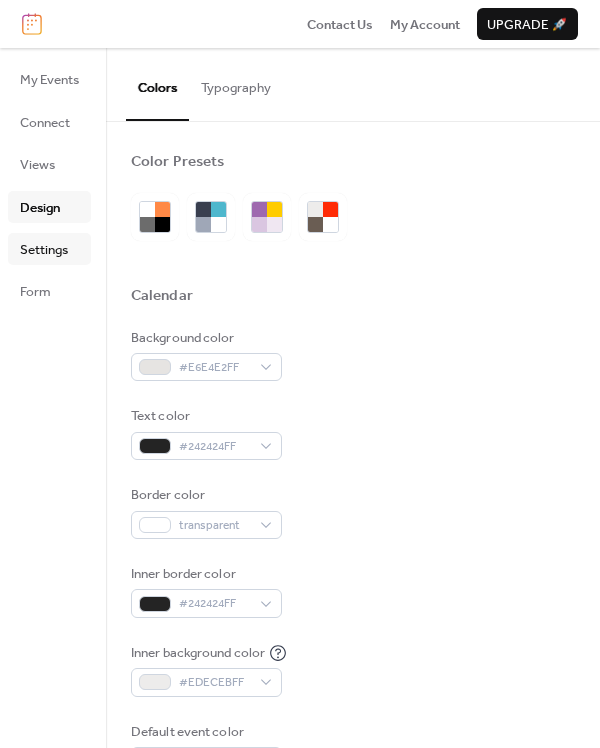 click on "Settings" at bounding box center [44, 250] 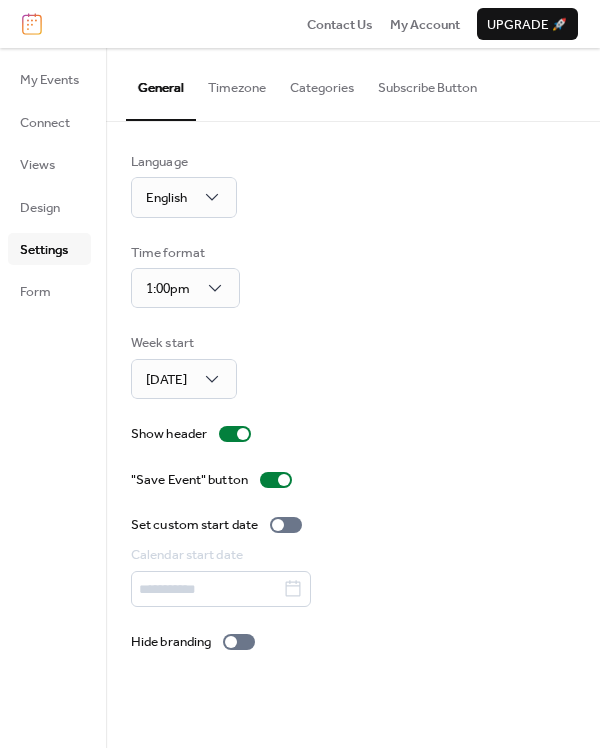 click on "Subscribe Button" at bounding box center (427, 83) 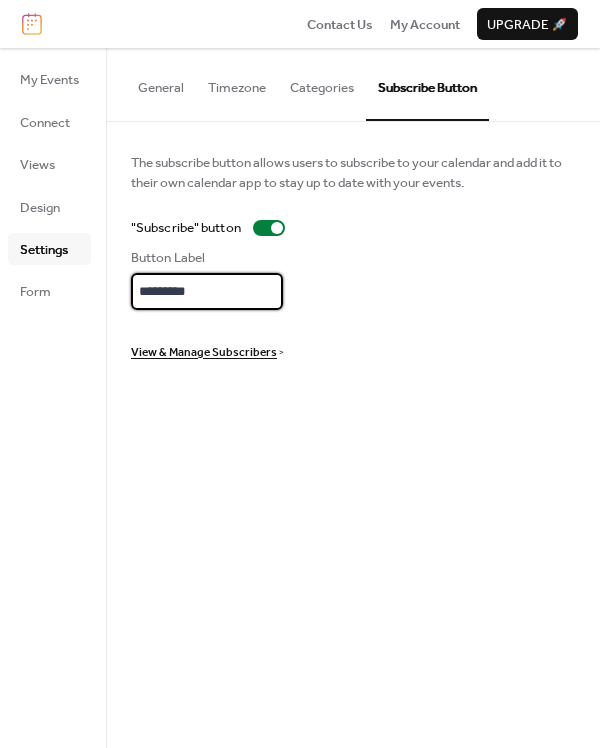 click on "*********" at bounding box center (207, 291) 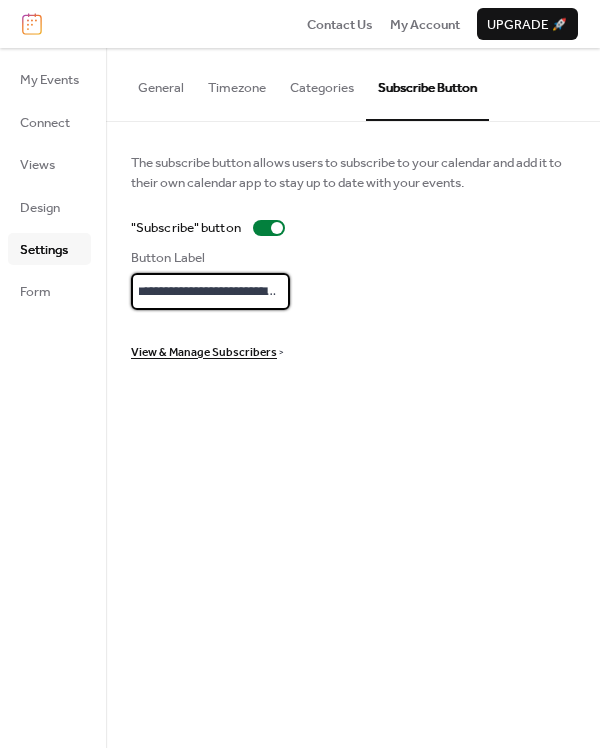 scroll, scrollTop: 0, scrollLeft: 22, axis: horizontal 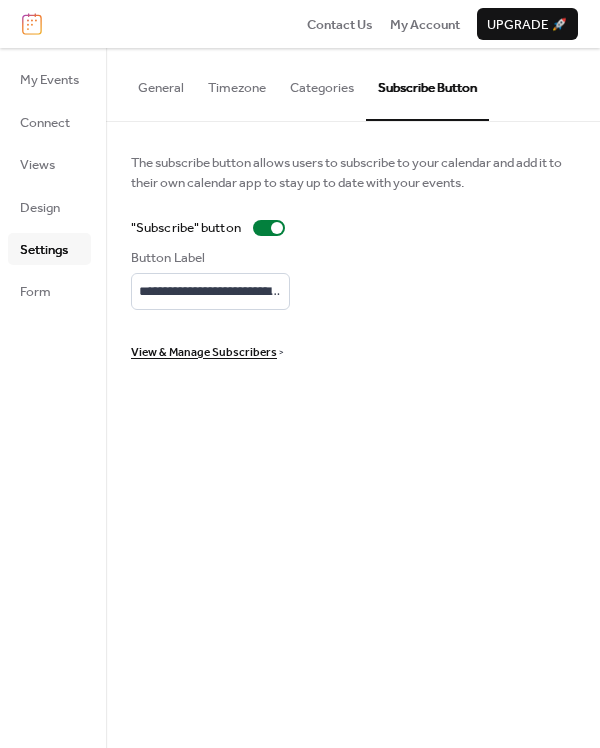click on "Categories" at bounding box center (322, 83) 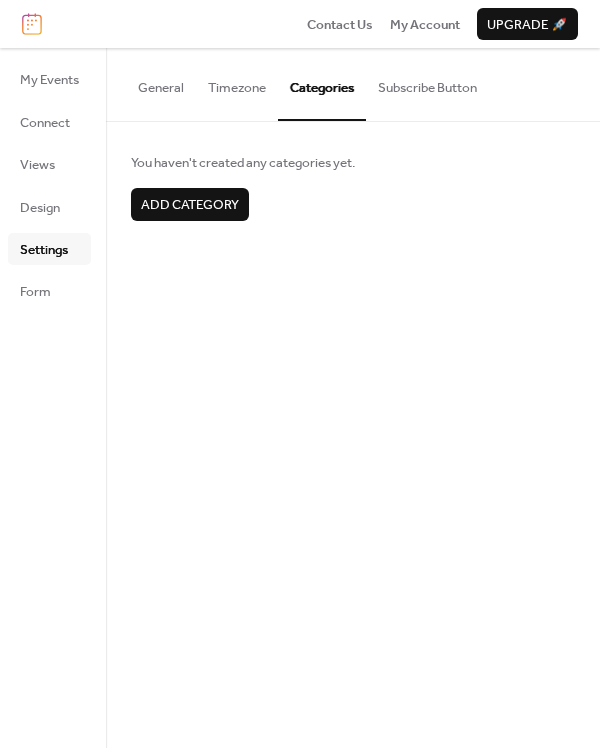 click on "Timezone" at bounding box center [237, 83] 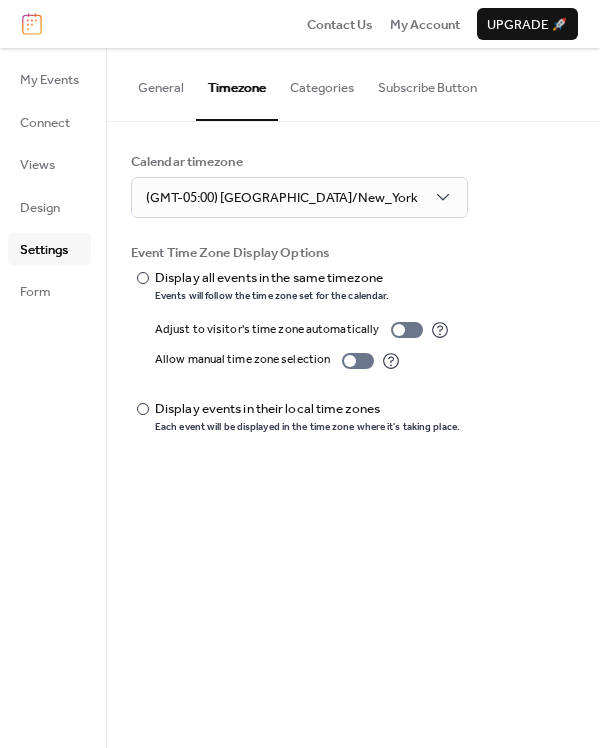 click on "General" at bounding box center (161, 83) 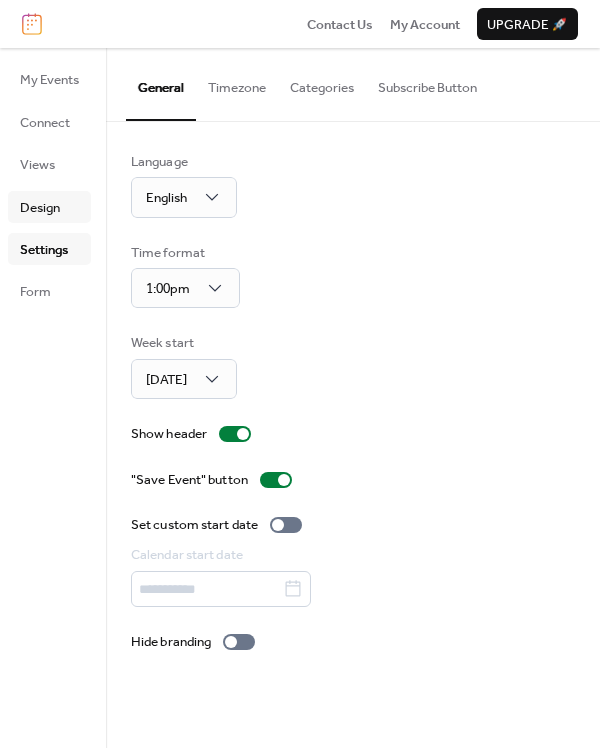 click on "Design" at bounding box center (40, 208) 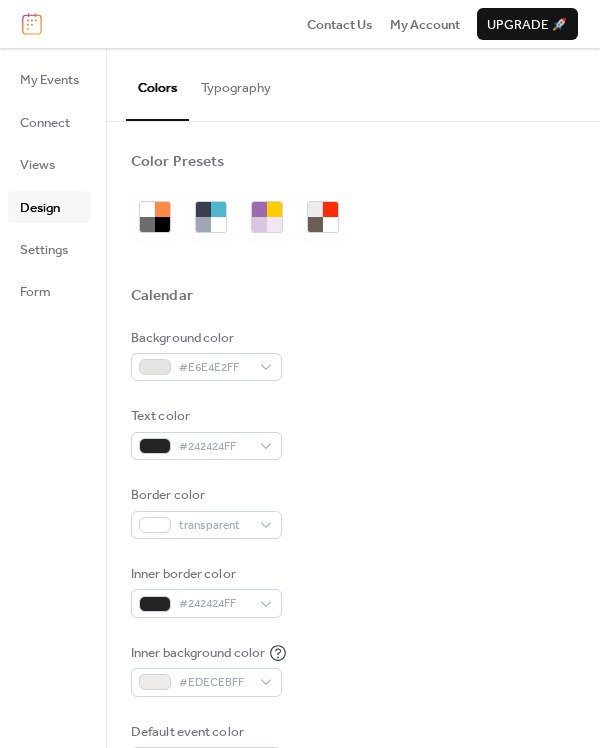 click on "Typography" at bounding box center (236, 83) 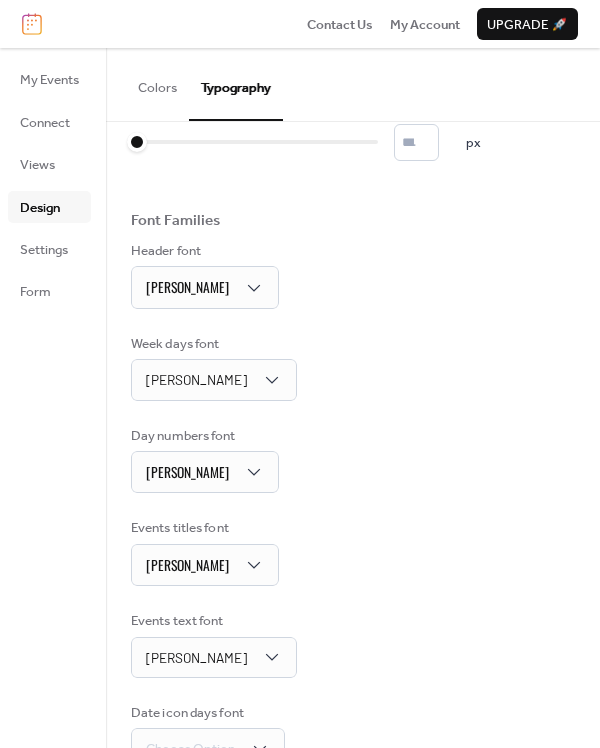 scroll, scrollTop: 0, scrollLeft: 0, axis: both 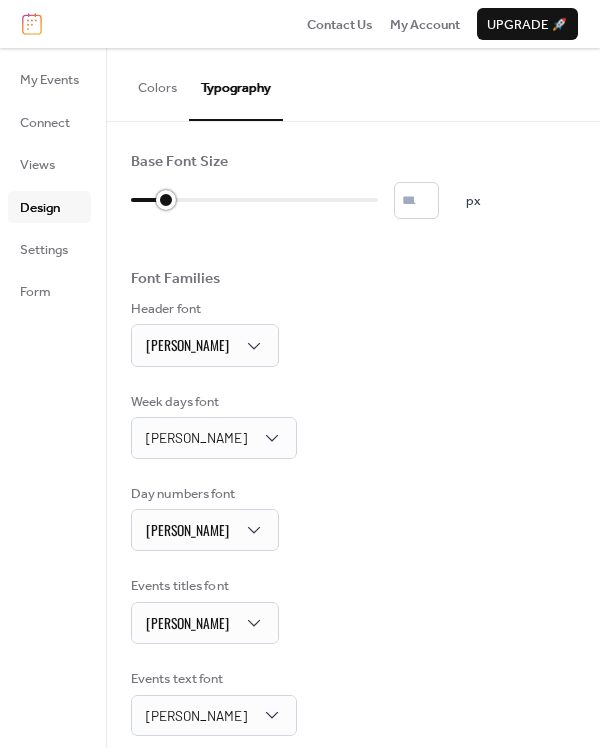 drag, startPoint x: 136, startPoint y: 200, endPoint x: 171, endPoint y: 197, distance: 35.128338 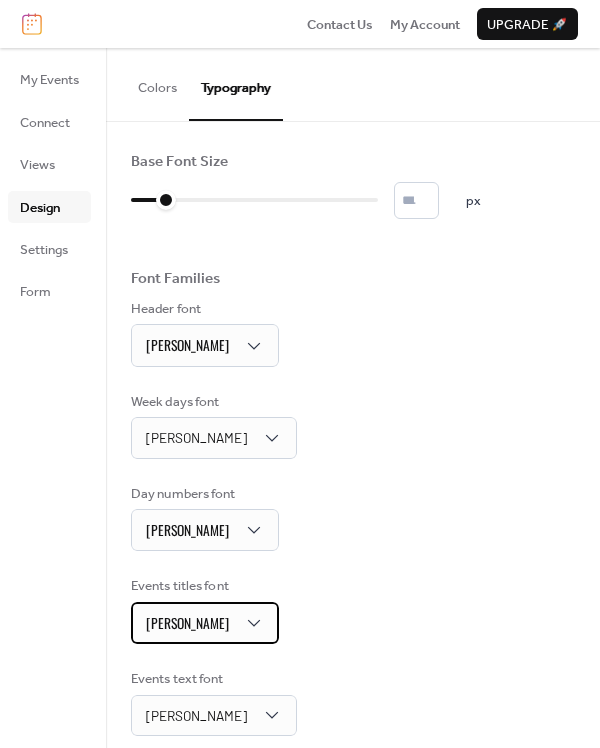 click on "[PERSON_NAME]" at bounding box center [205, 623] 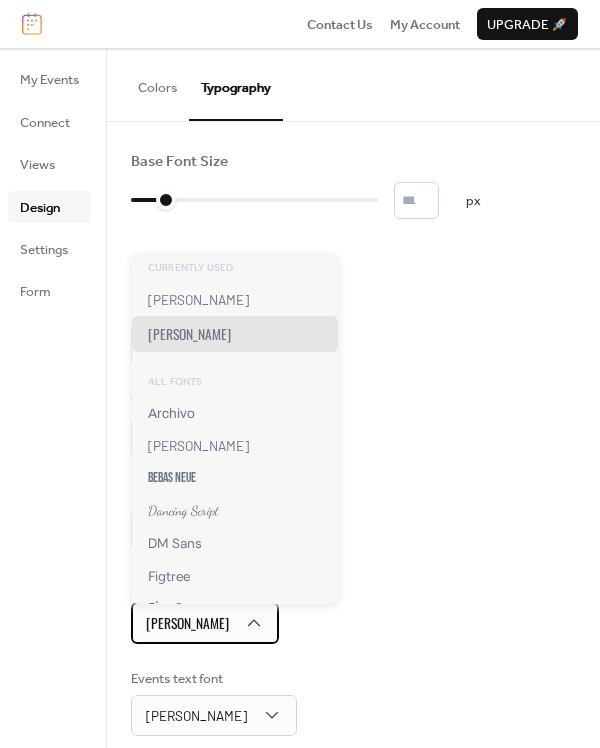 click on "[PERSON_NAME]" at bounding box center [205, 623] 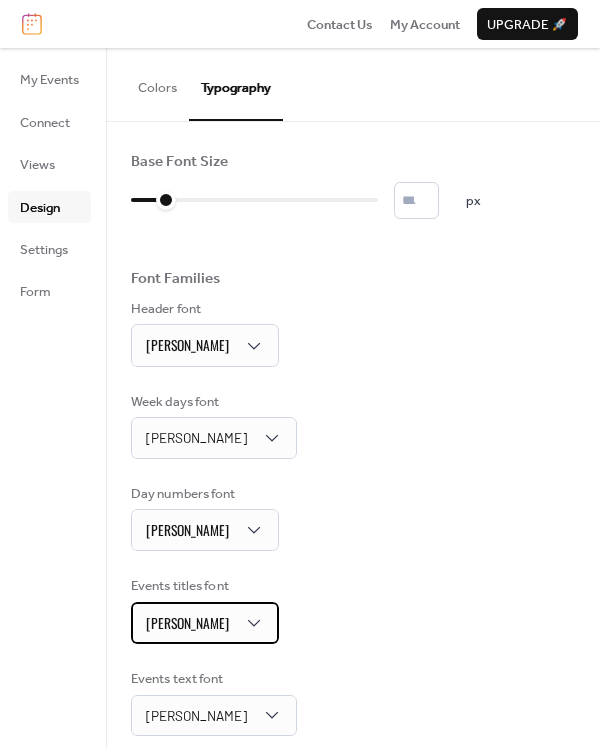 click on "[PERSON_NAME]" at bounding box center (205, 623) 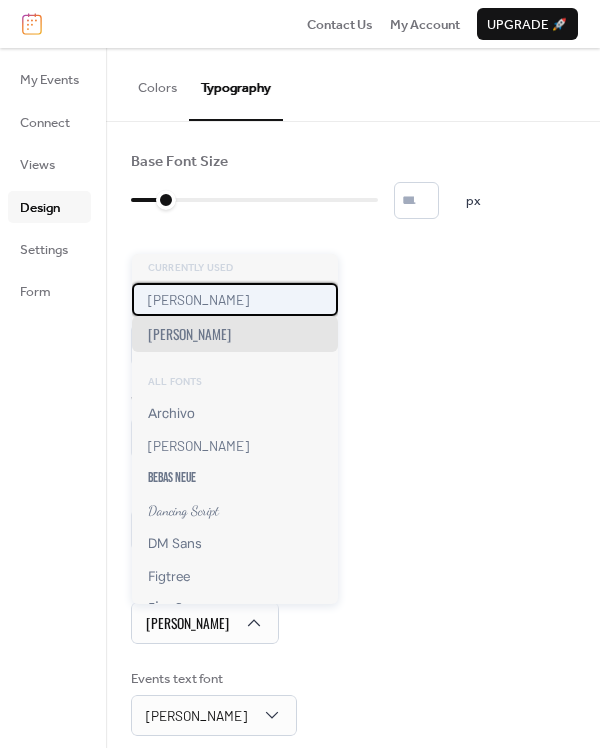 click on "[PERSON_NAME]" at bounding box center (235, 299) 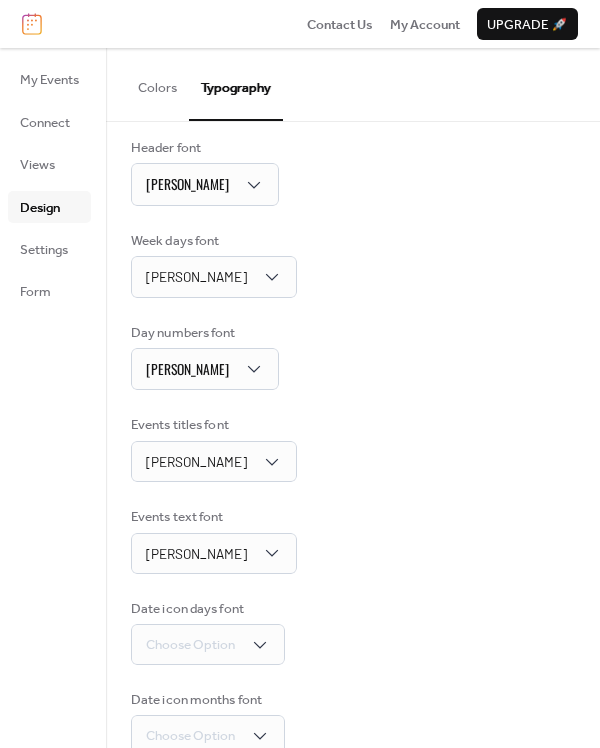 scroll, scrollTop: 157, scrollLeft: 0, axis: vertical 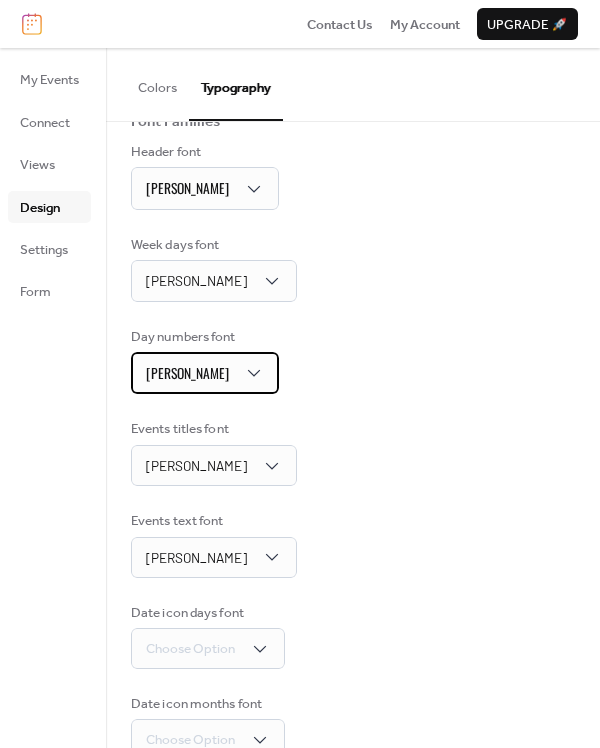 click on "[PERSON_NAME]" at bounding box center [205, 373] 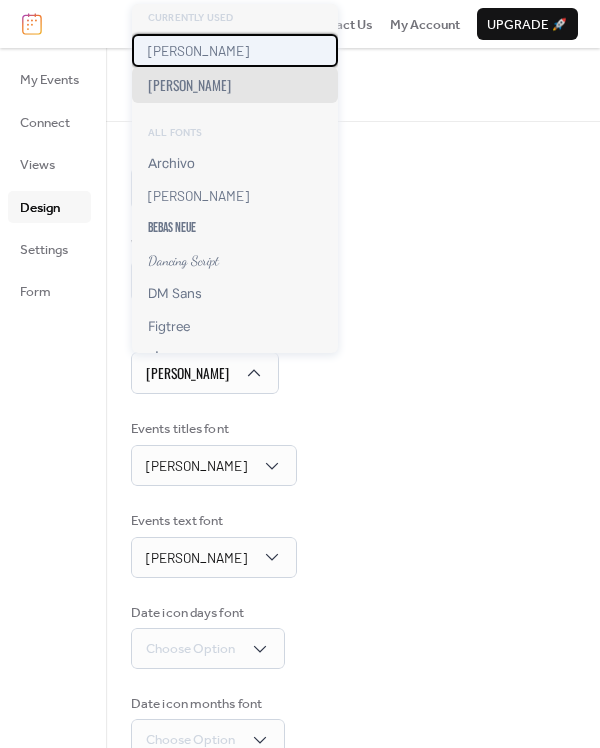 click on "[PERSON_NAME]" at bounding box center [235, 50] 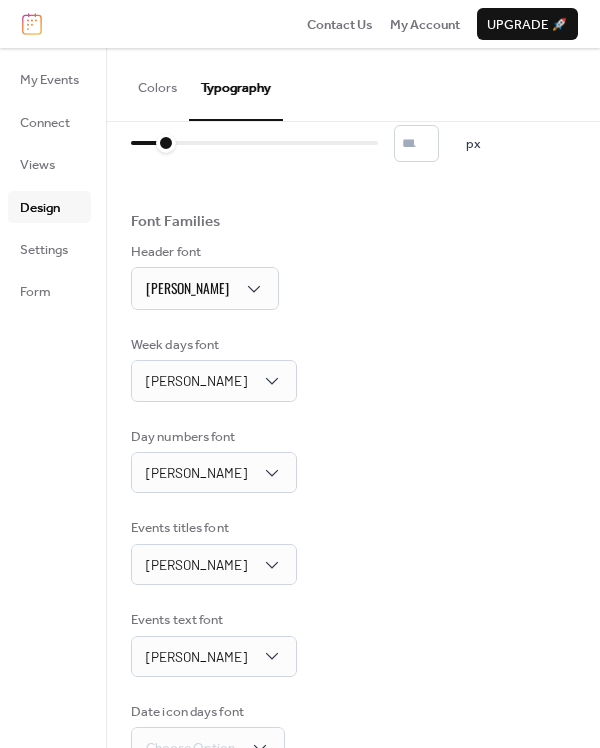 scroll, scrollTop: 34, scrollLeft: 0, axis: vertical 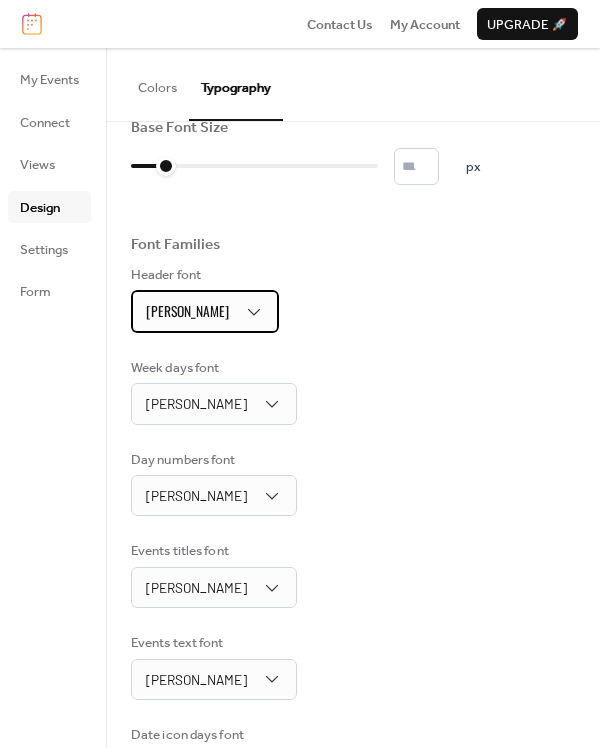 click on "[PERSON_NAME]" at bounding box center [205, 311] 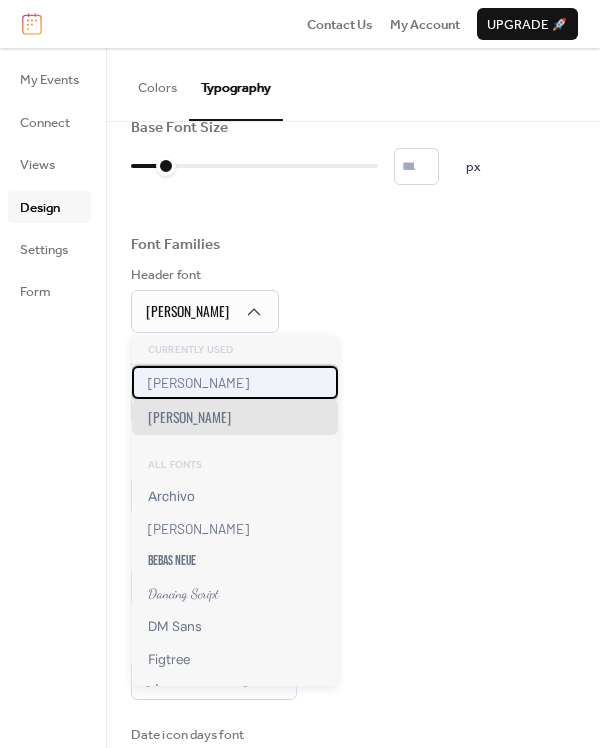 click on "[PERSON_NAME]" at bounding box center [235, 382] 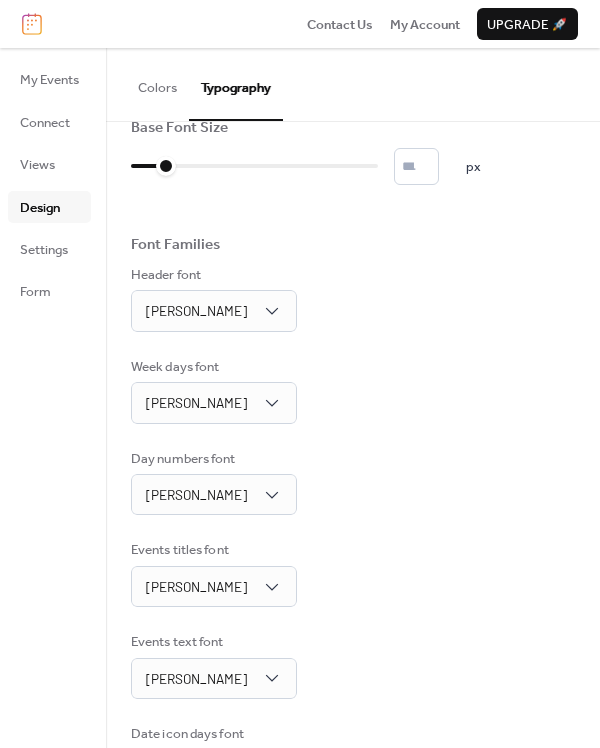 click on "Day numbers font Barlow" at bounding box center (353, 482) 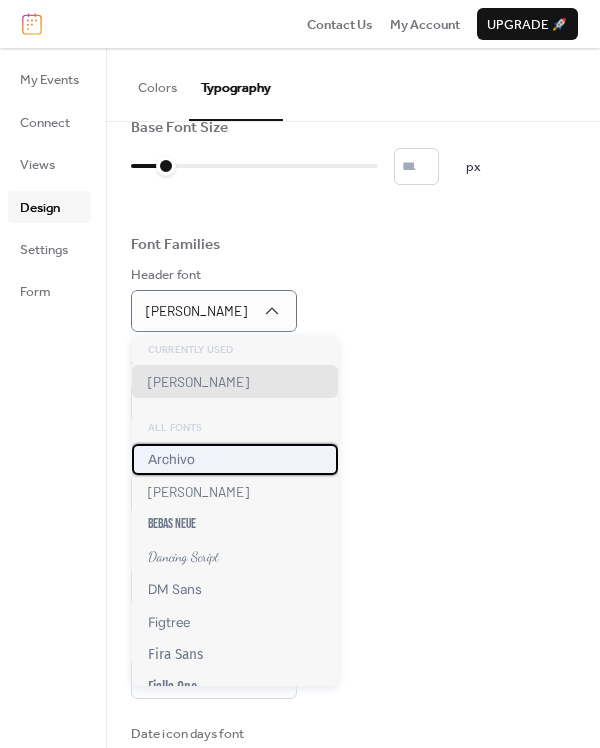 click on "Archivo" at bounding box center (171, 459) 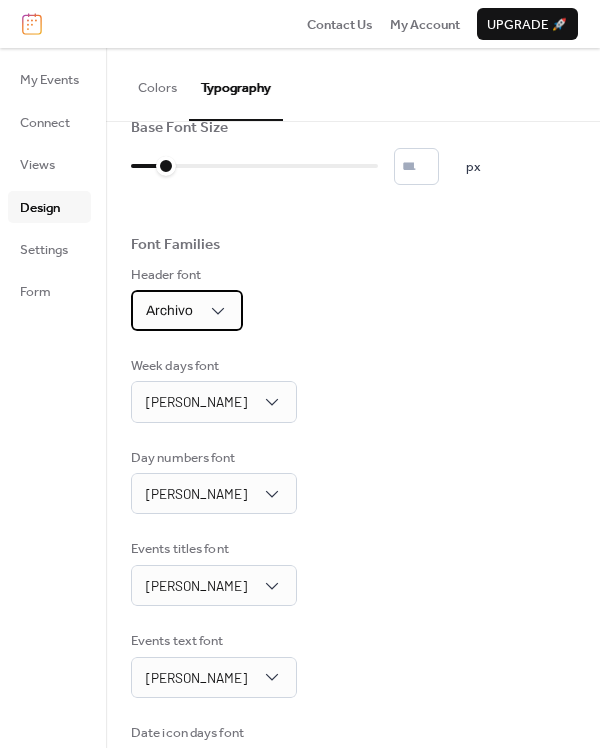 click on "Archivo" at bounding box center [187, 310] 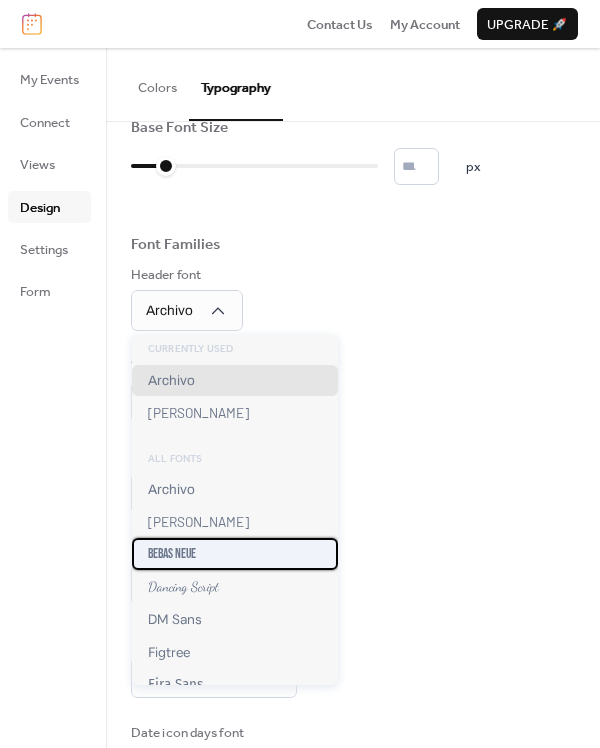click on "Bebas Neue" at bounding box center (235, 554) 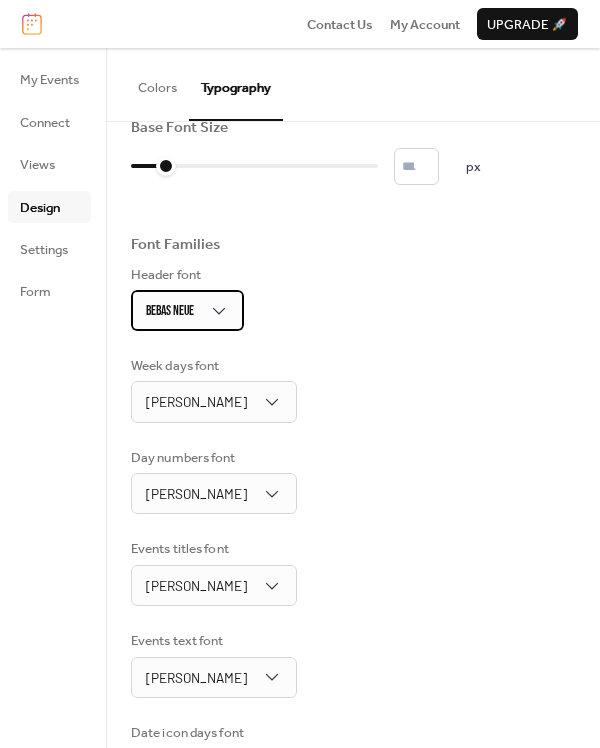 click on "Bebas Neue" at bounding box center (187, 310) 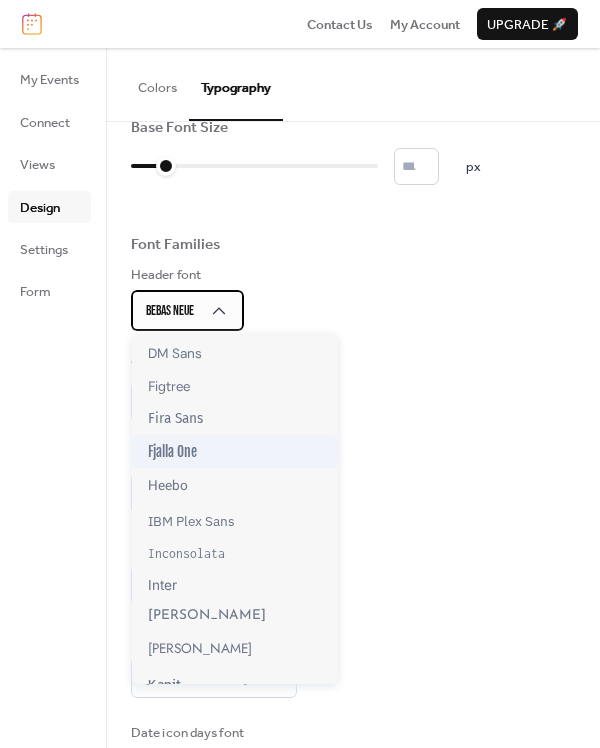 scroll, scrollTop: 0, scrollLeft: 0, axis: both 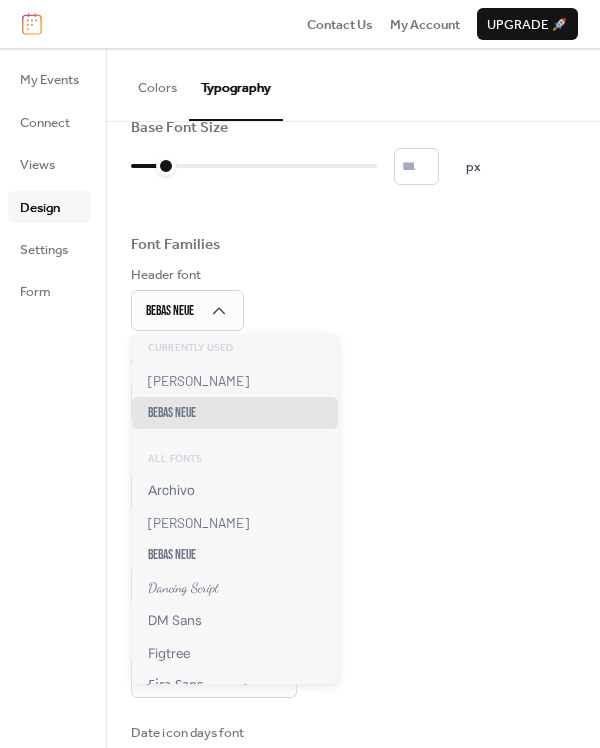 click on "Week days font Barlow" at bounding box center [353, 389] 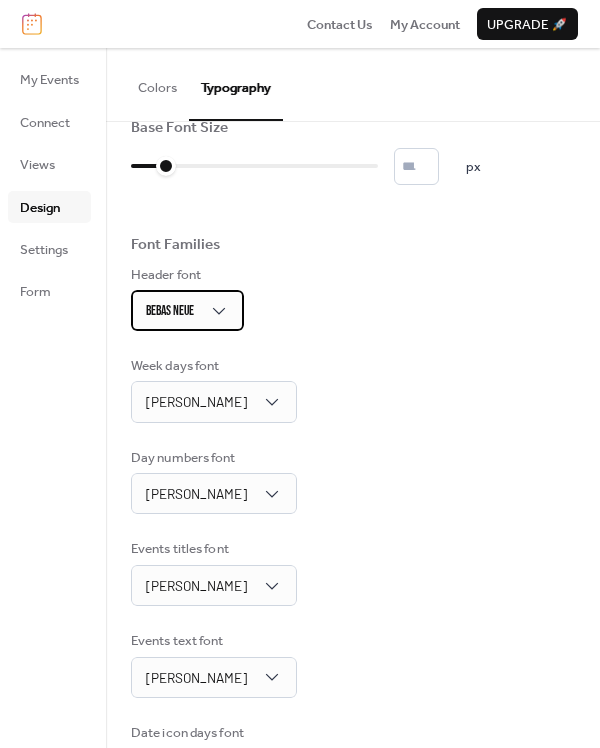 click on "Bebas Neue" at bounding box center [170, 311] 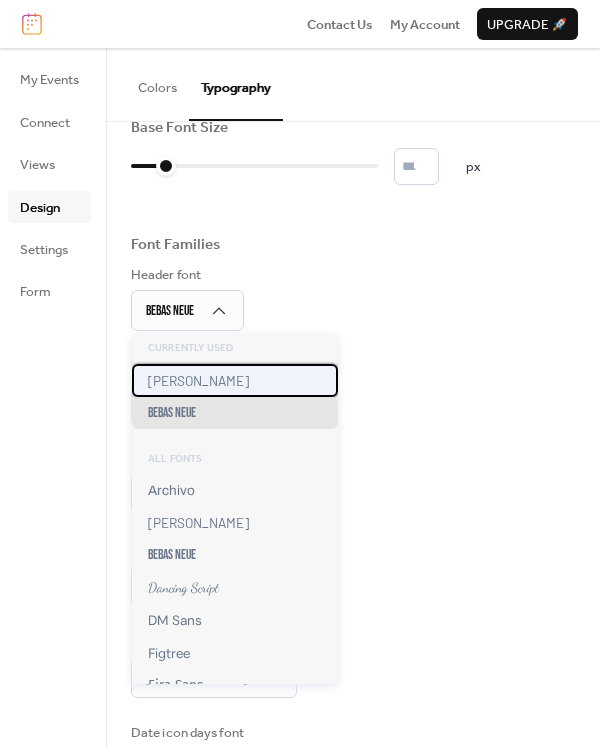 click on "[PERSON_NAME]" at bounding box center (235, 380) 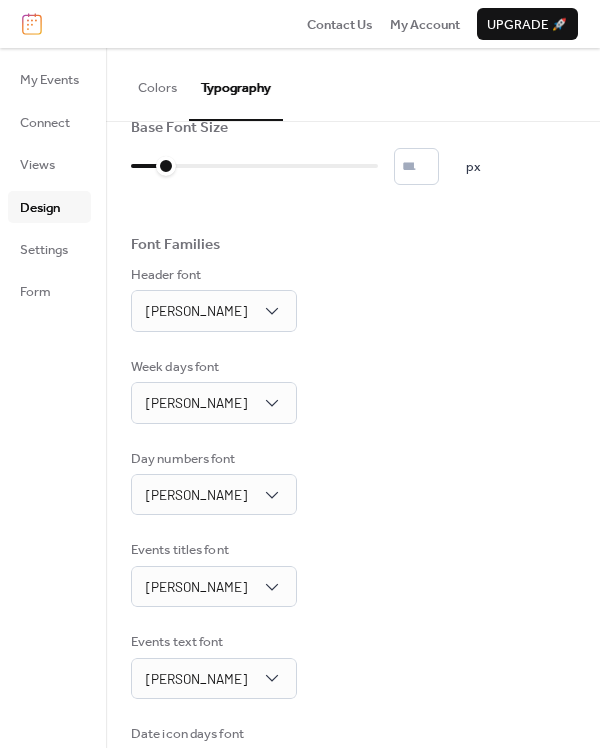 click on "Header font Barlow" at bounding box center [353, 298] 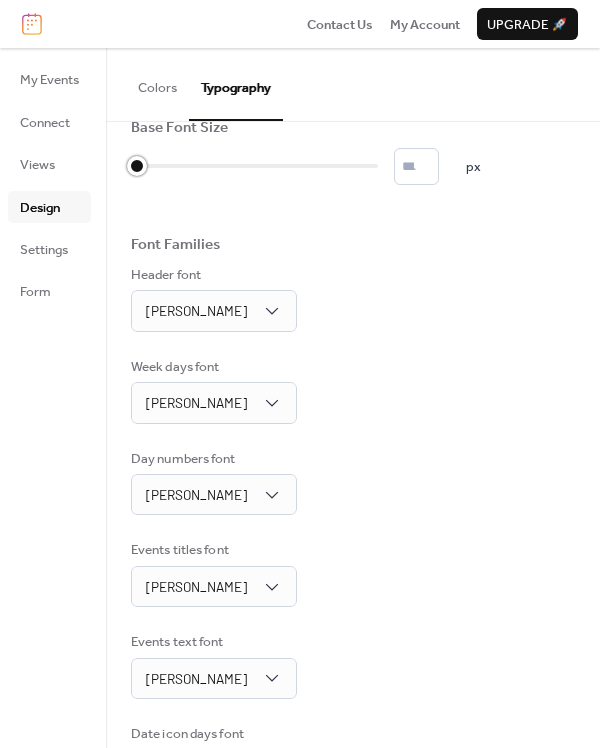 type on "**" 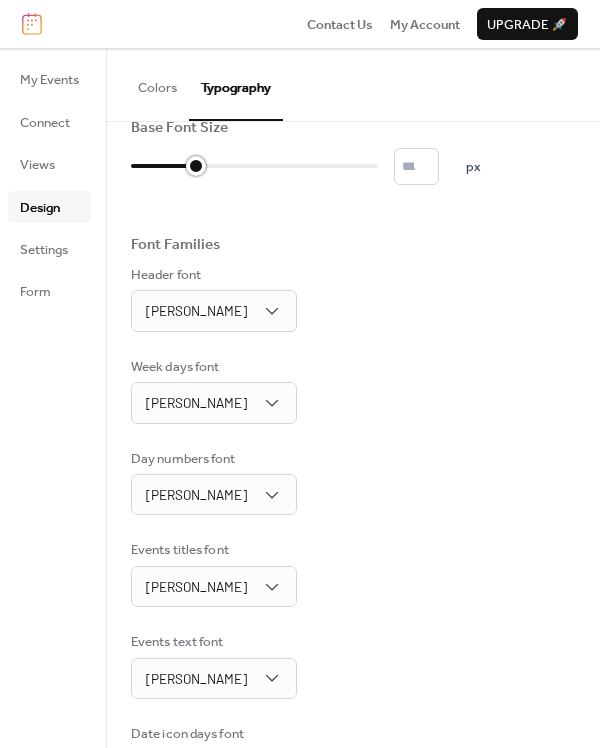 drag, startPoint x: 165, startPoint y: 168, endPoint x: 195, endPoint y: 152, distance: 34 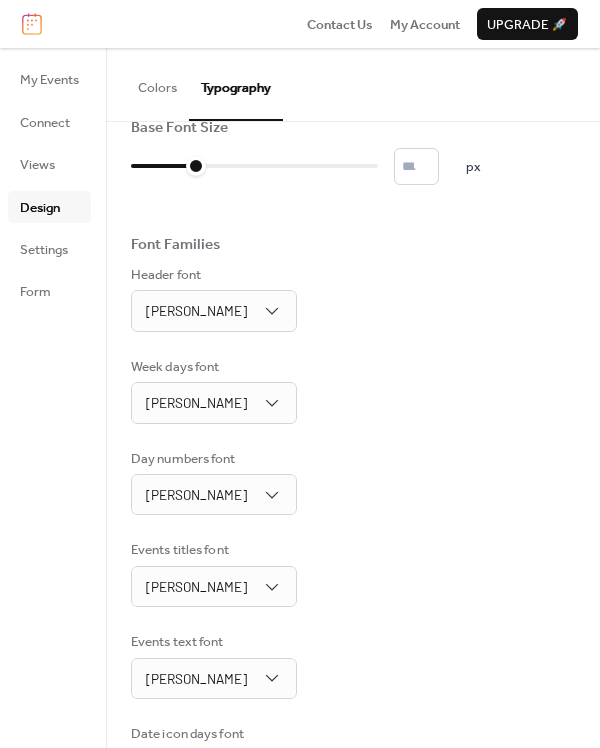 click on "Week days font Barlow" at bounding box center (353, 390) 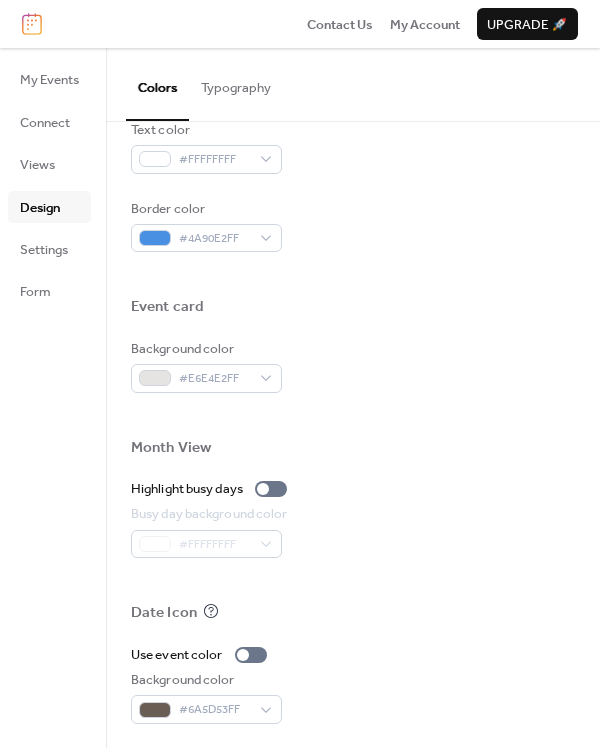 scroll, scrollTop: 904, scrollLeft: 0, axis: vertical 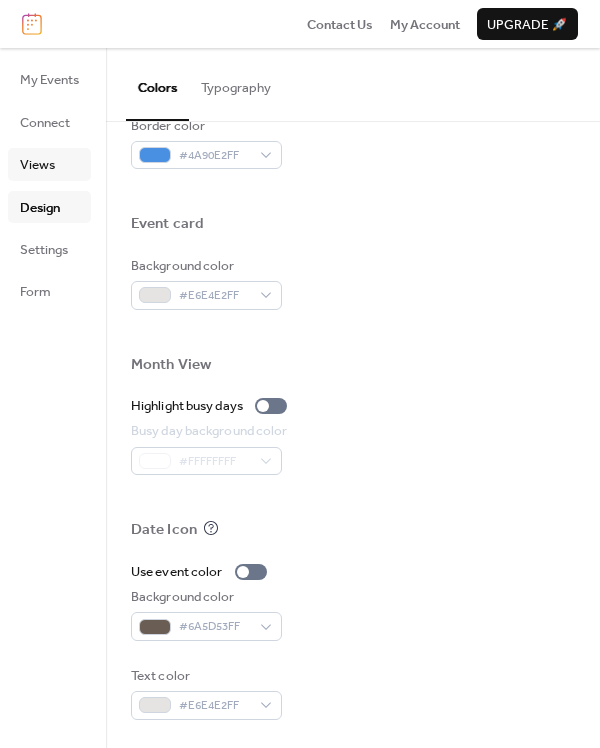 click on "Views" at bounding box center [37, 165] 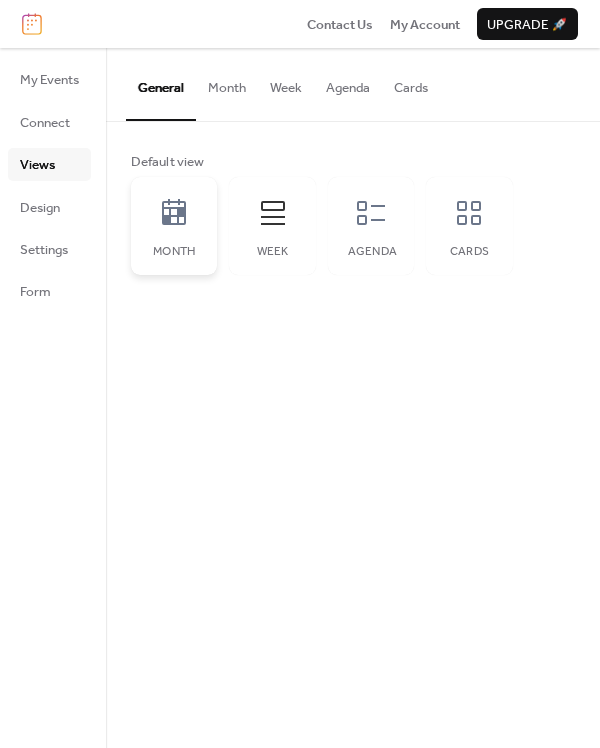 click on "Month" at bounding box center [174, 226] 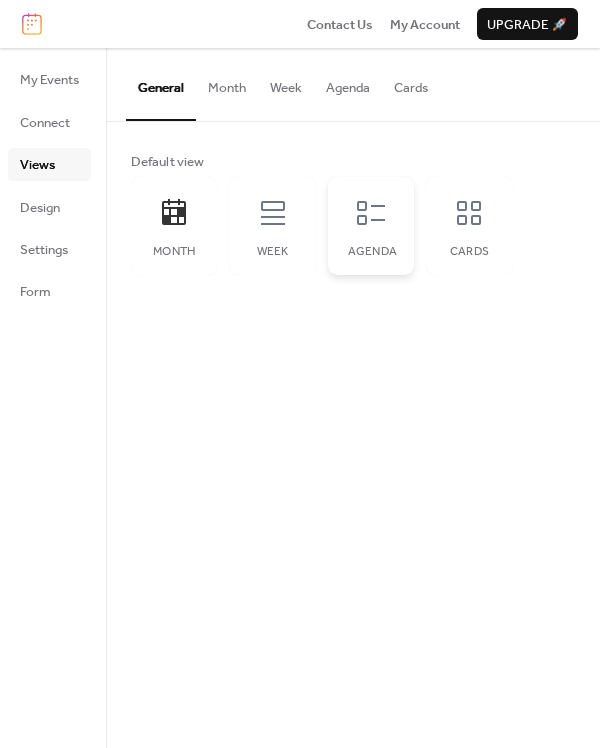 click 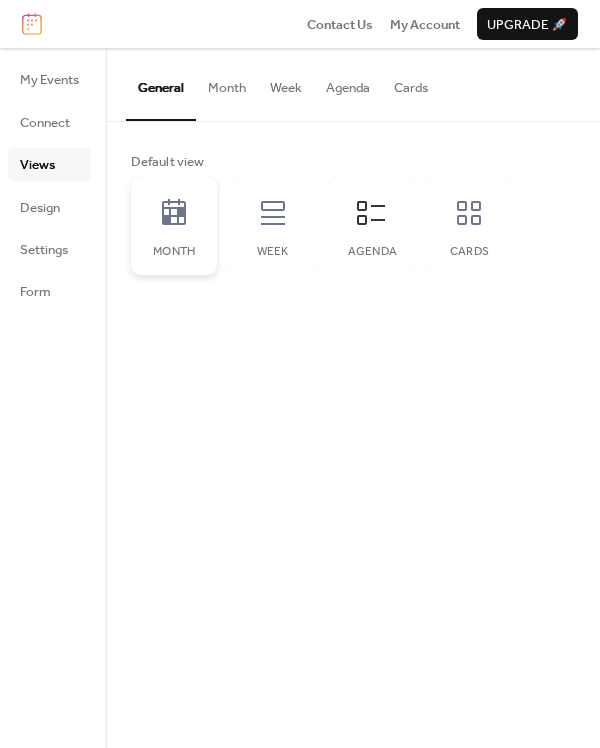 click 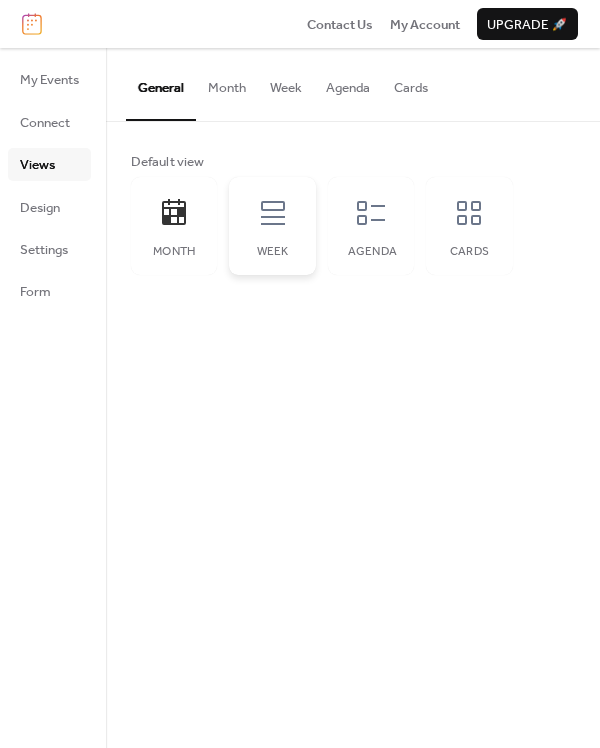 click on "Week" at bounding box center (272, 226) 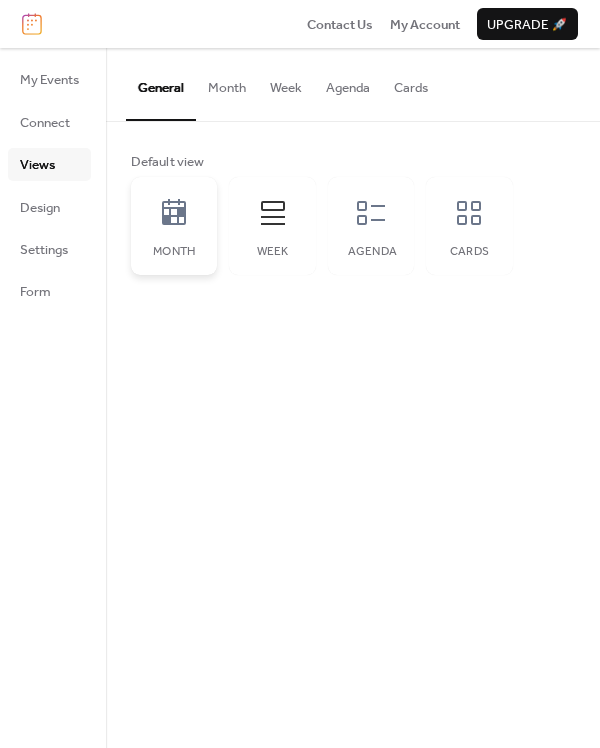 click 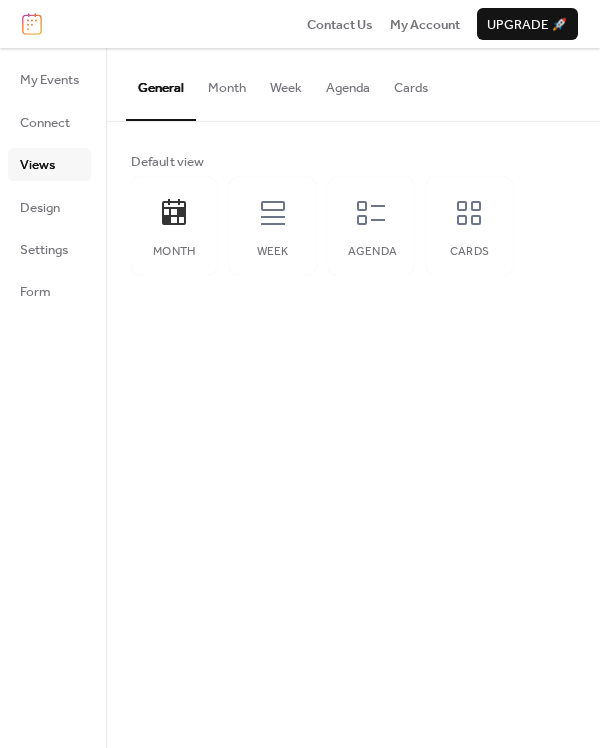 click on "Month" at bounding box center [227, 83] 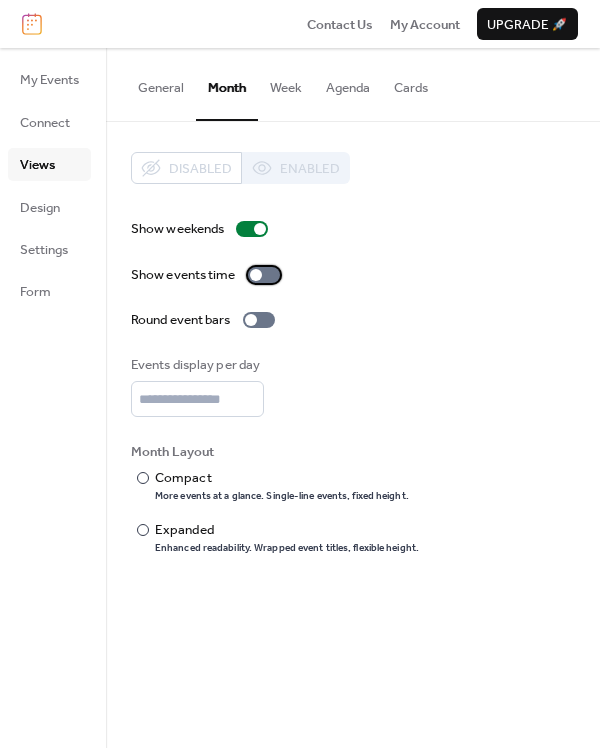 click at bounding box center (264, 275) 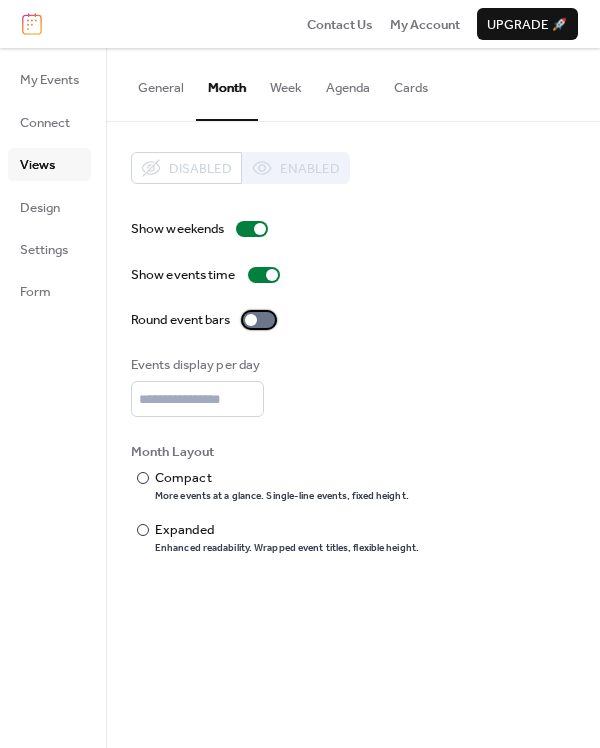 click at bounding box center [259, 320] 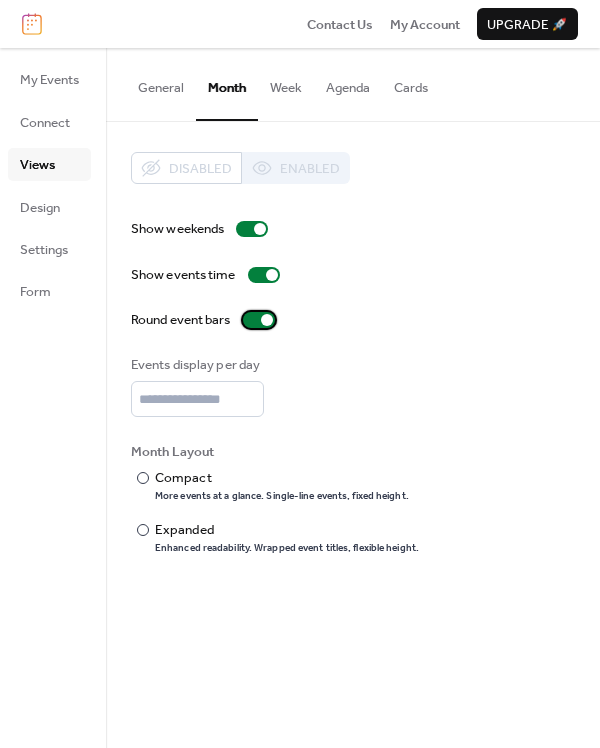 click at bounding box center [259, 320] 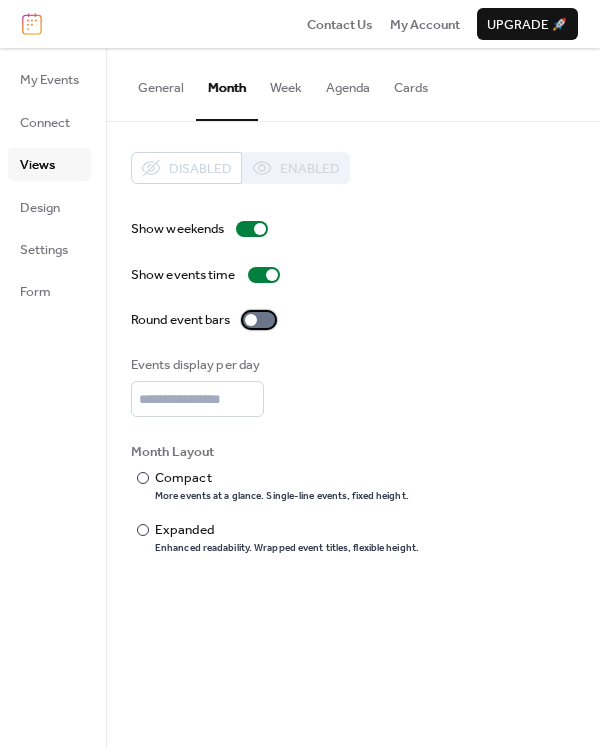 click at bounding box center [259, 320] 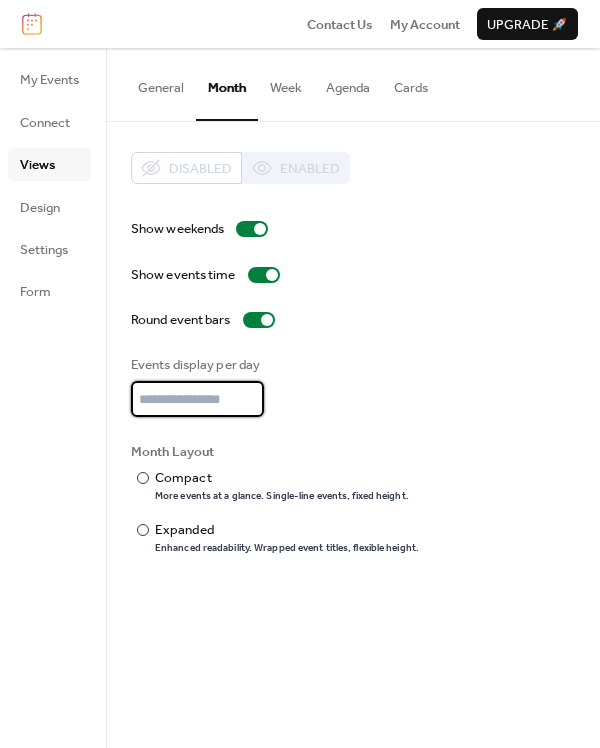 click on "*" at bounding box center (197, 399) 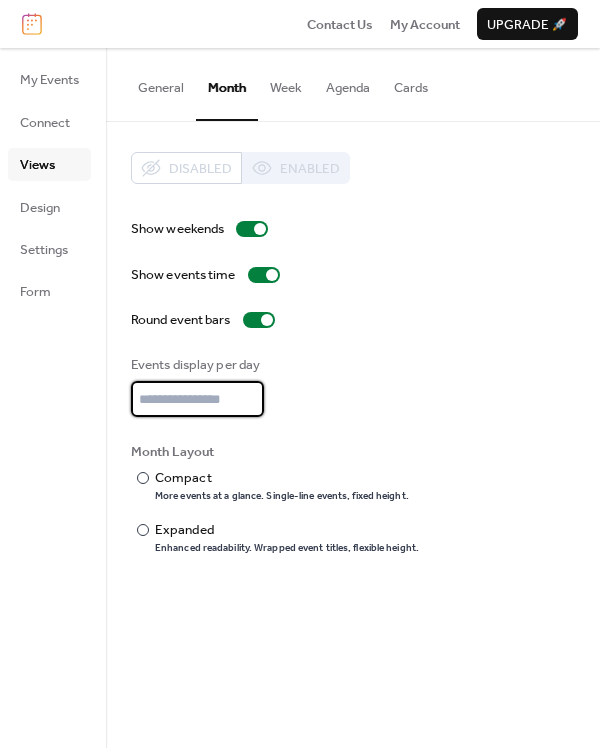 click on "*" at bounding box center [197, 399] 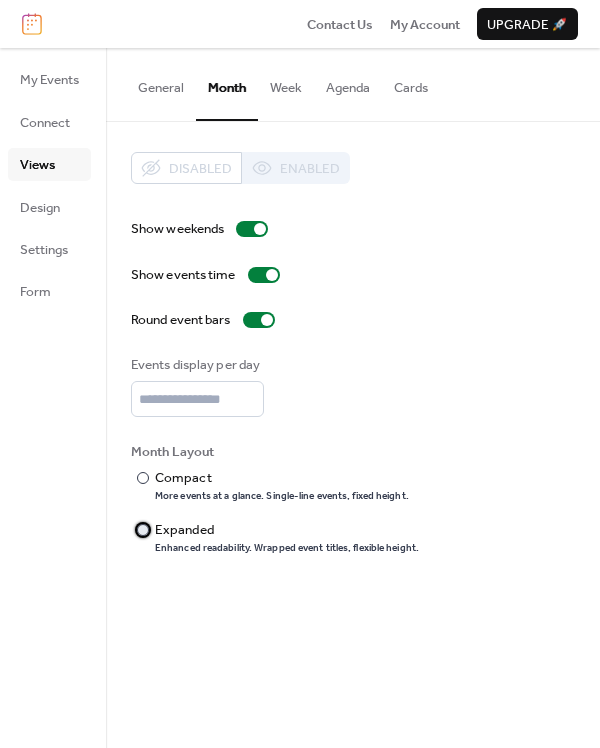 click on "​ Expanded Enhanced readability. Wrapped event titles, flexible height." at bounding box center (275, 538) 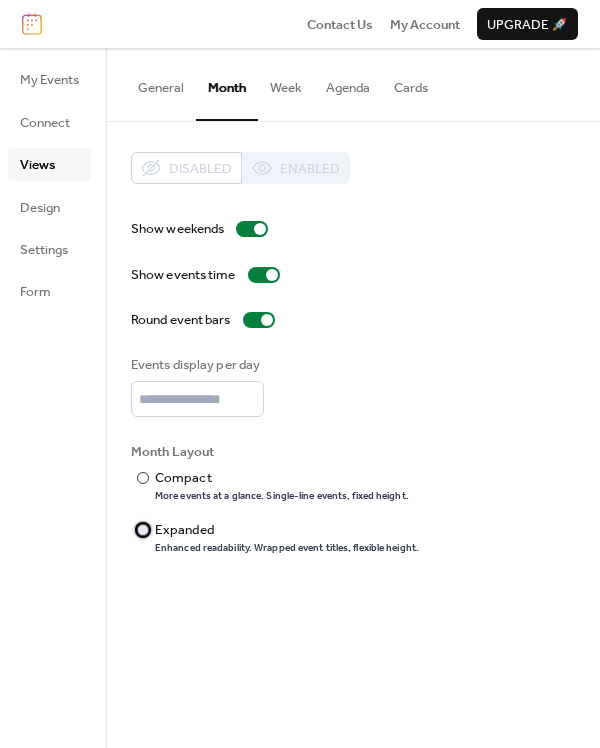 click on "​ Expanded Enhanced readability. Wrapped event titles, flexible height." at bounding box center [275, 538] 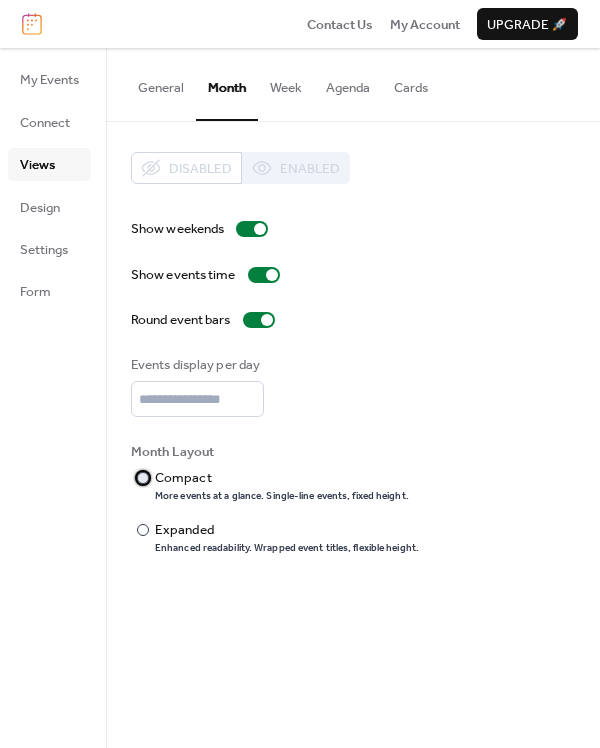 click on "​" at bounding box center (141, 478) 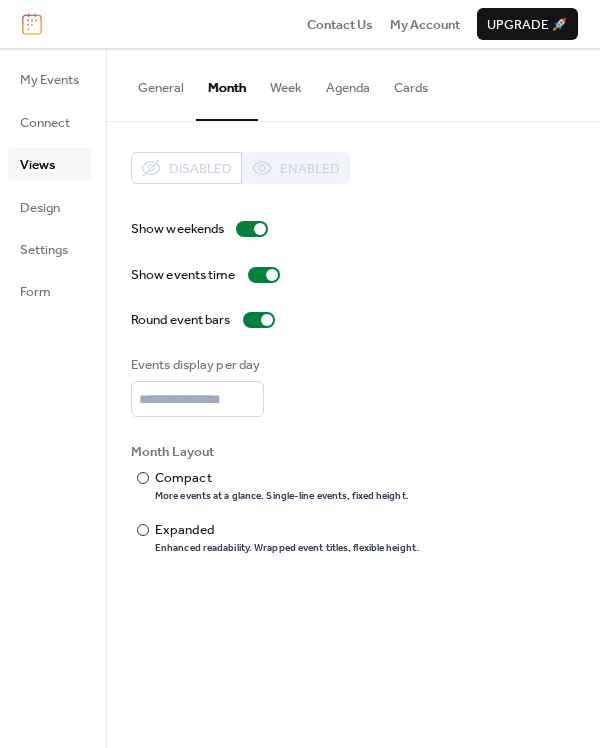 click on "Agenda" at bounding box center (348, 83) 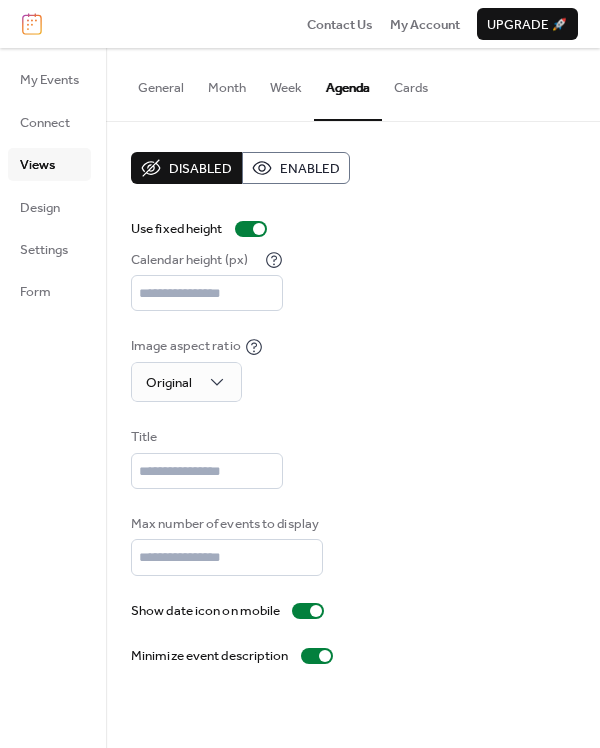 click on "Week" at bounding box center [286, 83] 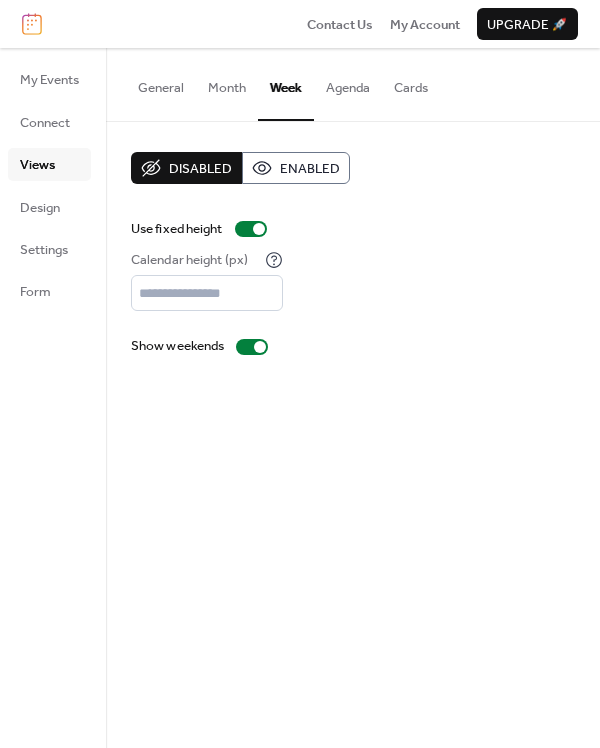 click on "General" at bounding box center [161, 83] 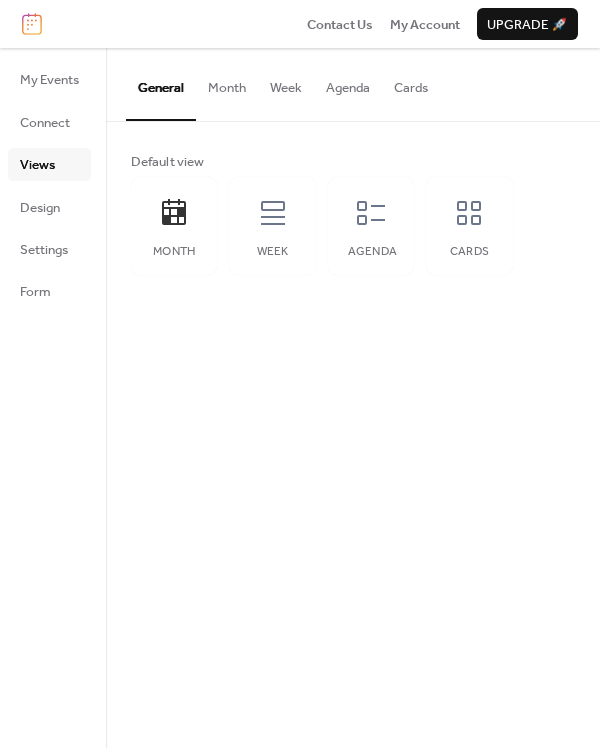 click on "Month" at bounding box center (227, 83) 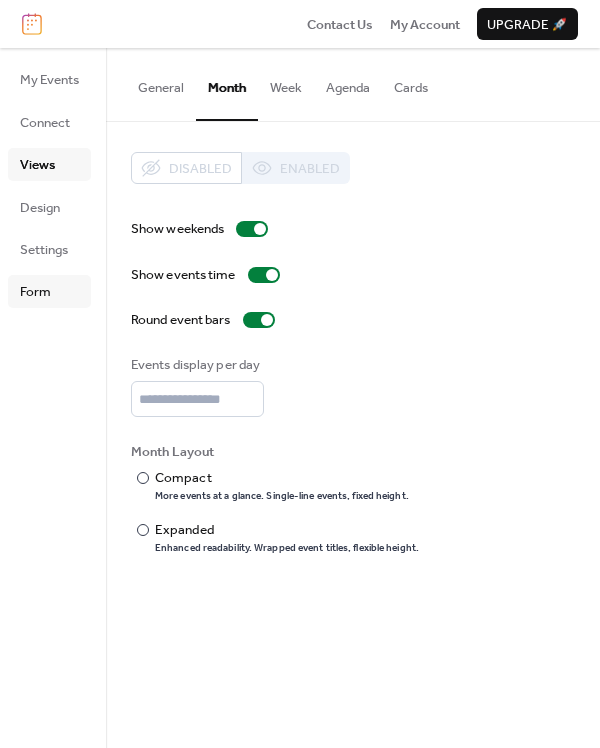 click on "Form" at bounding box center (35, 292) 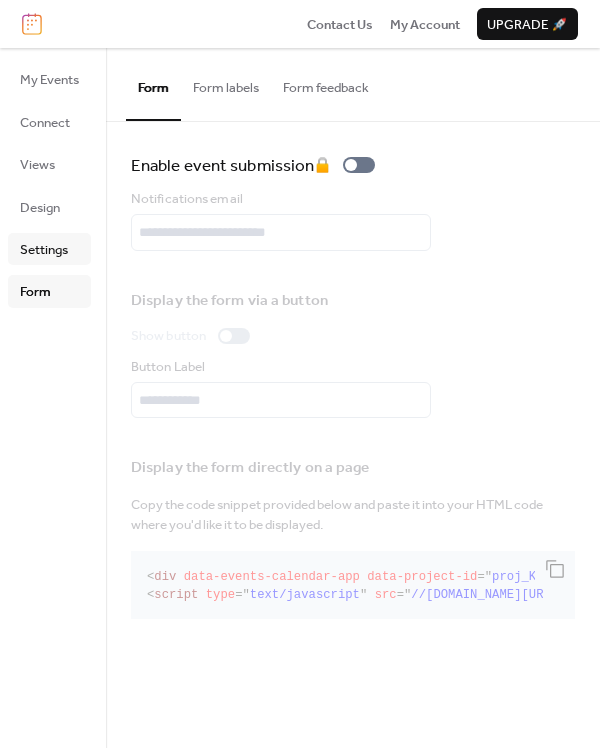 click on "Settings" at bounding box center (44, 250) 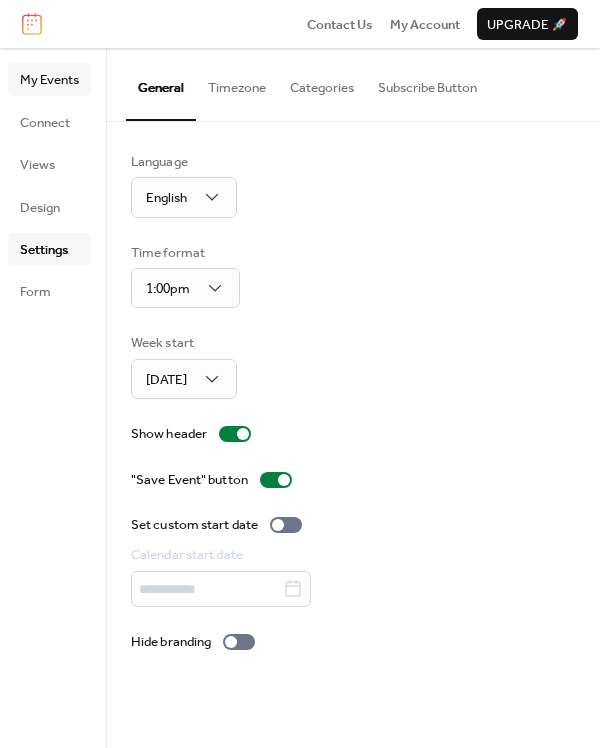 click on "My Events" at bounding box center (49, 80) 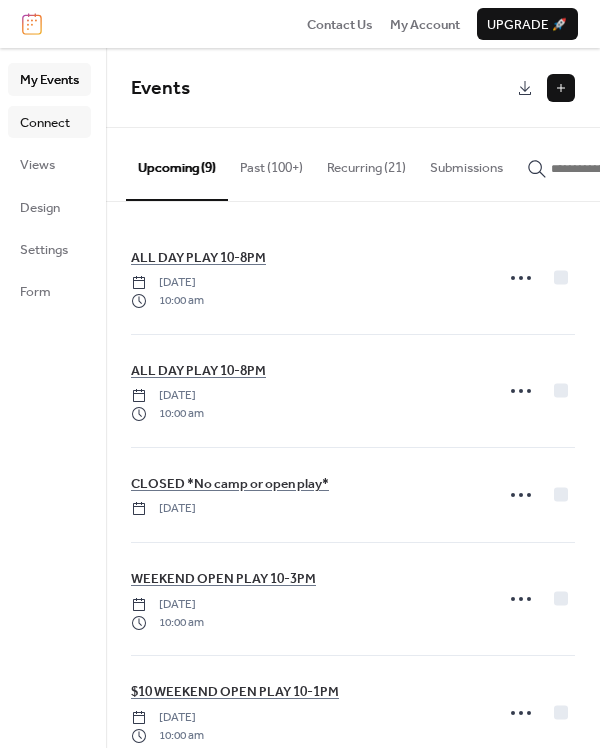 click on "Connect" at bounding box center [45, 123] 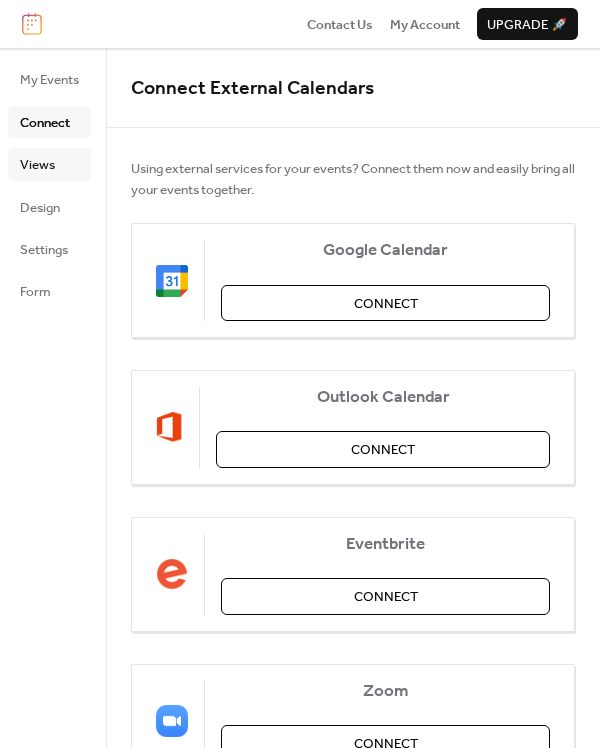 click on "Views" at bounding box center (49, 164) 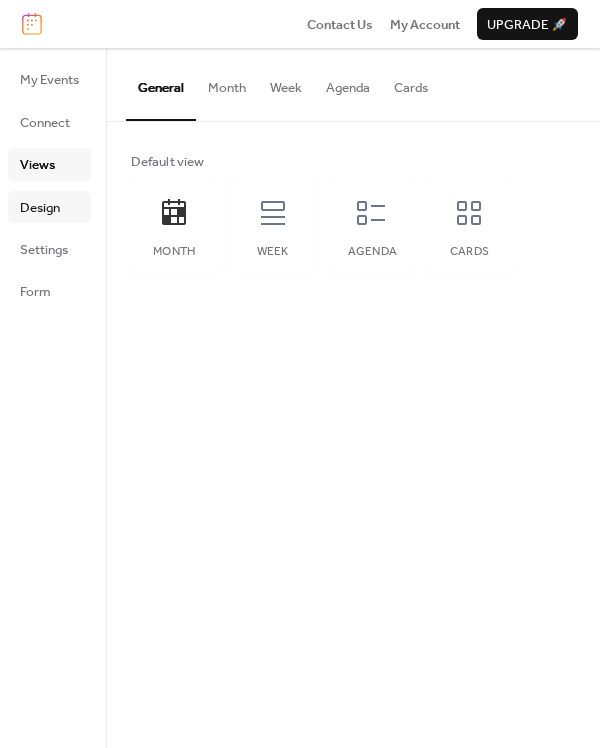 click on "Design" at bounding box center (40, 208) 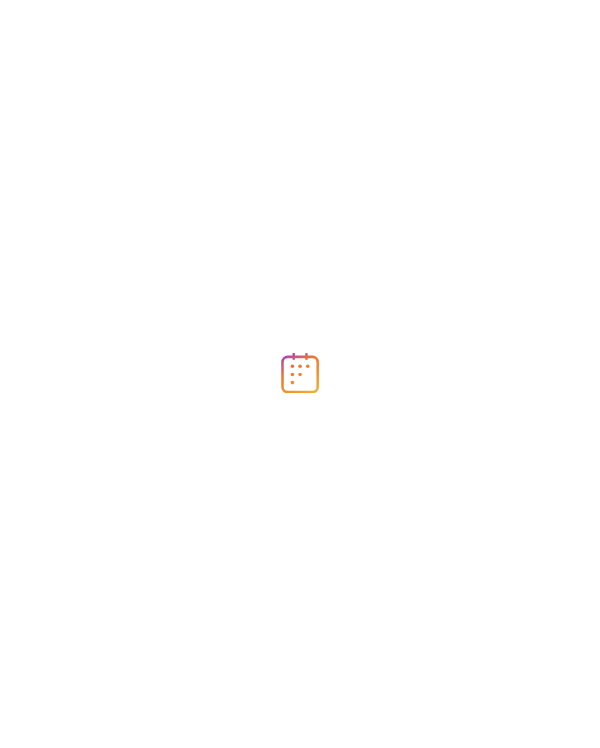 scroll, scrollTop: 0, scrollLeft: 0, axis: both 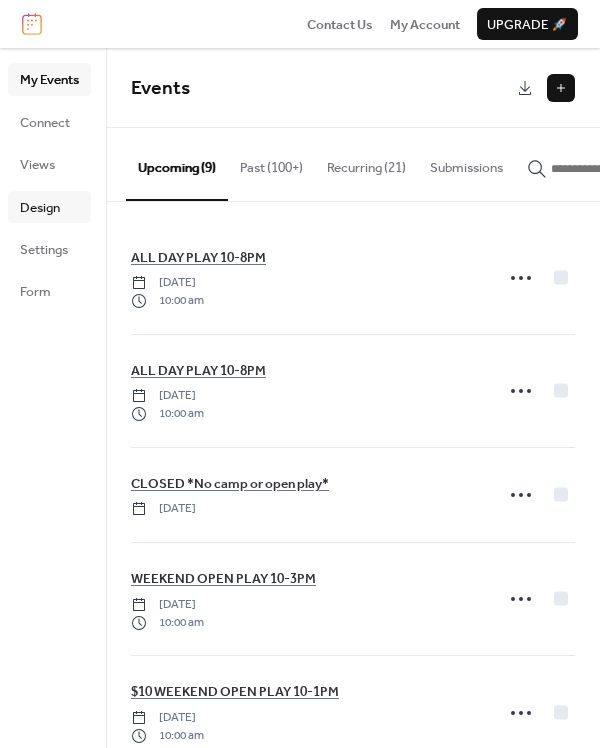 click on "Design" at bounding box center (49, 207) 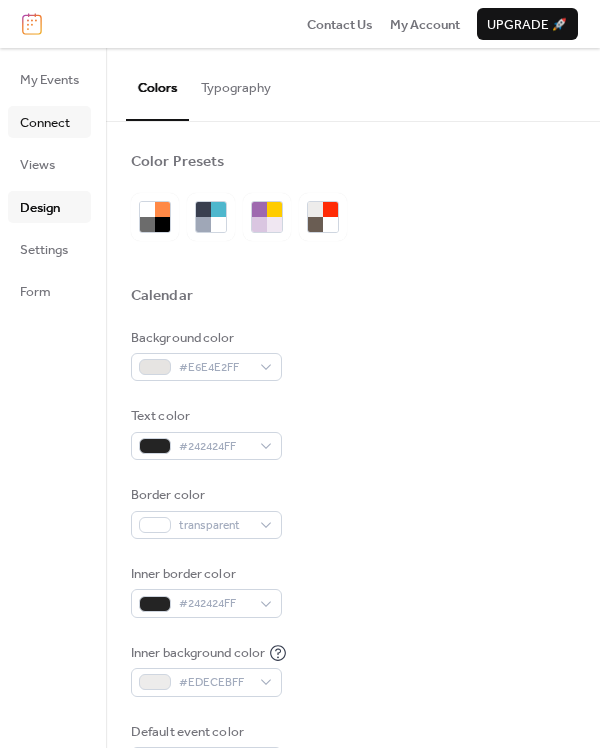 click on "Connect" at bounding box center (45, 123) 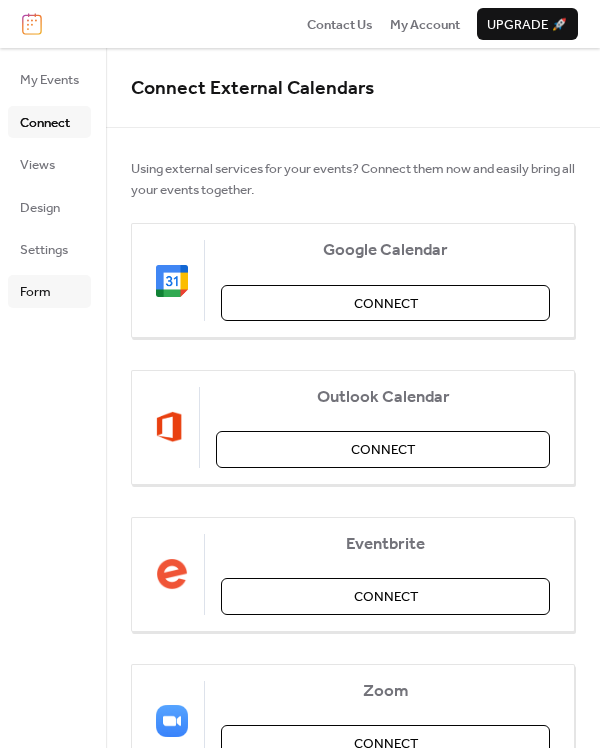 click on "Form" at bounding box center (35, 292) 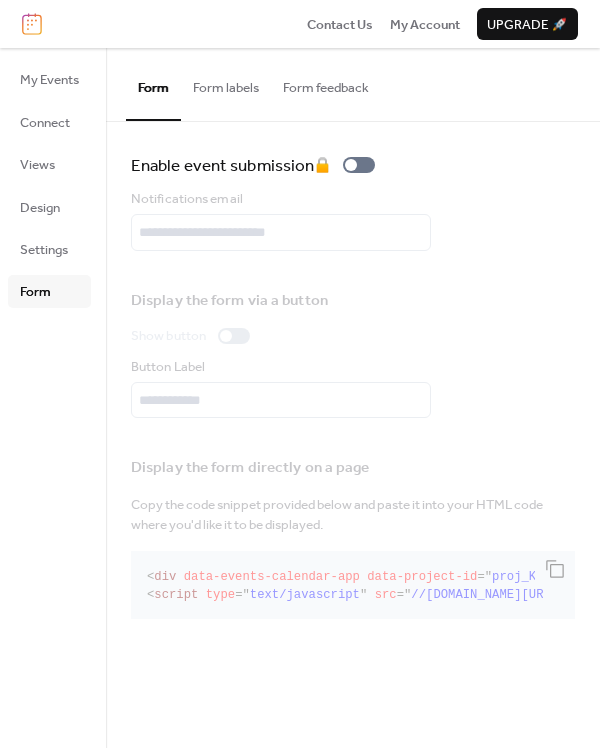 click on "Form labels" at bounding box center [226, 83] 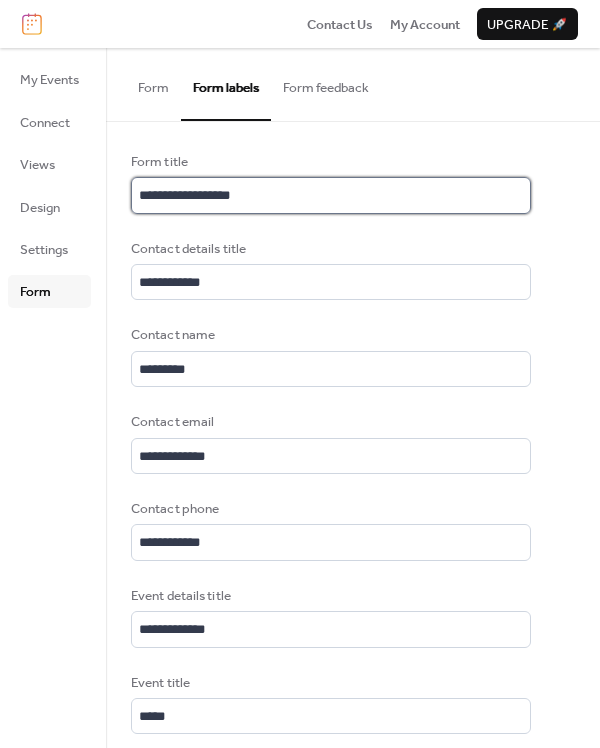 click on "**********" at bounding box center [331, 195] 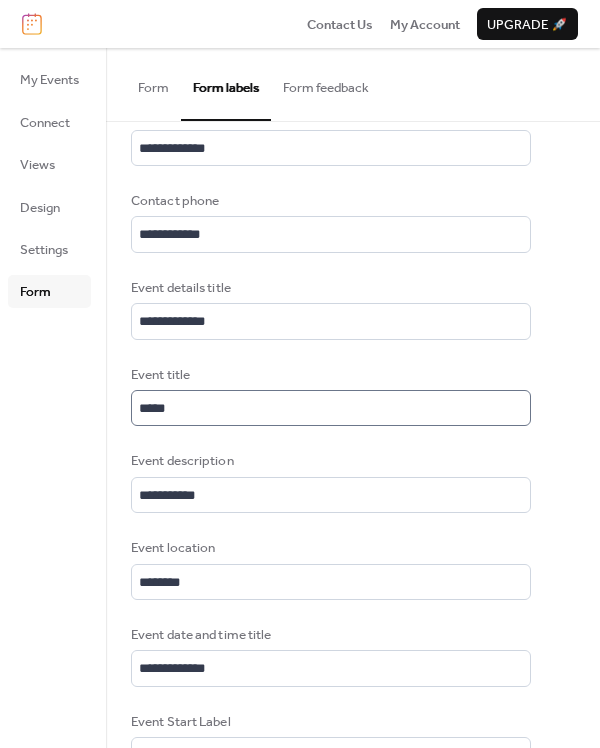 scroll, scrollTop: 312, scrollLeft: 0, axis: vertical 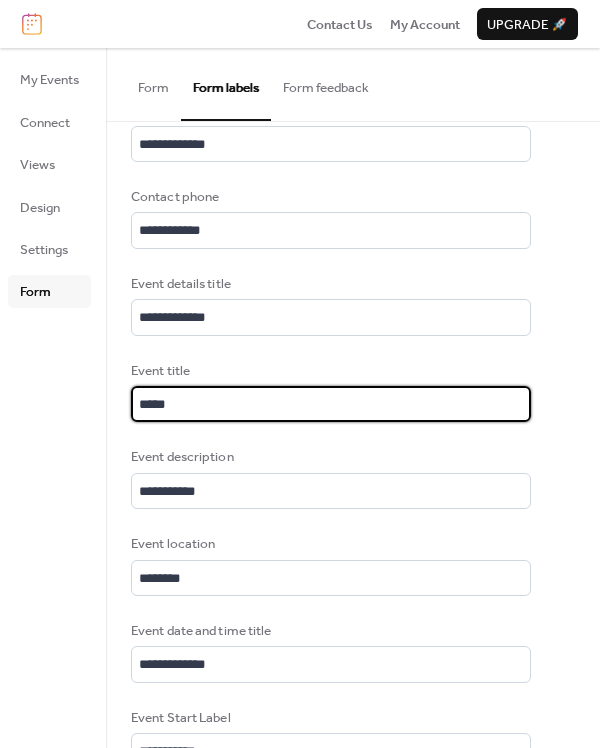 click on "*****" at bounding box center [331, 404] 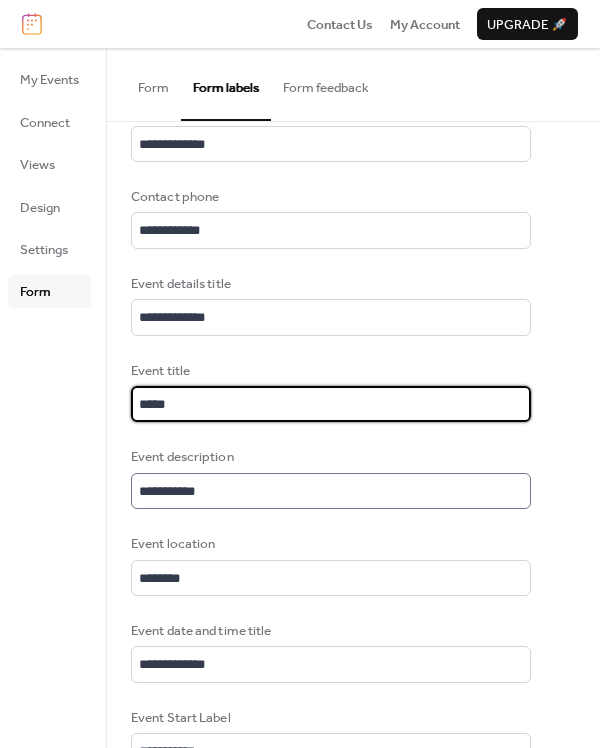 scroll, scrollTop: 2, scrollLeft: 0, axis: vertical 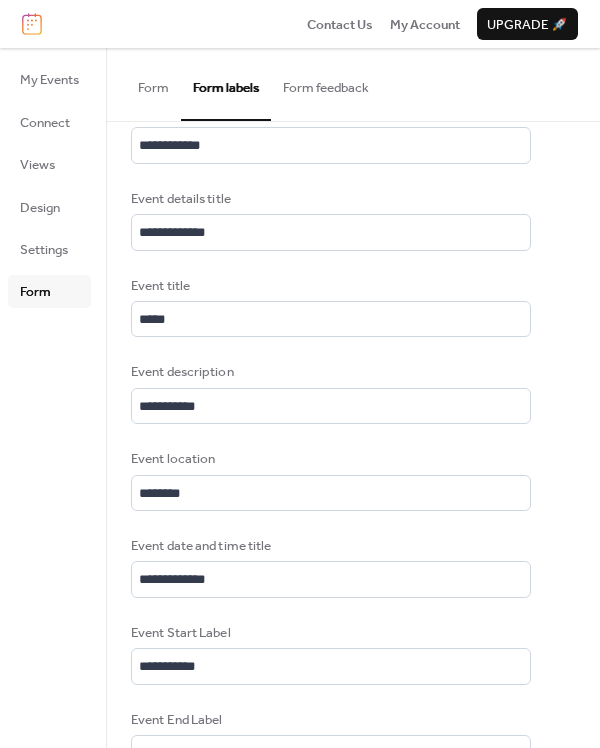 click on "Form feedback" at bounding box center [326, 83] 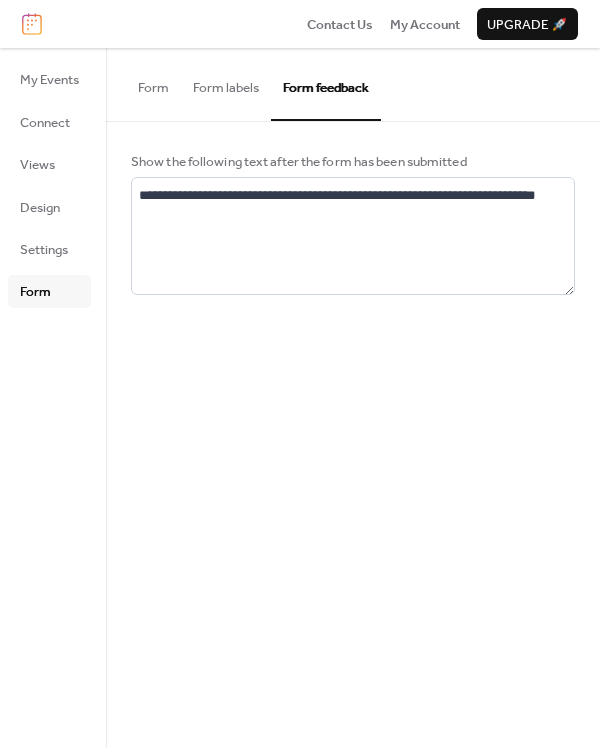 click on "Form labels" at bounding box center (226, 83) 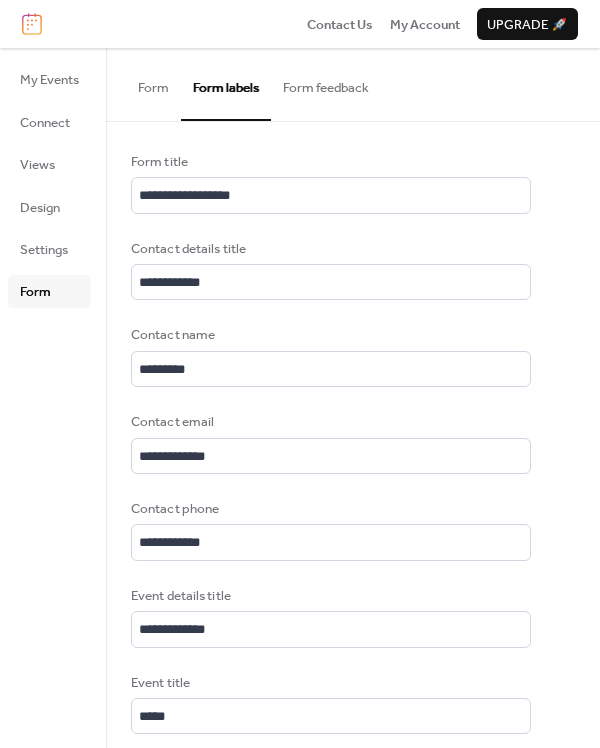click on "Form" at bounding box center (153, 83) 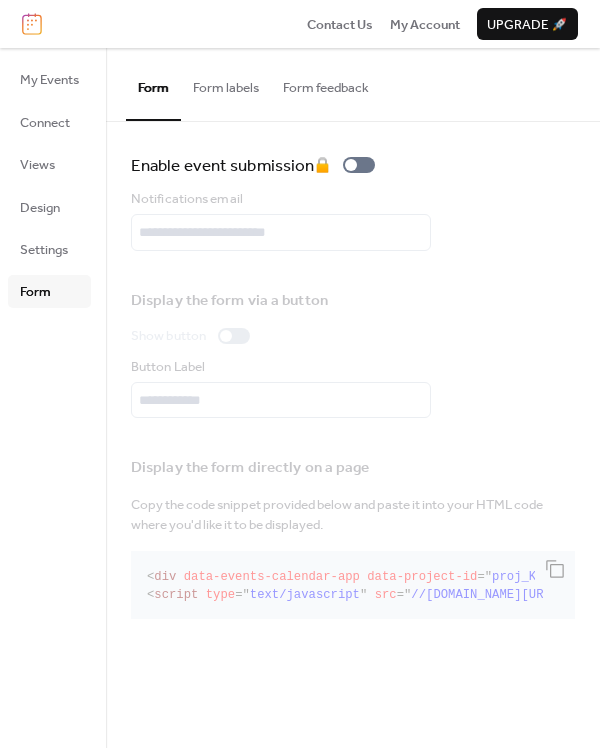 click on "Form labels" at bounding box center [226, 83] 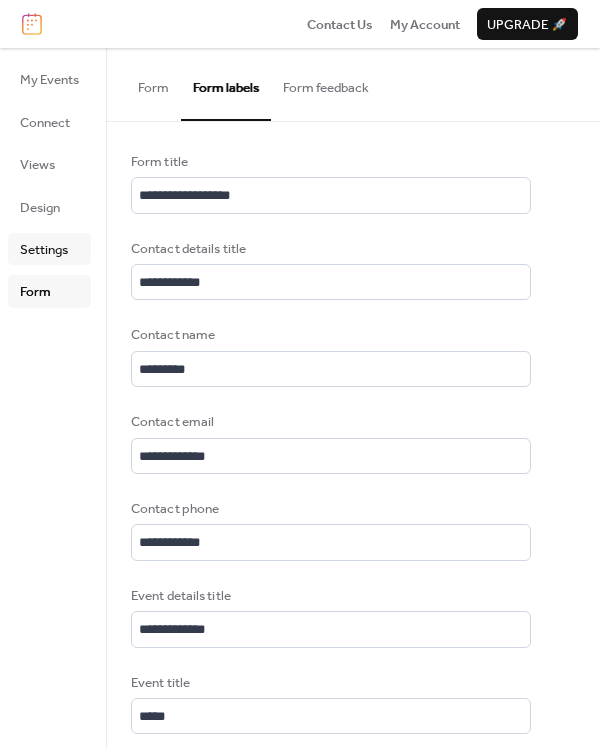 click on "Settings" at bounding box center [44, 250] 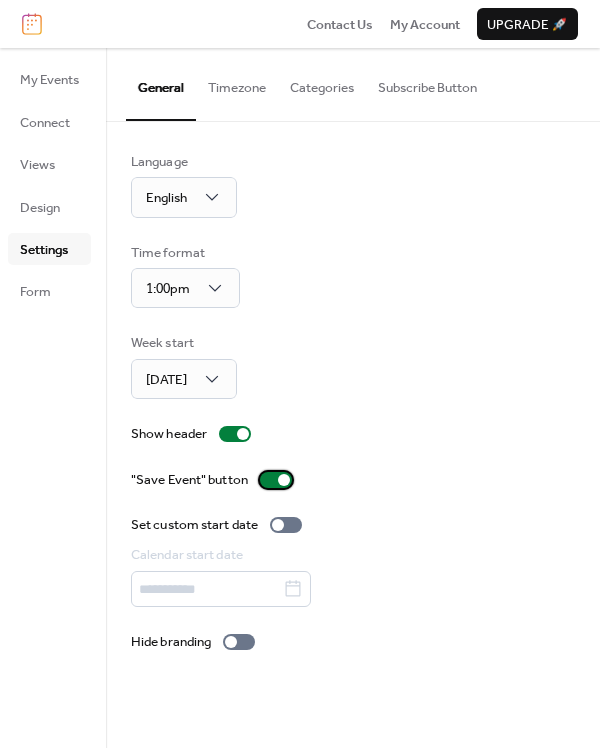 click at bounding box center [284, 480] 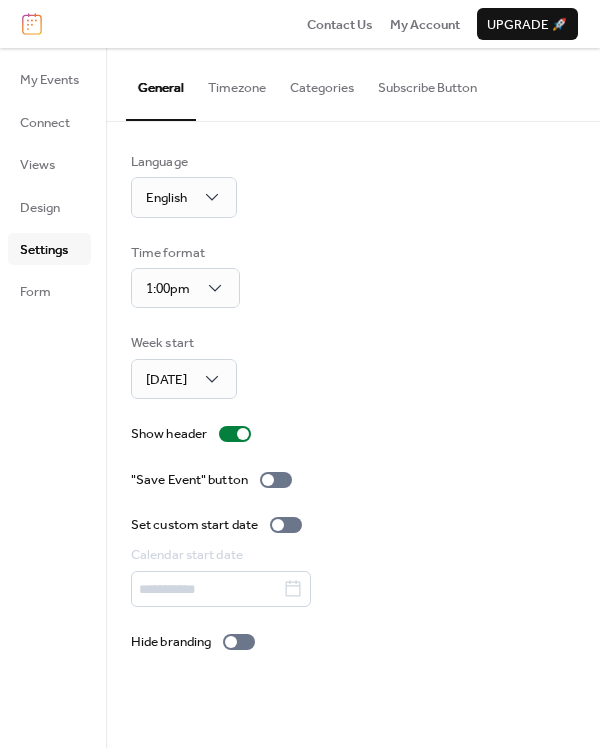 click on "Timezone" at bounding box center [237, 83] 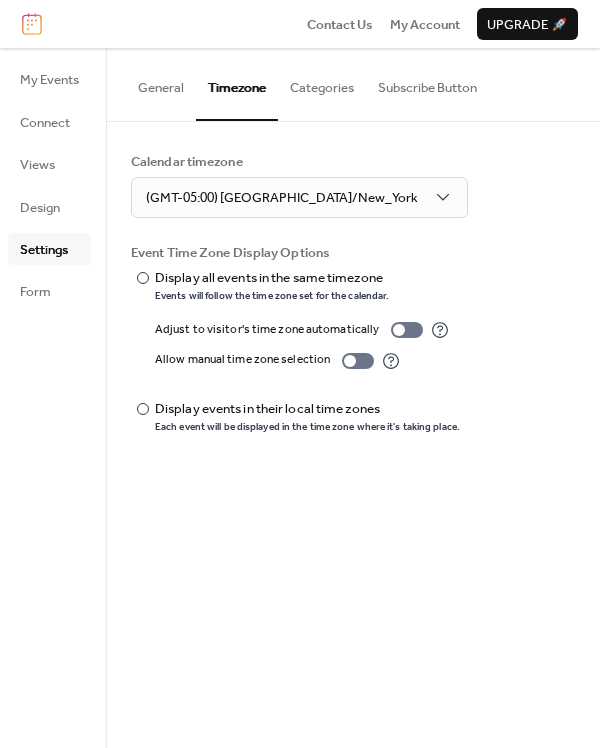 click on "Categories" at bounding box center (322, 83) 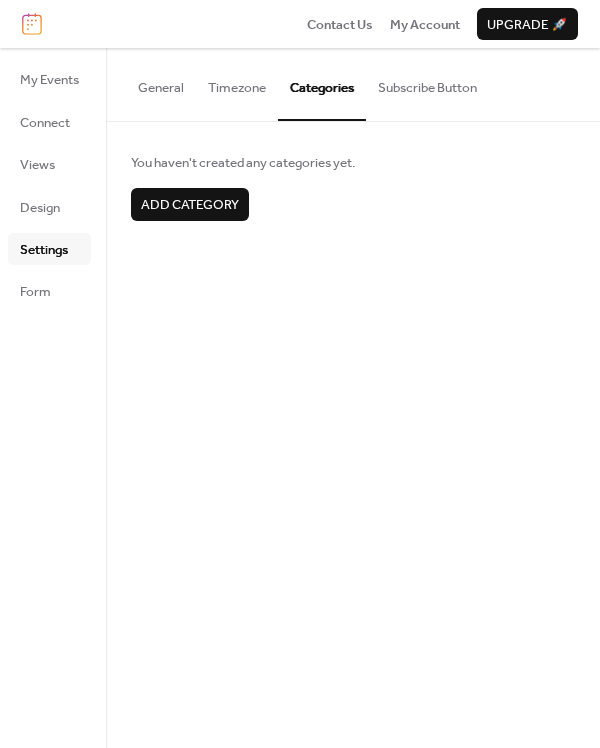 click on "Subscribe Button" at bounding box center (427, 83) 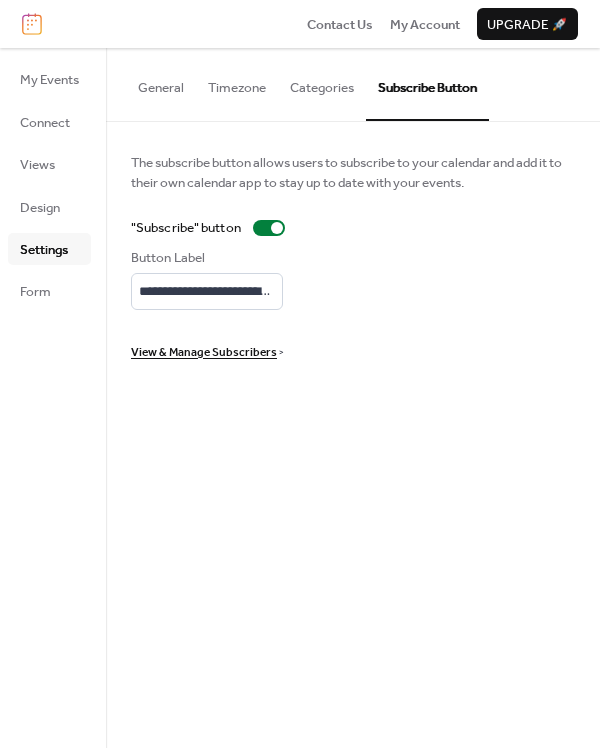 click on "View & Manage Subscribers" at bounding box center (204, 353) 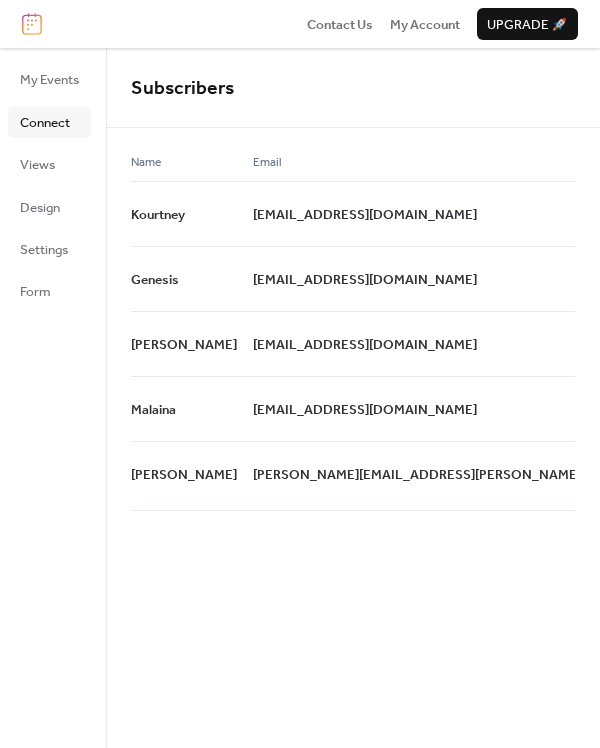 click on "Connect" at bounding box center (45, 123) 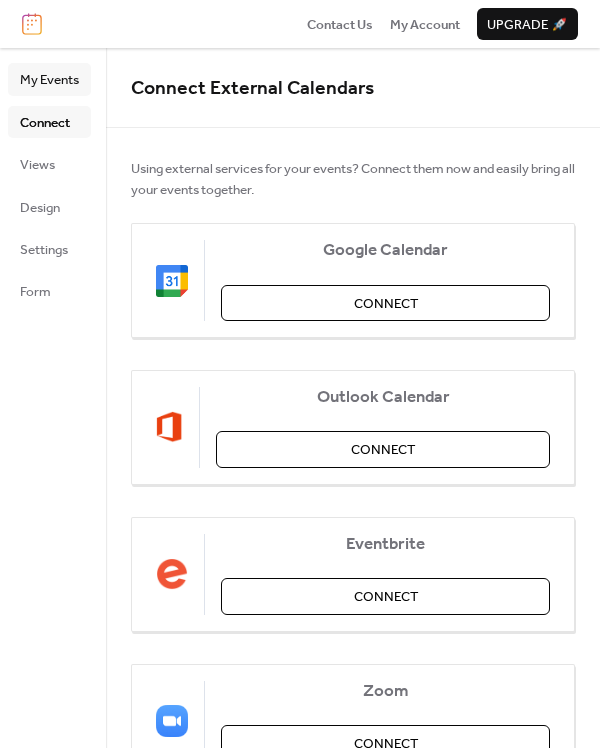 click on "My Events" at bounding box center (49, 80) 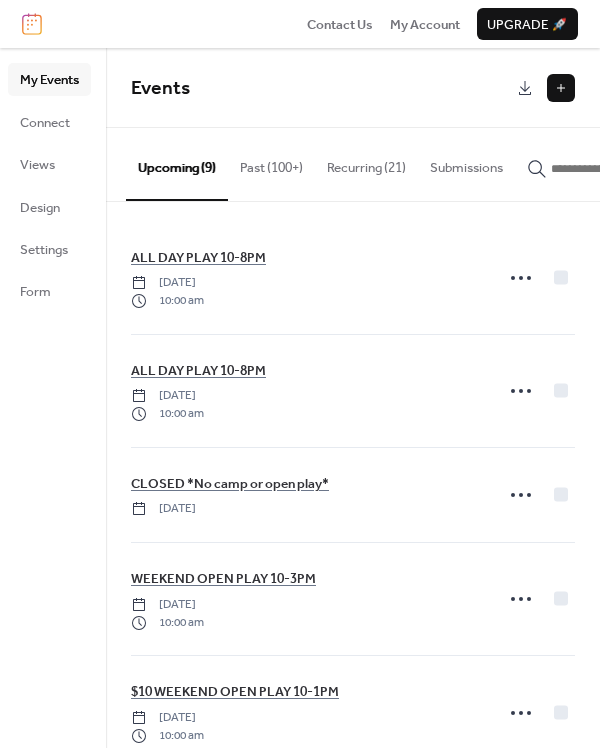 click on "Submissions" at bounding box center (466, 163) 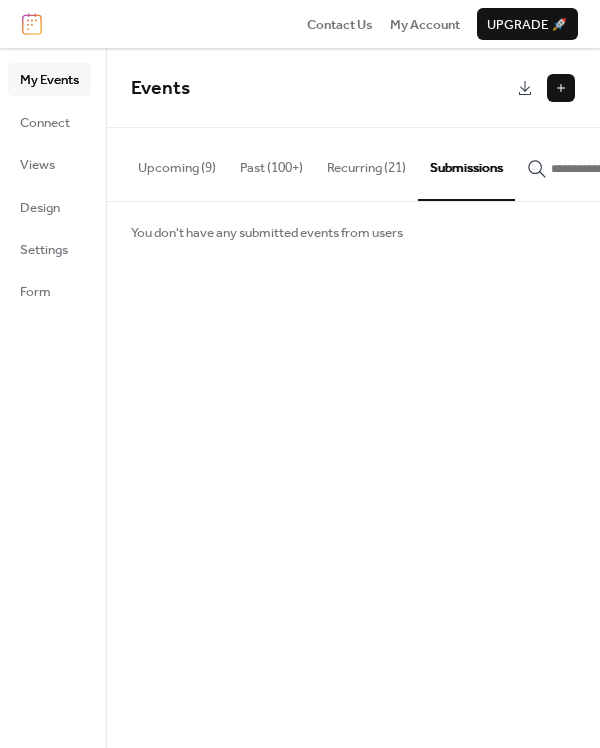click on "Upcoming  (9)" at bounding box center [177, 163] 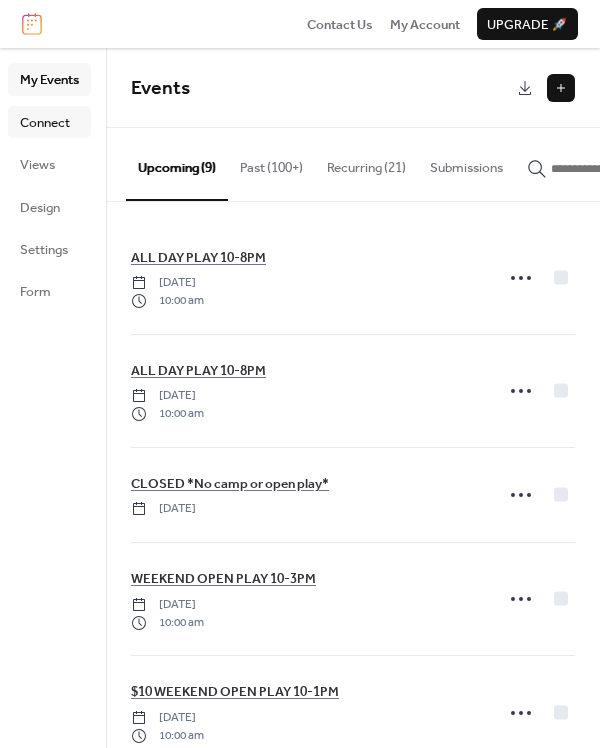 click on "Connect" at bounding box center [45, 123] 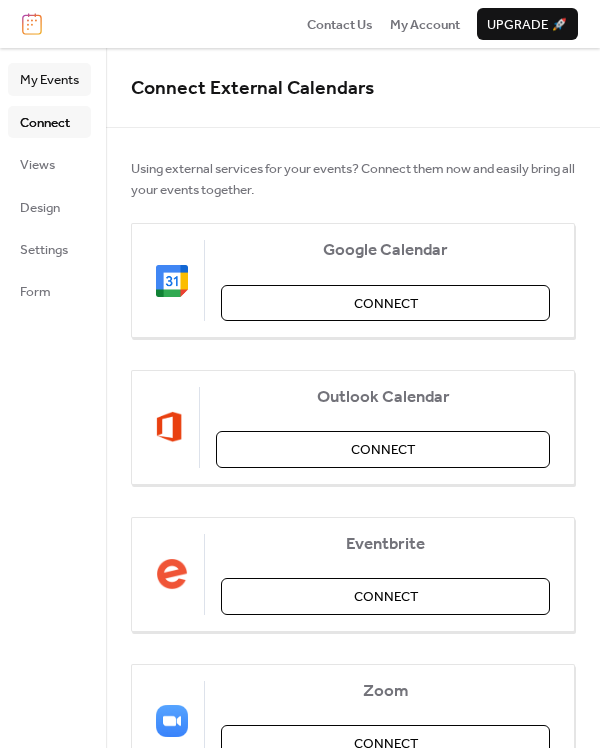 click on "My Events" at bounding box center (49, 80) 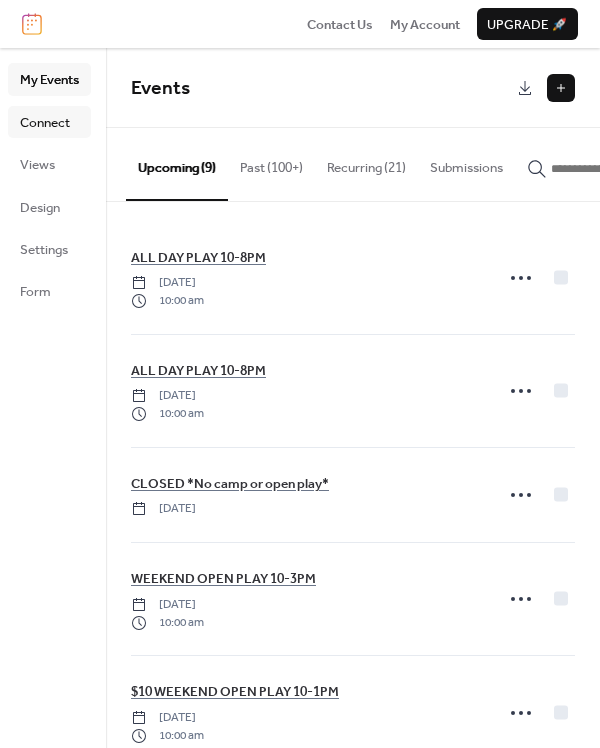 click on "Connect" at bounding box center [49, 122] 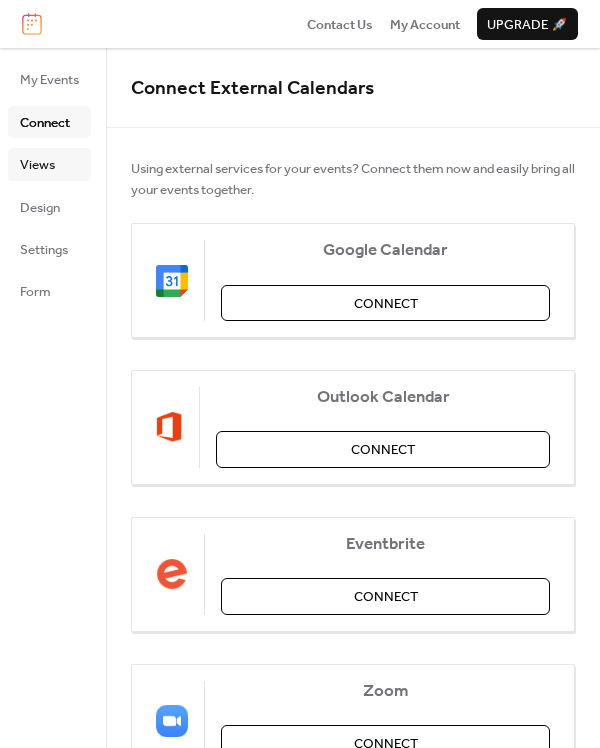 click on "Views" at bounding box center (49, 164) 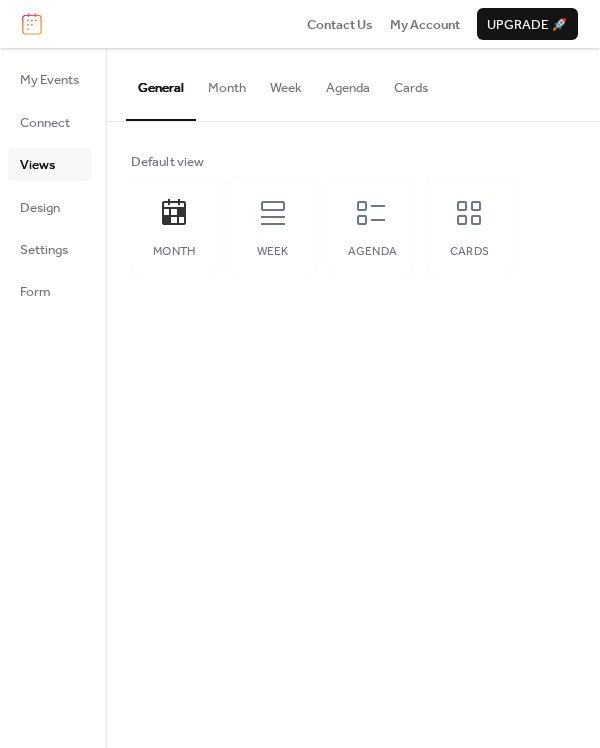 click on "Month" at bounding box center [227, 83] 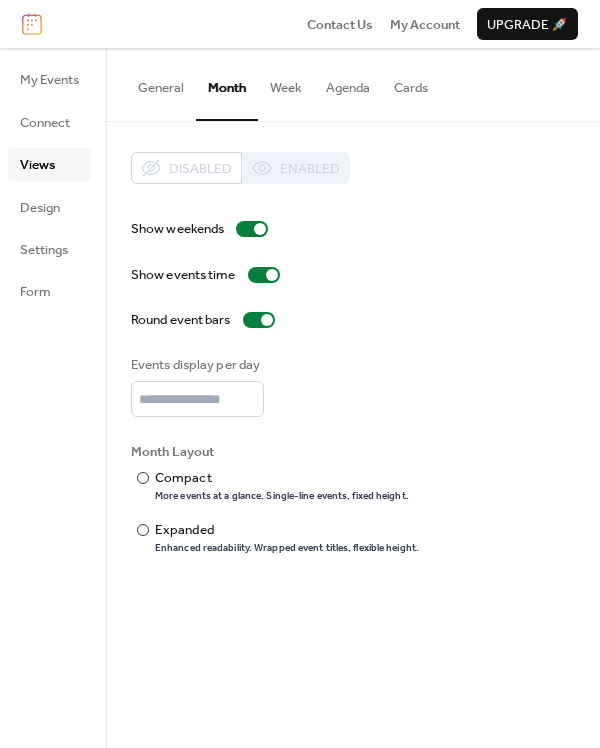 click on "Disabled Enabled" at bounding box center (240, 168) 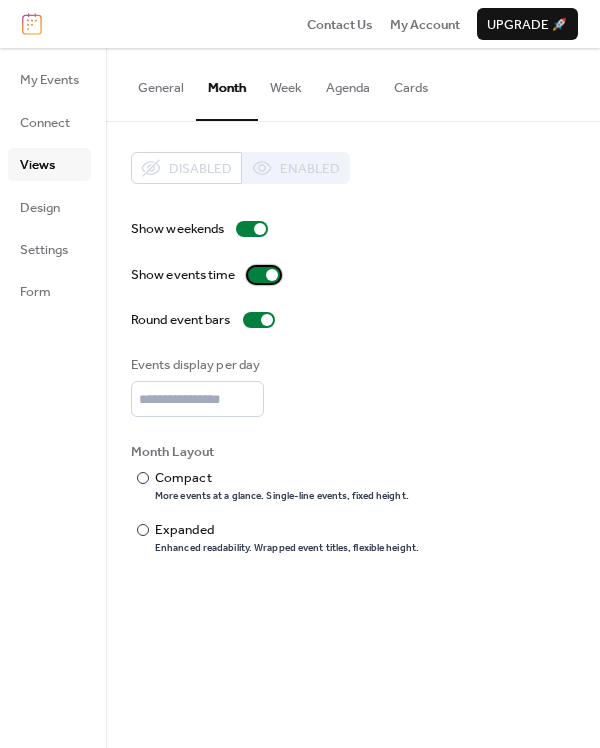 click at bounding box center [264, 275] 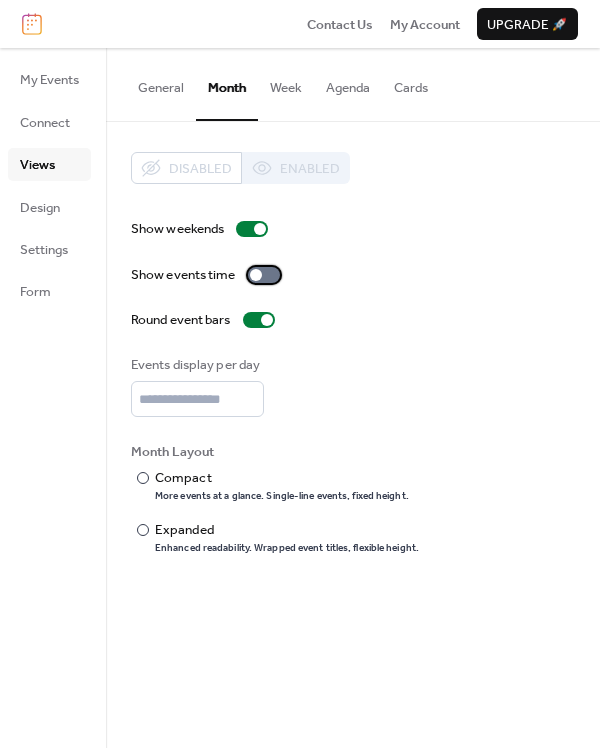 click at bounding box center [264, 275] 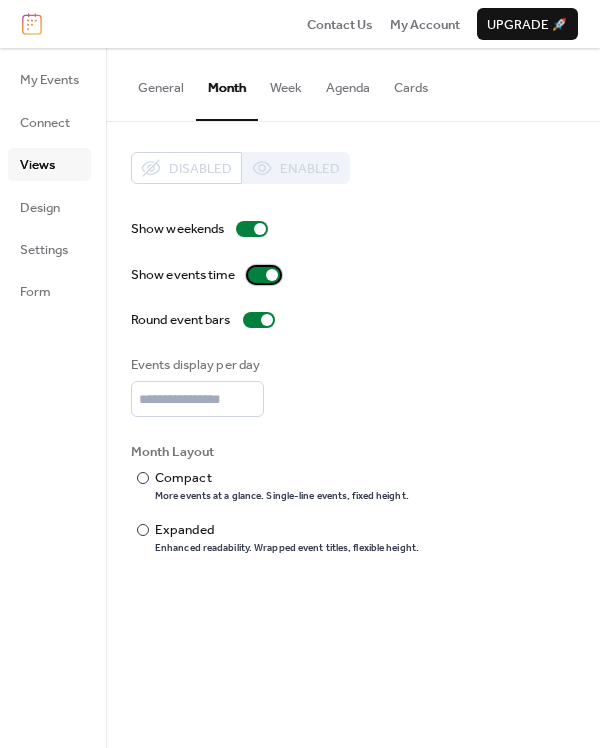 click at bounding box center (264, 275) 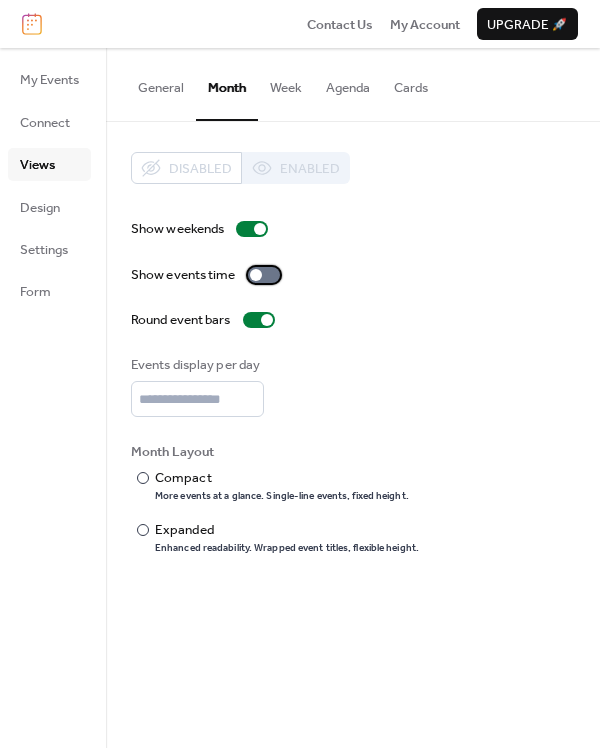 click at bounding box center [264, 275] 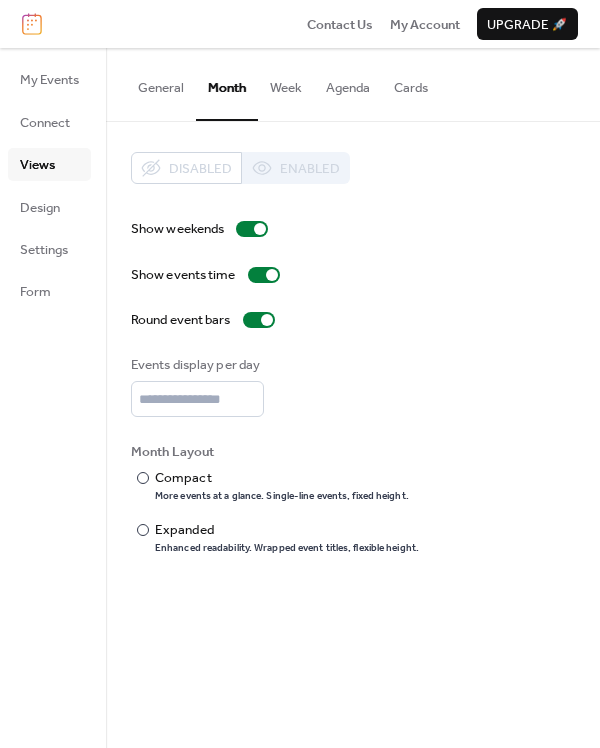 click on "Cards" at bounding box center [411, 83] 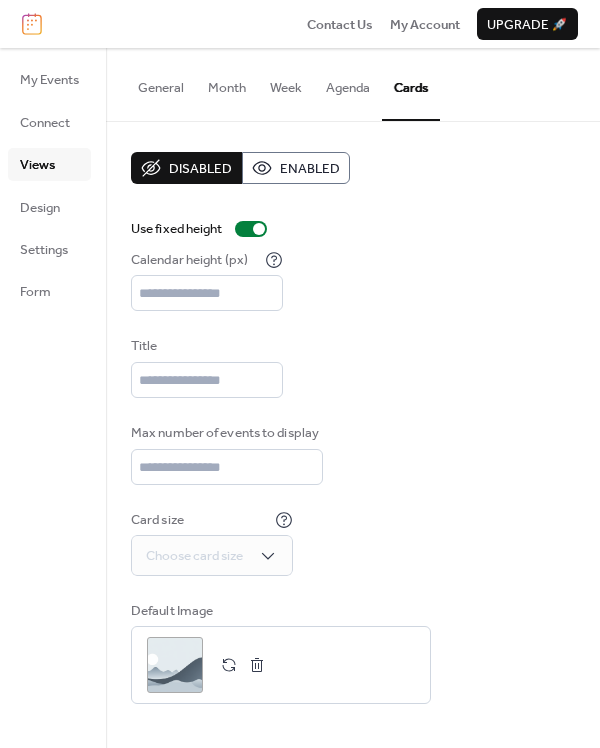 click on "Month" at bounding box center (227, 83) 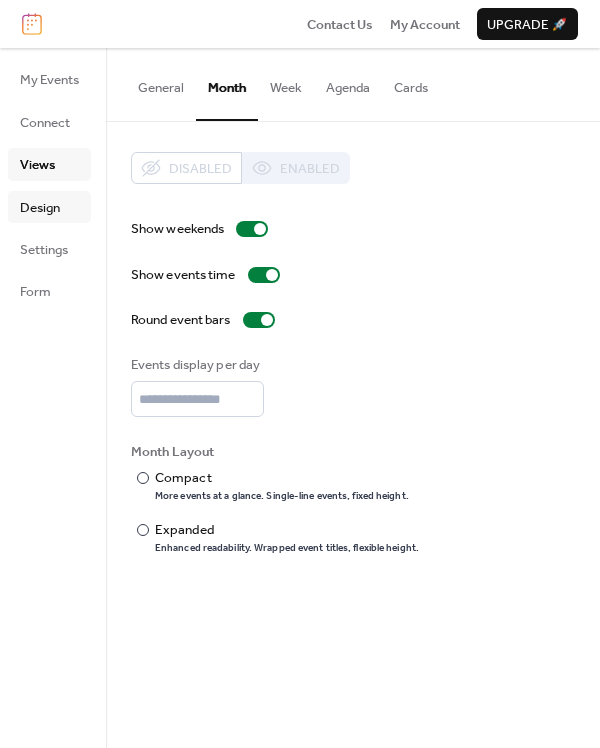 click on "Design" at bounding box center (40, 208) 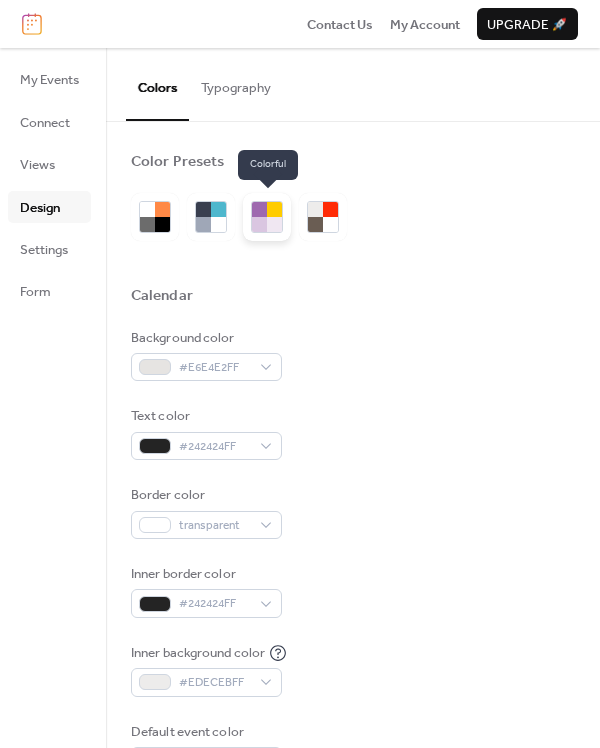 click at bounding box center (267, 217) 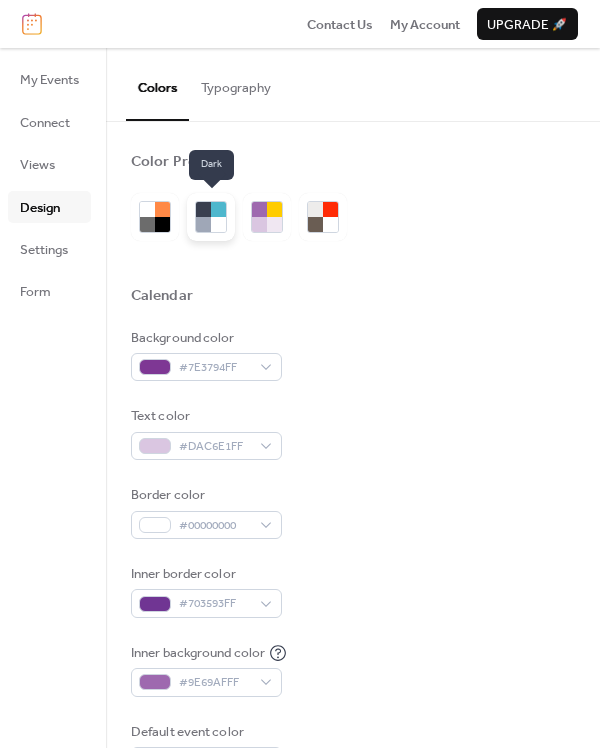 click at bounding box center [211, 217] 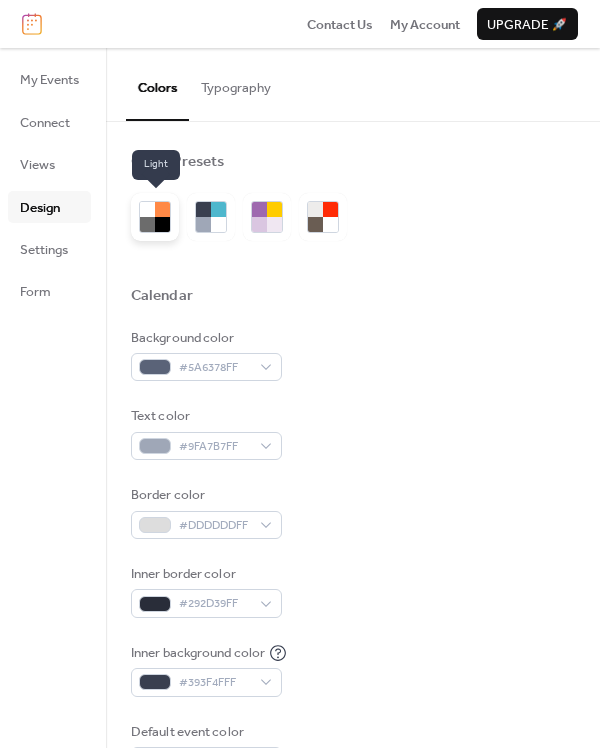 click at bounding box center (147, 224) 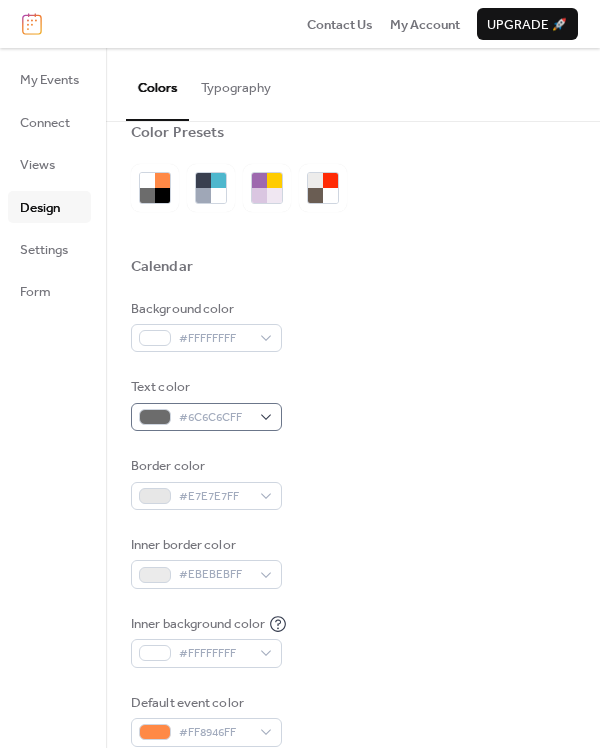 scroll, scrollTop: 34, scrollLeft: 0, axis: vertical 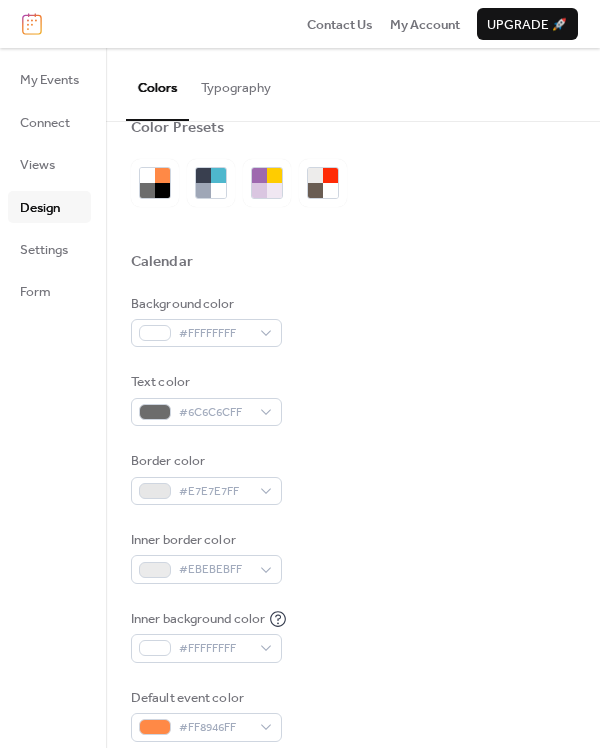 click on "Background color #FFFFFFFF Text color #6C6C6CFF Border color #E7E7E7FF Inner border color #EBEBEBFF Inner background color #FFFFFFFF Default event color #FF8946FF" at bounding box center (353, 518) 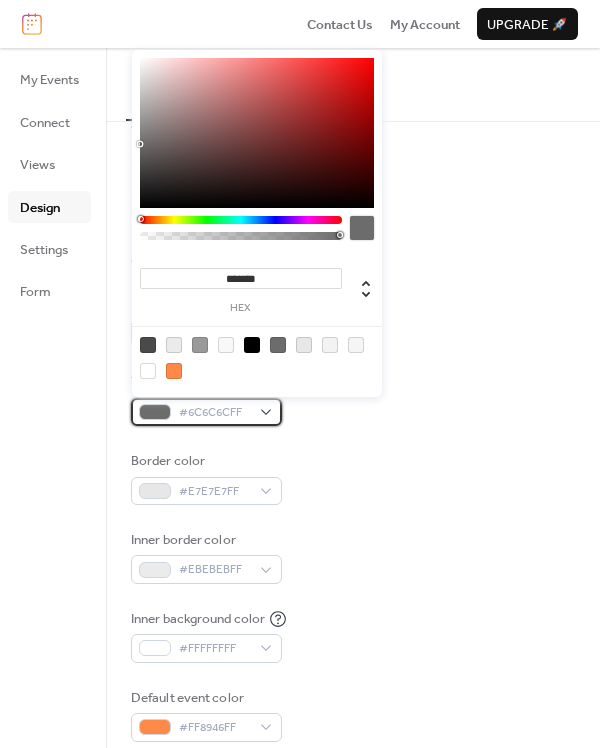 click on "#6C6C6CFF" at bounding box center (214, 413) 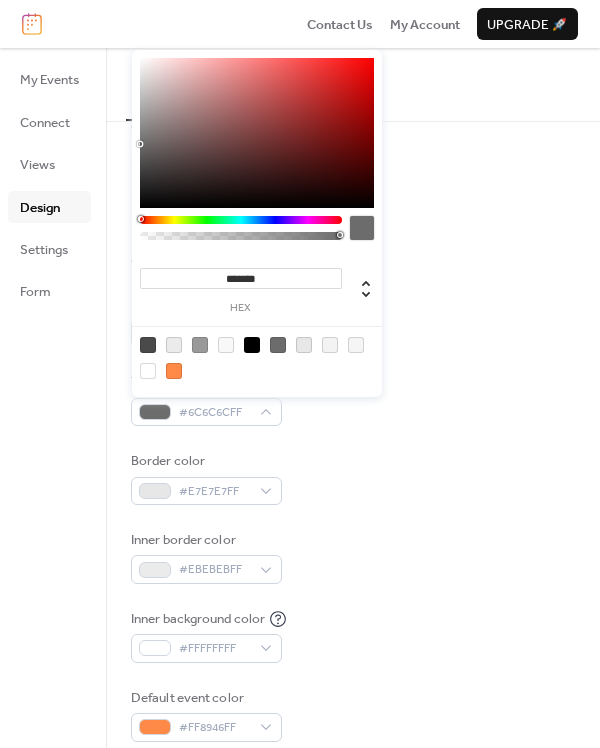 click at bounding box center [252, 345] 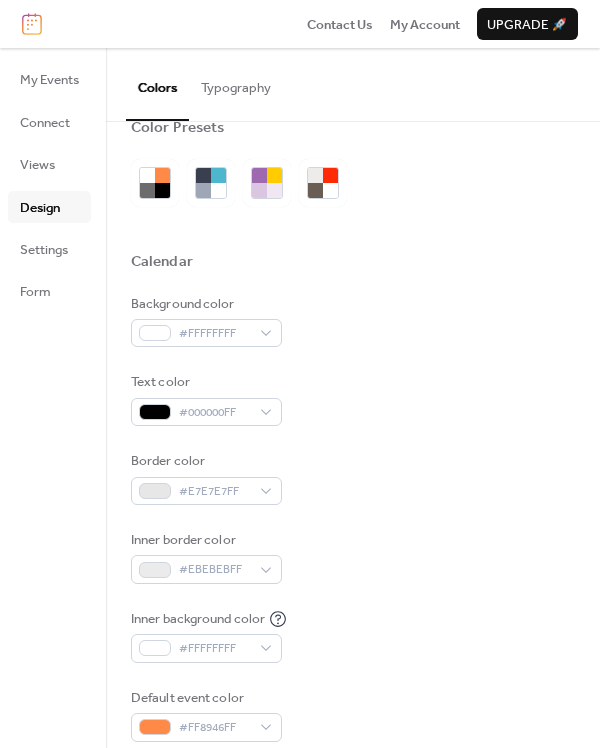 click on "Inner border color #EBEBEBFF" at bounding box center (353, 557) 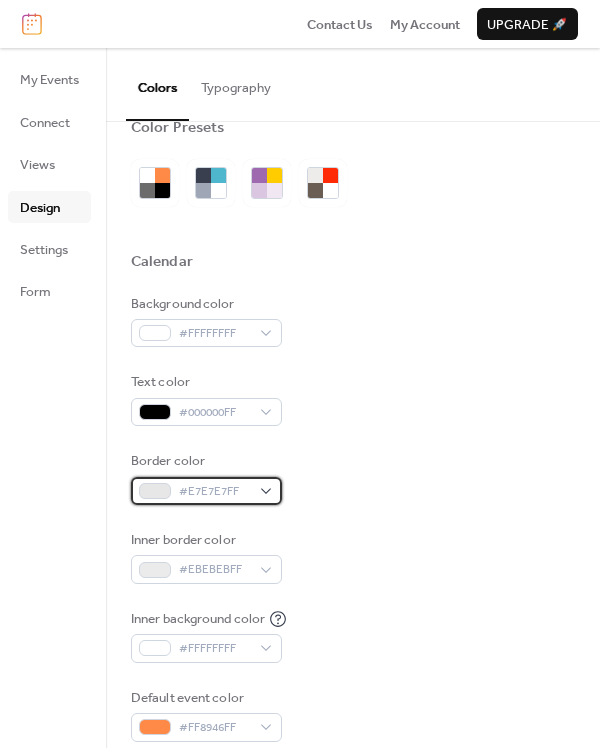 click on "#E7E7E7FF" at bounding box center (214, 492) 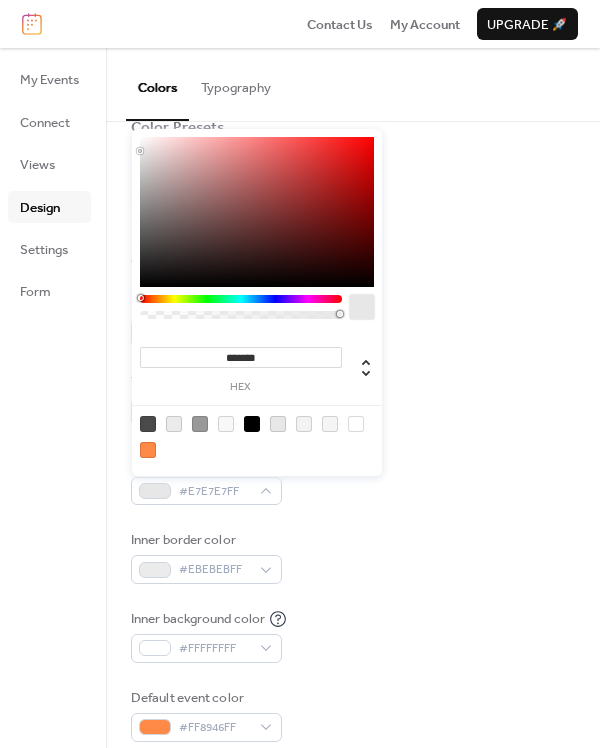 click at bounding box center (148, 450) 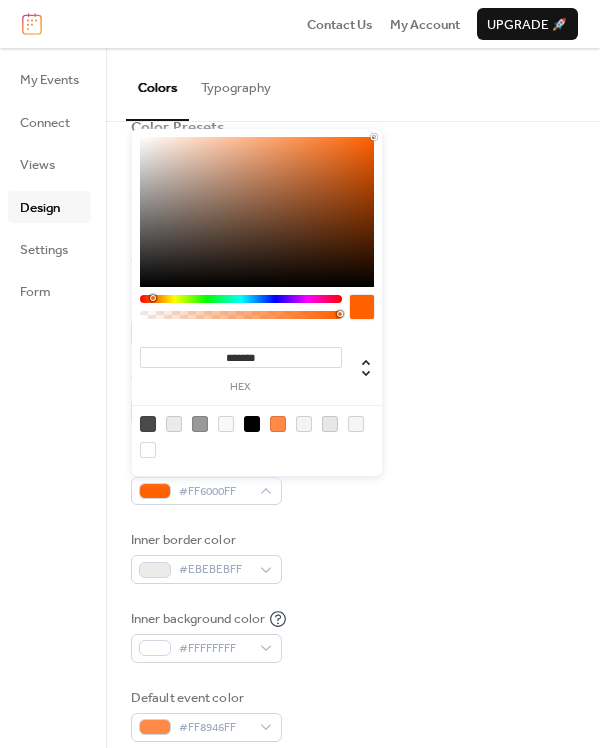 drag, startPoint x: 249, startPoint y: 199, endPoint x: 408, endPoint y: 114, distance: 180.2942 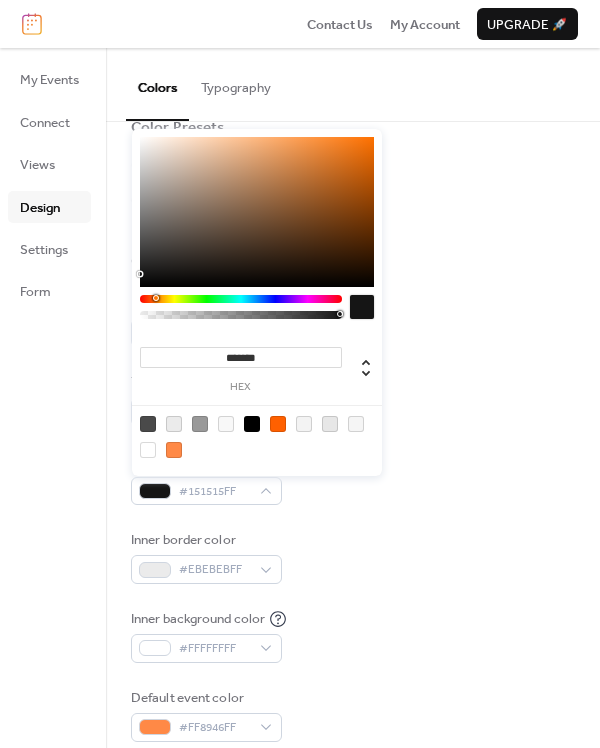 type on "*******" 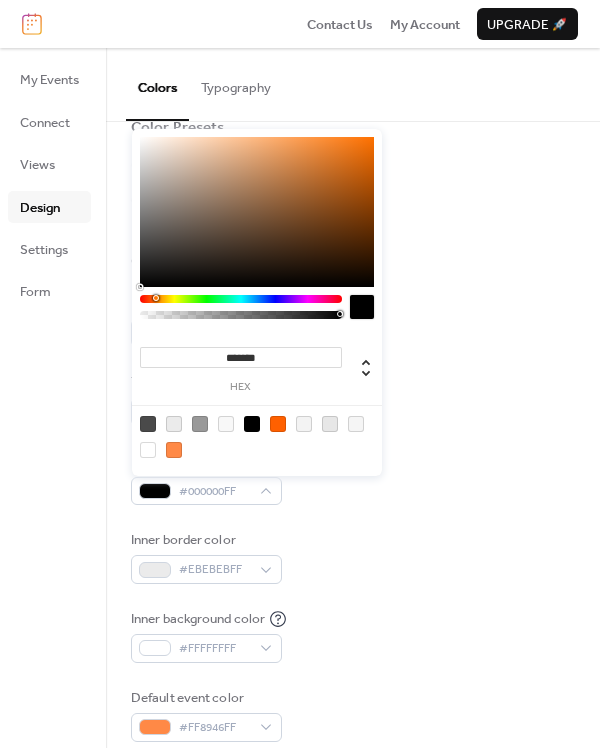 click on "Background color #FFFFFFFF Text color #000000FF Border color #000000FF Inner border color #EBEBEBFF Inner background color #FFFFFFFF Default event color #FF8946FF" at bounding box center [353, 518] 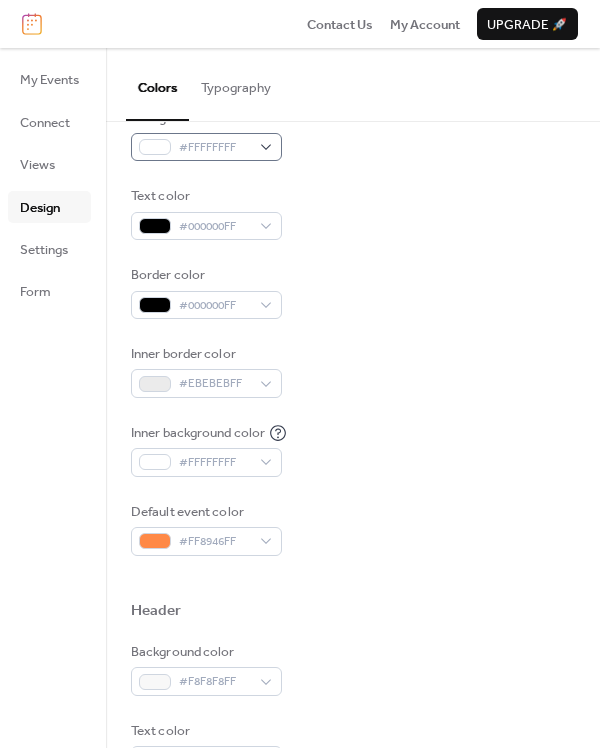 scroll, scrollTop: 221, scrollLeft: 0, axis: vertical 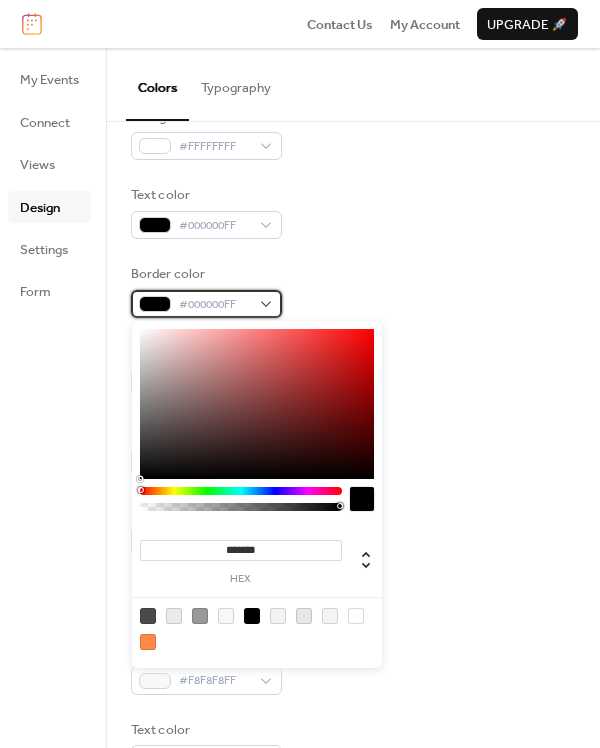 click on "#000000FF" at bounding box center [214, 305] 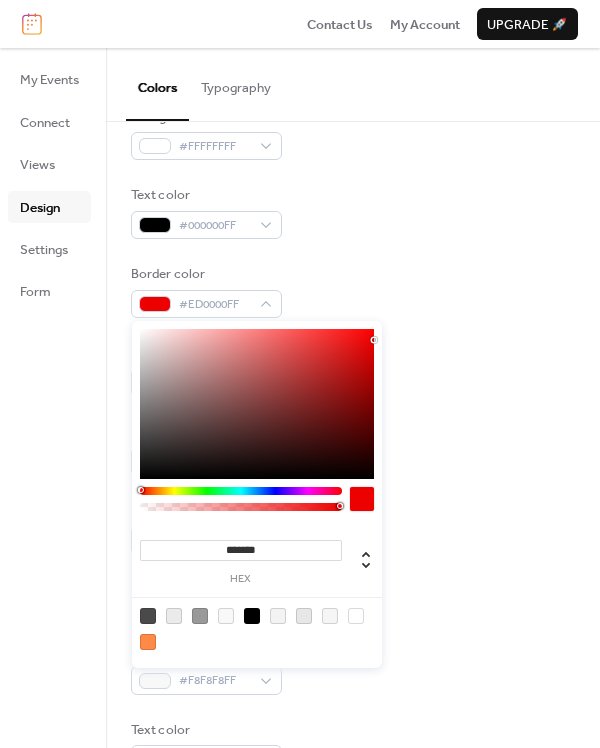 type on "*******" 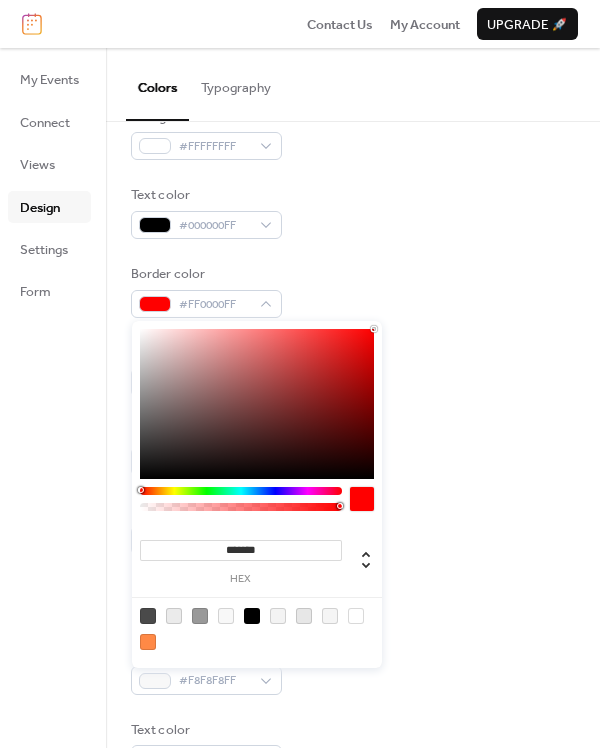 drag, startPoint x: 237, startPoint y: 350, endPoint x: 417, endPoint y: 291, distance: 189.4228 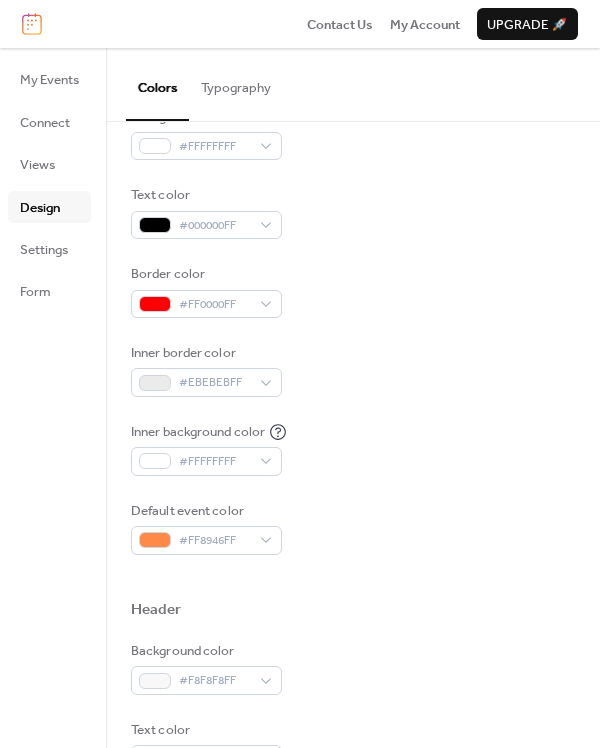 click on "Border color #FF0000FF" at bounding box center (353, 291) 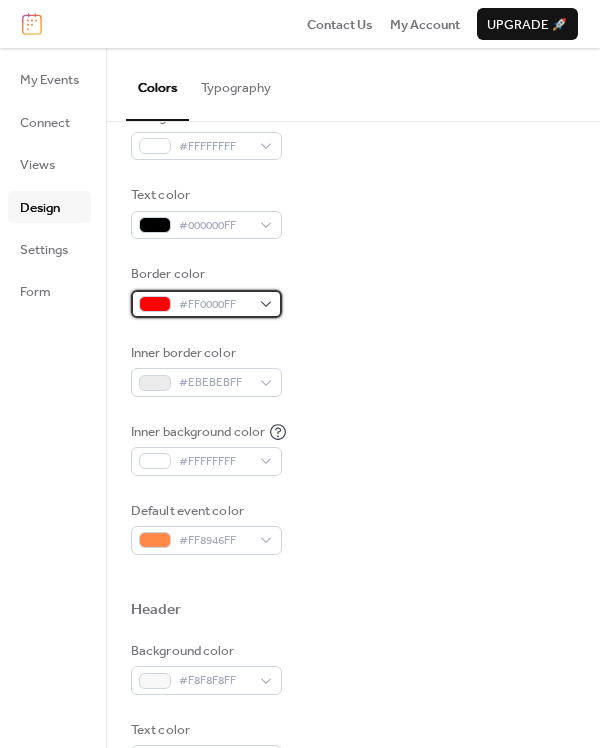 click on "#FF0000FF" at bounding box center (214, 305) 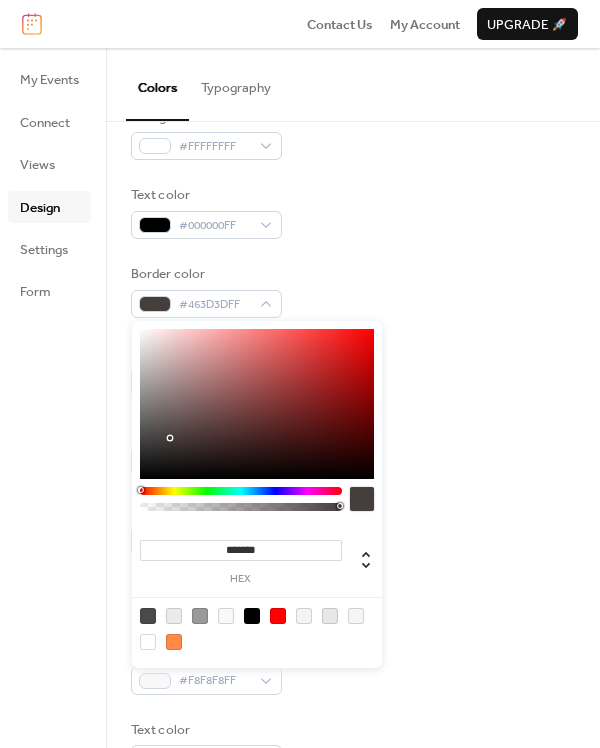 type on "*******" 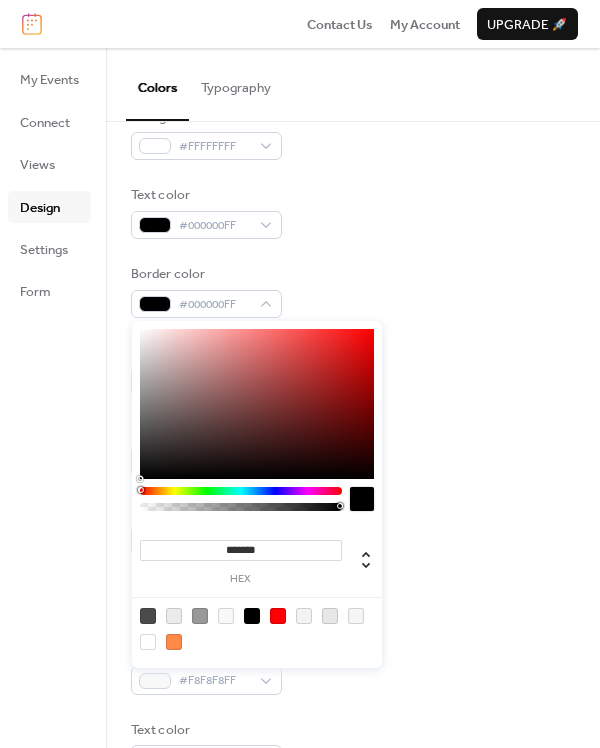drag, startPoint x: 171, startPoint y: 439, endPoint x: 138, endPoint y: 496, distance: 65.863495 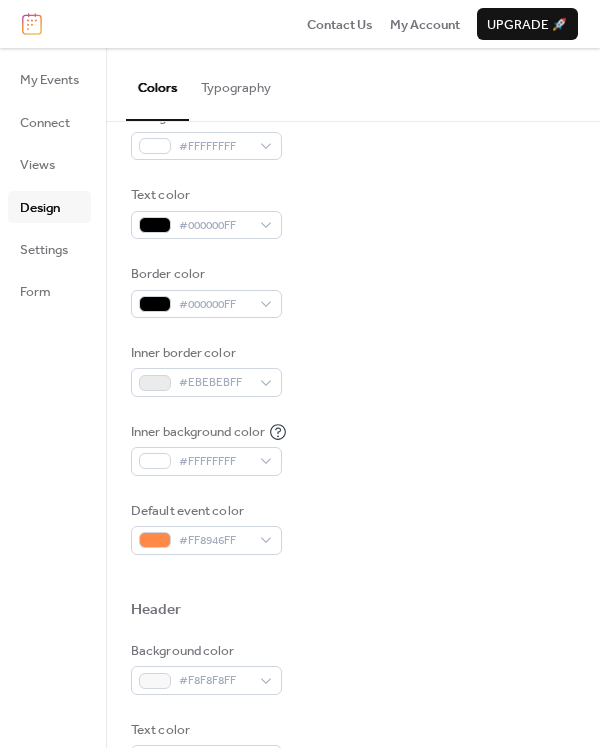 click on "Border color #000000FF" at bounding box center [353, 291] 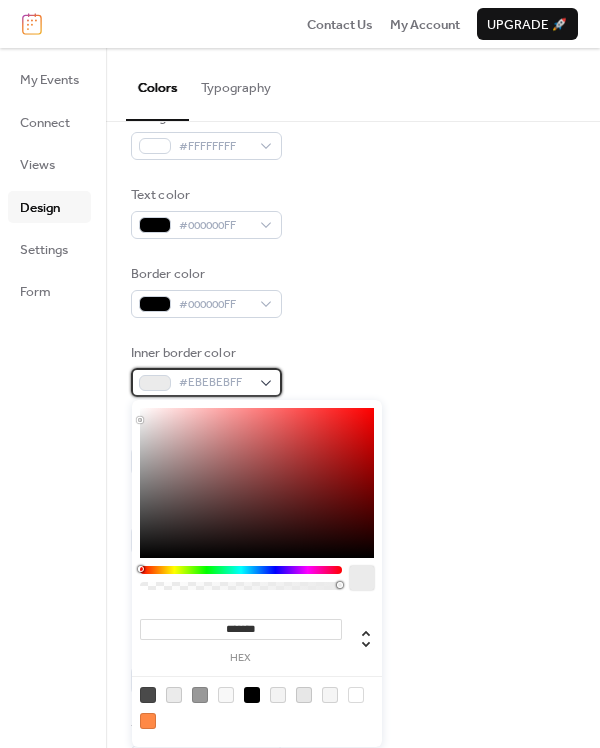 click on "#EBEBEBFF" at bounding box center [214, 383] 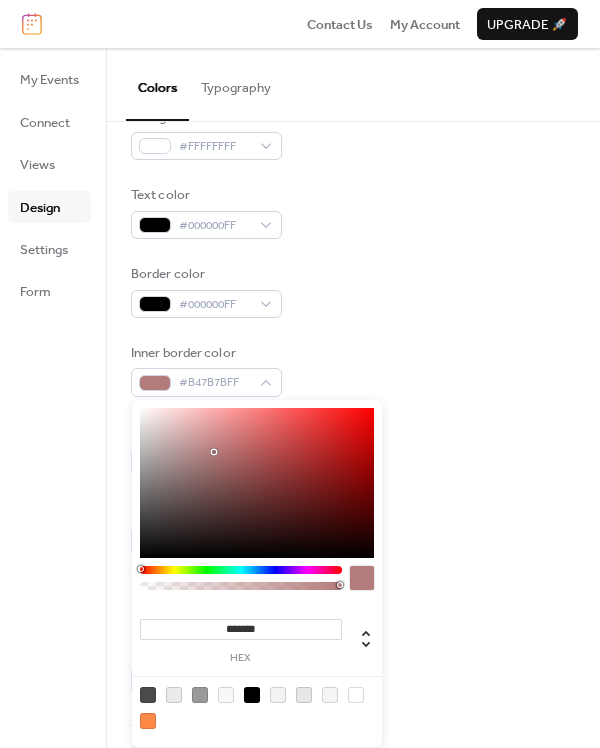 type on "*******" 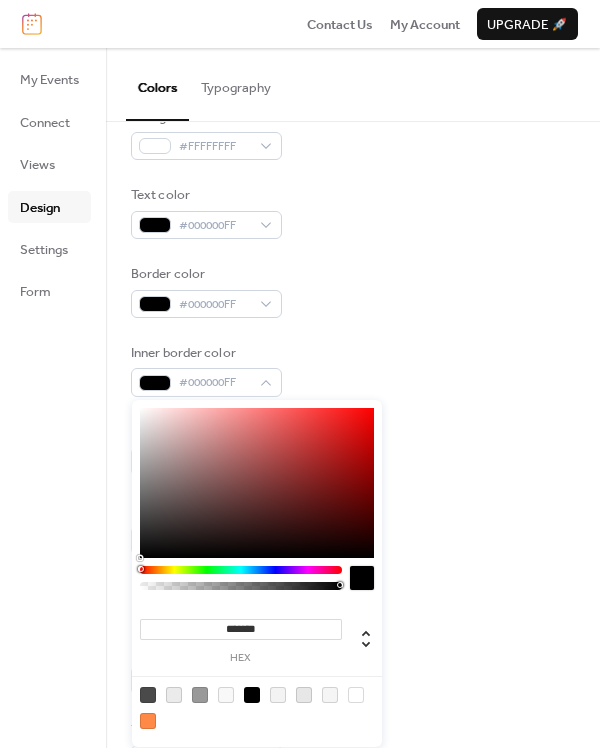 drag, startPoint x: 214, startPoint y: 452, endPoint x: 124, endPoint y: 604, distance: 176.64655 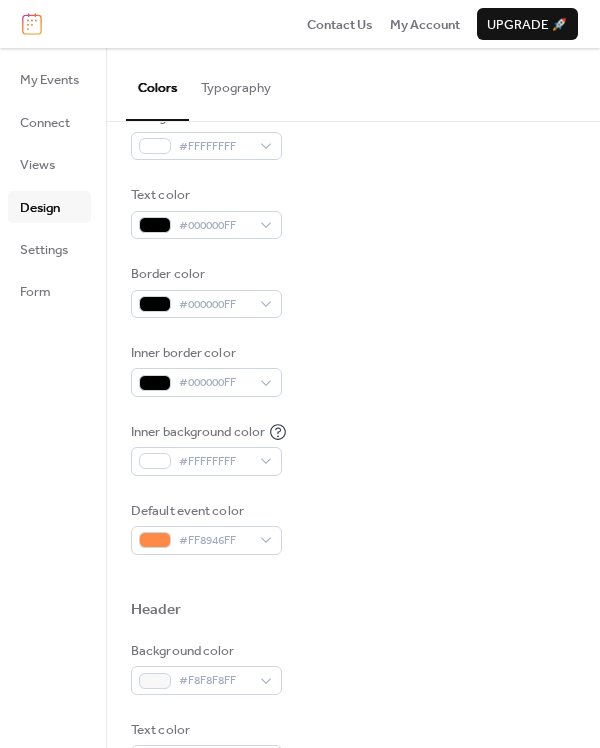 click on "Border color #000000FF" at bounding box center (353, 291) 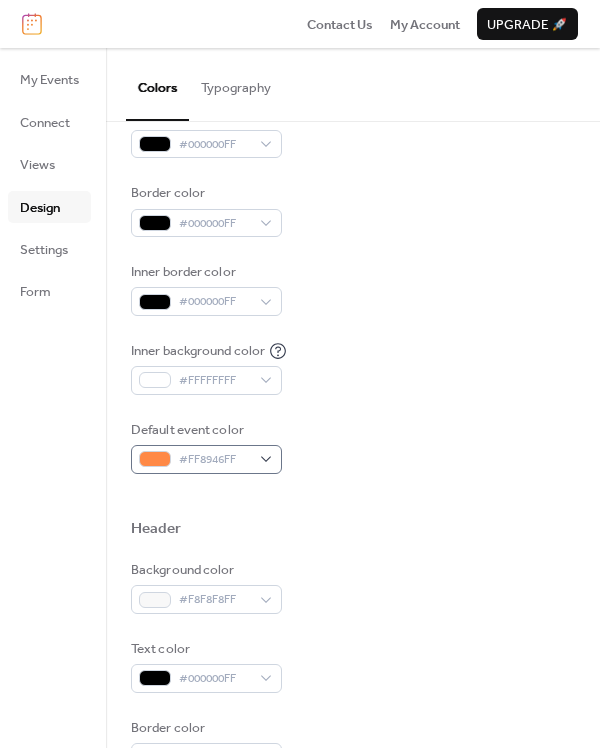 scroll, scrollTop: 314, scrollLeft: 0, axis: vertical 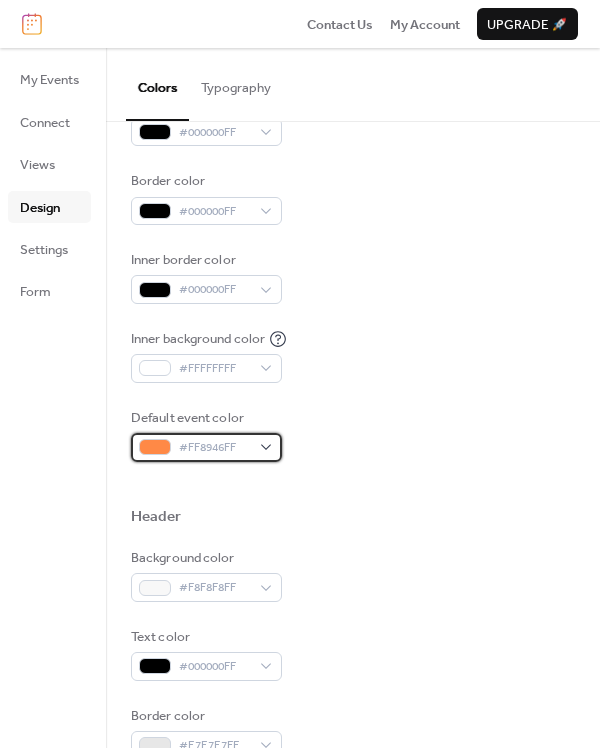 click on "#FF8946FF" at bounding box center [214, 448] 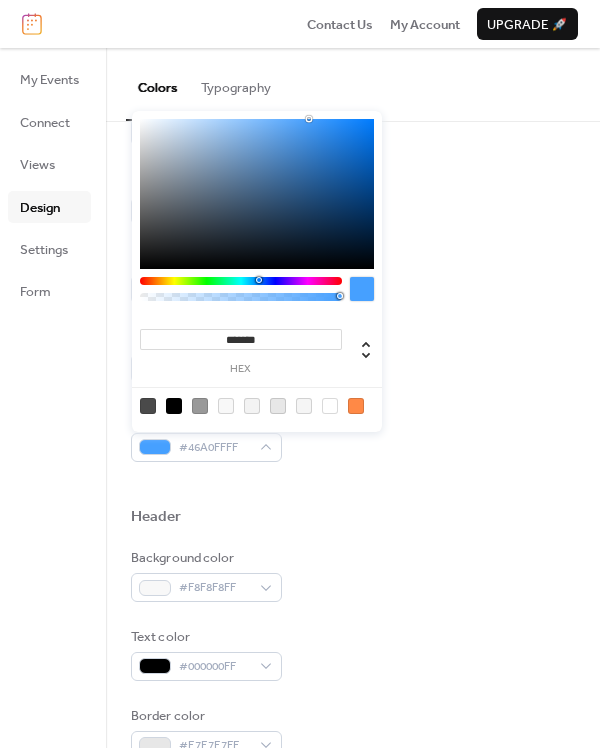 click at bounding box center [241, 281] 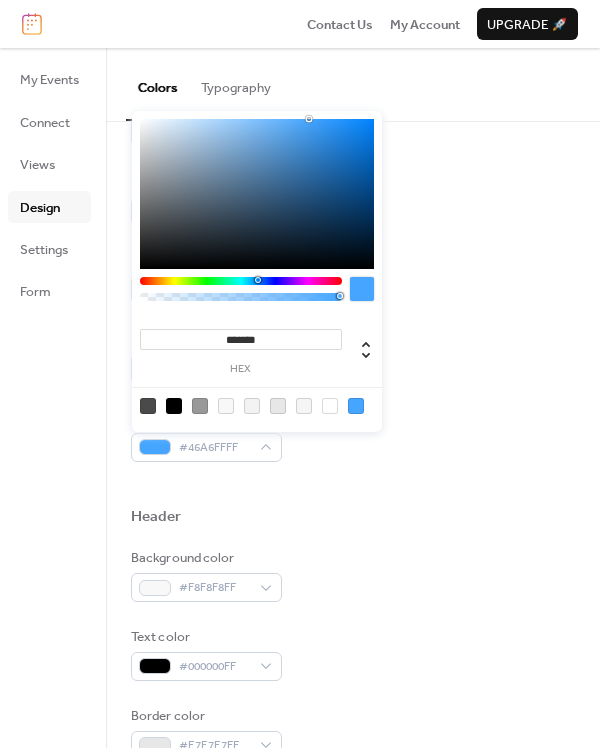 drag, startPoint x: 377, startPoint y: 128, endPoint x: 381, endPoint y: 114, distance: 14.56022 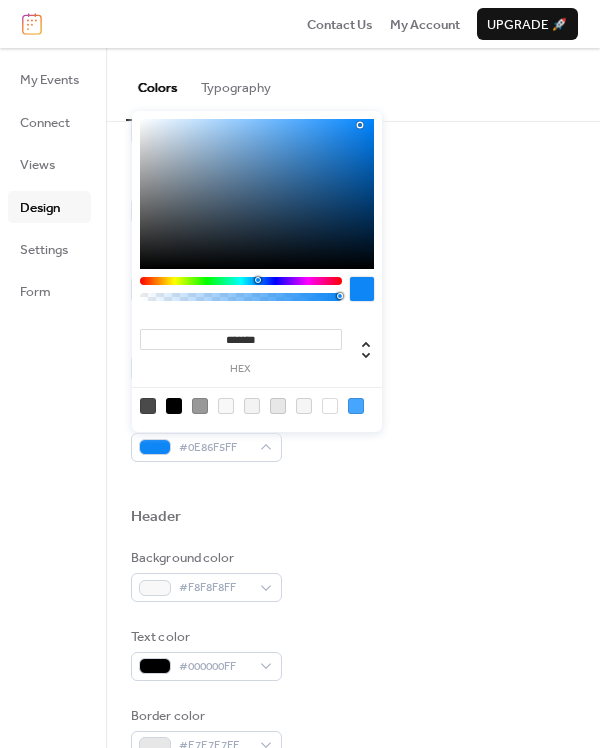 type on "*******" 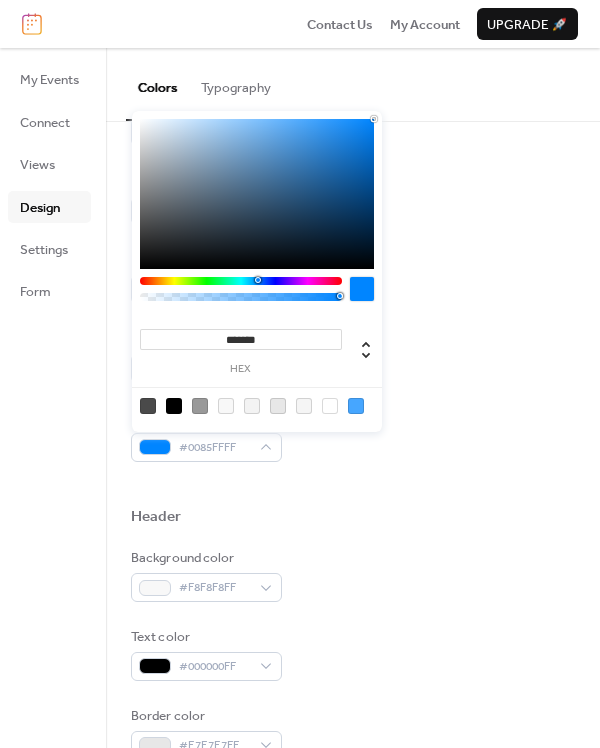 drag, startPoint x: 360, startPoint y: 125, endPoint x: 407, endPoint y: 83, distance: 63.03174 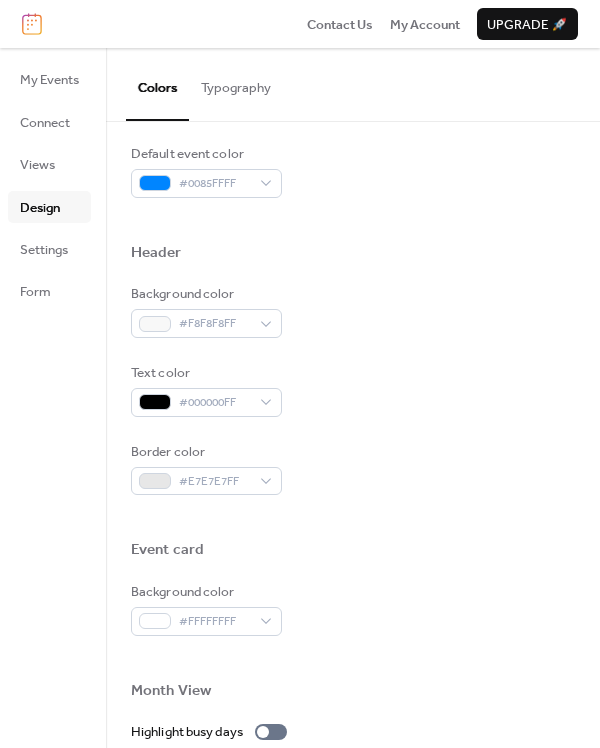 scroll, scrollTop: 581, scrollLeft: 0, axis: vertical 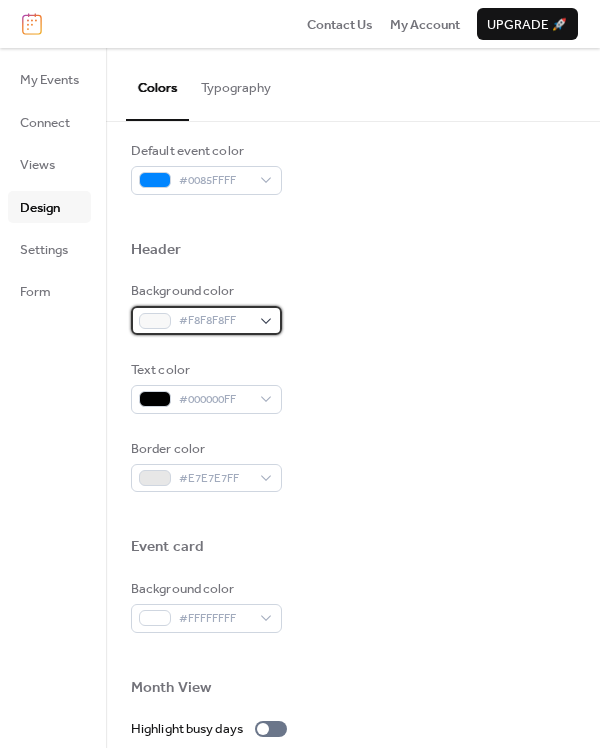 click on "#F8F8F8FF" at bounding box center [214, 321] 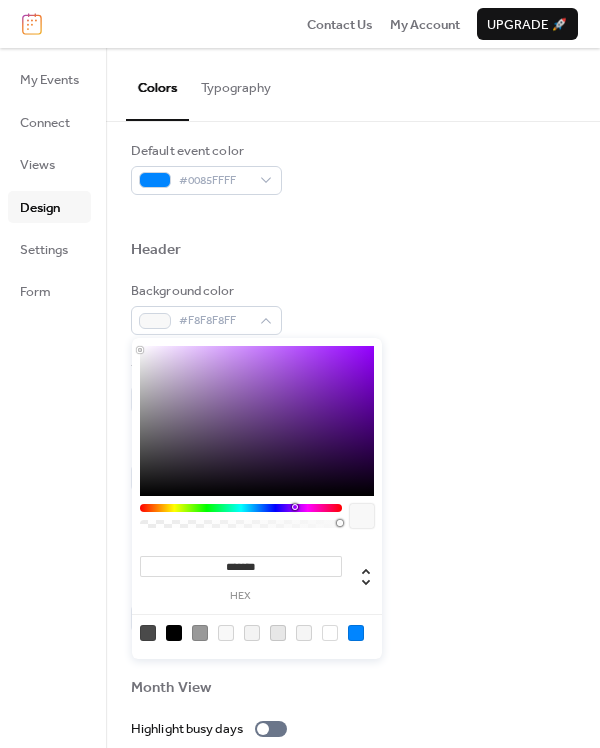 click at bounding box center [241, 508] 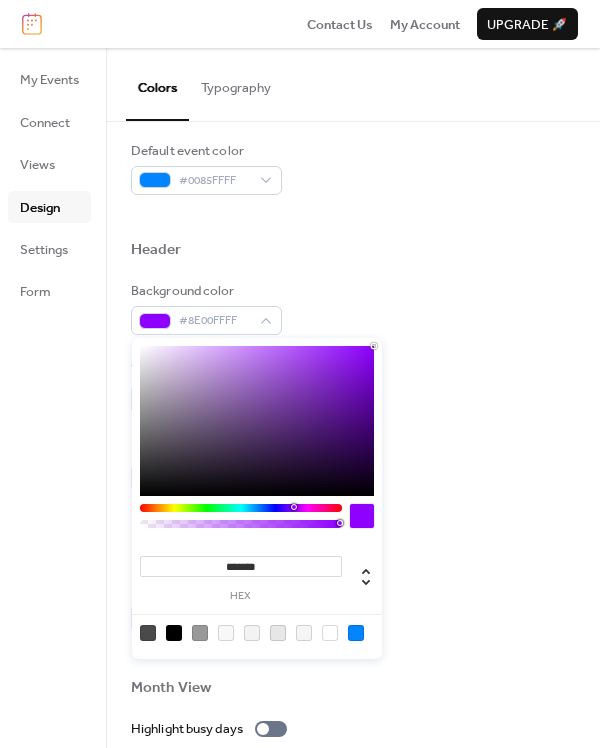 drag, startPoint x: 337, startPoint y: 359, endPoint x: 411, endPoint y: 286, distance: 103.947105 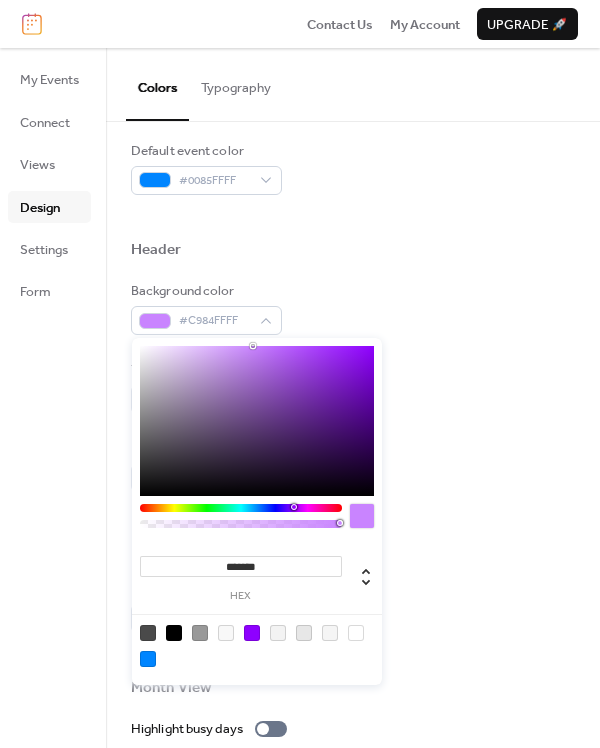 type on "*******" 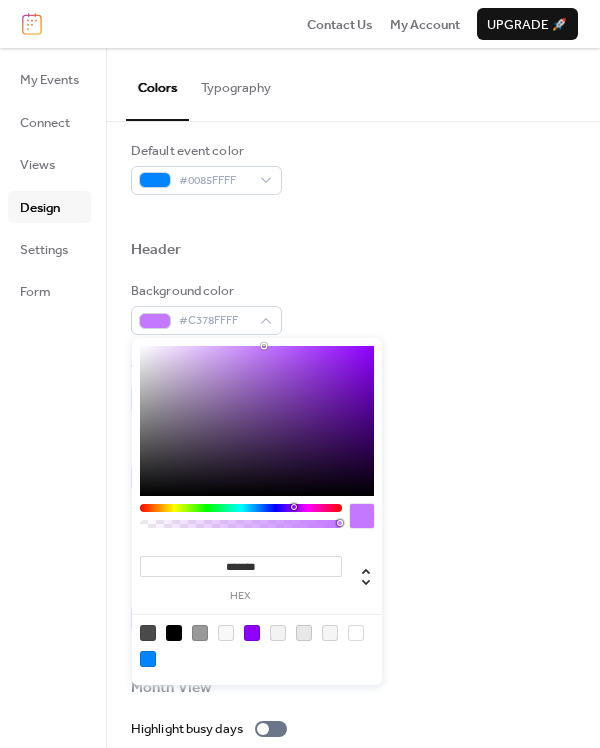 drag, startPoint x: 270, startPoint y: 377, endPoint x: 264, endPoint y: 302, distance: 75.23962 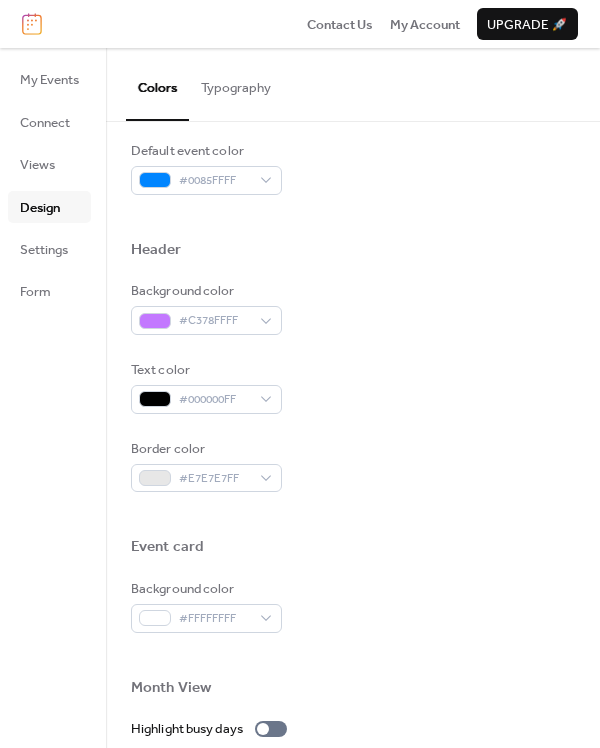 click on "Header" at bounding box center [353, 252] 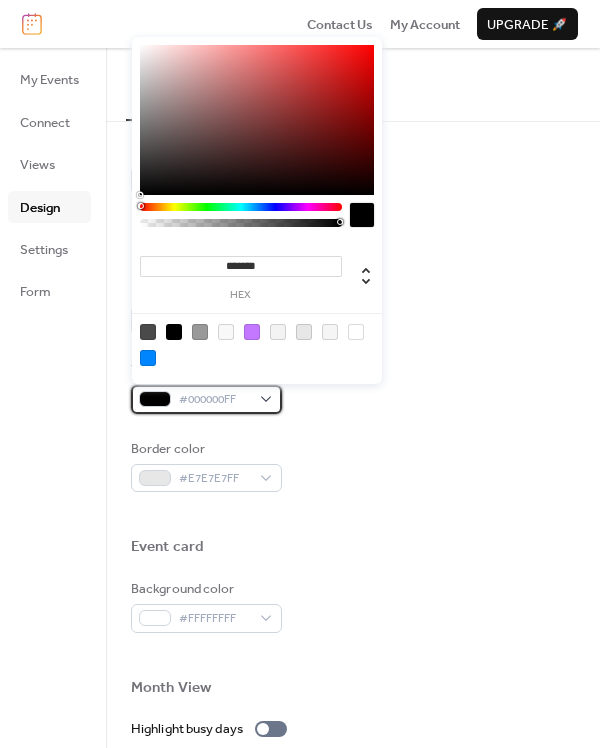 click on "#000000FF" at bounding box center [214, 400] 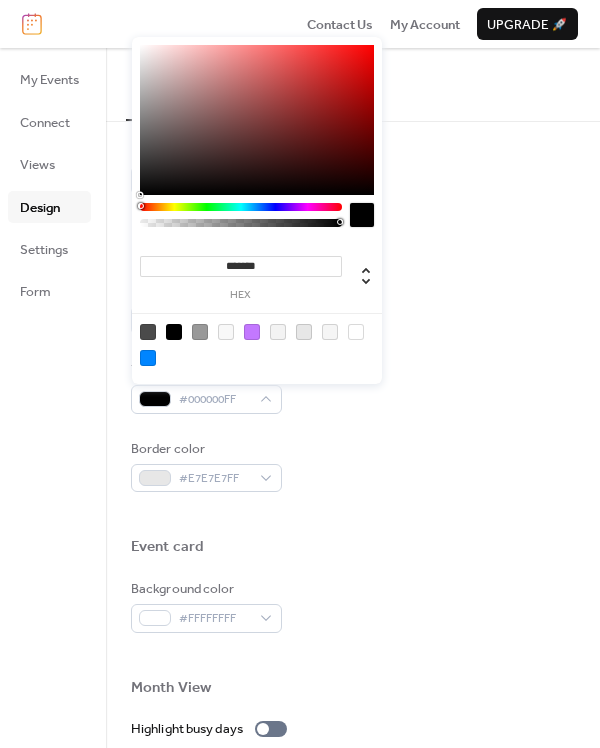 click on "Text color #000000FF" at bounding box center [353, 387] 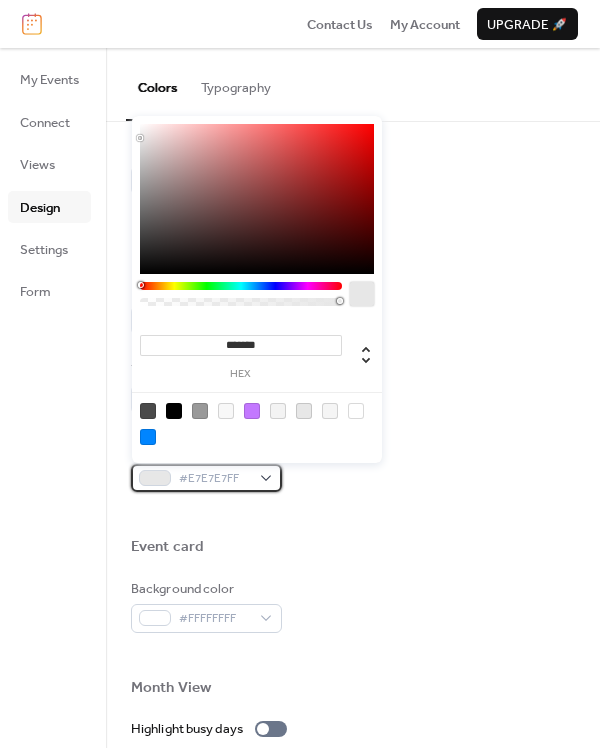 click on "#E7E7E7FF" at bounding box center (214, 479) 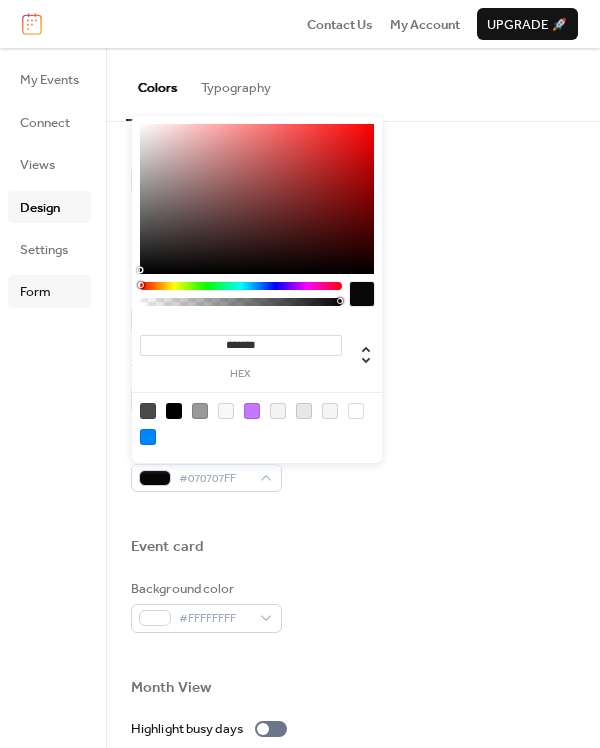type on "*******" 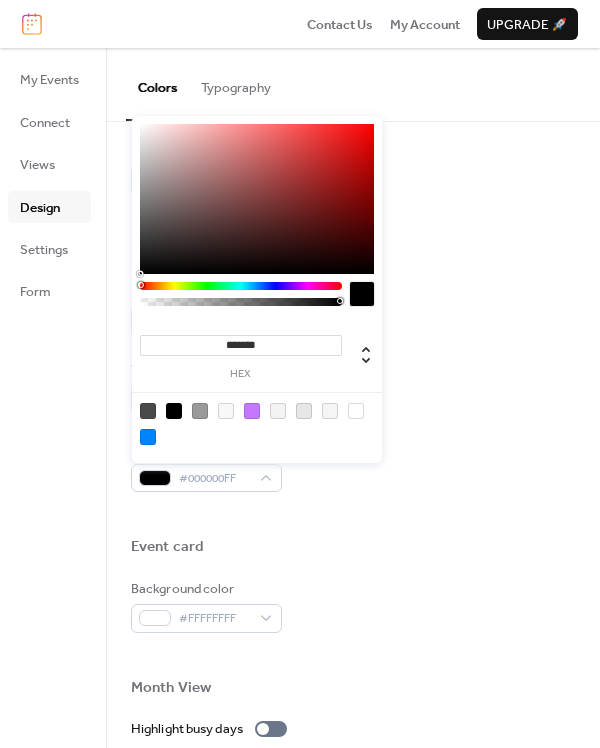 drag, startPoint x: 214, startPoint y: 241, endPoint x: 75, endPoint y: 352, distance: 177.88199 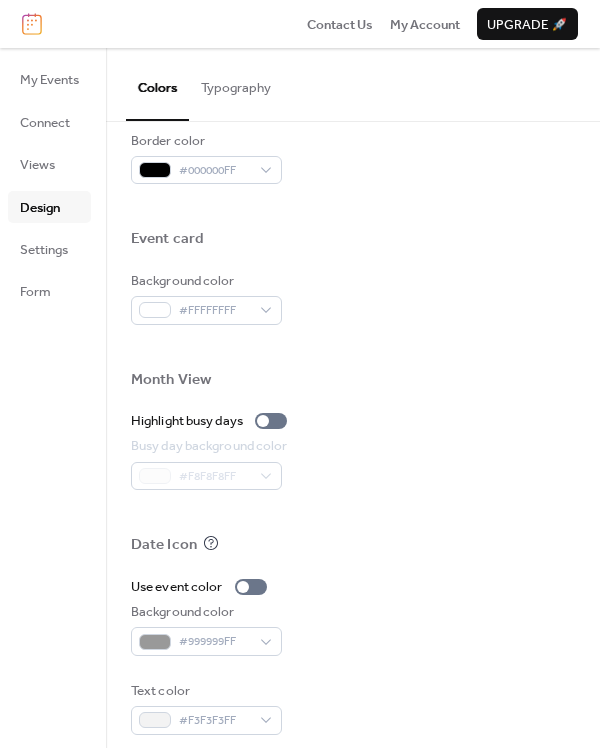scroll, scrollTop: 904, scrollLeft: 0, axis: vertical 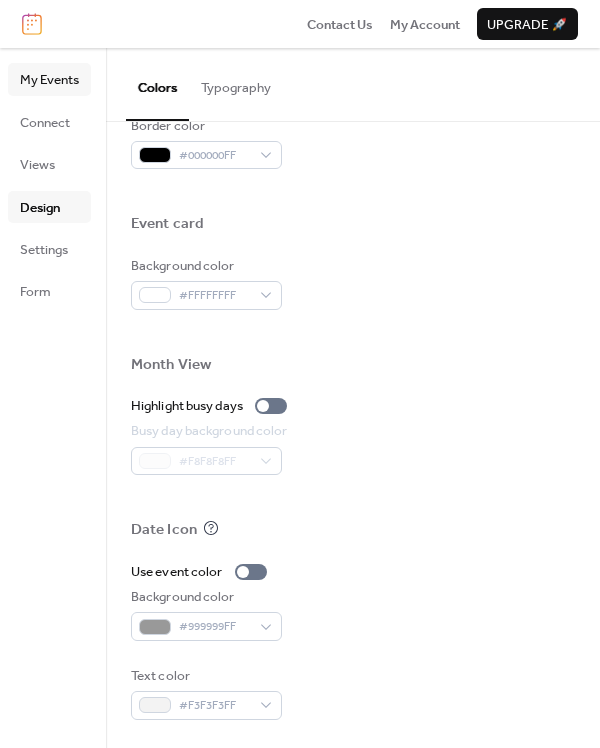 click on "My Events" at bounding box center (49, 80) 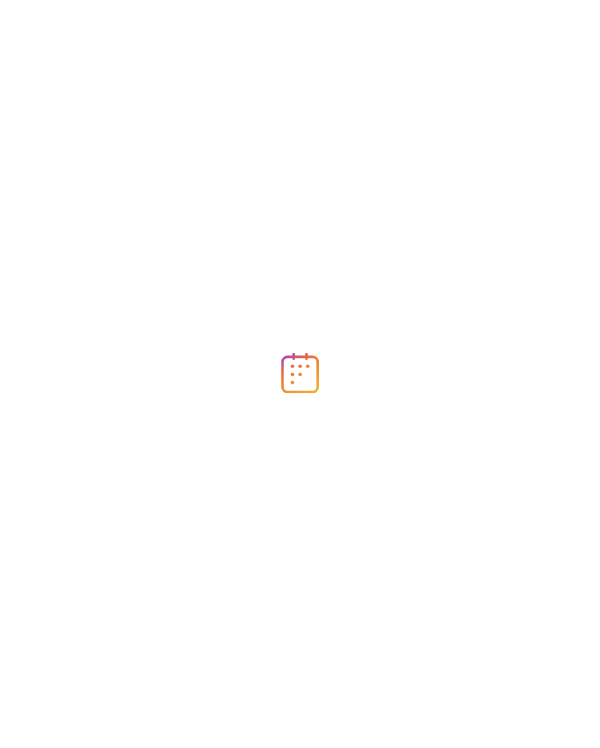scroll, scrollTop: 0, scrollLeft: 0, axis: both 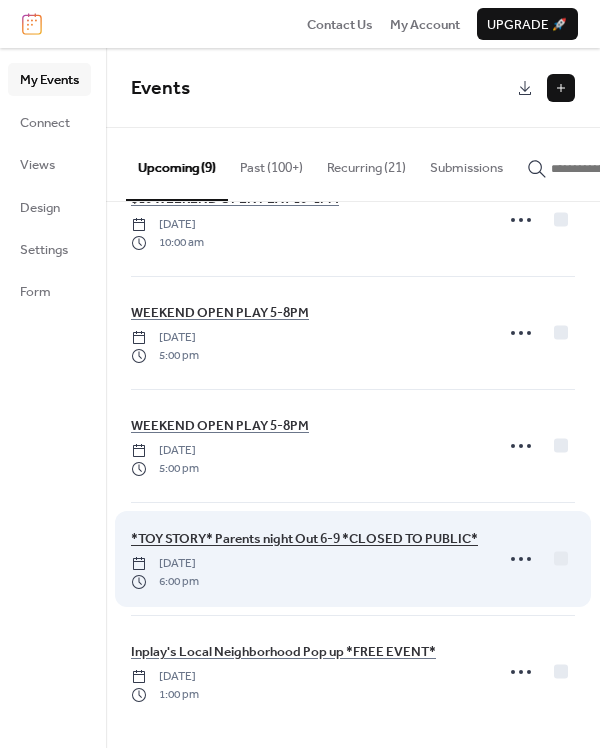 click on "*TOY STORY* Parents night Out 6-9 *CLOSED TO PUBLIC*" at bounding box center [304, 539] 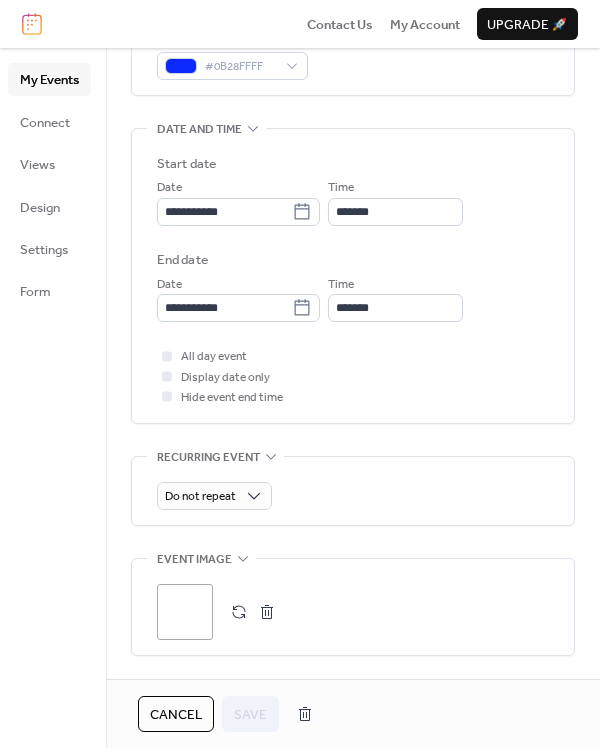 scroll, scrollTop: 549, scrollLeft: 0, axis: vertical 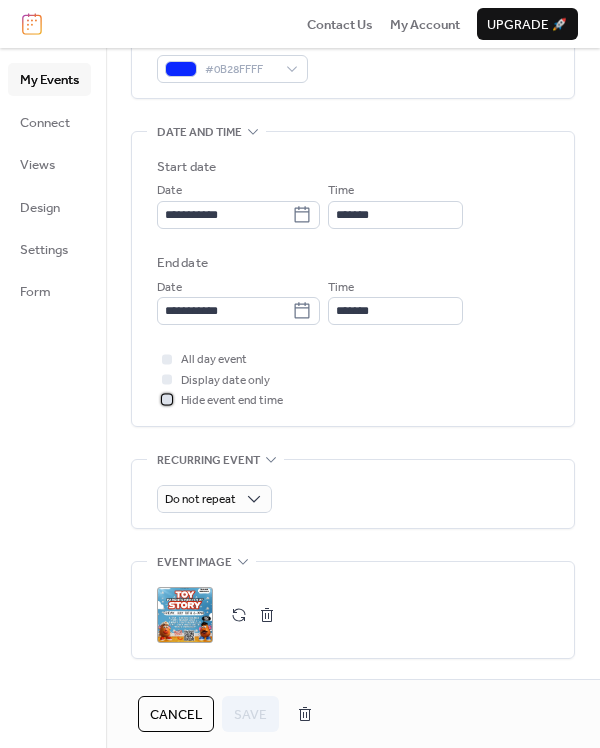 click at bounding box center (167, 400) 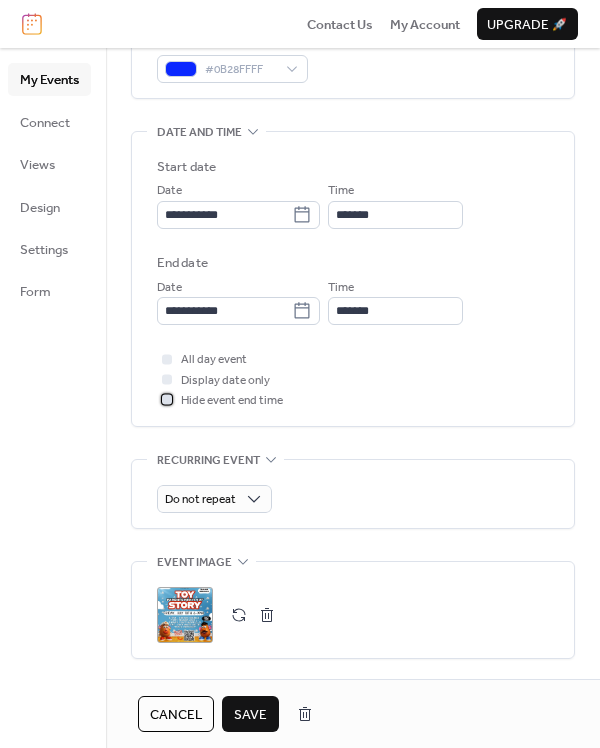 click at bounding box center [167, 400] 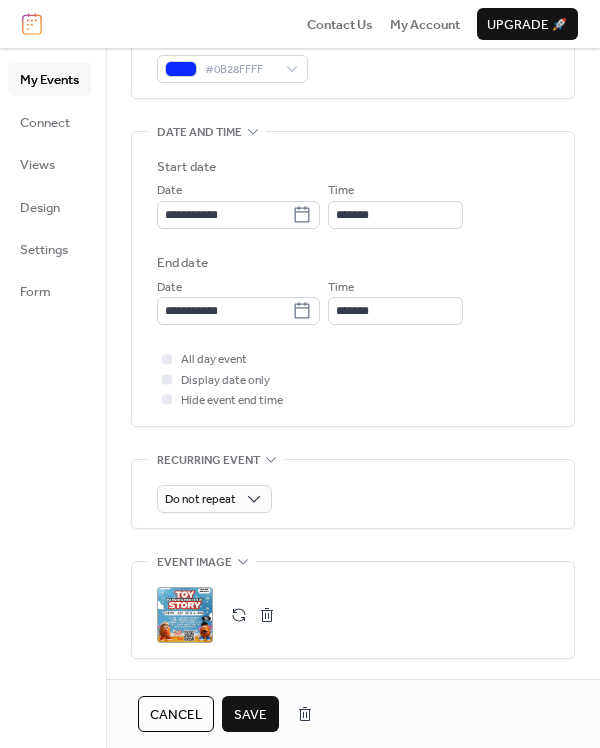 click on "Start date" at bounding box center [353, 167] 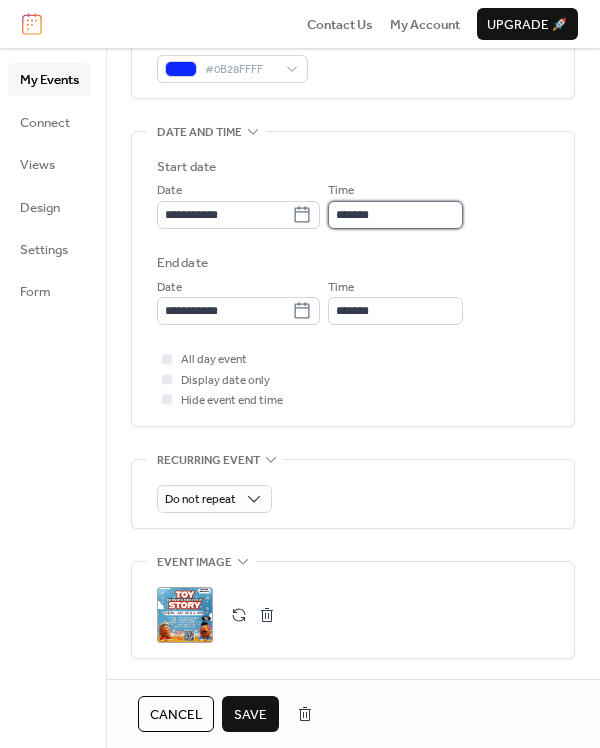 click on "*******" at bounding box center [395, 215] 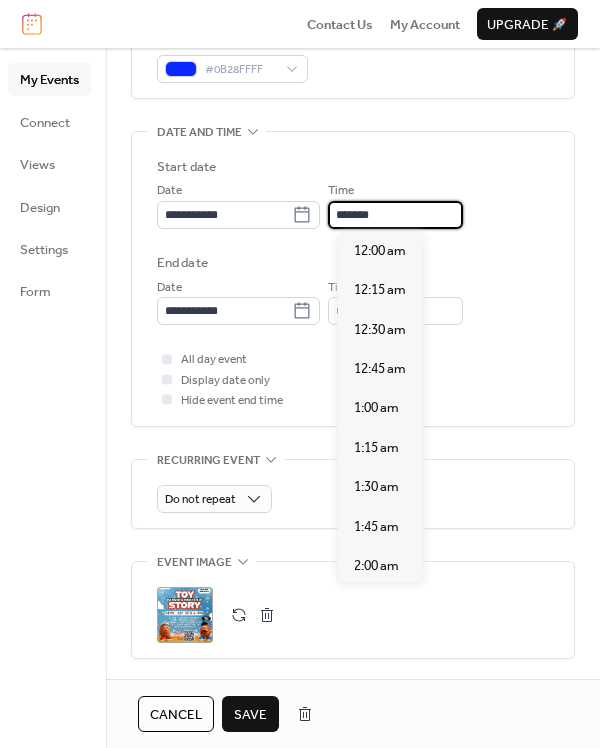 scroll, scrollTop: 2860, scrollLeft: 0, axis: vertical 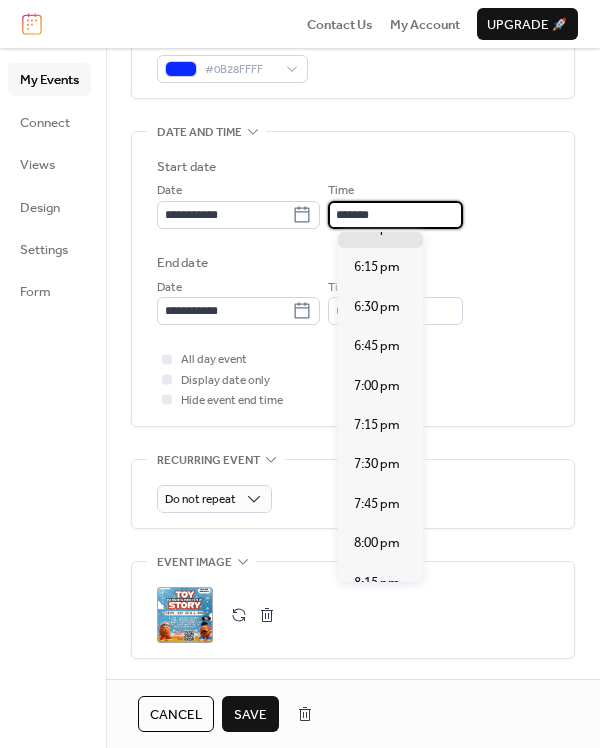 click on "**********" at bounding box center [353, 279] 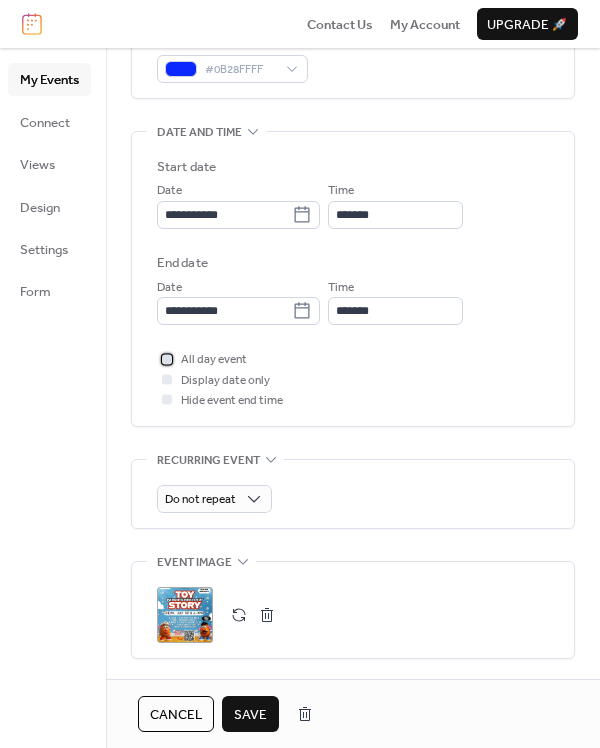 click at bounding box center [167, 359] 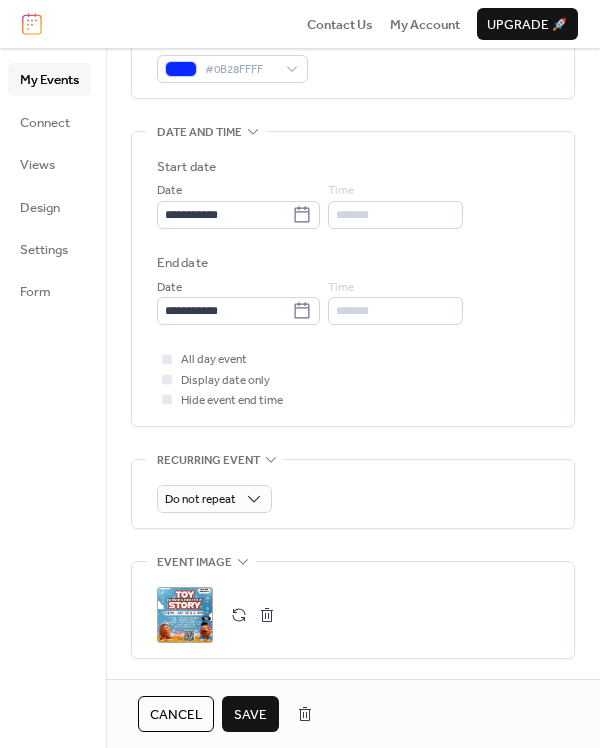 click on "All day event Display date only Hide event end time" at bounding box center (353, 379) 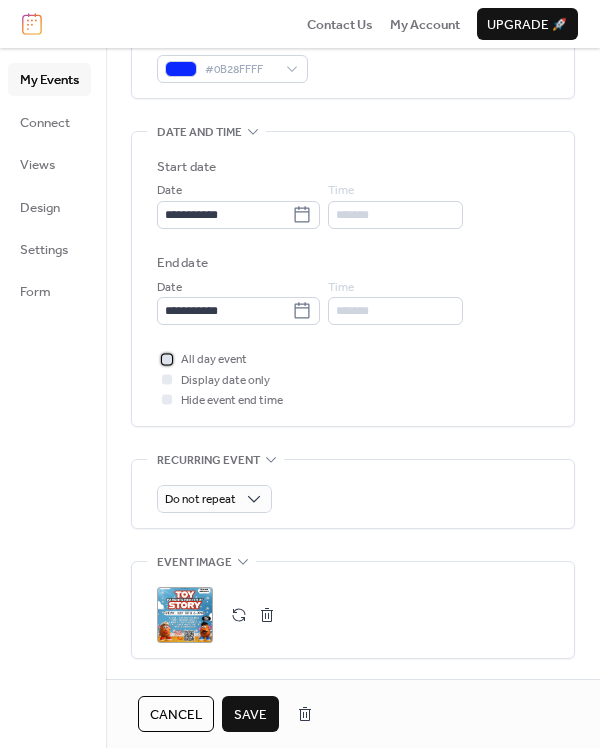 click 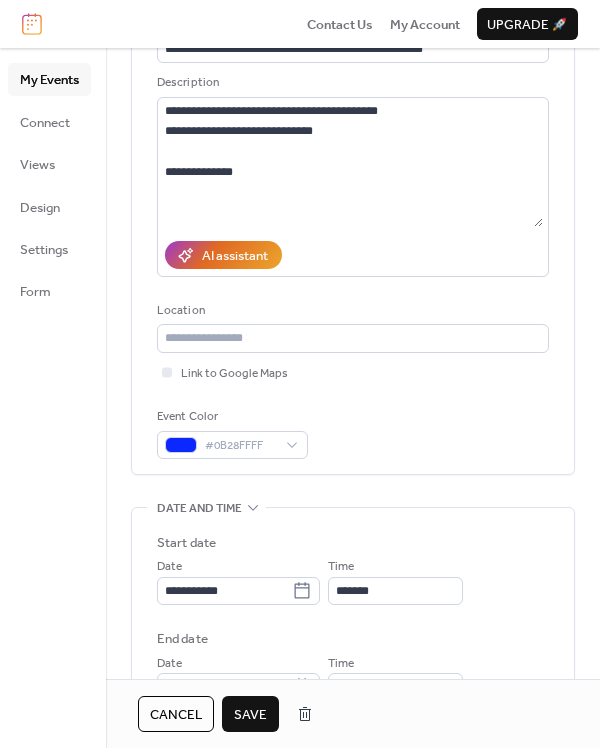 scroll, scrollTop: 257, scrollLeft: 0, axis: vertical 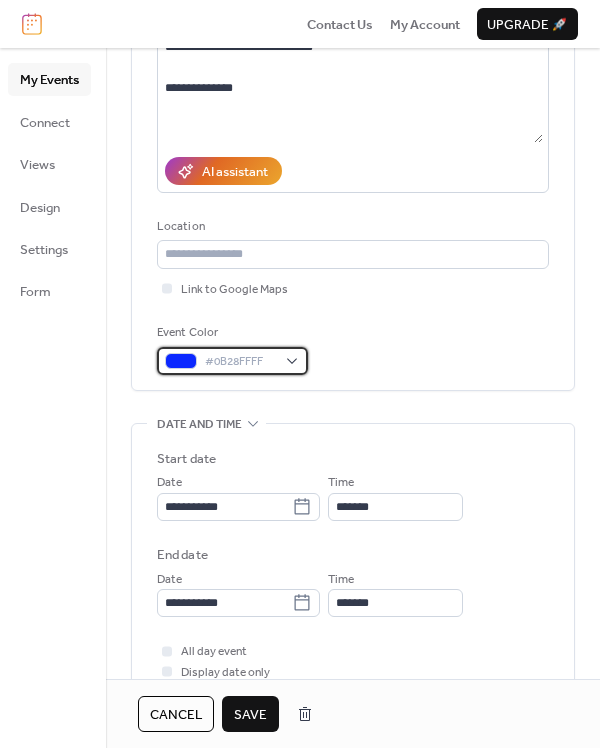 click on "#0B28FFFF" at bounding box center (240, 362) 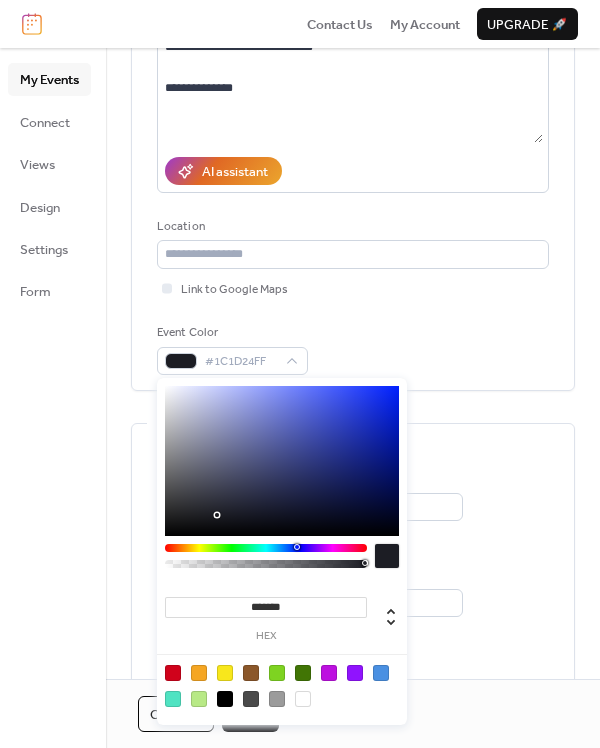 type on "*******" 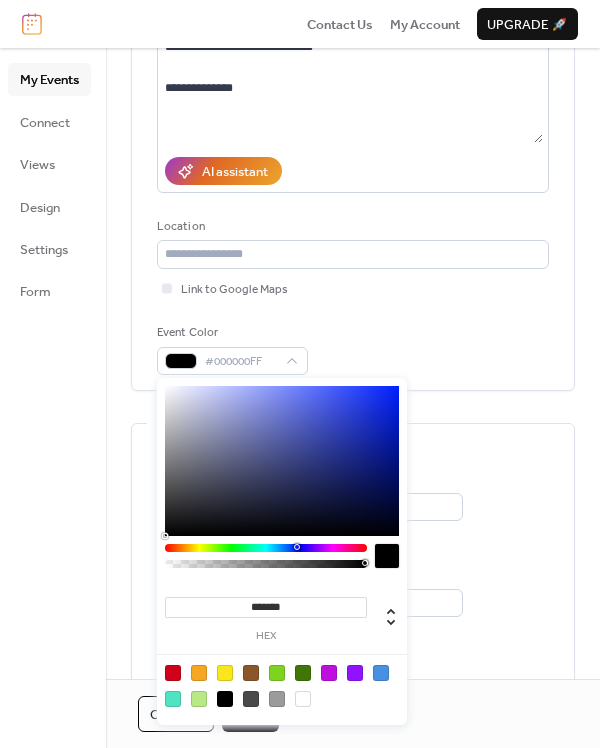 drag, startPoint x: 245, startPoint y: 505, endPoint x: 72, endPoint y: 573, distance: 185.88437 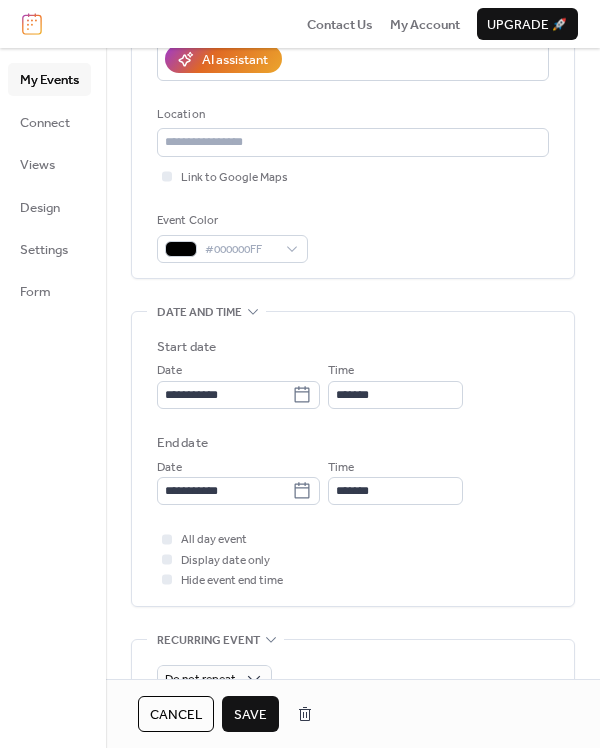 scroll, scrollTop: 410, scrollLeft: 0, axis: vertical 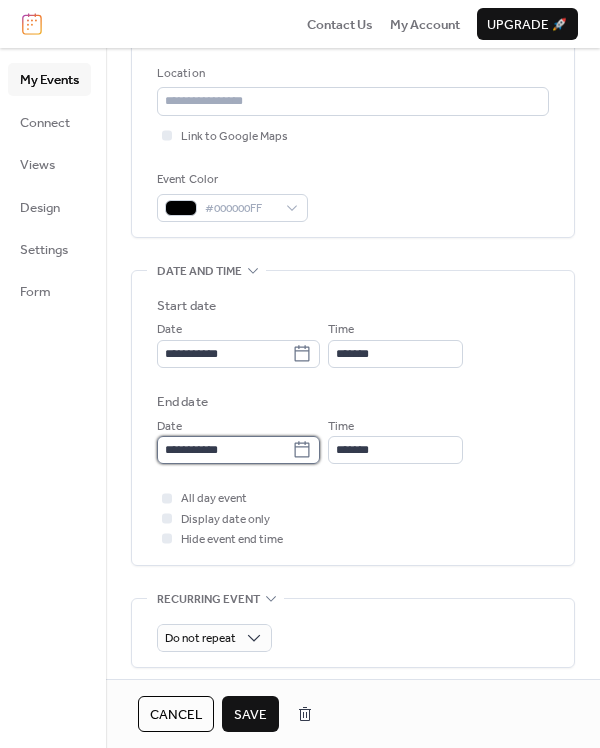 click on "**********" at bounding box center (224, 450) 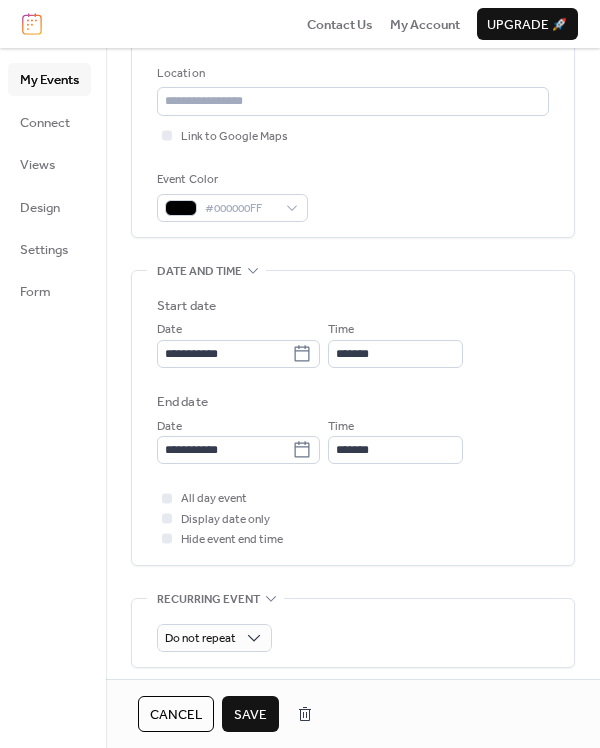 click on "**********" at bounding box center (353, 428) 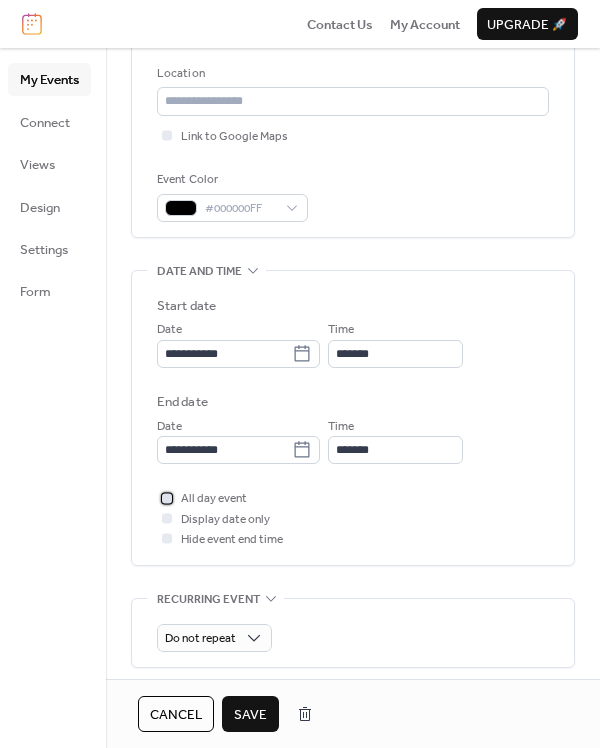 click at bounding box center (167, 498) 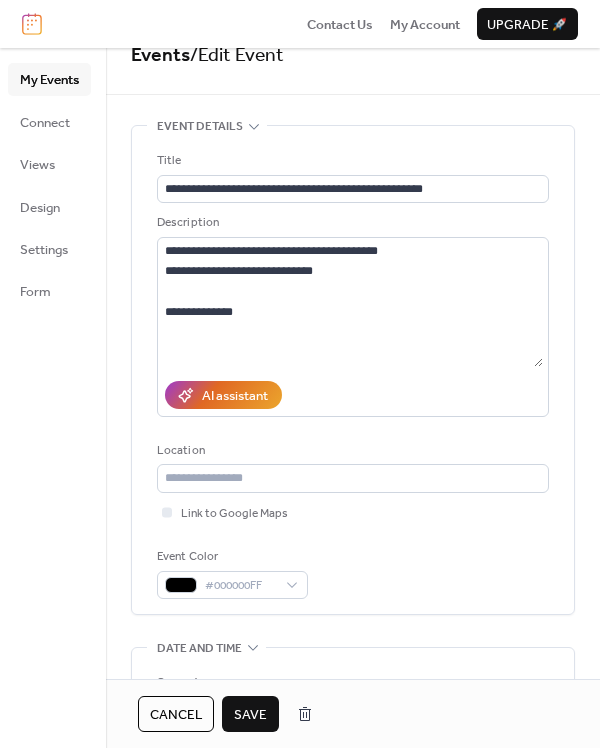 scroll, scrollTop: 28, scrollLeft: 0, axis: vertical 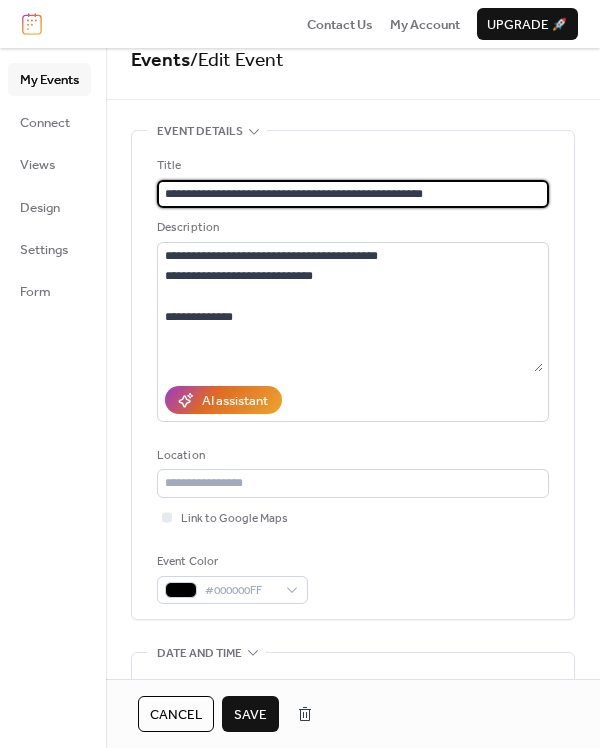 drag, startPoint x: 497, startPoint y: 194, endPoint x: 350, endPoint y: 196, distance: 147.01361 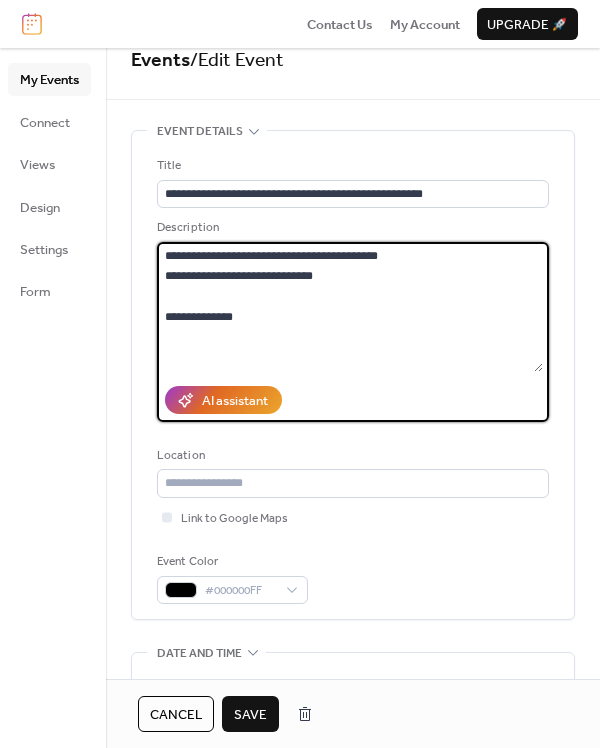 scroll, scrollTop: 0, scrollLeft: 0, axis: both 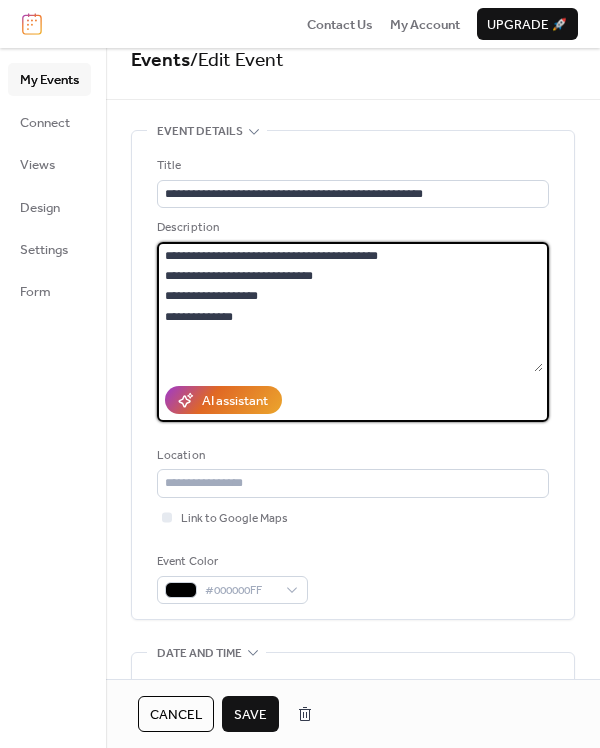 click on "**********" at bounding box center [350, 307] 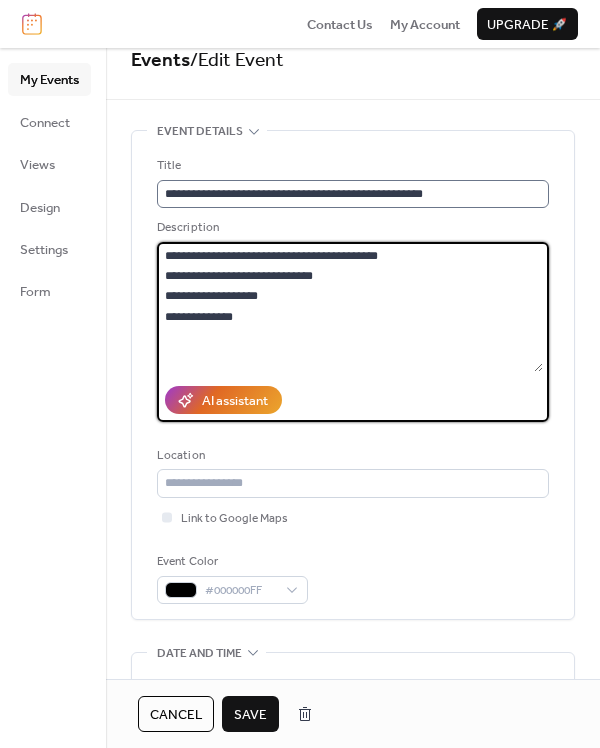 type on "**********" 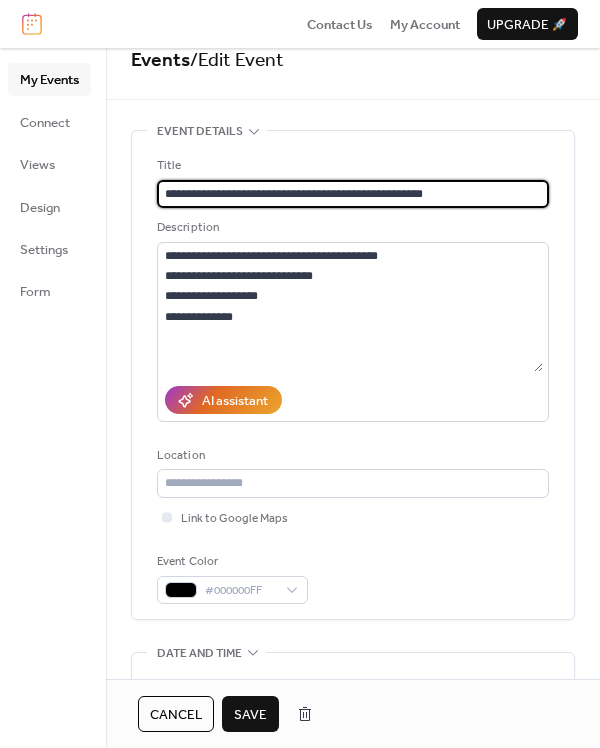 drag, startPoint x: 494, startPoint y: 195, endPoint x: 240, endPoint y: 194, distance: 254.00197 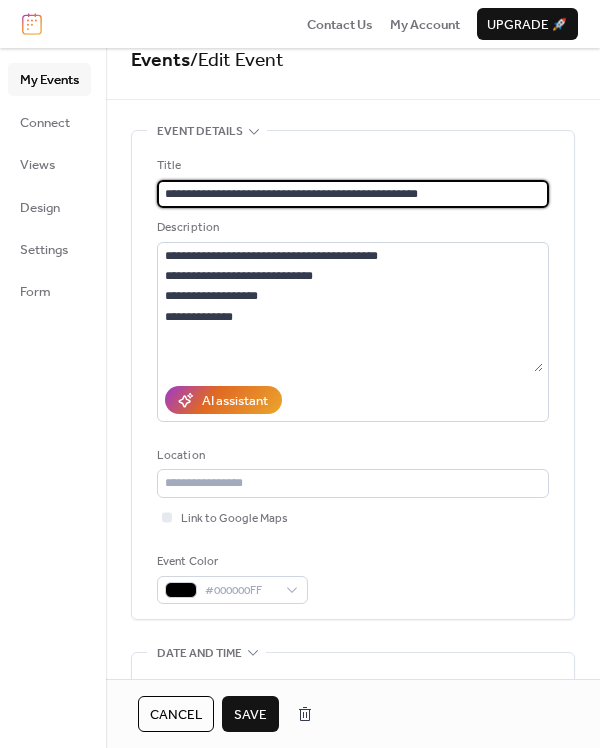 click on "**********" at bounding box center (350, 194) 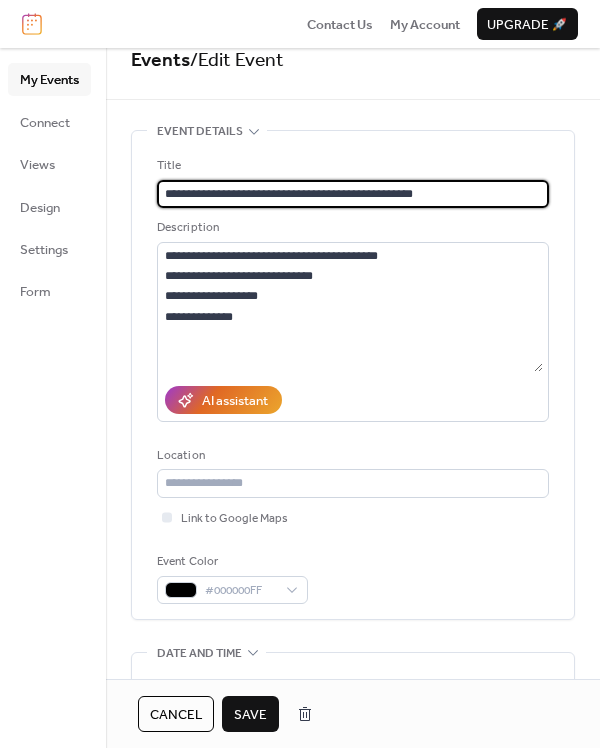 click on "**********" at bounding box center (350, 194) 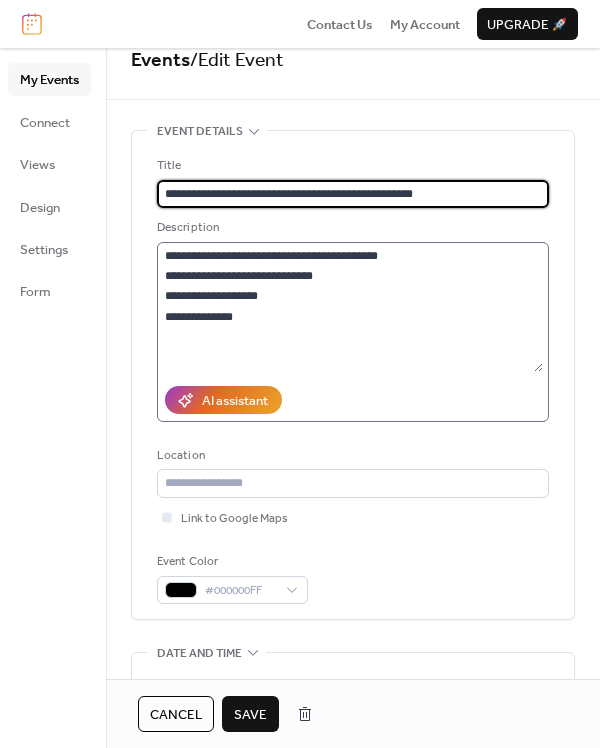 type on "**********" 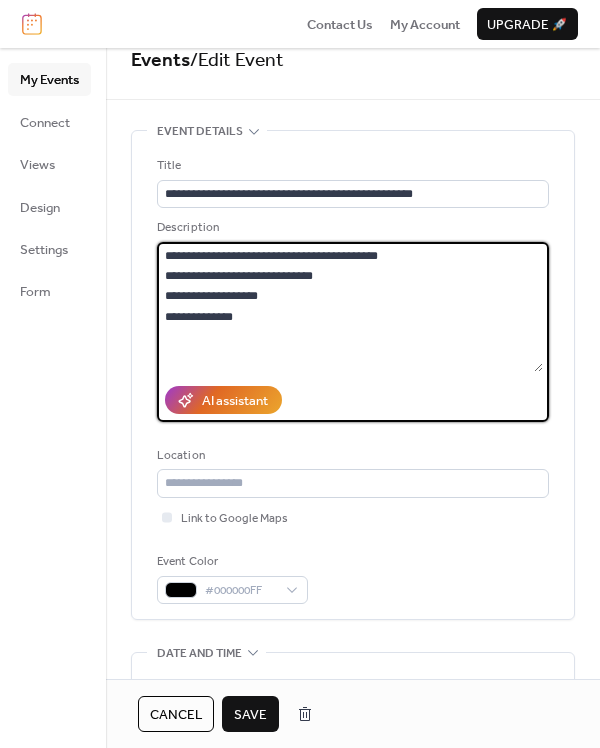 click on "**********" at bounding box center [350, 307] 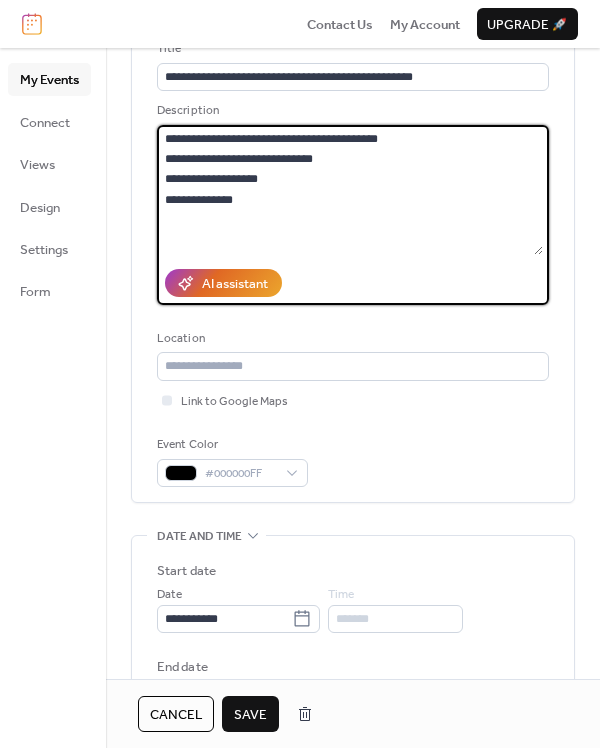scroll, scrollTop: 301, scrollLeft: 0, axis: vertical 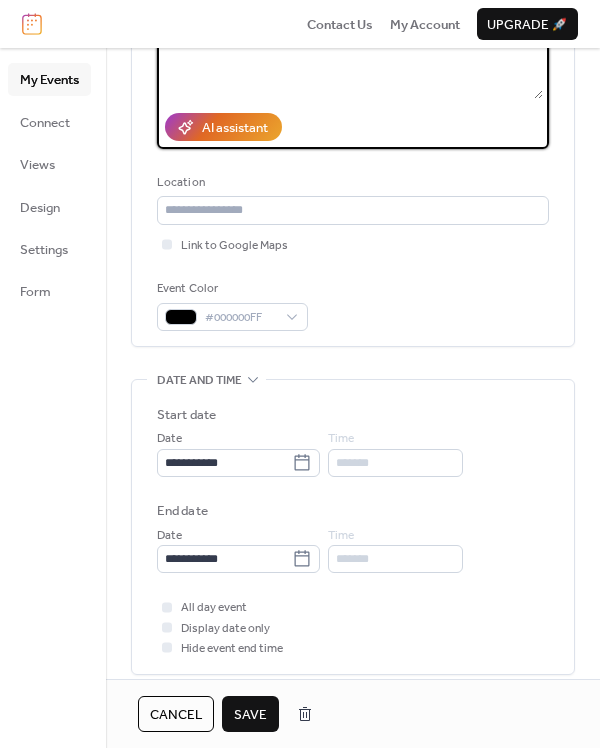 click on "Save" at bounding box center [250, 715] 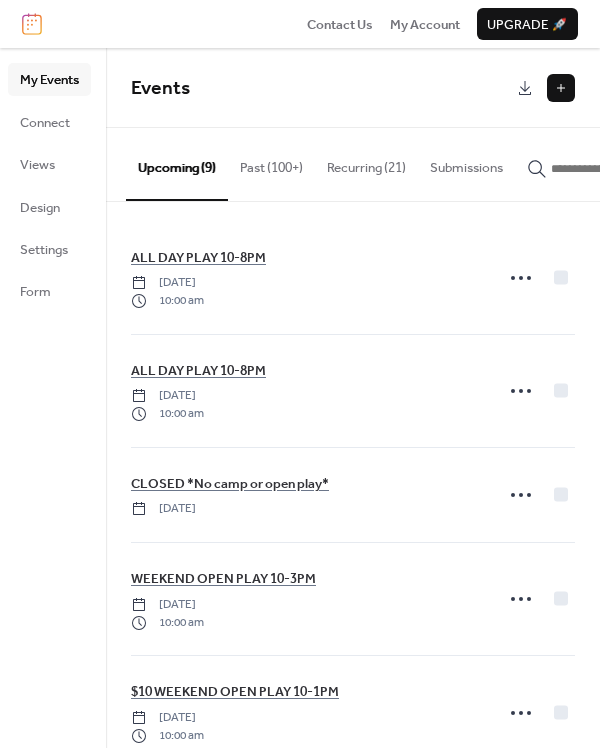 click on "Recurring  (21)" at bounding box center [366, 163] 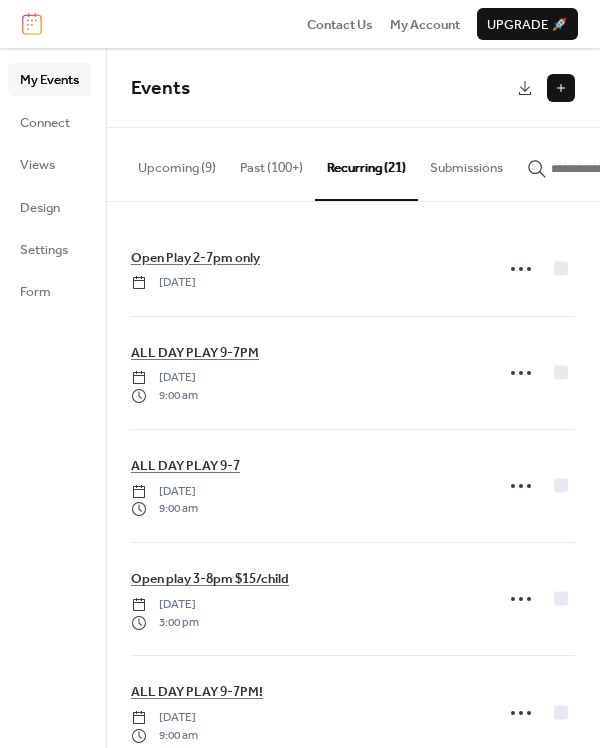 click on "Upcoming  (9)" at bounding box center (177, 163) 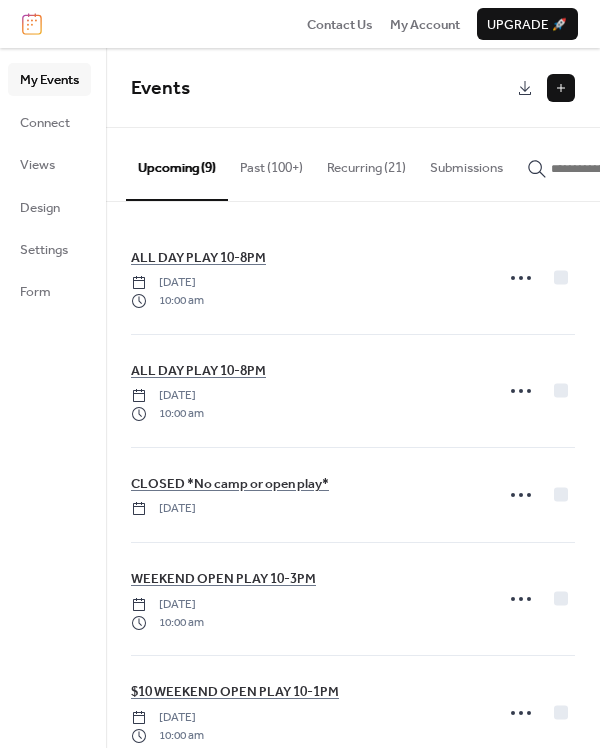 click on "Recurring  (21)" at bounding box center [366, 163] 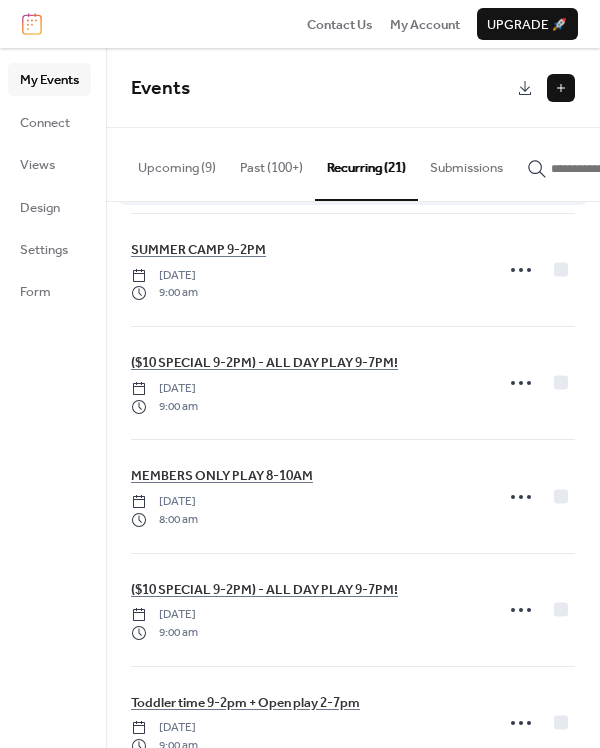 scroll, scrollTop: 1122, scrollLeft: 0, axis: vertical 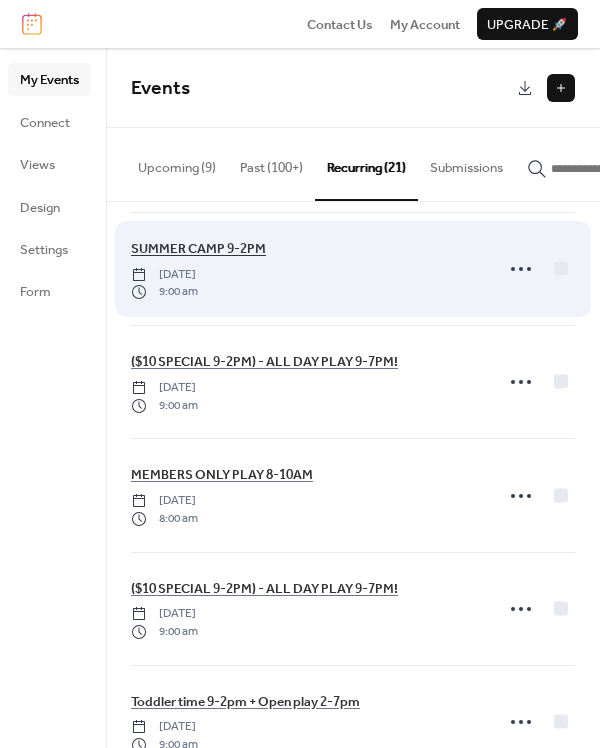 click on "SUMMER CAMP 9-2PM" at bounding box center [198, 249] 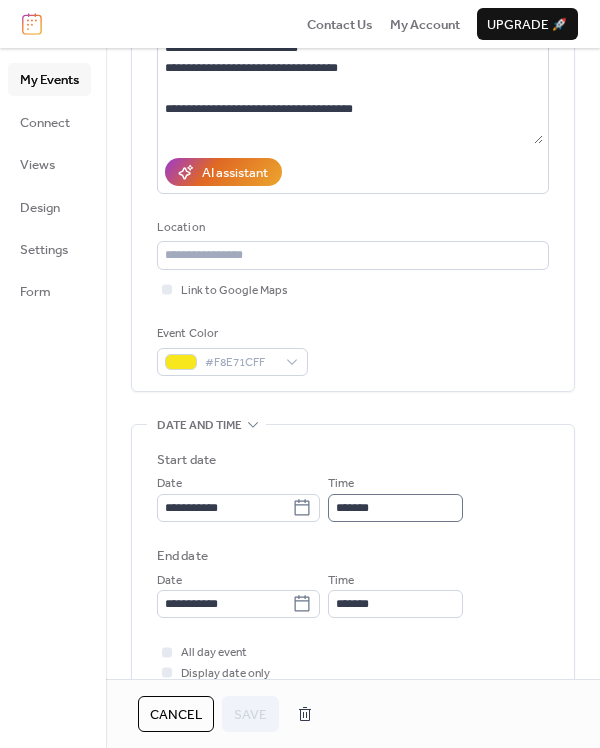 scroll, scrollTop: 273, scrollLeft: 0, axis: vertical 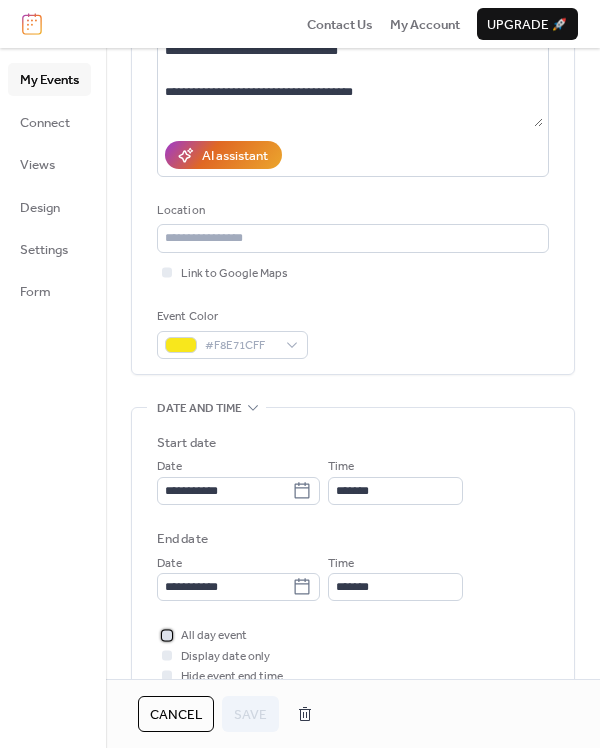 click at bounding box center [167, 635] 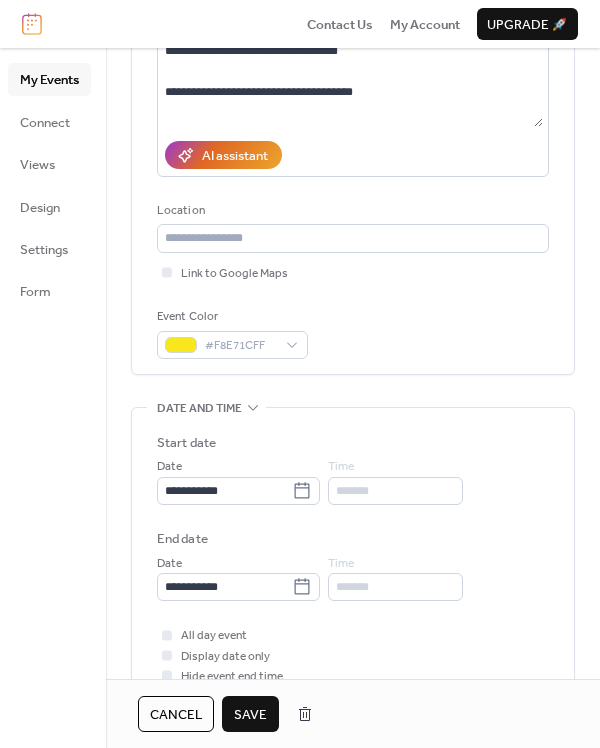 click on "**********" at bounding box center (353, 555) 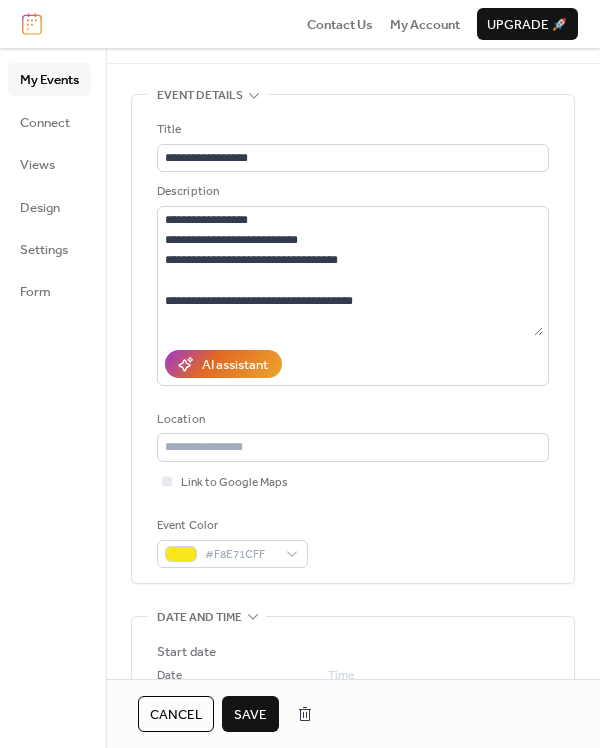 scroll, scrollTop: 2, scrollLeft: 0, axis: vertical 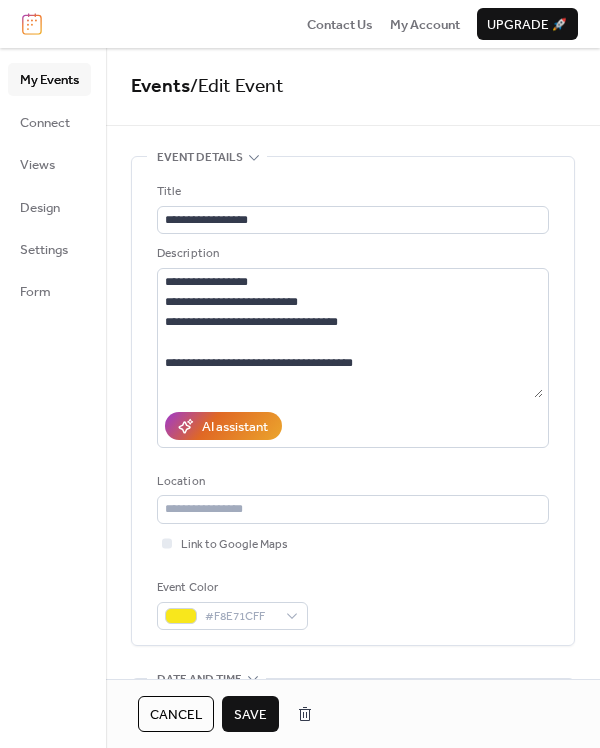 click on "Save" at bounding box center (250, 715) 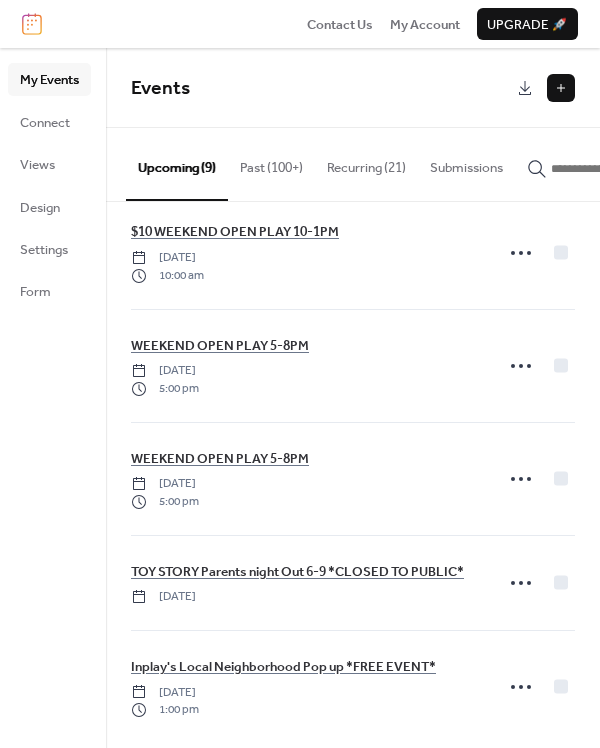 scroll, scrollTop: 478, scrollLeft: 0, axis: vertical 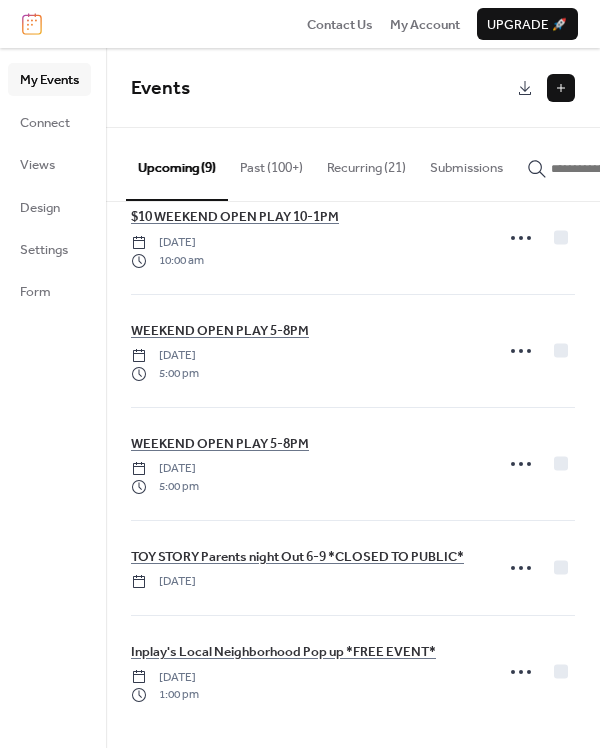 click on "Recurring  (21)" at bounding box center [366, 163] 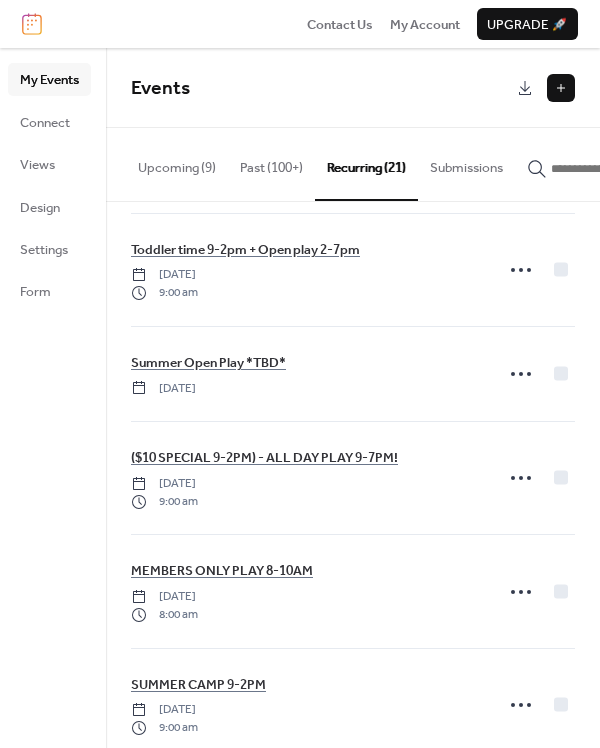 scroll, scrollTop: 1795, scrollLeft: 0, axis: vertical 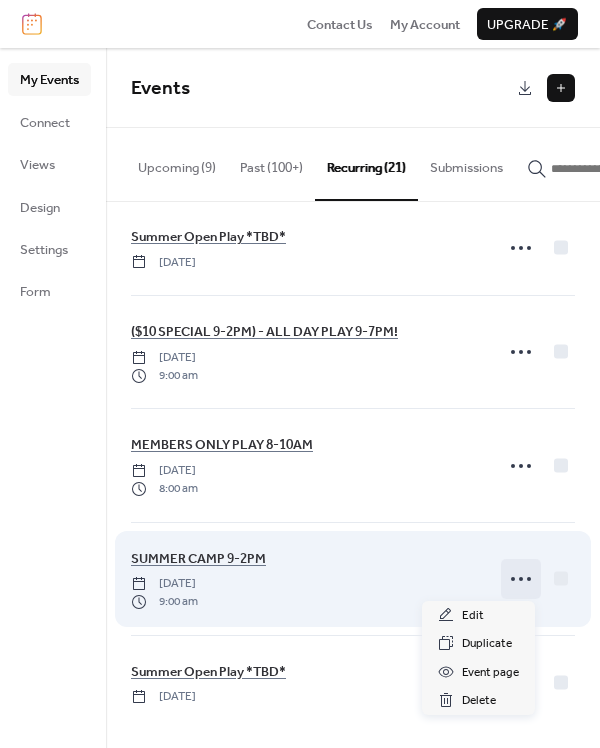 click 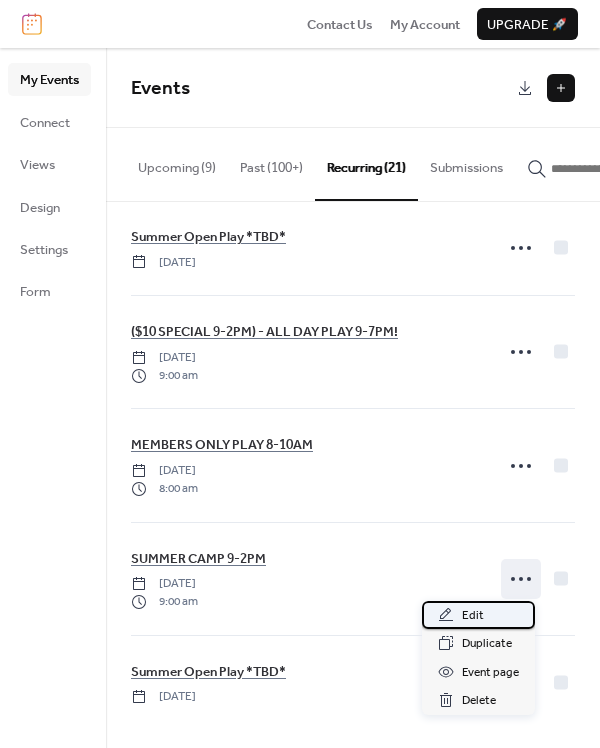 click on "Edit" at bounding box center [478, 615] 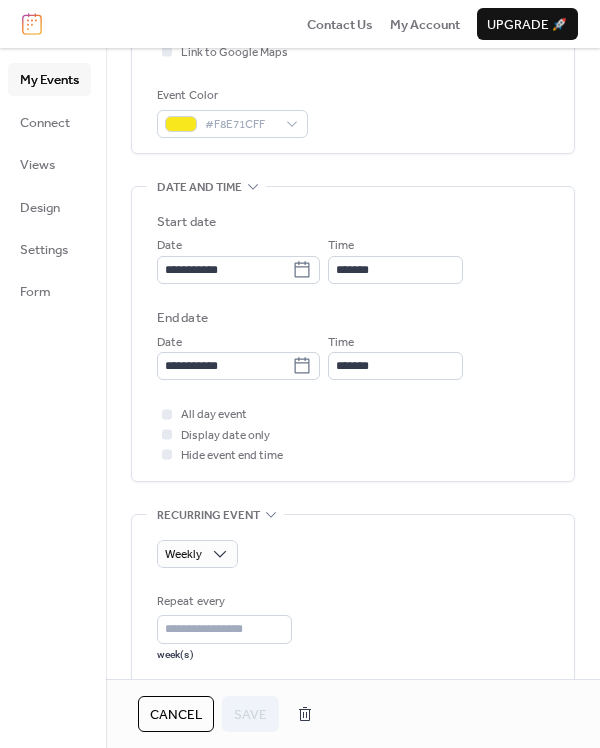 scroll, scrollTop: 489, scrollLeft: 0, axis: vertical 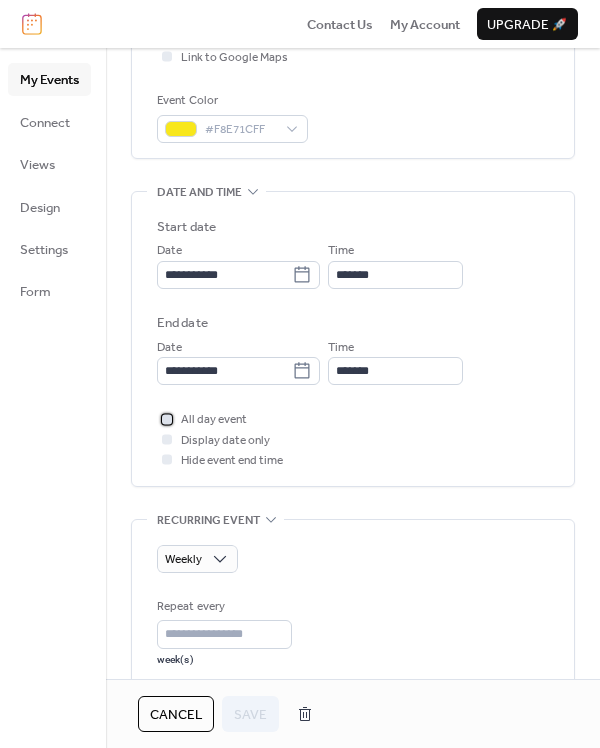 click at bounding box center (167, 419) 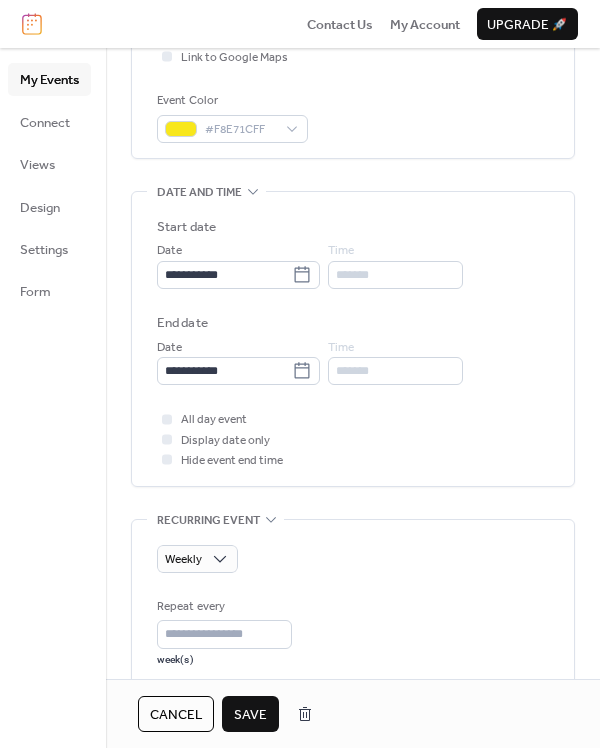 click on "Save" at bounding box center [250, 715] 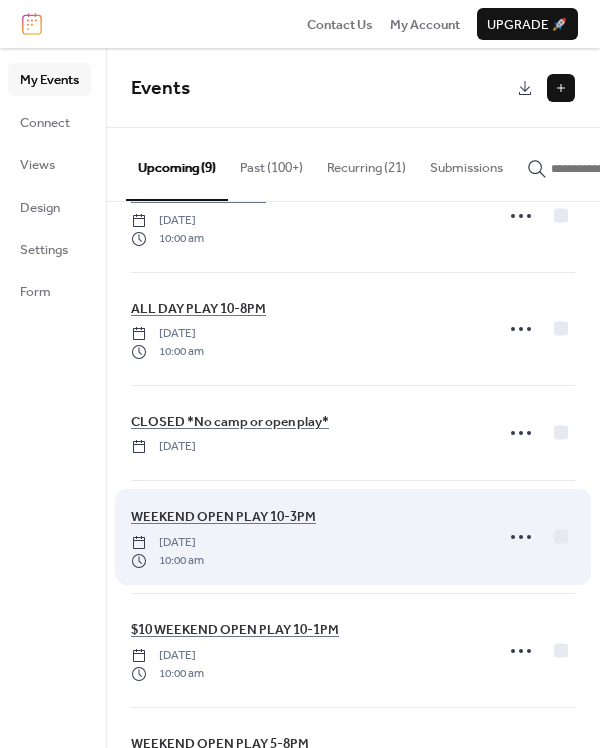 scroll, scrollTop: 0, scrollLeft: 0, axis: both 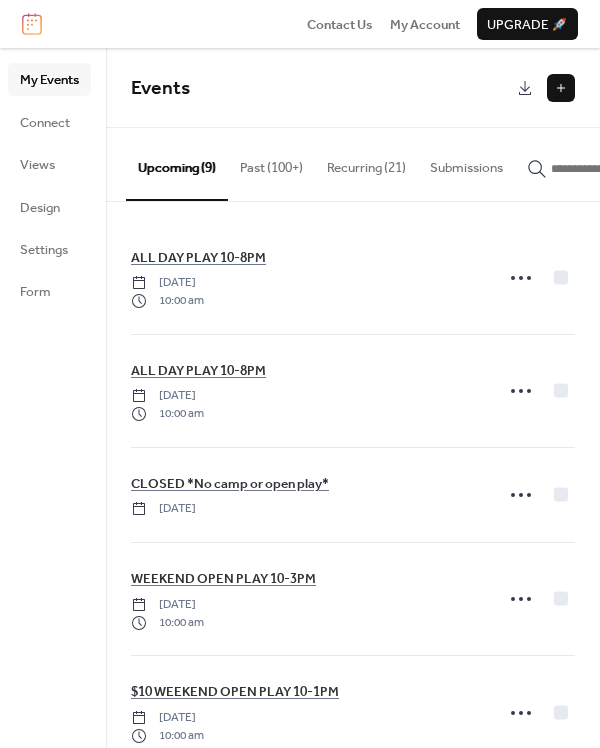 click on "Recurring  (21)" at bounding box center [366, 163] 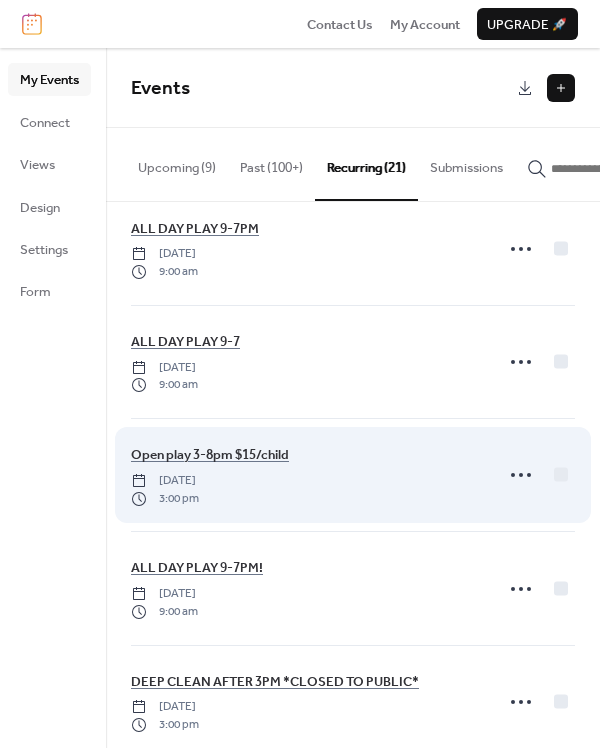 scroll, scrollTop: 0, scrollLeft: 0, axis: both 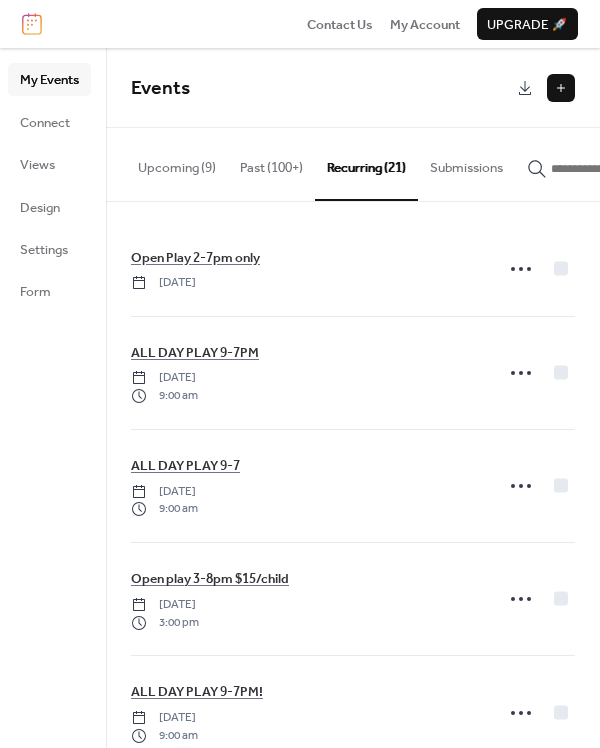 click on "Upcoming  (9)" at bounding box center [177, 163] 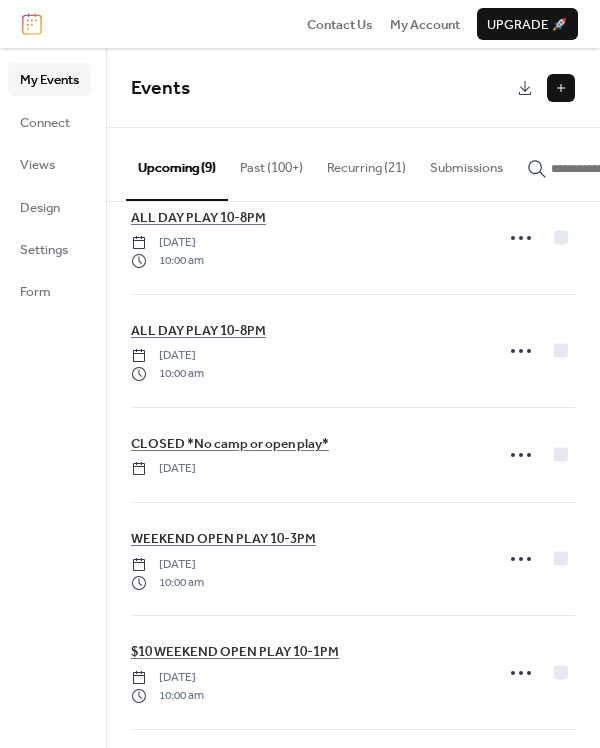 scroll, scrollTop: 0, scrollLeft: 0, axis: both 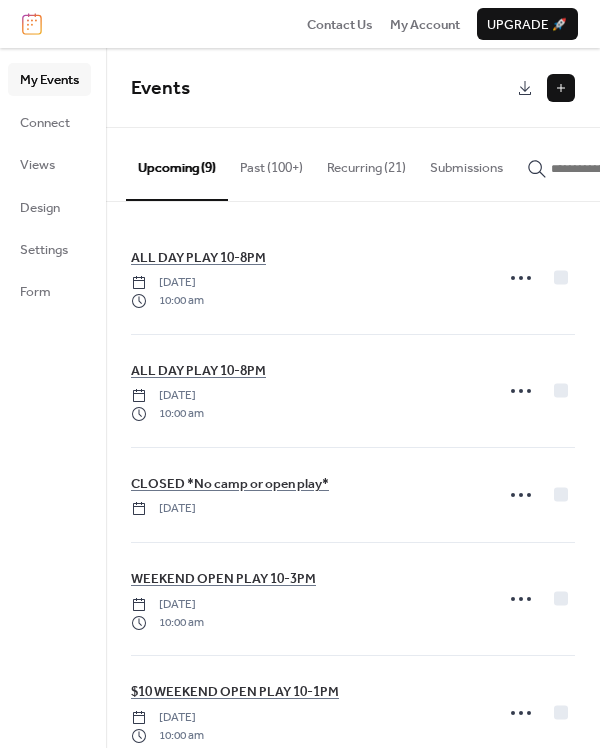 click on "Recurring  (21)" at bounding box center [366, 163] 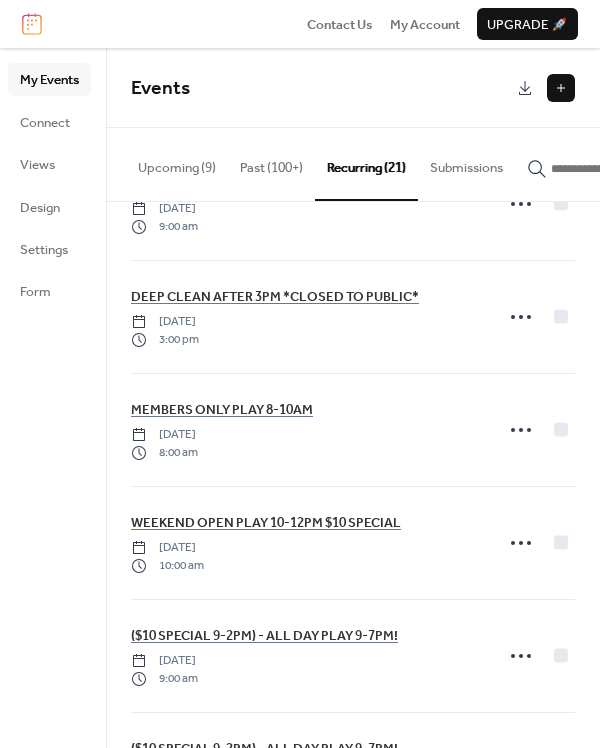 scroll, scrollTop: 520, scrollLeft: 0, axis: vertical 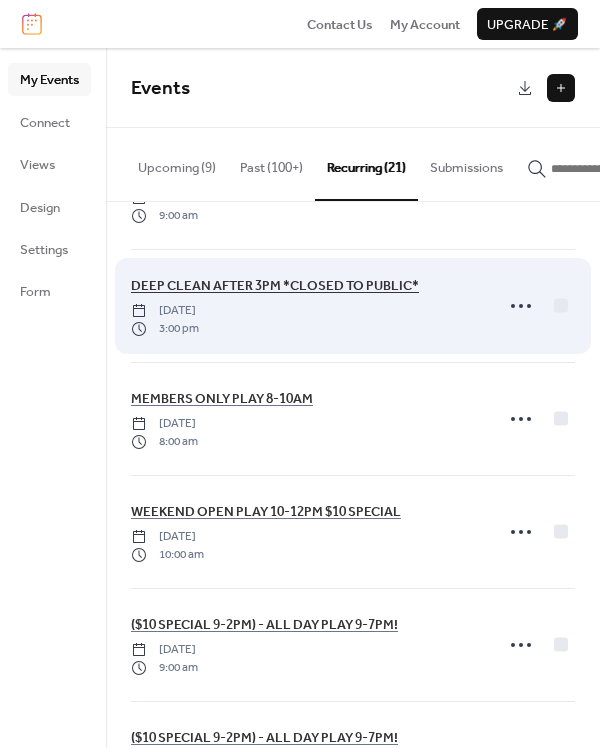 click on "DEEP CLEAN AFTER 3PM *CLOSED TO PUBLIC*" at bounding box center (275, 286) 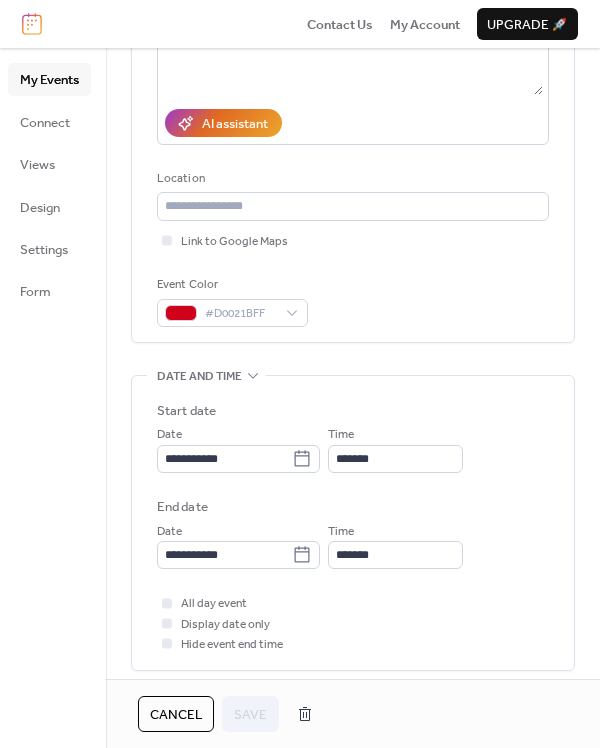 scroll, scrollTop: 374, scrollLeft: 0, axis: vertical 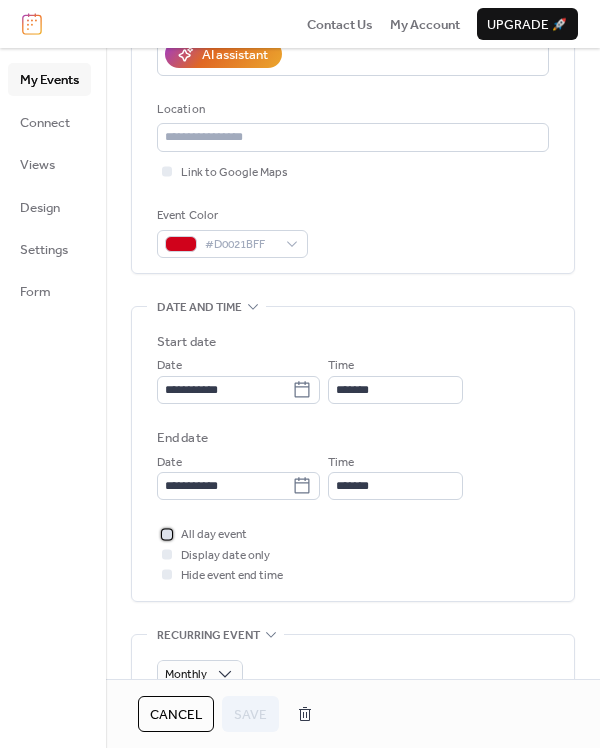 click at bounding box center [167, 534] 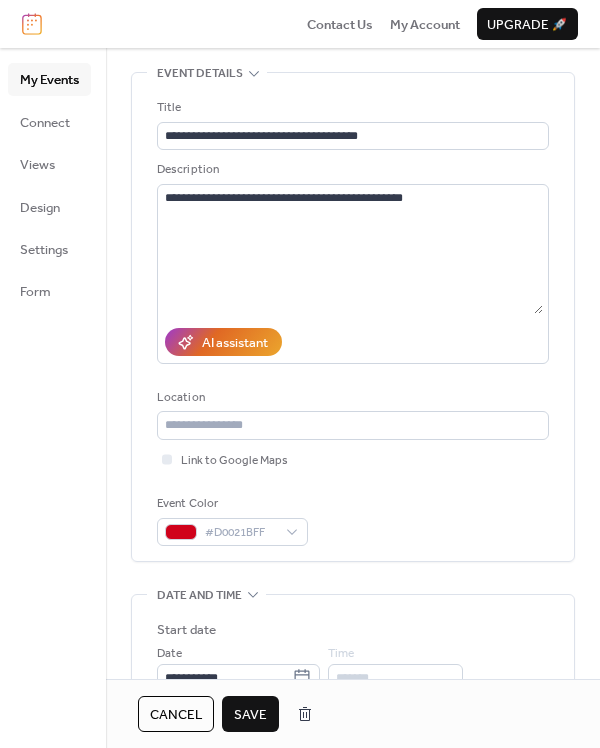 scroll, scrollTop: 0, scrollLeft: 0, axis: both 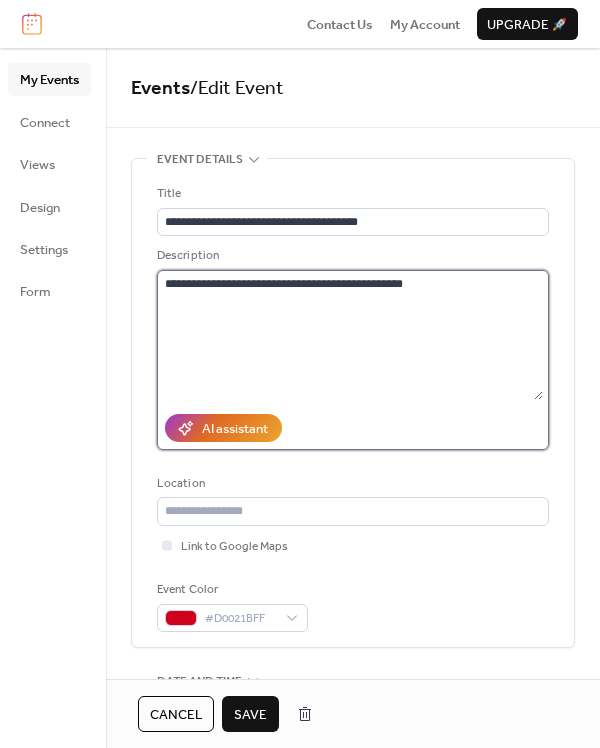 click on "**********" at bounding box center [350, 335] 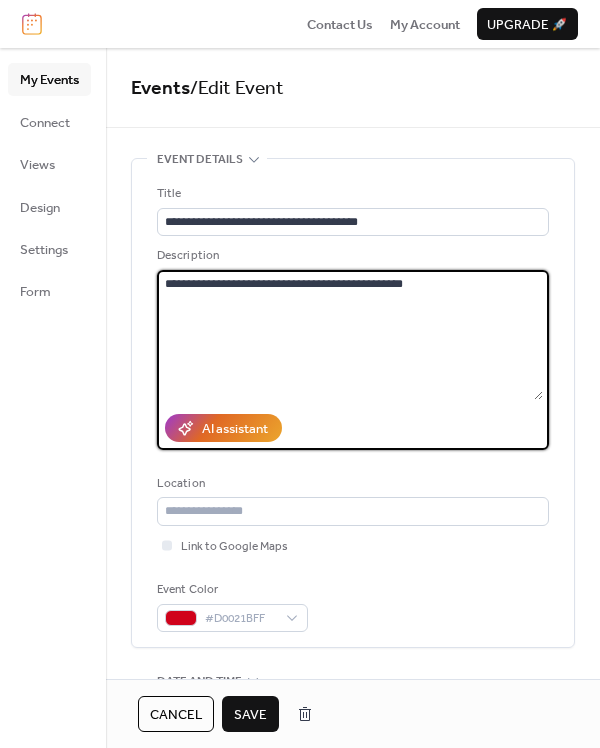 click on "**********" at bounding box center [350, 335] 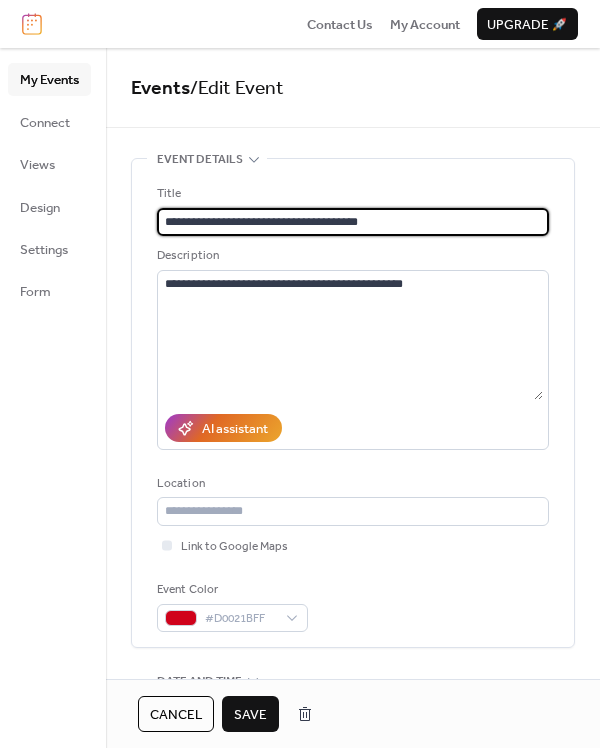 click on "**********" at bounding box center (353, 222) 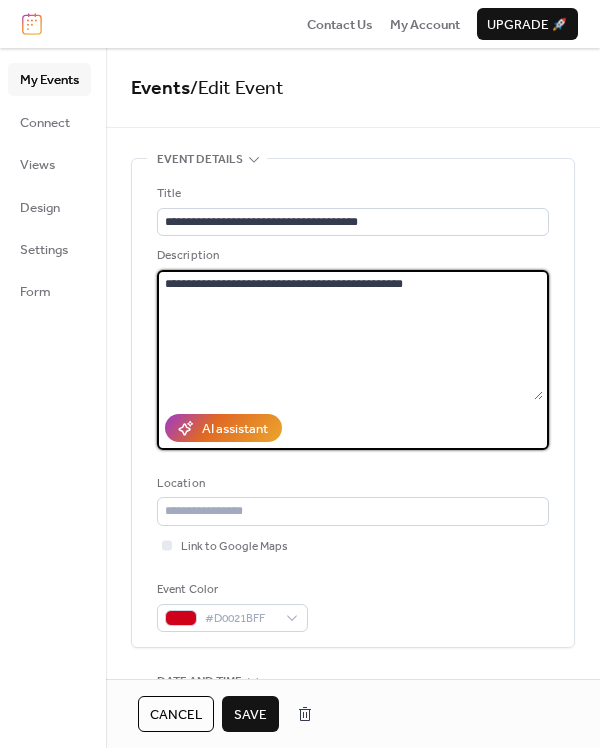 click on "**********" at bounding box center [350, 335] 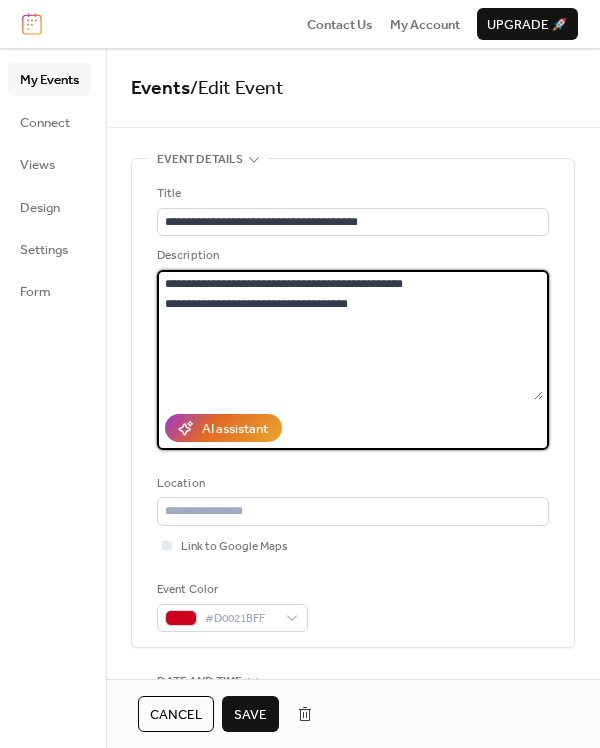 click on "**********" at bounding box center (350, 335) 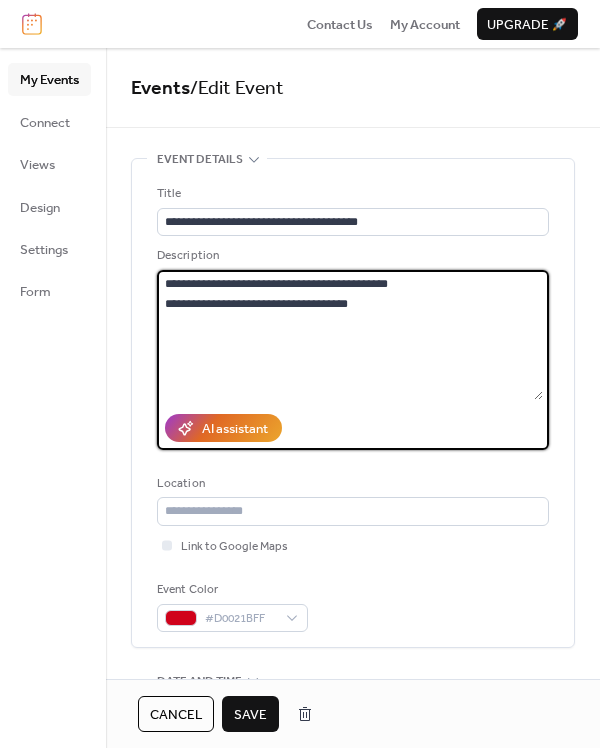 click on "**********" at bounding box center (350, 335) 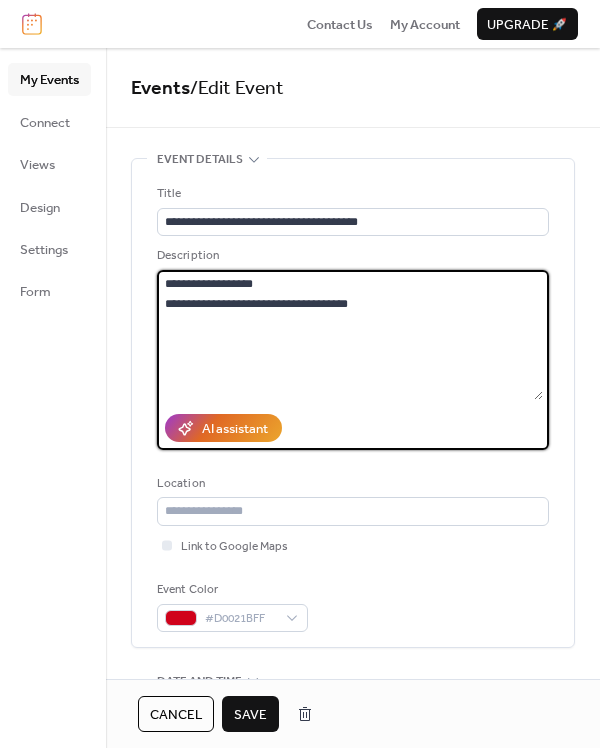 click on "**********" at bounding box center [350, 335] 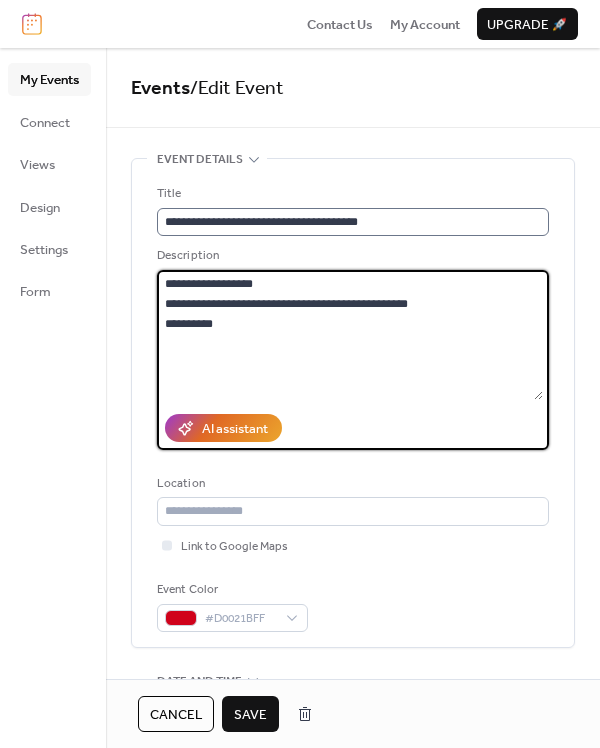 type on "**********" 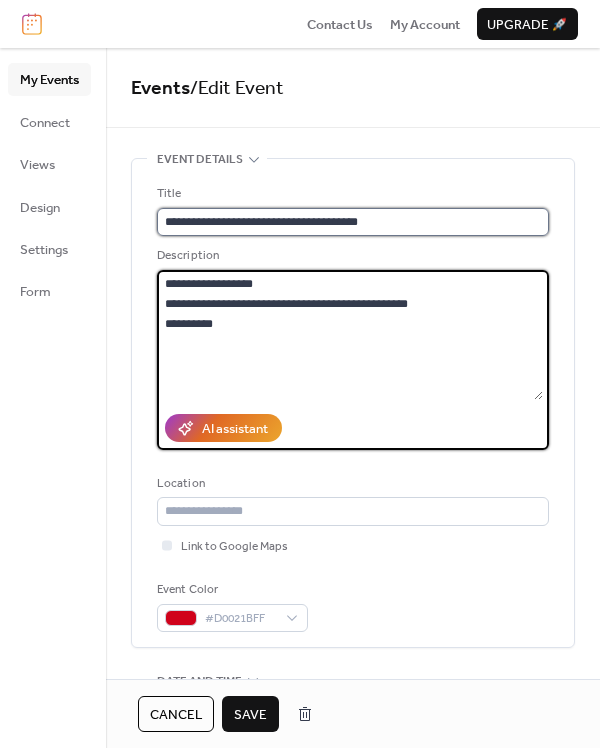 click on "**********" at bounding box center [353, 222] 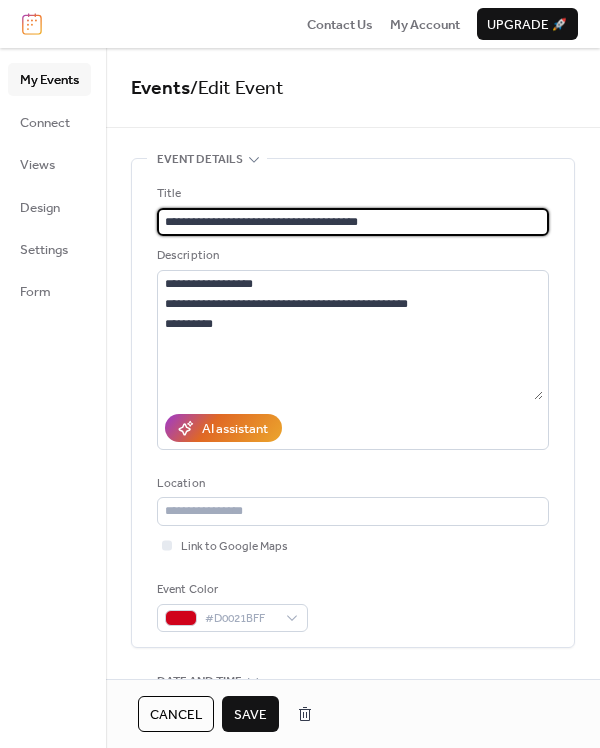 click on "**********" at bounding box center [353, 222] 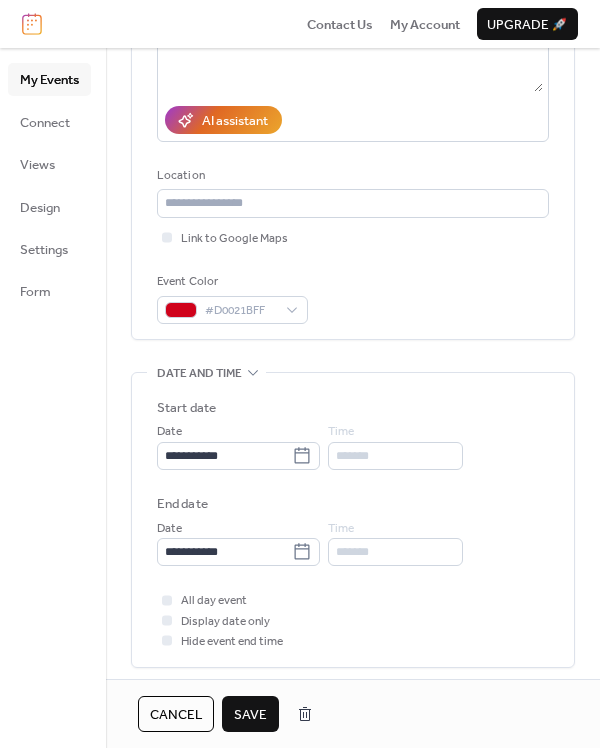scroll, scrollTop: 462, scrollLeft: 0, axis: vertical 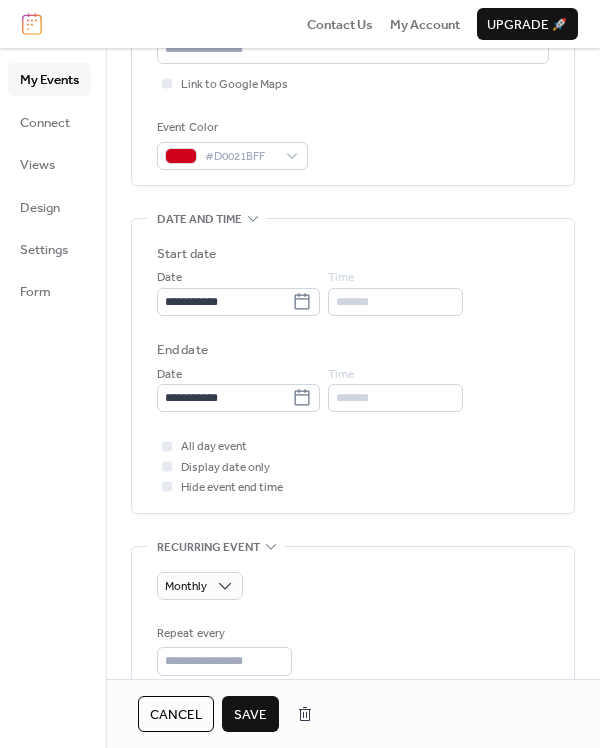 type on "**********" 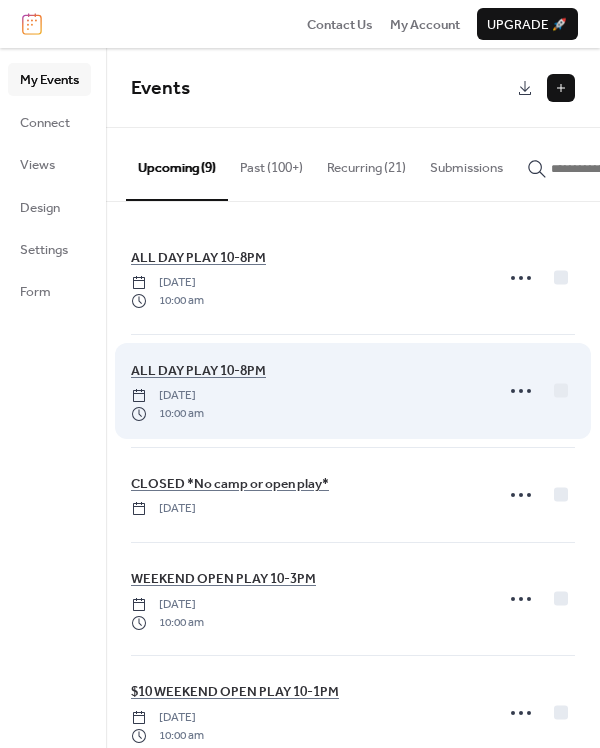 click on "ALL DAY PLAY 10-8PM Thursday, July 3, 2025 10:00 am" at bounding box center (306, 391) 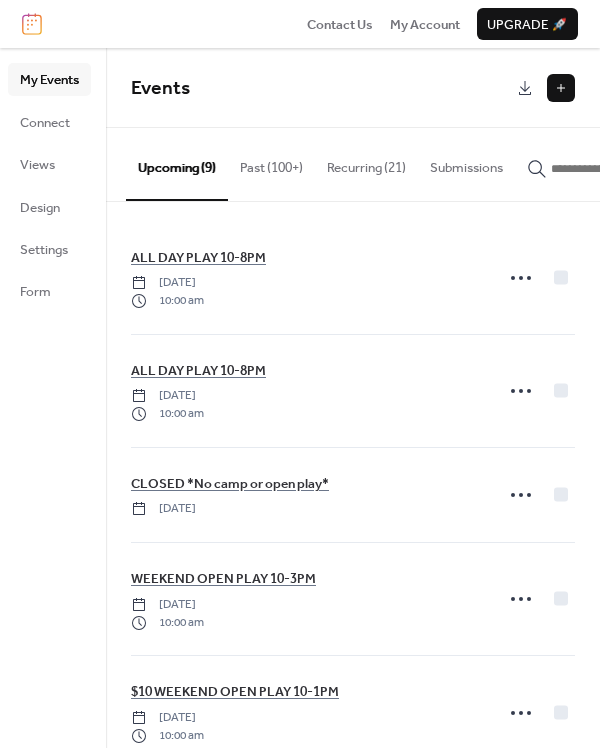 click on "Recurring  (21)" at bounding box center [366, 163] 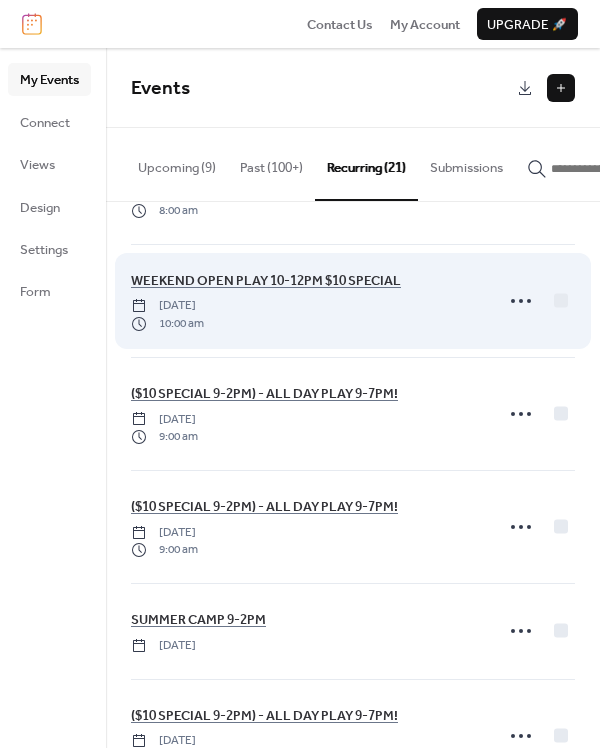 scroll, scrollTop: 1759, scrollLeft: 0, axis: vertical 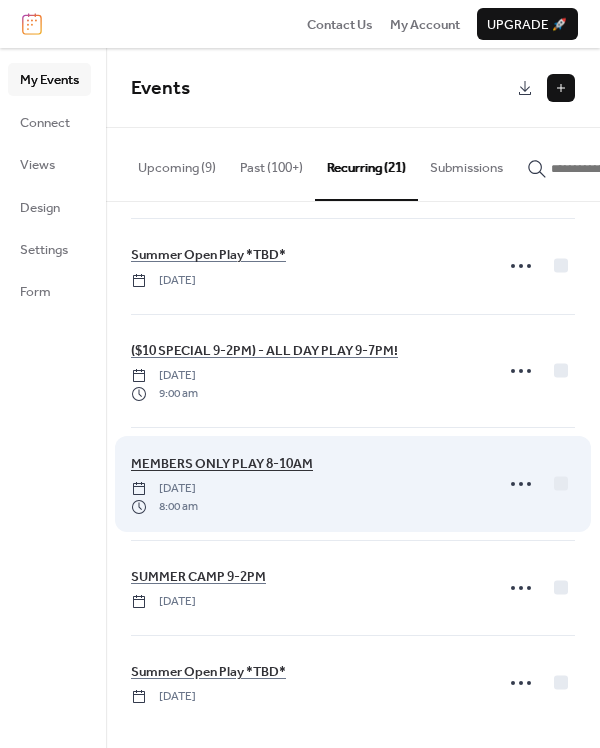 click on "MEMBERS ONLY PLAY 8-10AM" at bounding box center [222, 464] 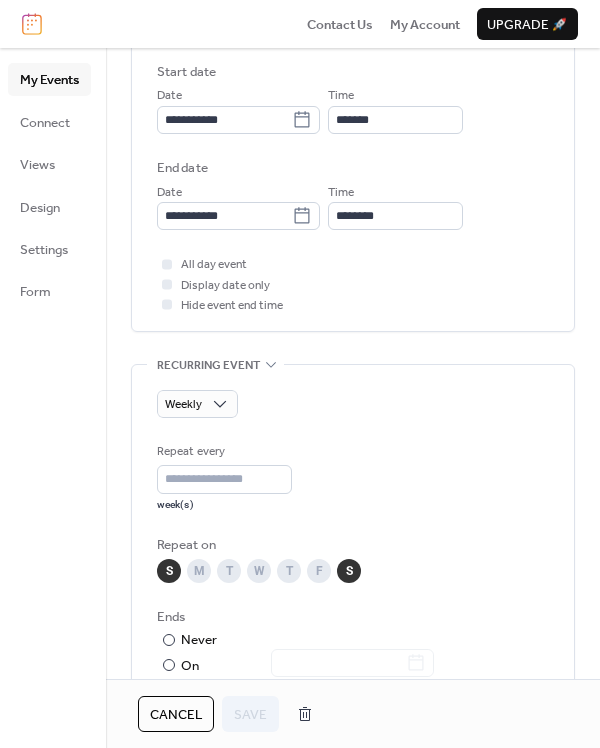 scroll, scrollTop: 765, scrollLeft: 0, axis: vertical 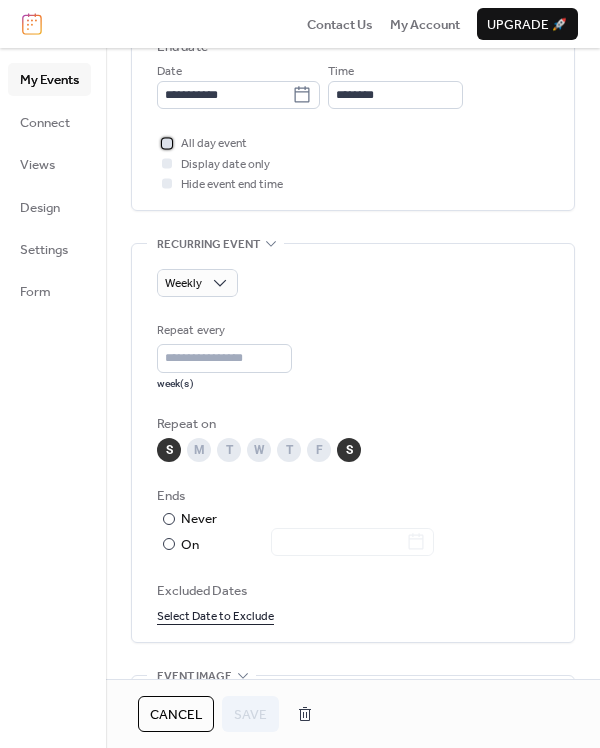 click at bounding box center (167, 143) 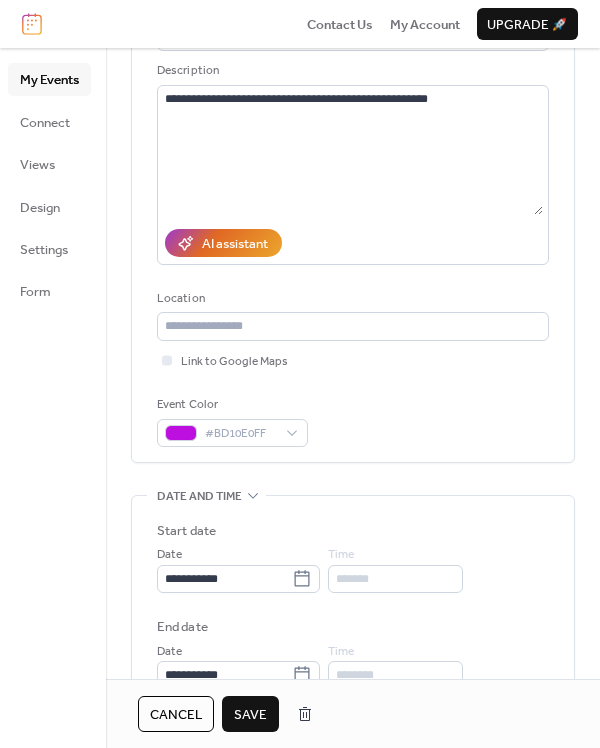 scroll, scrollTop: 0, scrollLeft: 0, axis: both 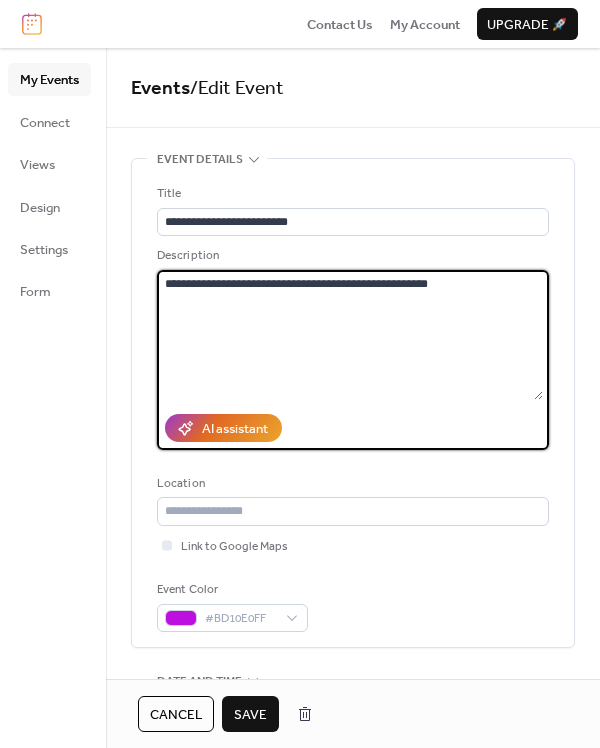 click on "**********" at bounding box center (350, 335) 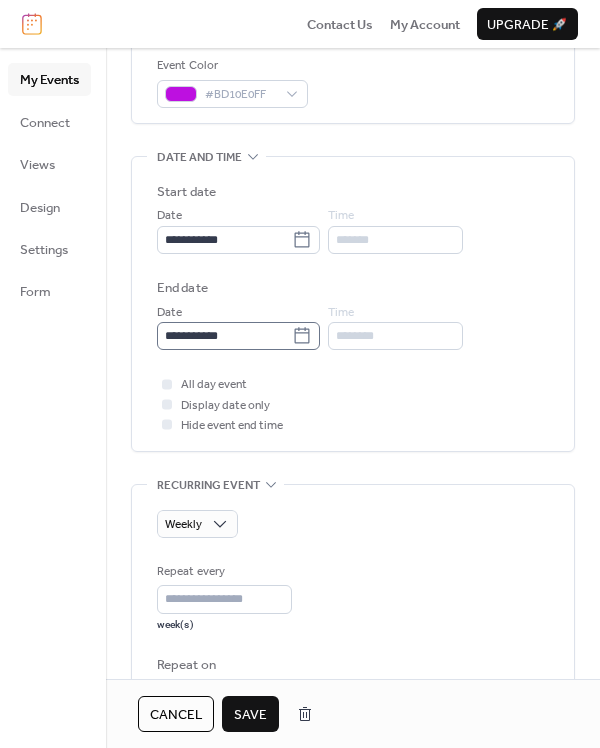 scroll, scrollTop: 541, scrollLeft: 0, axis: vertical 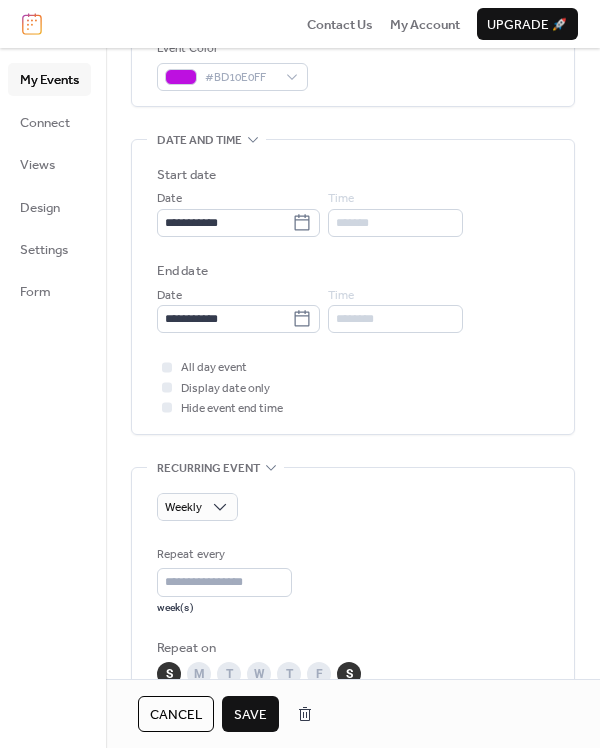 type on "**********" 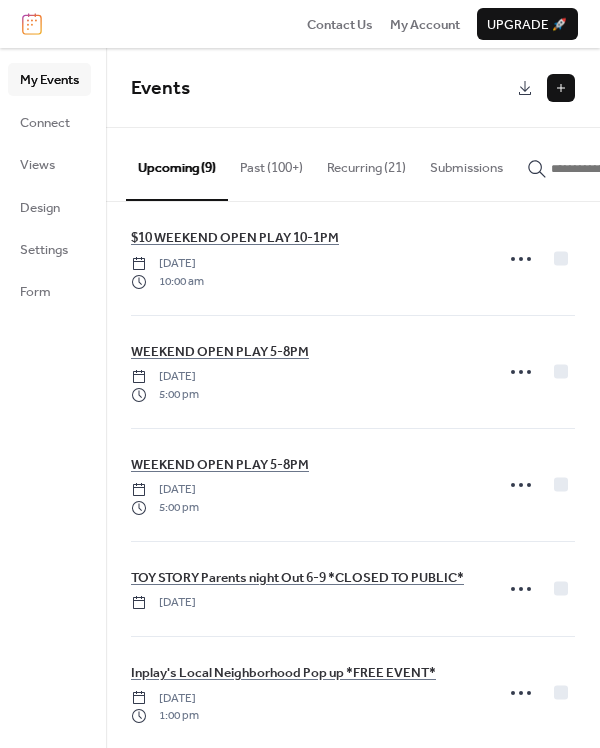 scroll, scrollTop: 478, scrollLeft: 0, axis: vertical 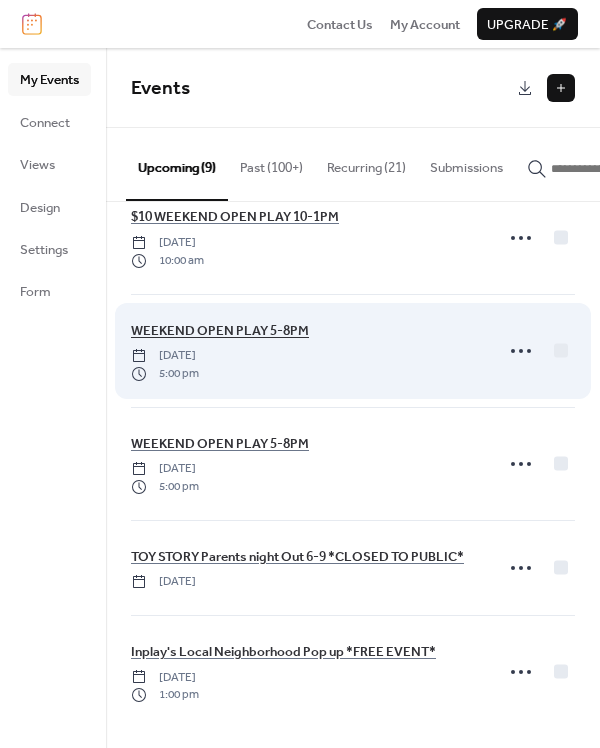 click on "WEEKEND OPEN PLAY 5-8PM" at bounding box center [220, 331] 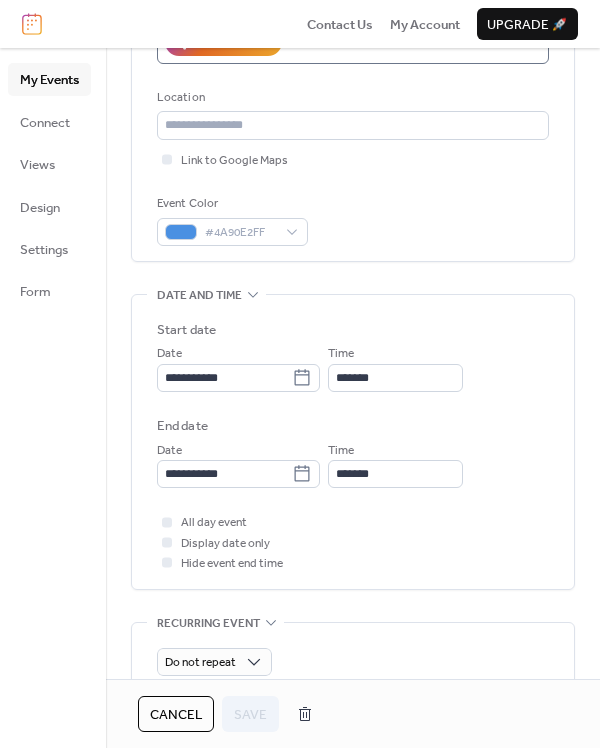 scroll, scrollTop: 440, scrollLeft: 0, axis: vertical 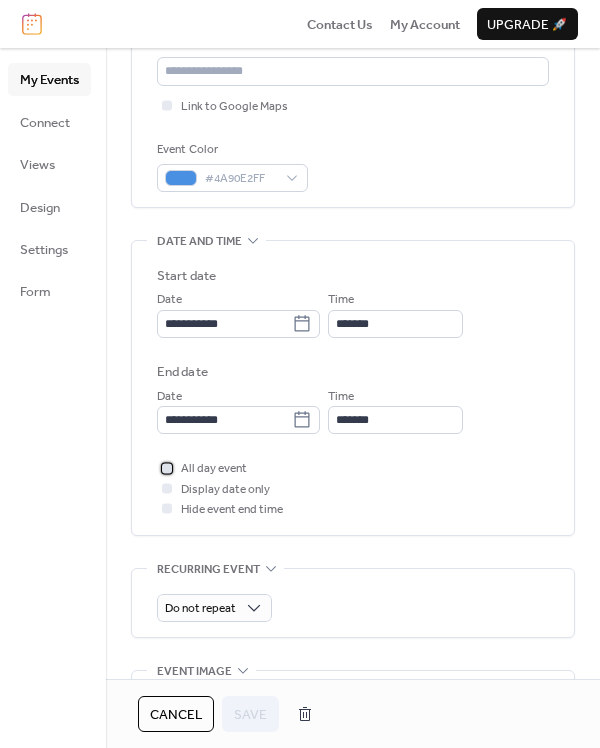 click at bounding box center [167, 468] 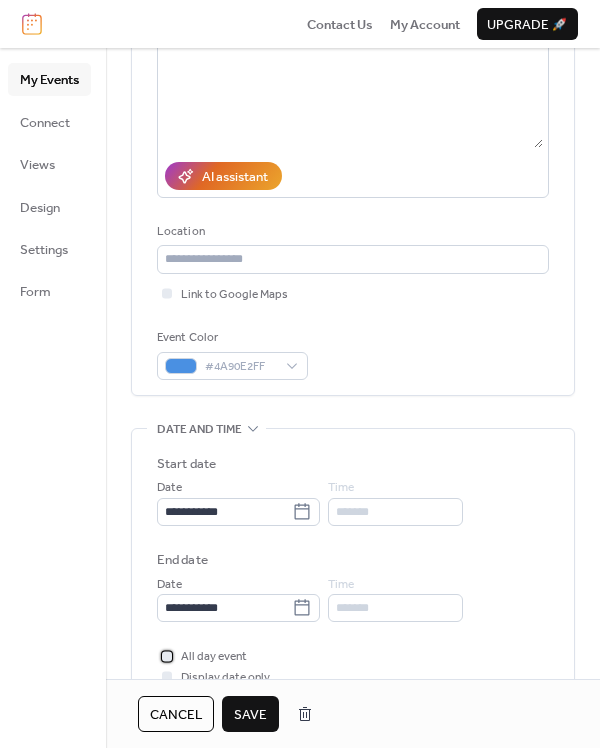 scroll, scrollTop: 102, scrollLeft: 0, axis: vertical 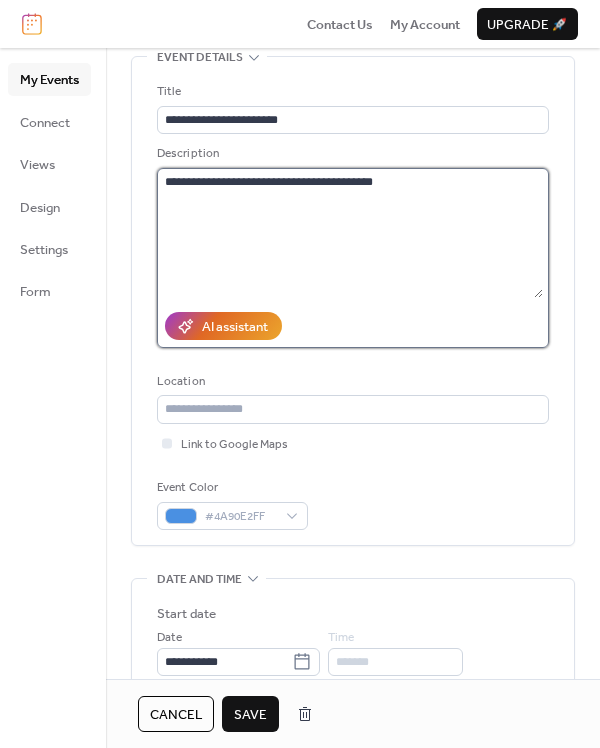 click on "**********" at bounding box center [350, 233] 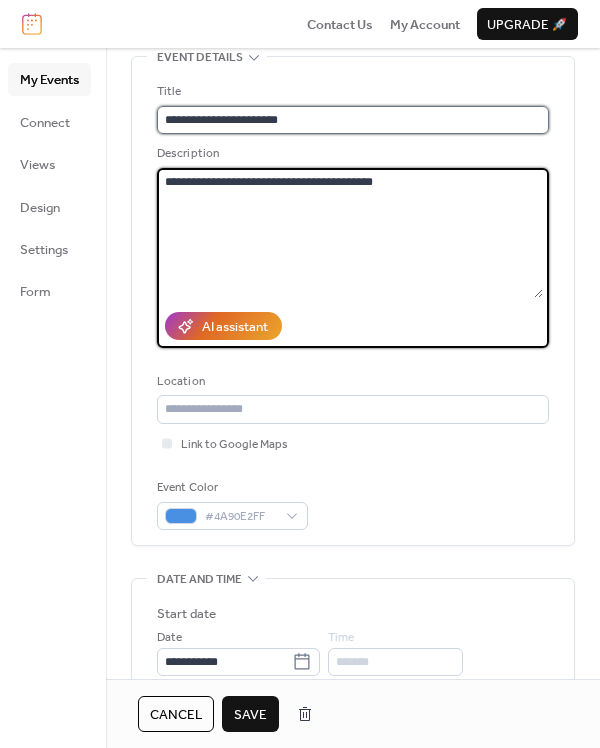 click on "**********" at bounding box center (353, 120) 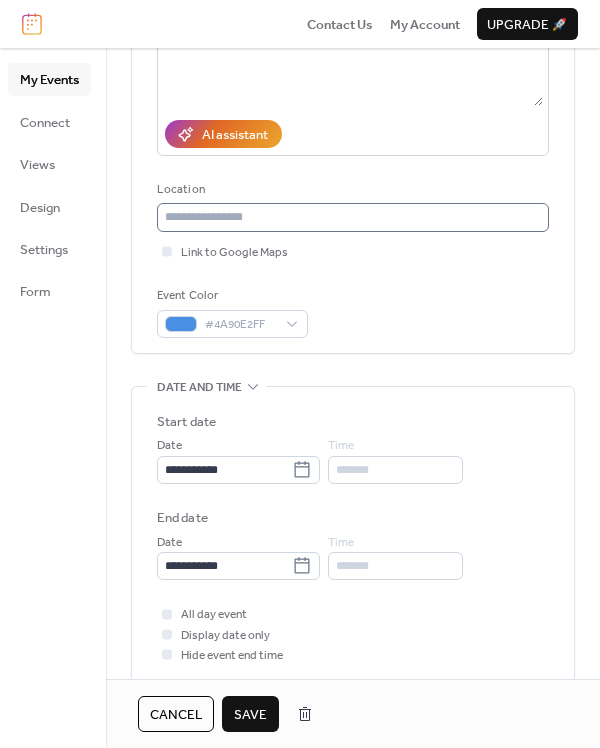 scroll, scrollTop: 380, scrollLeft: 0, axis: vertical 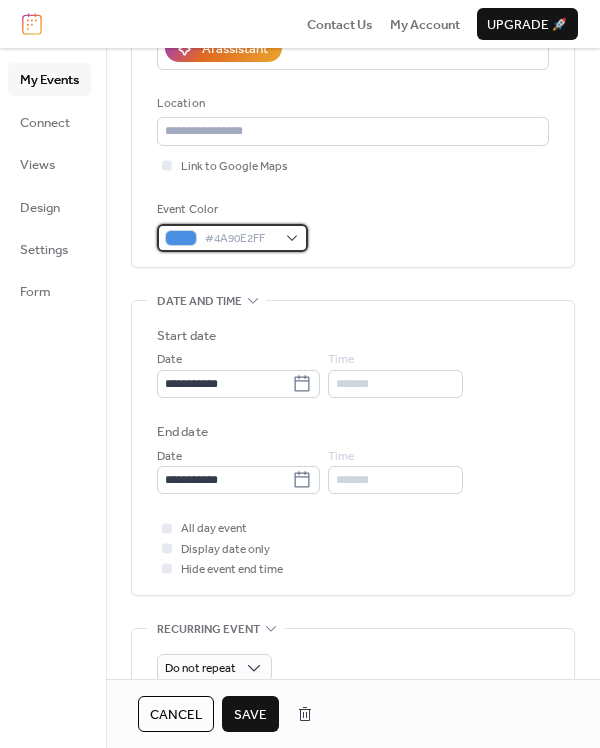 click on "#4A90E2FF" at bounding box center [240, 239] 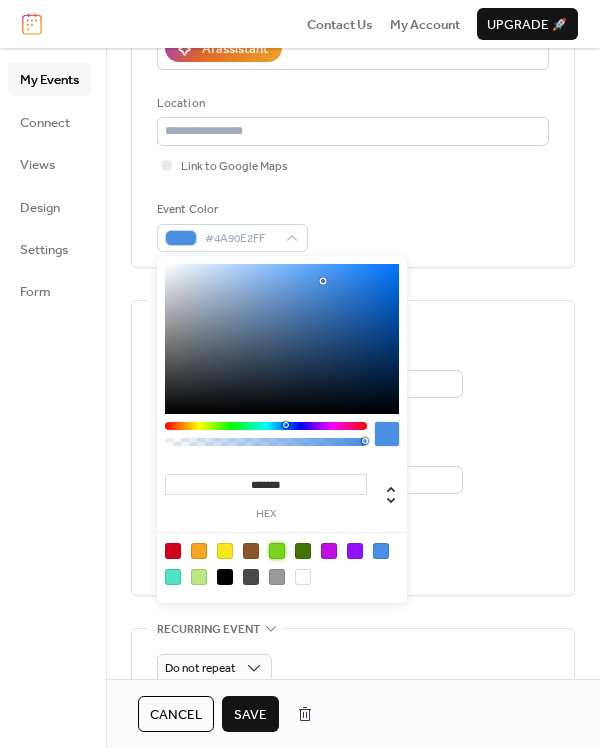 click at bounding box center (277, 551) 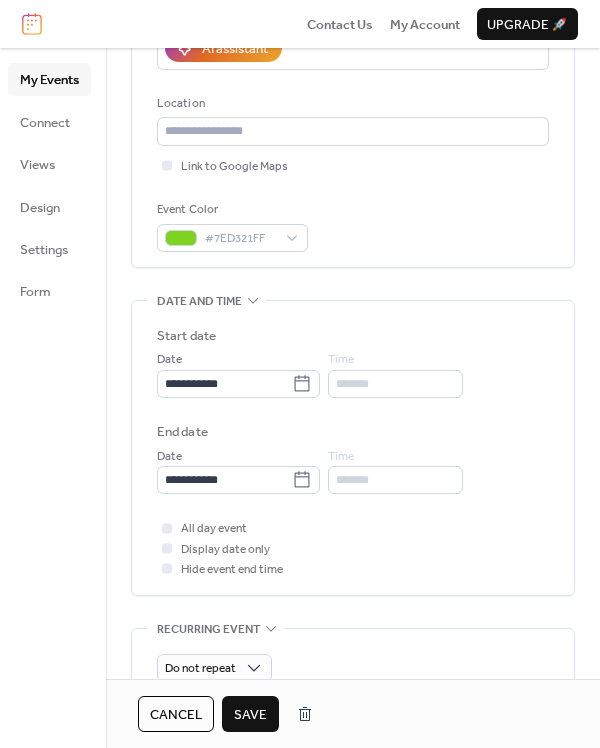 click on "All day event Display date only Hide event end time" at bounding box center [353, 548] 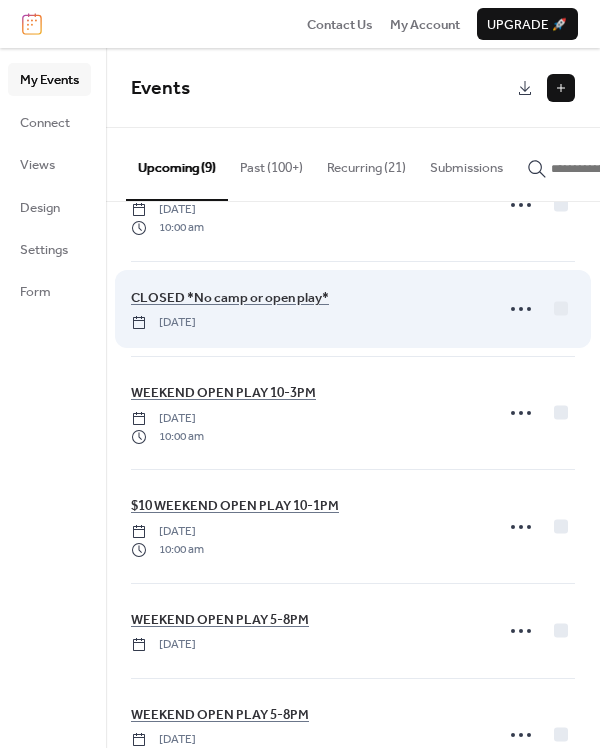 scroll, scrollTop: 190, scrollLeft: 0, axis: vertical 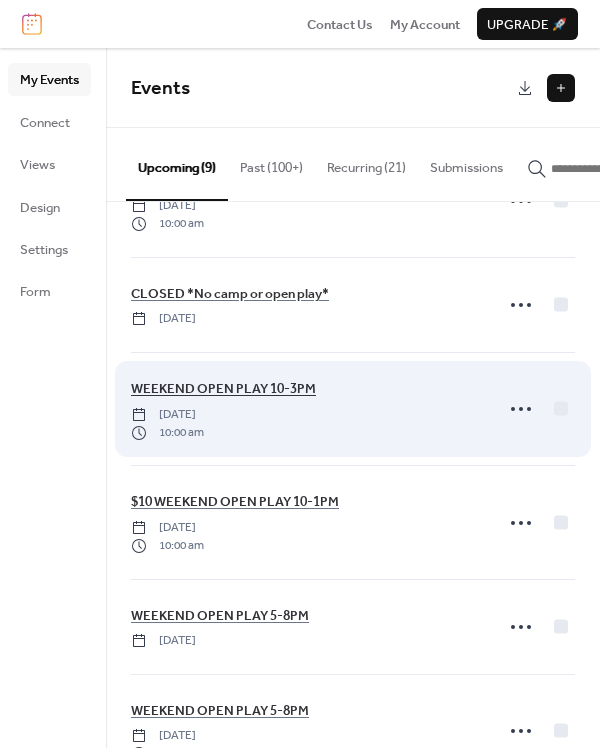 click on "WEEKEND OPEN PLAY 10-3PM" at bounding box center [223, 389] 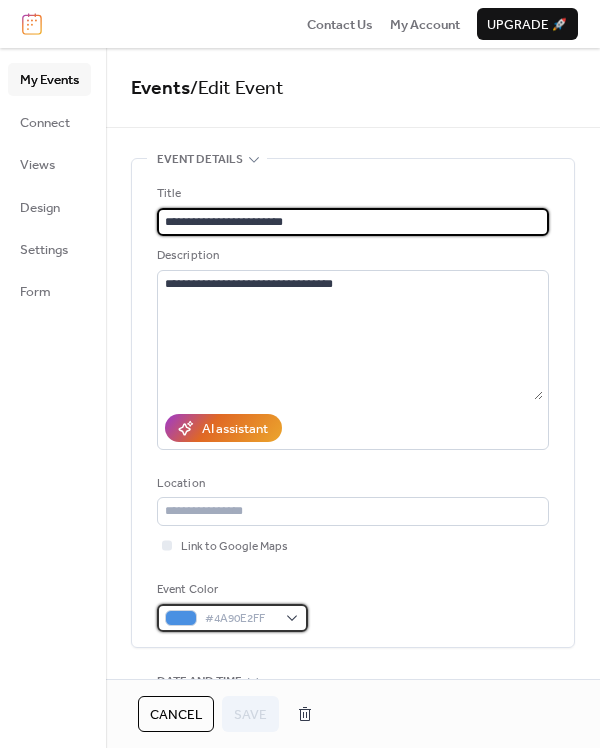 click on "#4A90E2FF" at bounding box center (240, 619) 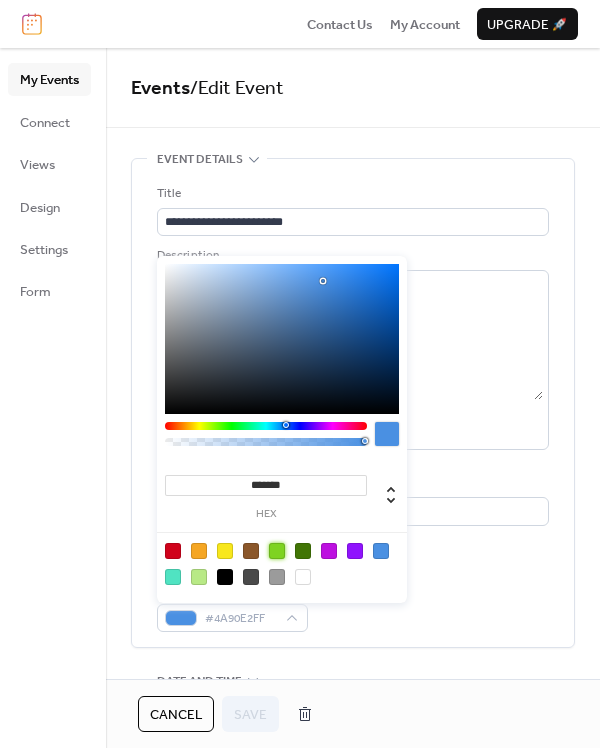 click at bounding box center [277, 551] 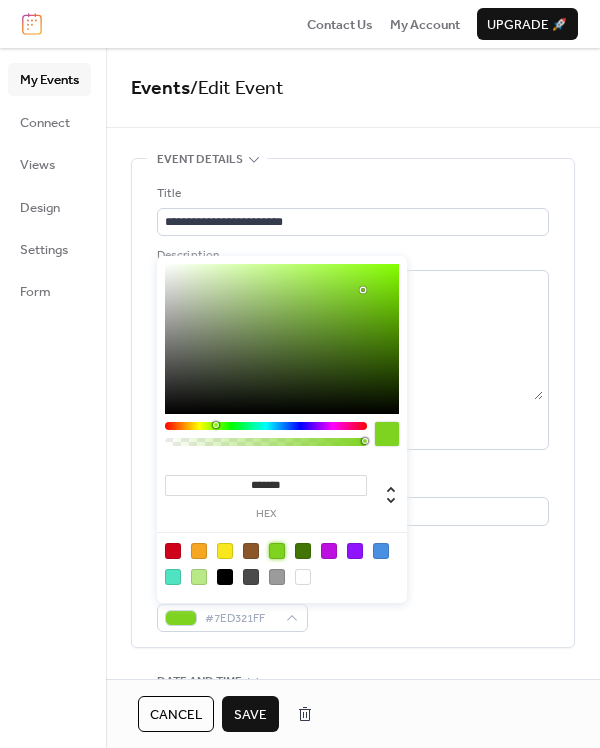 click on "My Events Connect Views Design Settings Form" at bounding box center (53, 398) 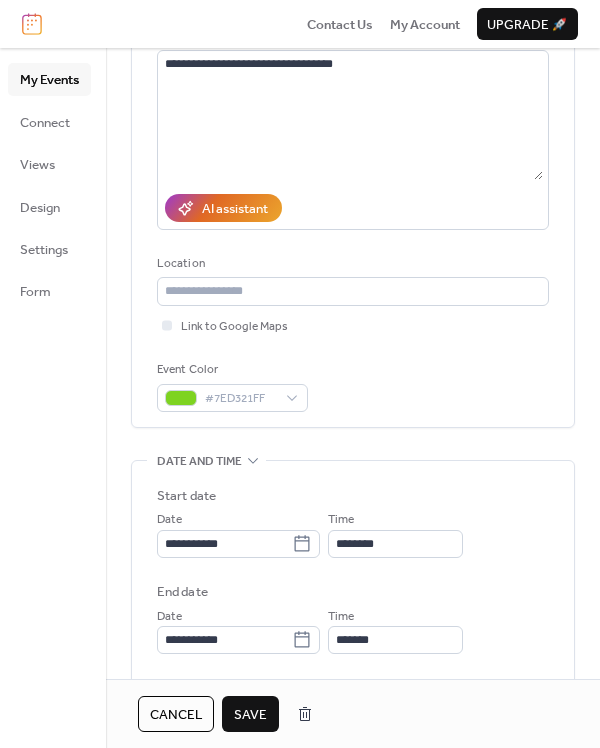 scroll, scrollTop: 248, scrollLeft: 0, axis: vertical 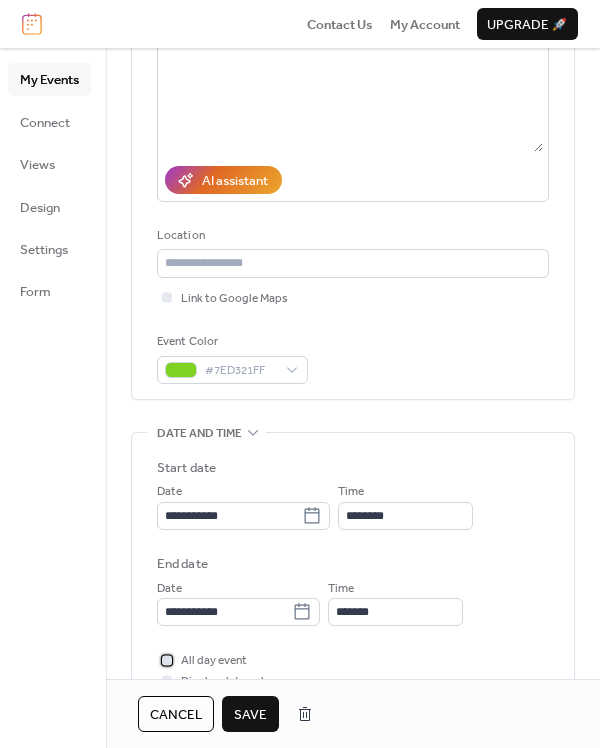 click at bounding box center (167, 660) 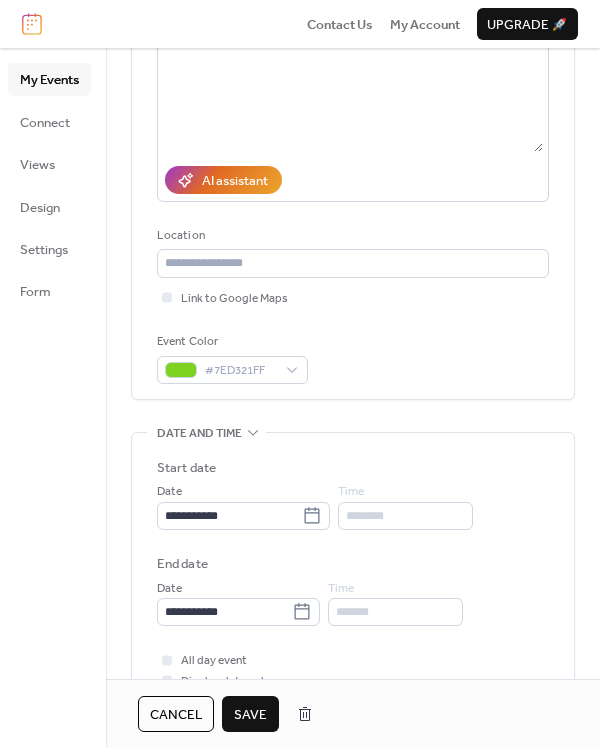 click on "Save" at bounding box center [250, 715] 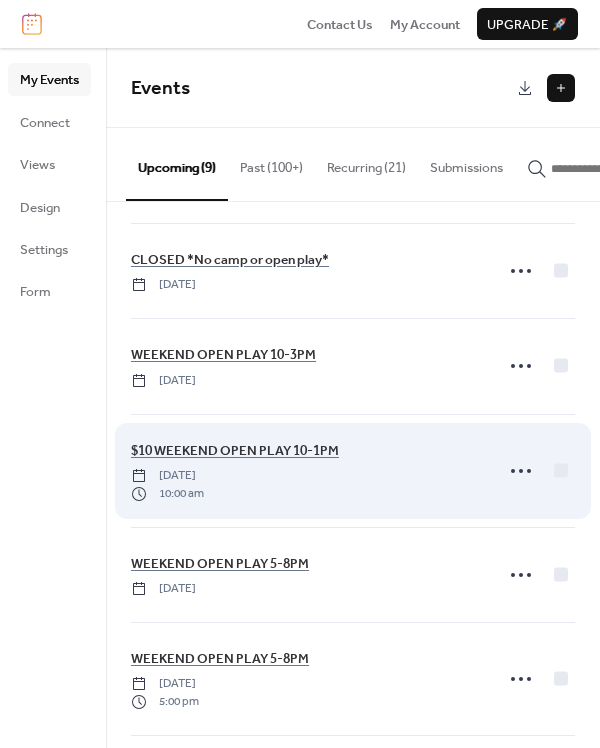 scroll, scrollTop: 234, scrollLeft: 0, axis: vertical 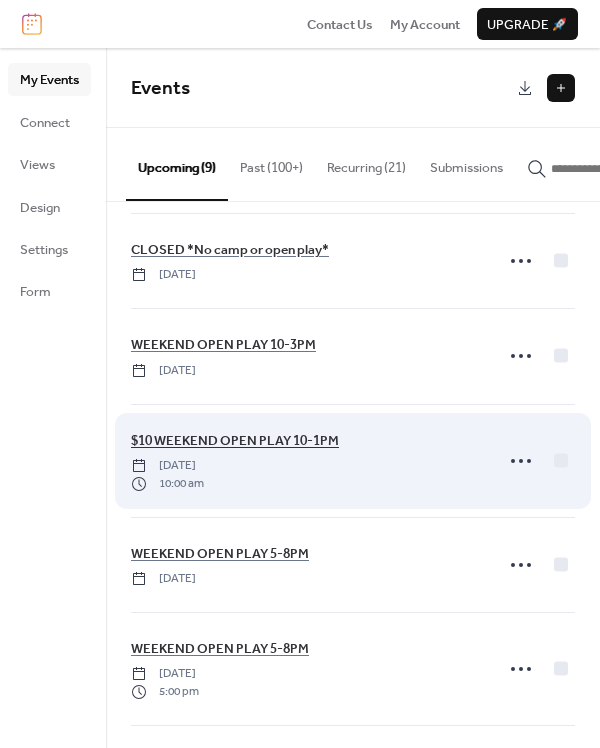 click on "$10 WEEKEND OPEN PLAY 10-1PM" at bounding box center [235, 441] 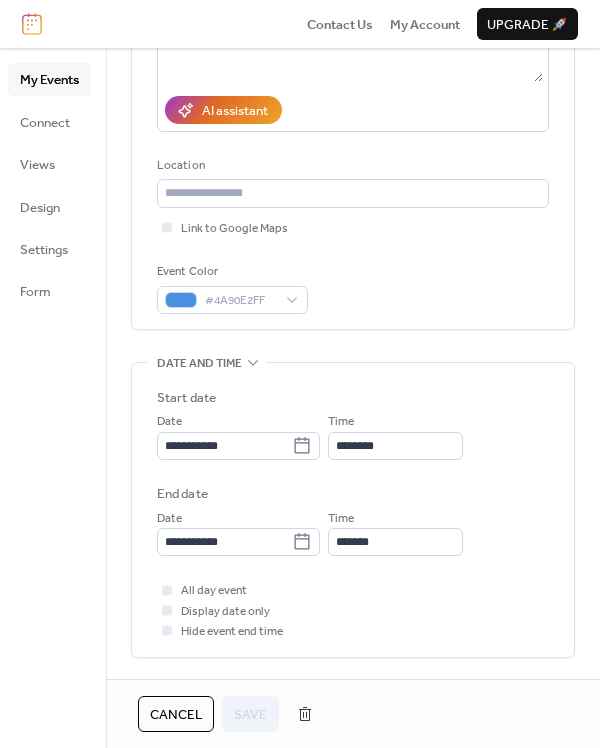 scroll, scrollTop: 378, scrollLeft: 0, axis: vertical 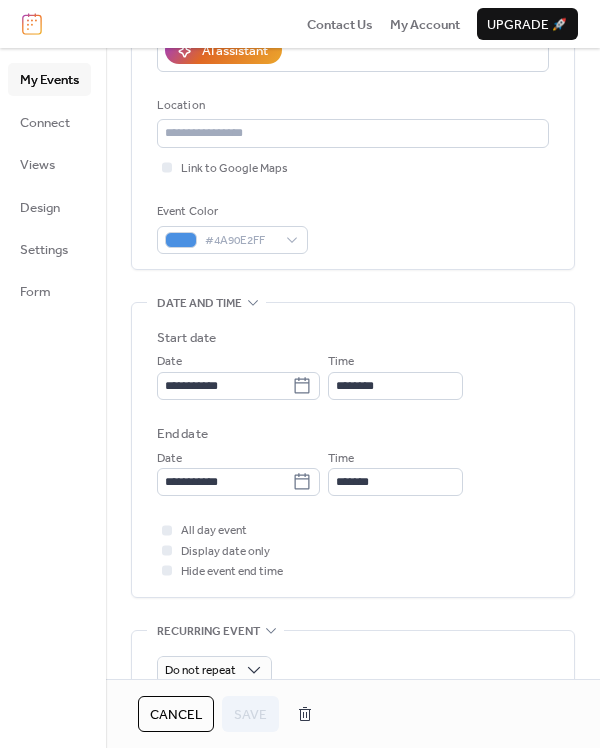 click on "Event Color" at bounding box center (230, 212) 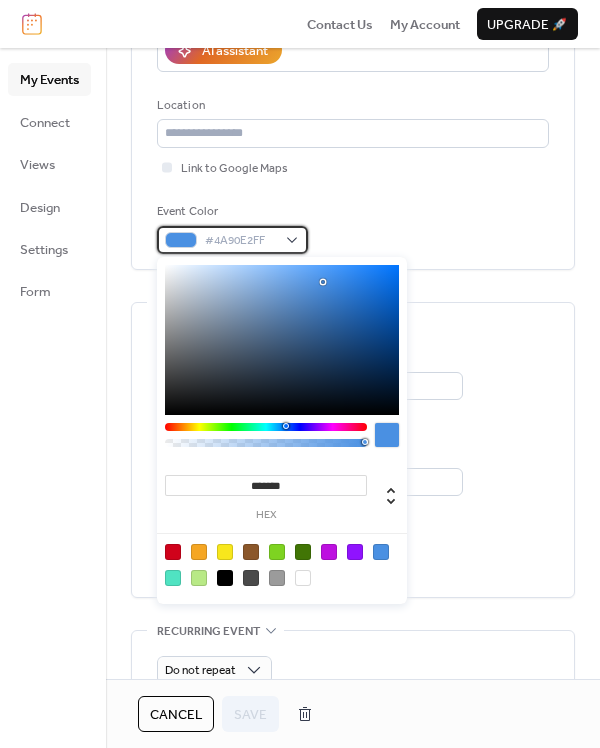 click on "#4A90E2FF" at bounding box center [240, 241] 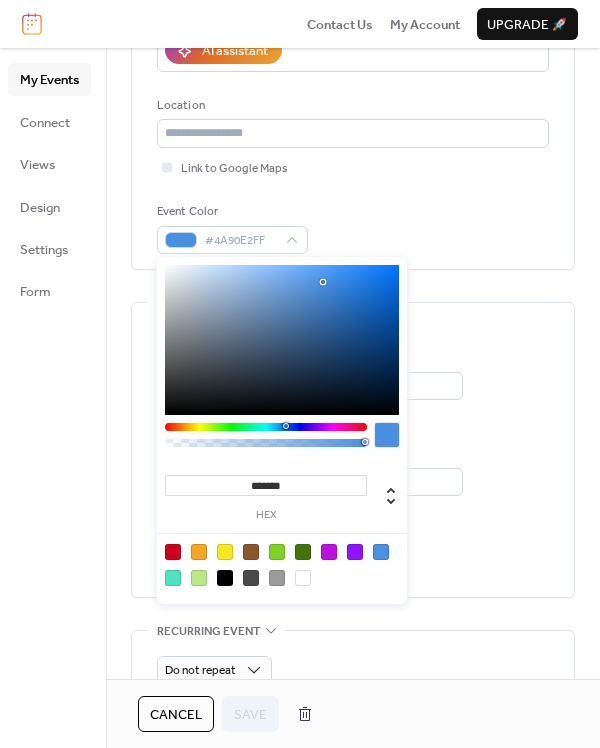 click at bounding box center [277, 552] 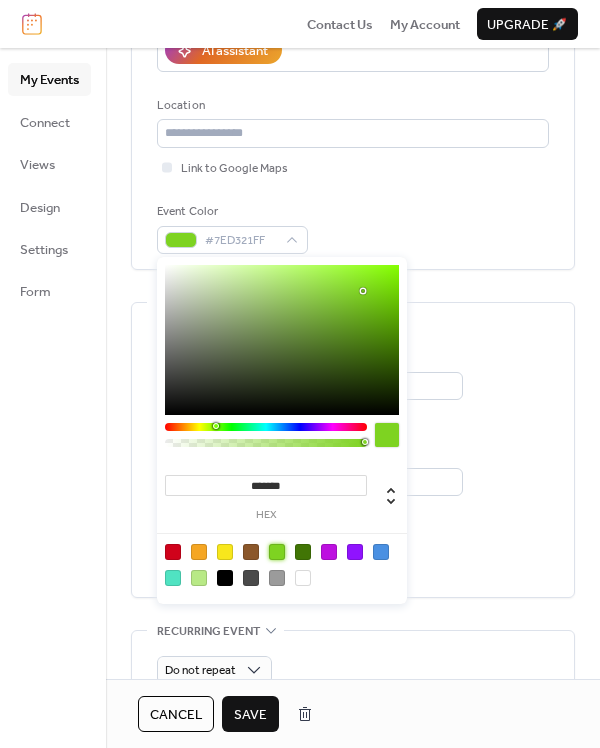 click on "My Events Connect Views Design Settings Form" at bounding box center [53, 398] 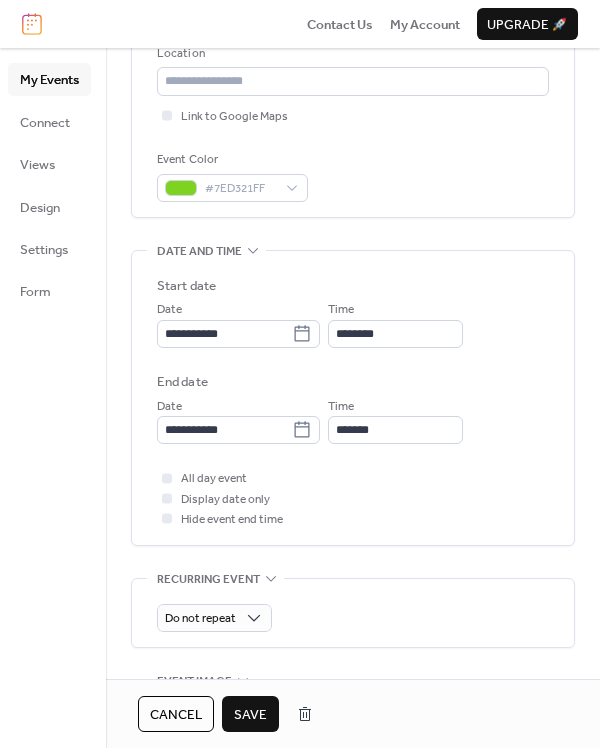 scroll, scrollTop: 437, scrollLeft: 0, axis: vertical 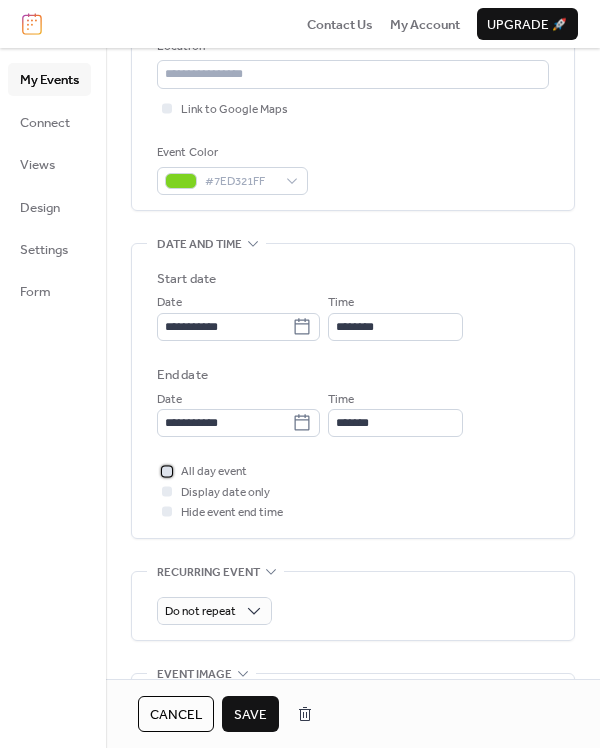 click at bounding box center [167, 471] 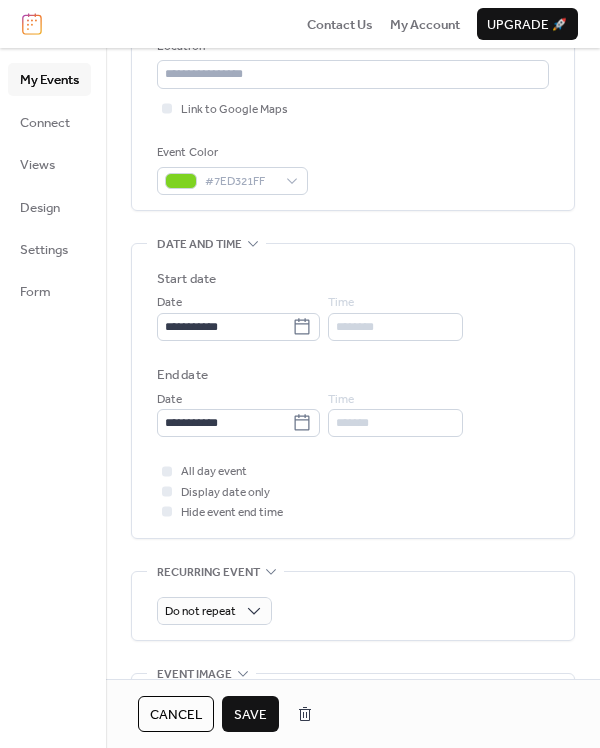 click on "Save" at bounding box center (250, 715) 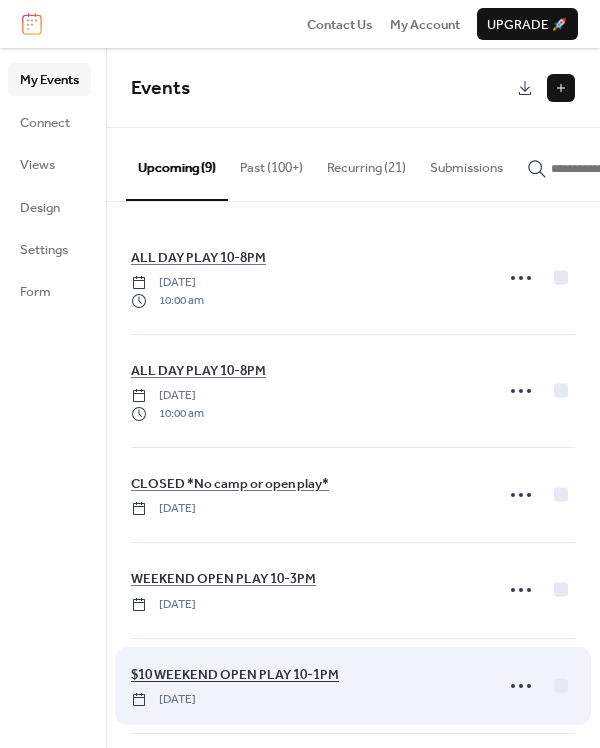 click on "$10 WEEKEND OPEN PLAY 10-1PM" at bounding box center (235, 675) 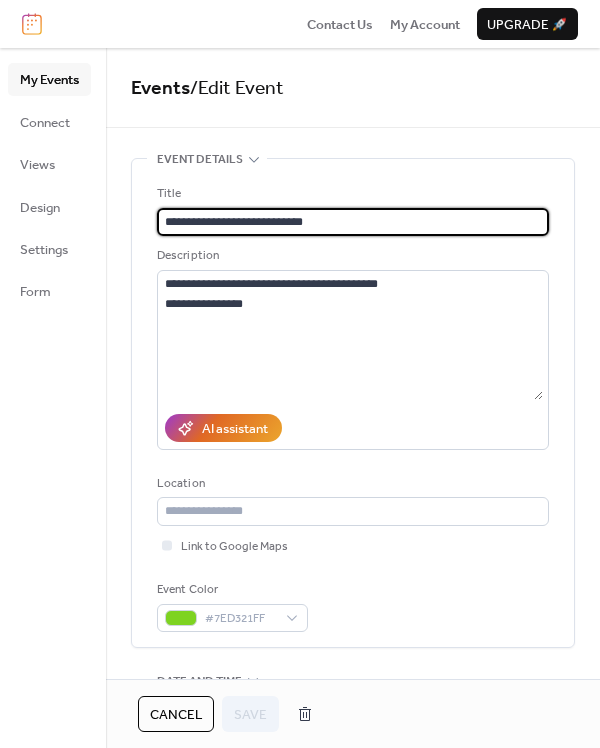 click on "**********" at bounding box center [353, 222] 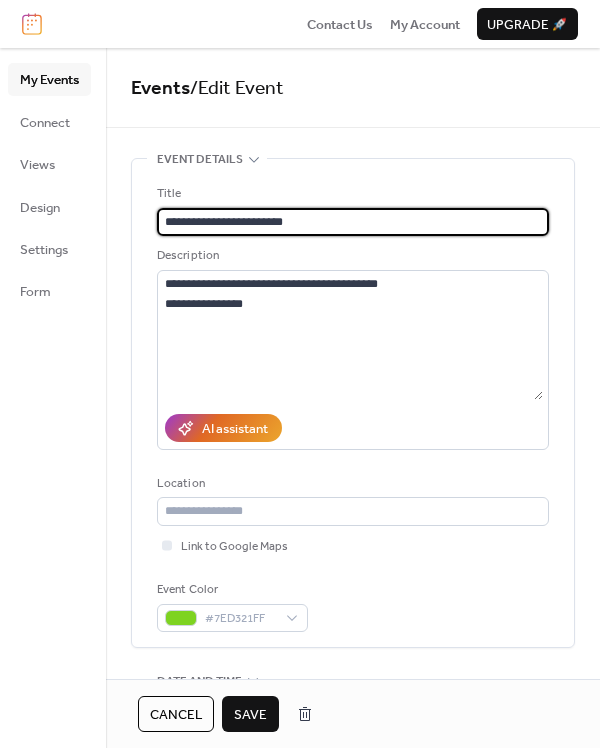 click on "**********" at bounding box center [353, 222] 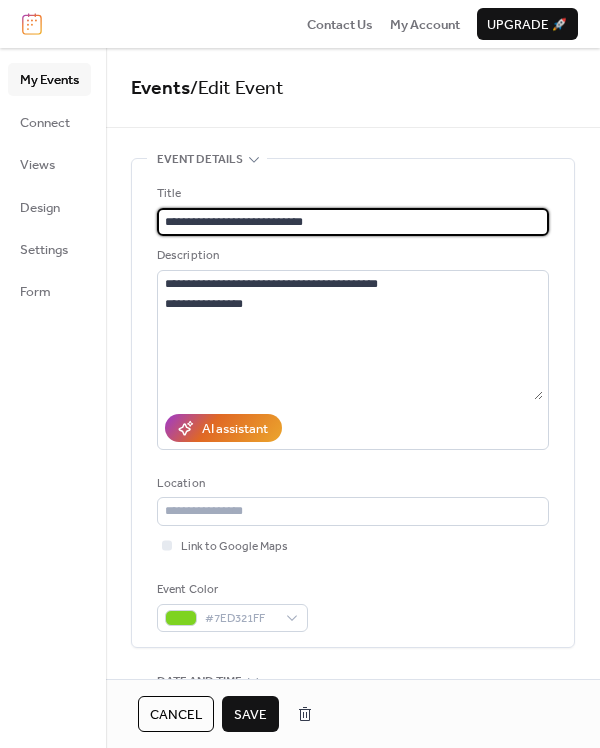 type on "**********" 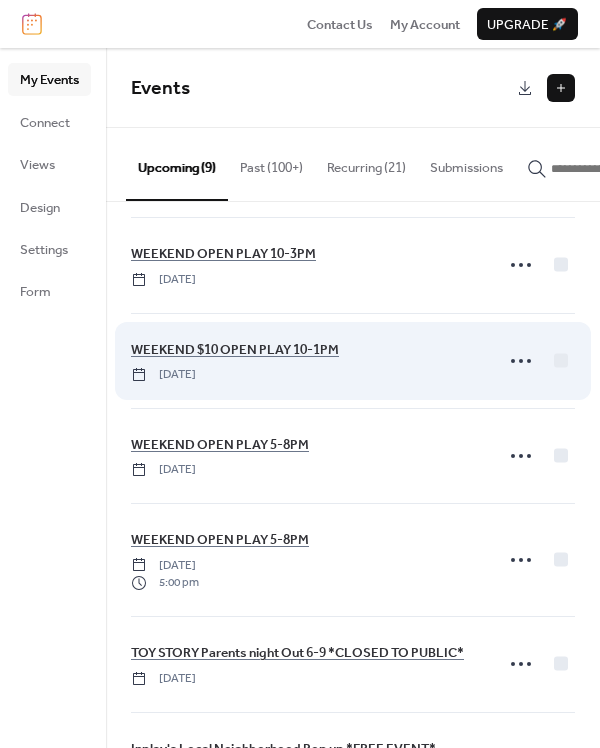 scroll, scrollTop: 326, scrollLeft: 0, axis: vertical 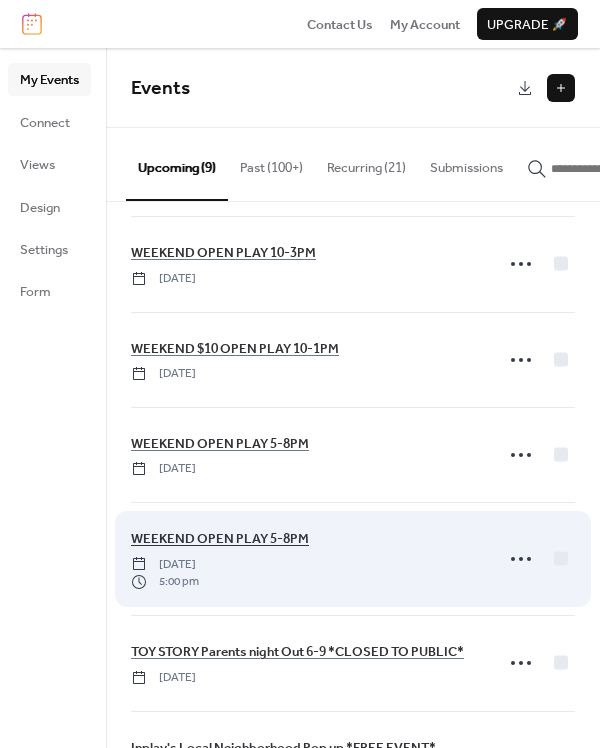 click on "WEEKEND OPEN PLAY 5-8PM" at bounding box center (220, 539) 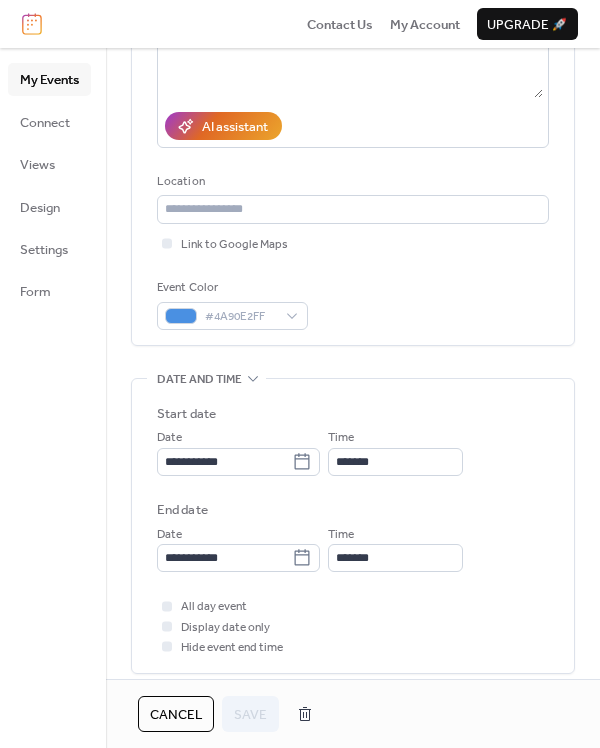 scroll, scrollTop: 456, scrollLeft: 0, axis: vertical 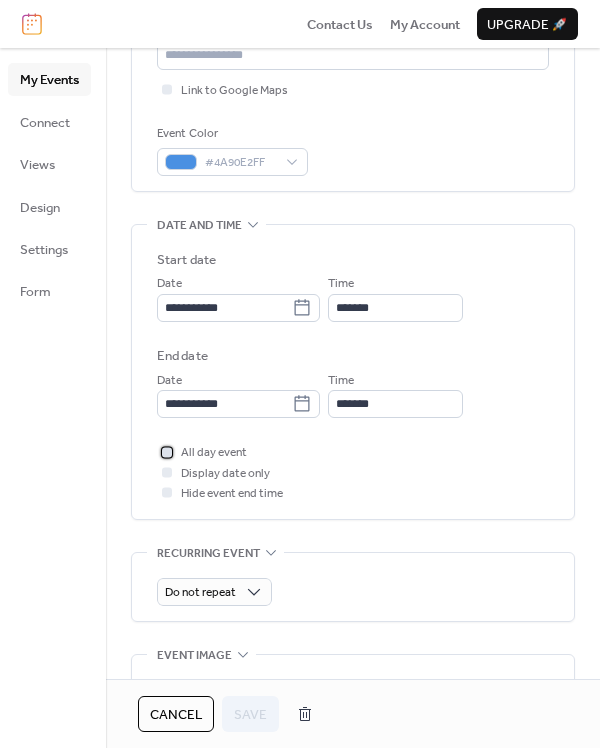 click at bounding box center [167, 452] 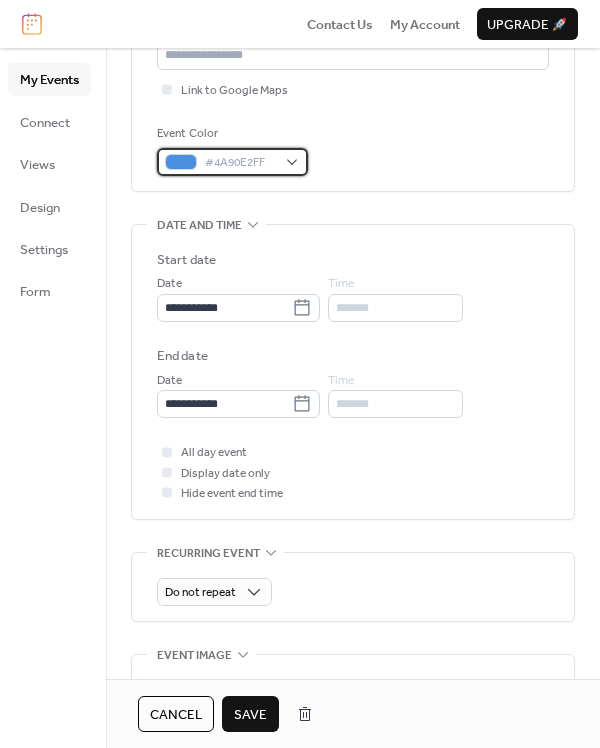 click on "#4A90E2FF" at bounding box center (240, 163) 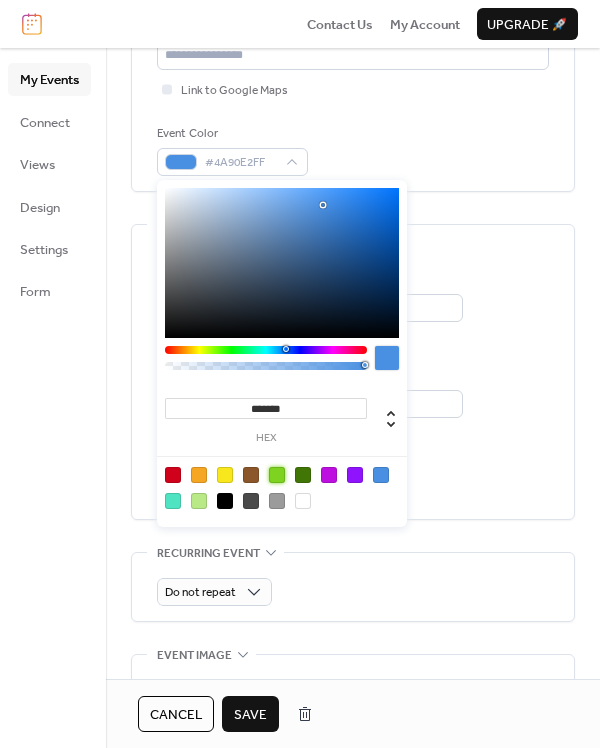 click at bounding box center (277, 475) 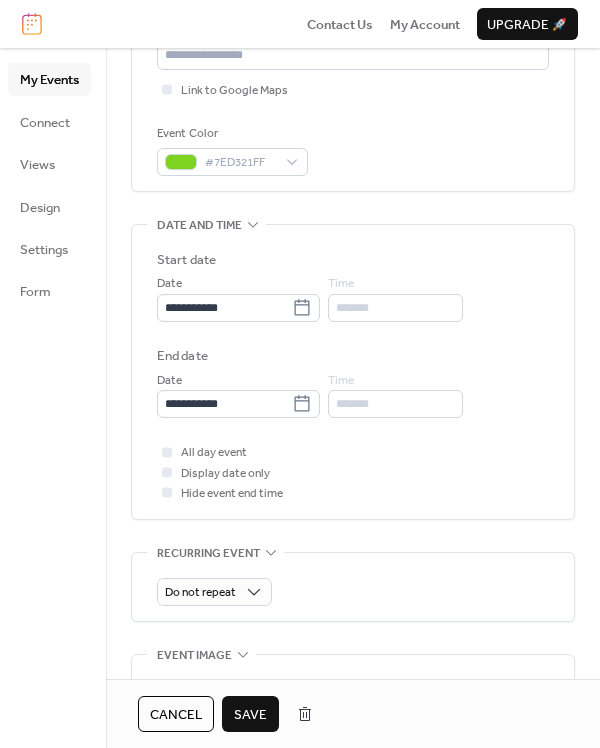 click on "Do not repeat" at bounding box center (353, 587) 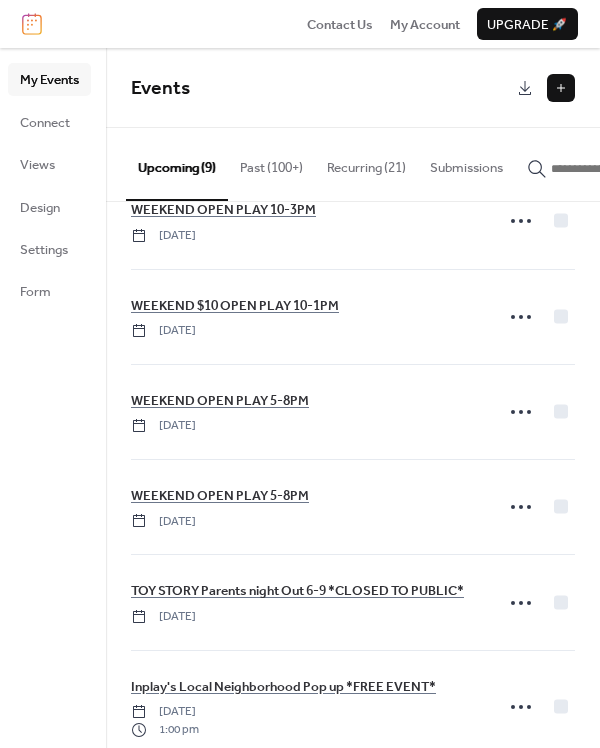 scroll, scrollTop: 406, scrollLeft: 0, axis: vertical 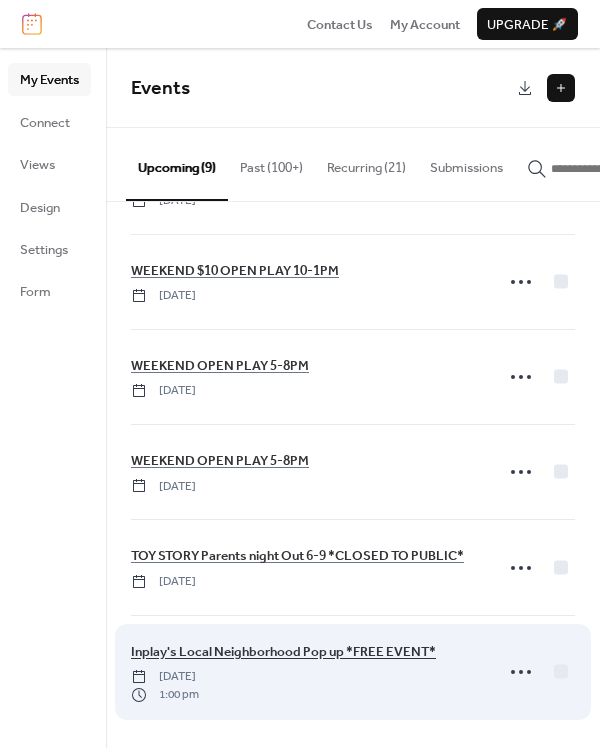 click on "Inplay's Local Neighborhood Pop up *FREE EVENT*" at bounding box center (283, 652) 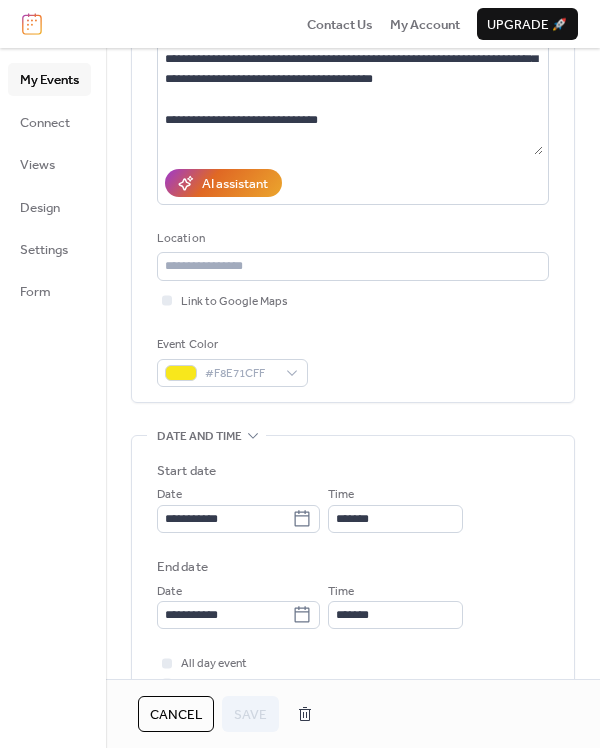 scroll, scrollTop: 402, scrollLeft: 0, axis: vertical 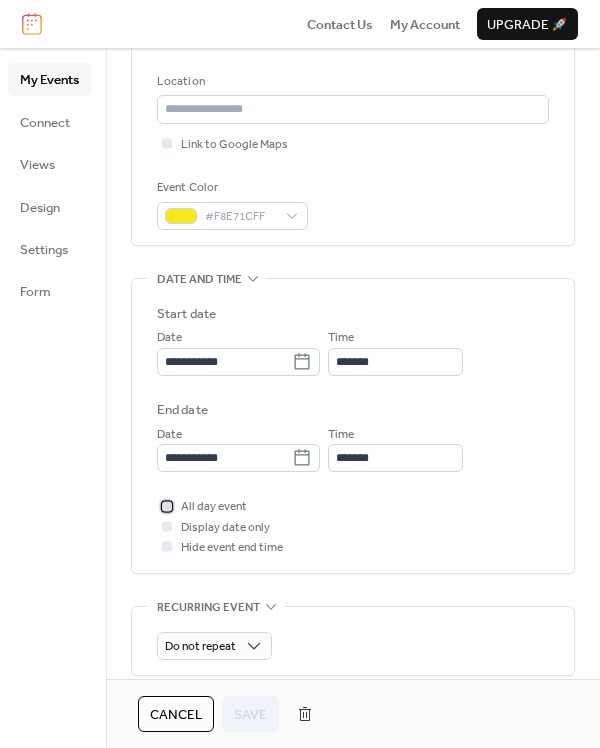 click at bounding box center (167, 506) 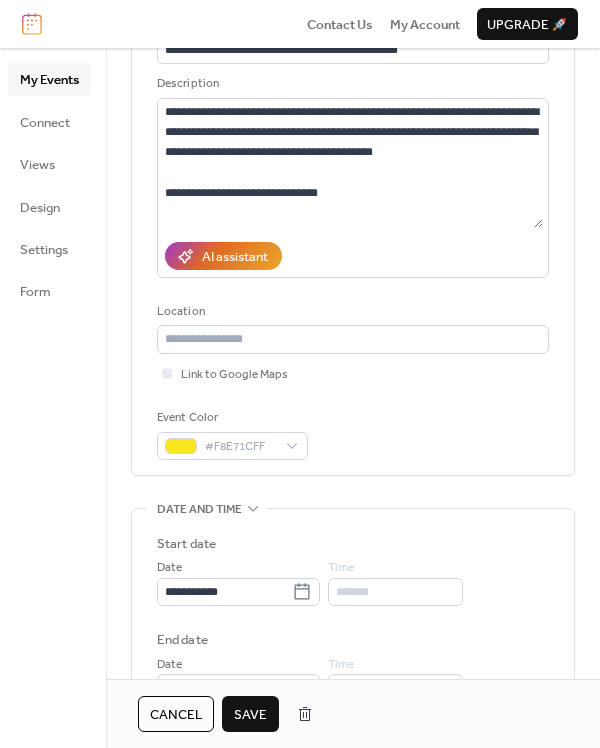 scroll, scrollTop: 180, scrollLeft: 0, axis: vertical 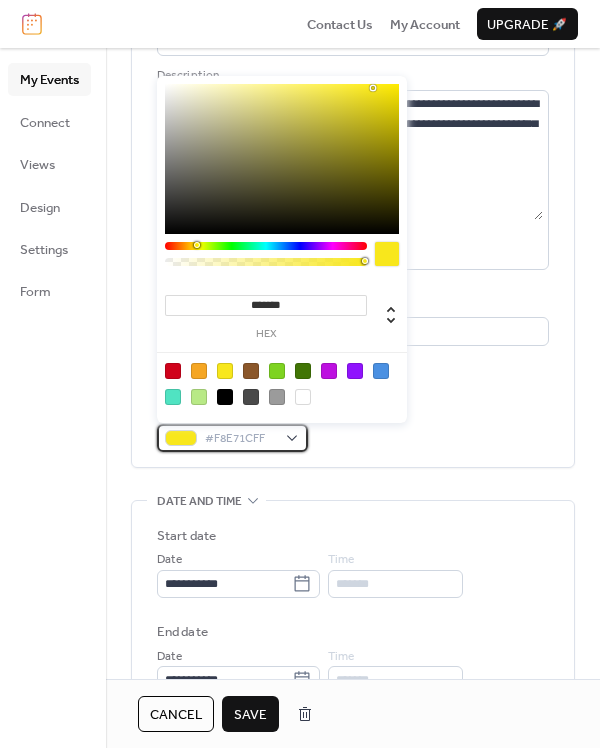 click on "#F8E71CFF" at bounding box center (240, 439) 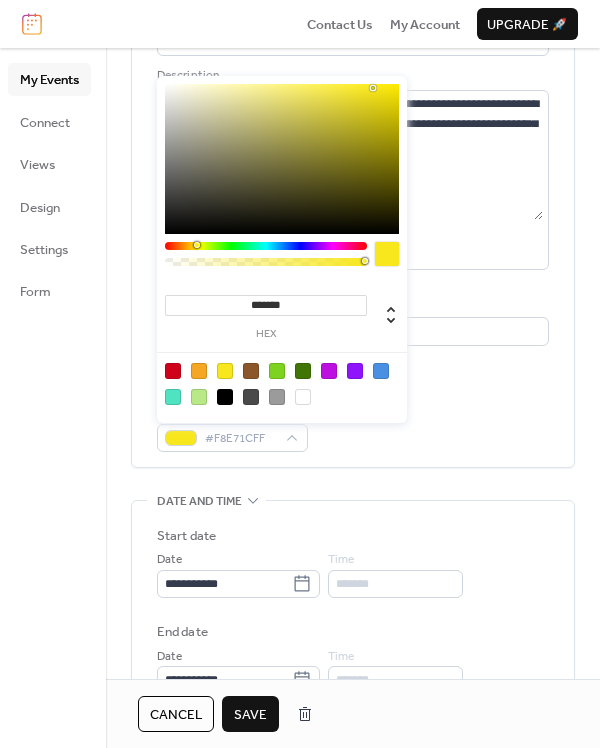 click at bounding box center (199, 371) 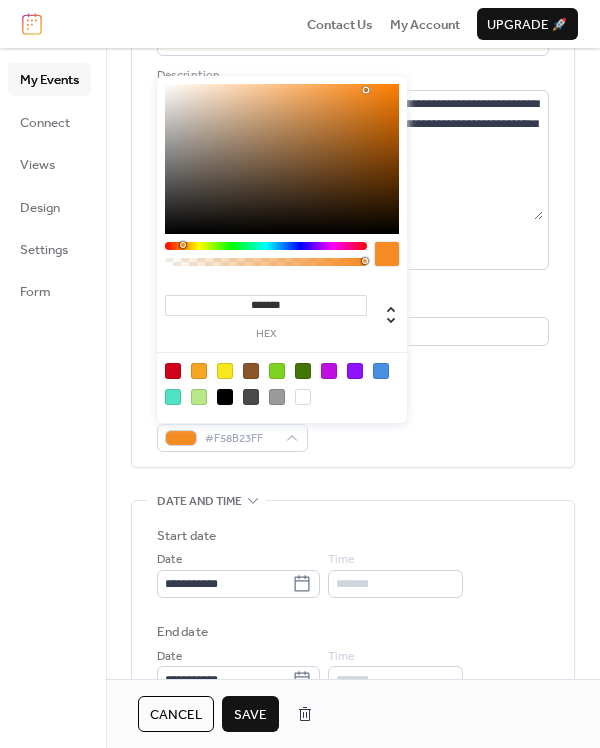 click at bounding box center [183, 245] 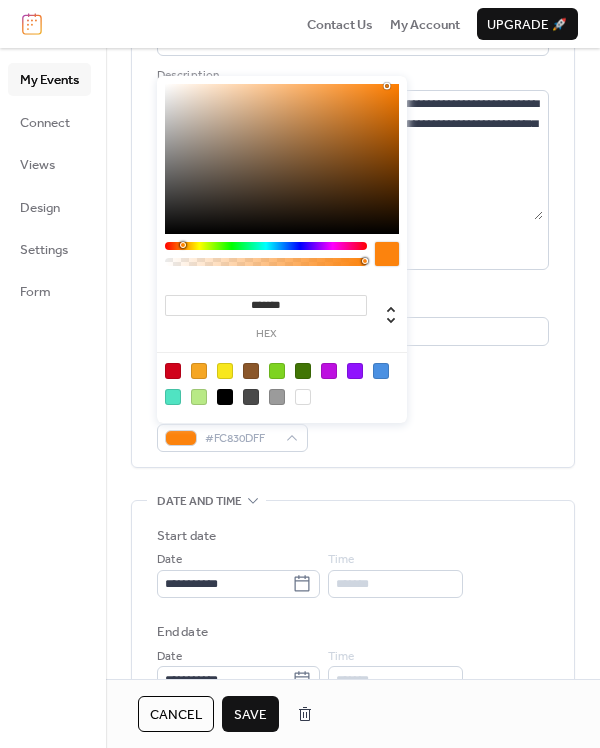 type on "*******" 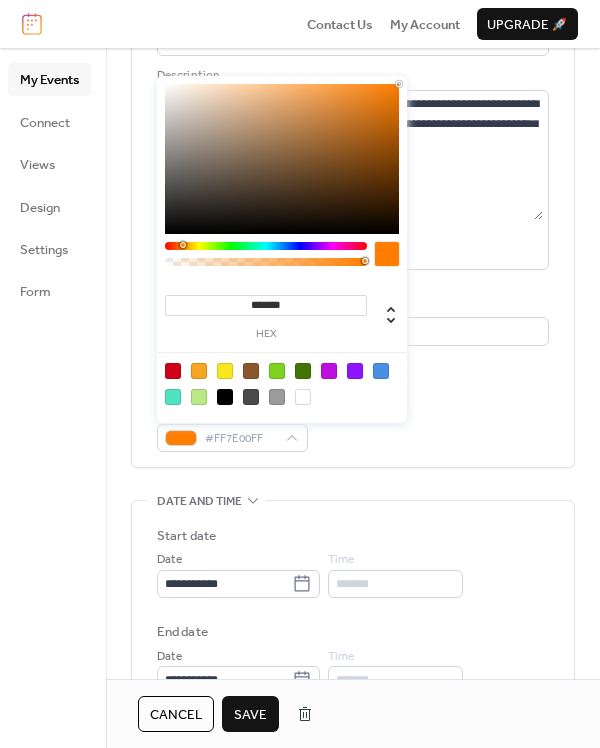 drag, startPoint x: 359, startPoint y: 106, endPoint x: 410, endPoint y: 56, distance: 71.42129 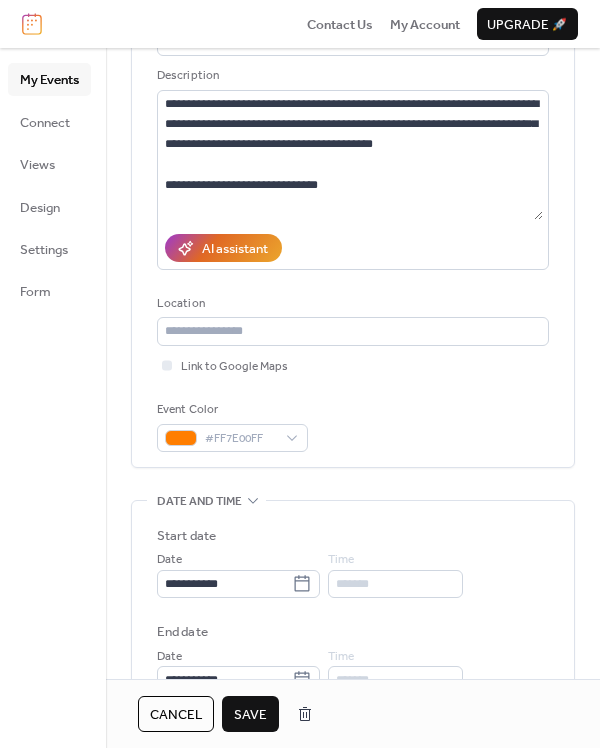 click on "End date" at bounding box center [353, 632] 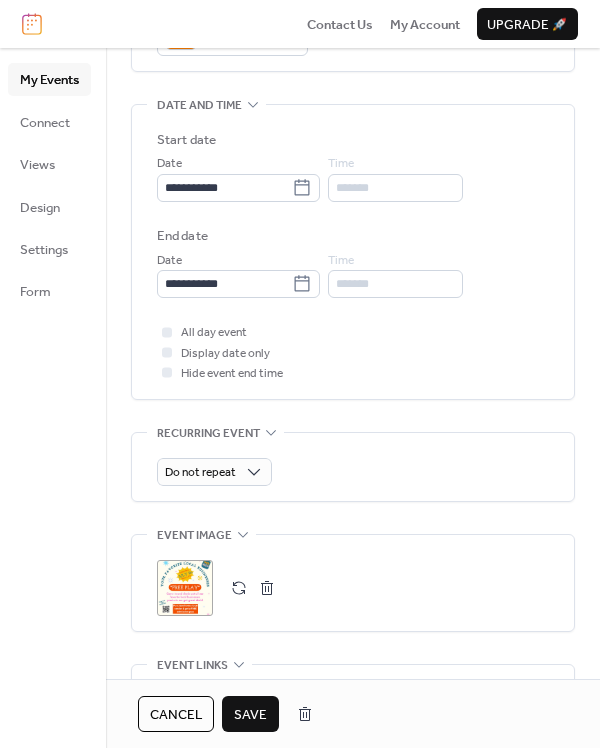 scroll, scrollTop: 910, scrollLeft: 0, axis: vertical 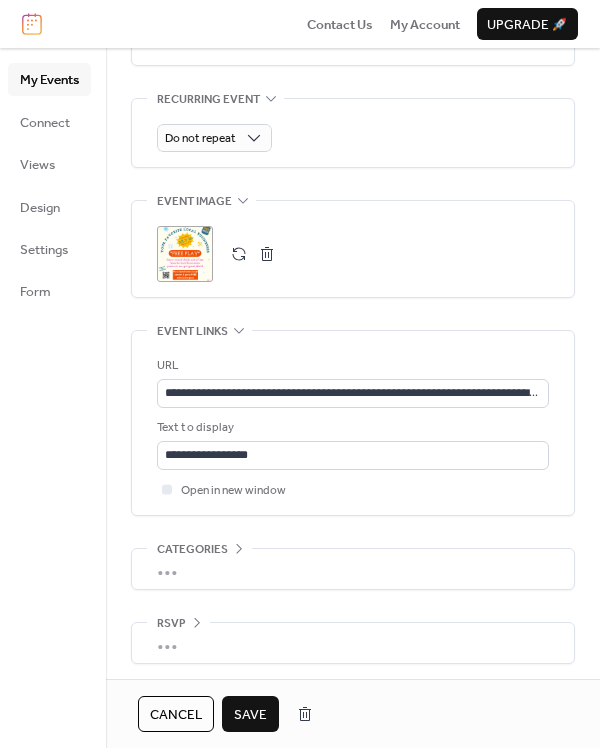 click on "Cancel Save" at bounding box center (353, 713) 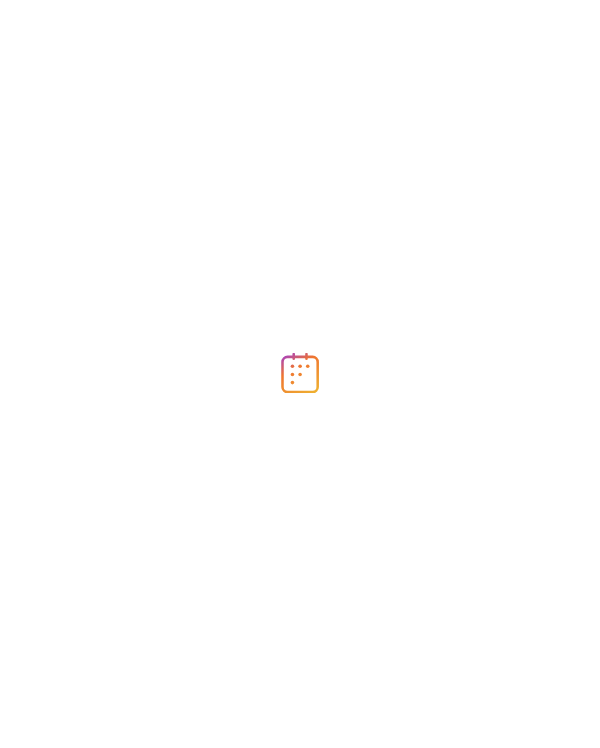 scroll, scrollTop: 0, scrollLeft: 0, axis: both 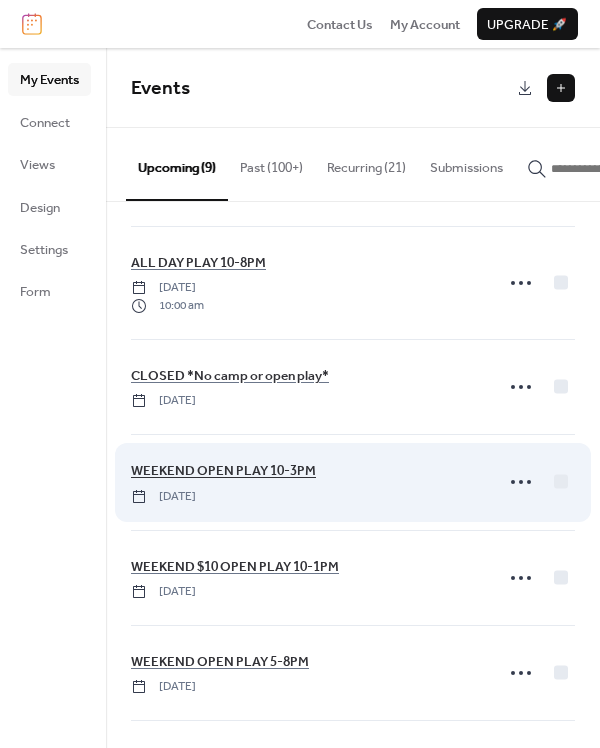 click on "WEEKEND OPEN PLAY 10-3PM" at bounding box center [223, 471] 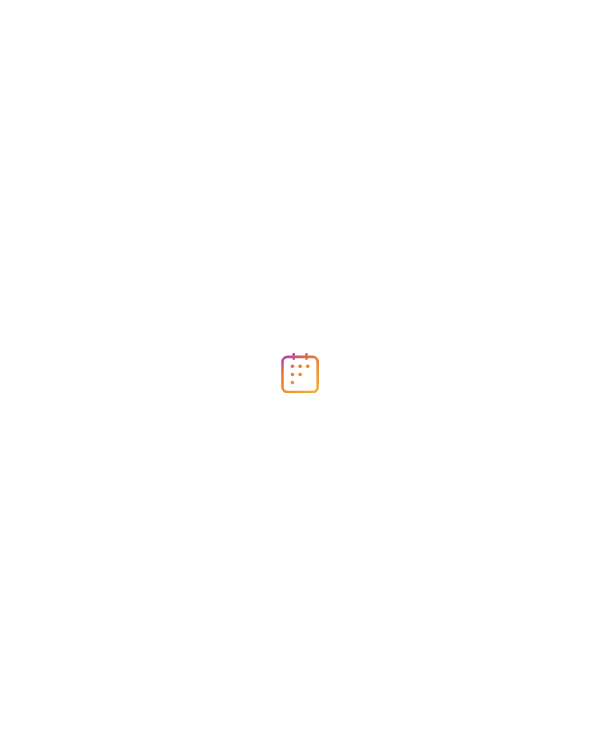 scroll, scrollTop: 0, scrollLeft: 0, axis: both 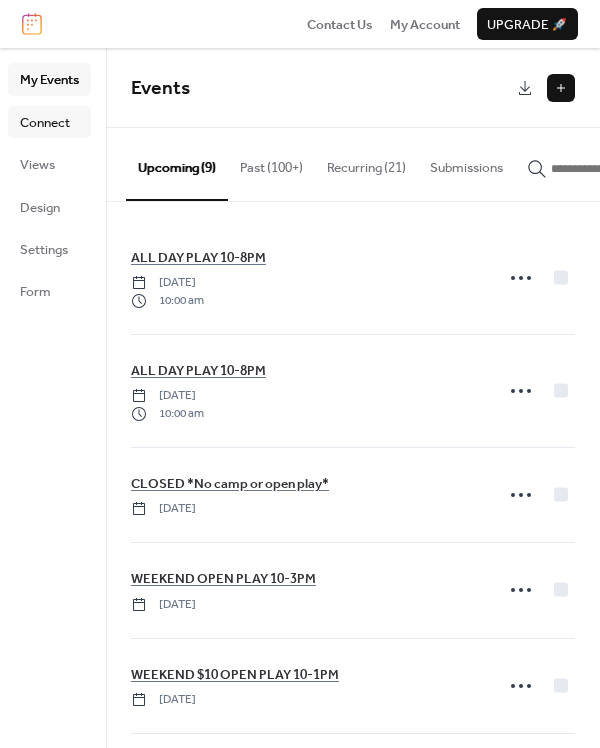 click on "Connect" at bounding box center (45, 123) 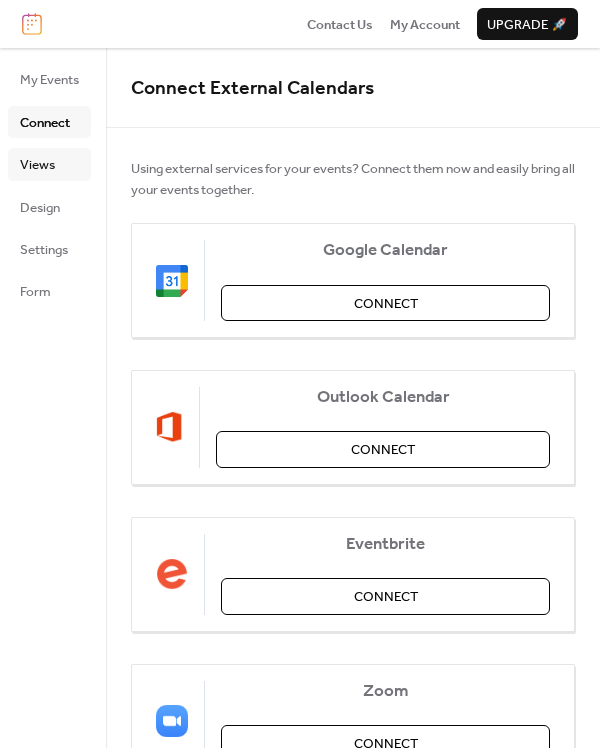 click on "Views" at bounding box center (49, 164) 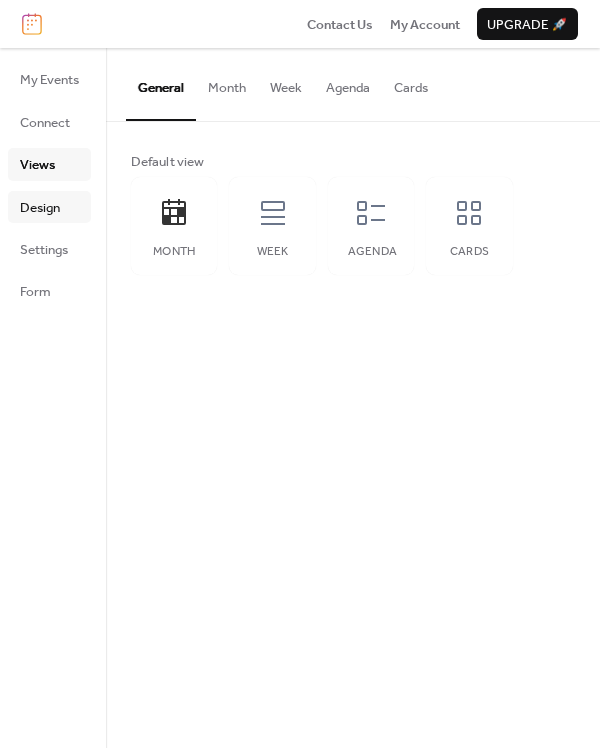 click on "Design" at bounding box center (40, 208) 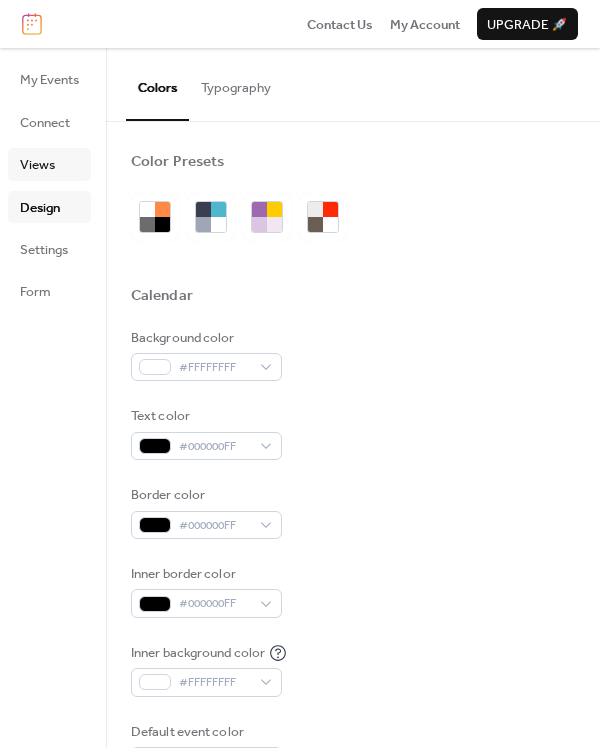 click on "Views" at bounding box center [37, 165] 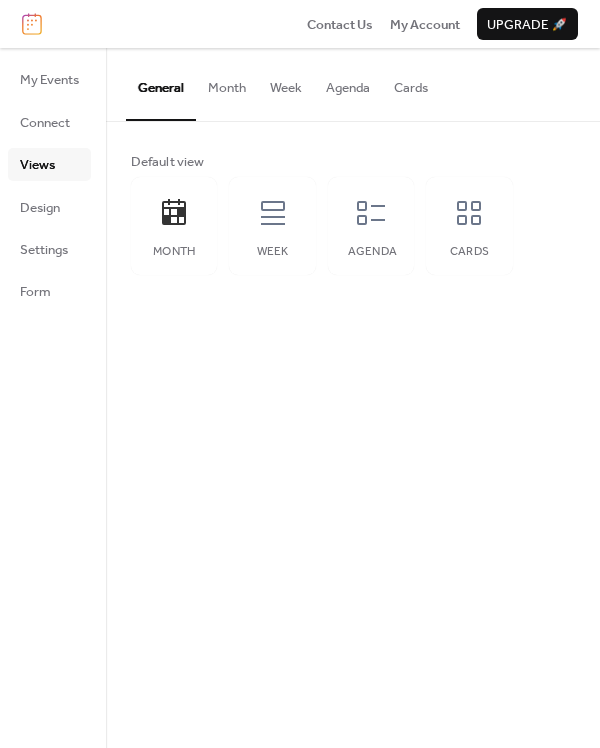 click on "Month" at bounding box center [227, 83] 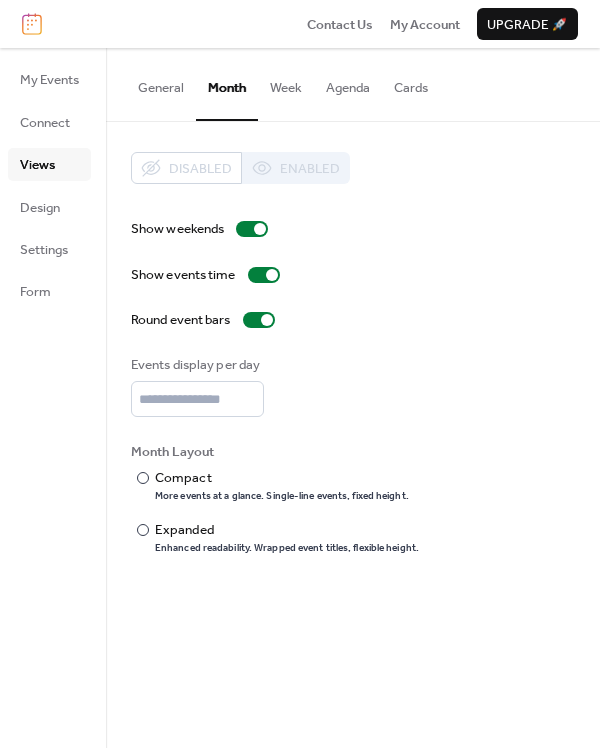 click on "General" at bounding box center (161, 83) 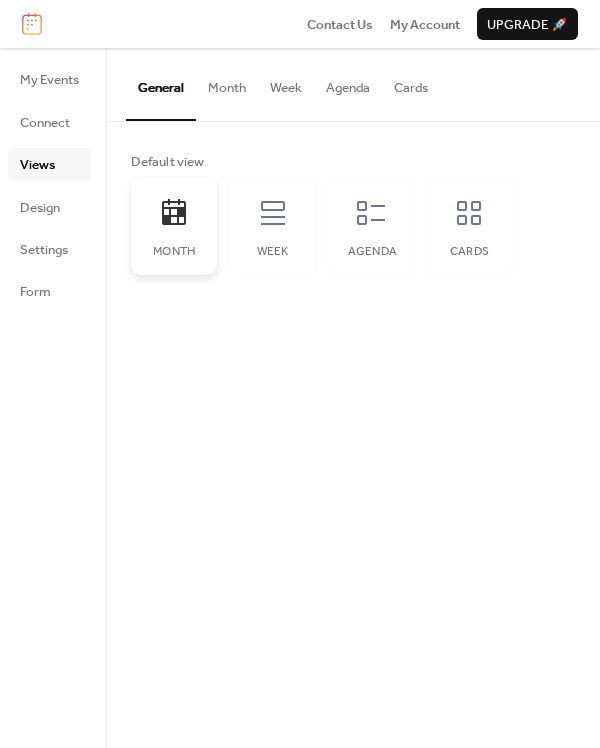 click on "Month" at bounding box center (174, 252) 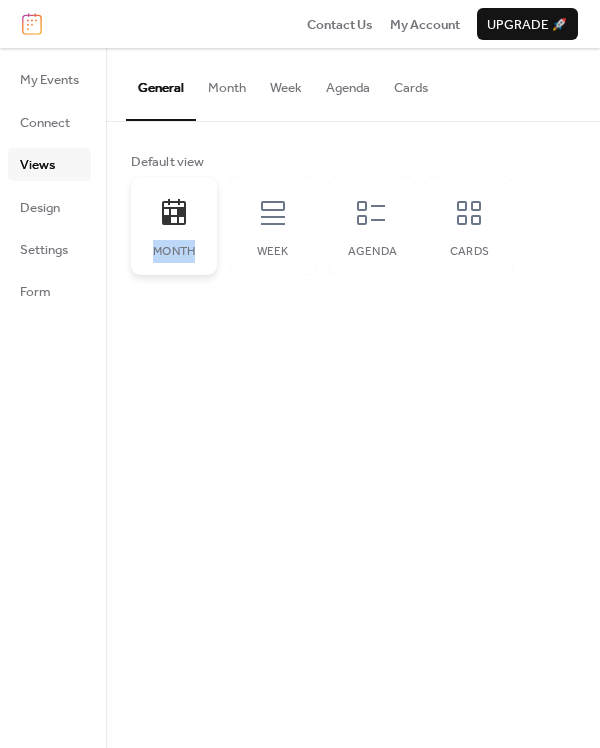 click on "Month" at bounding box center (174, 252) 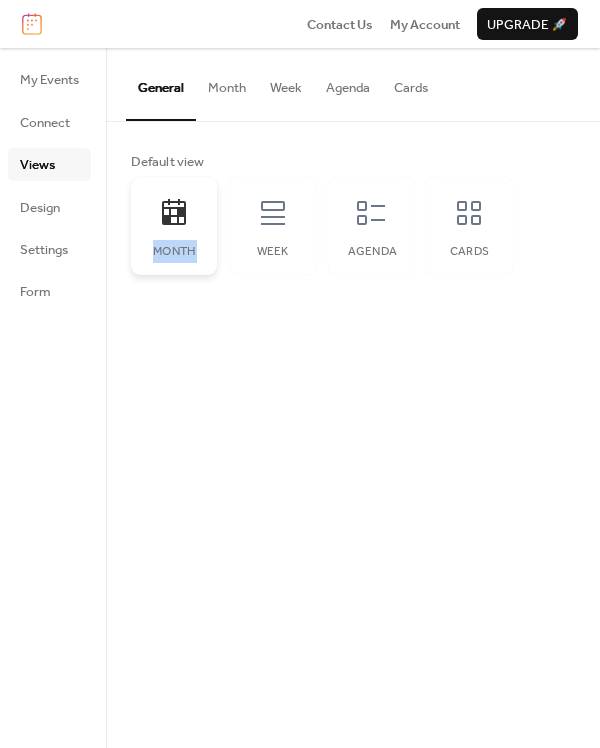click on "Month" at bounding box center (174, 252) 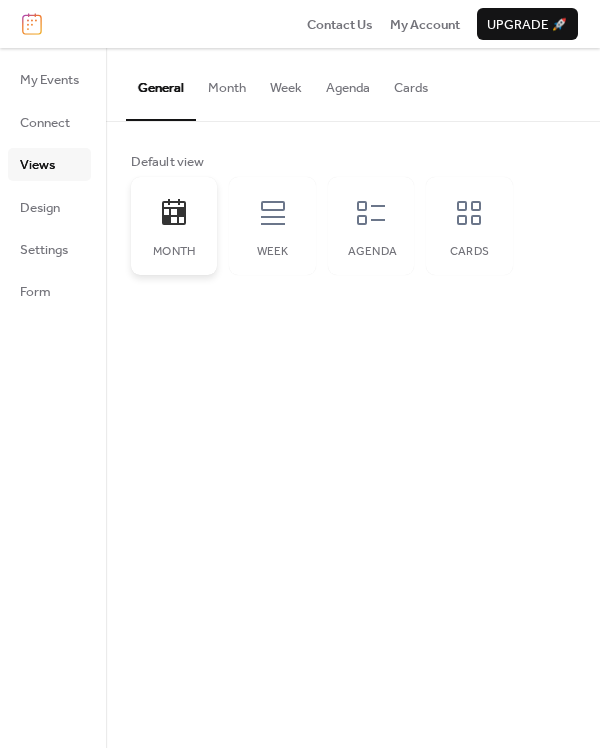 click 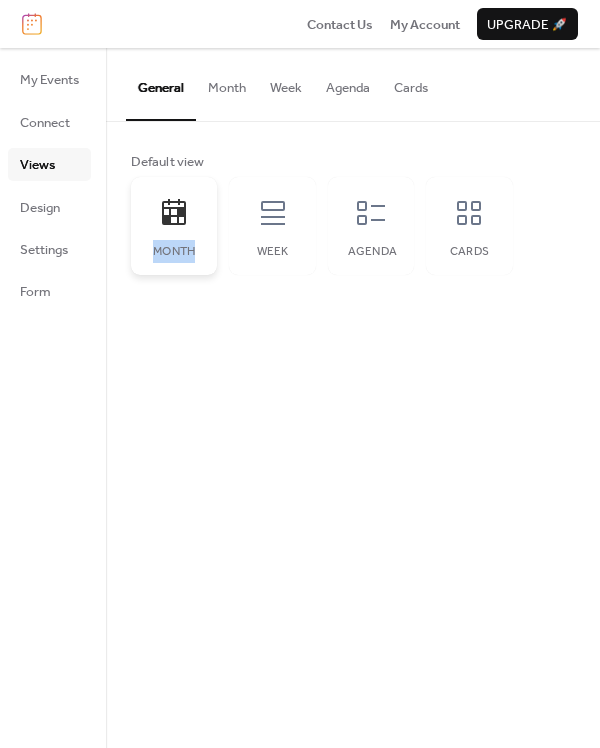 click 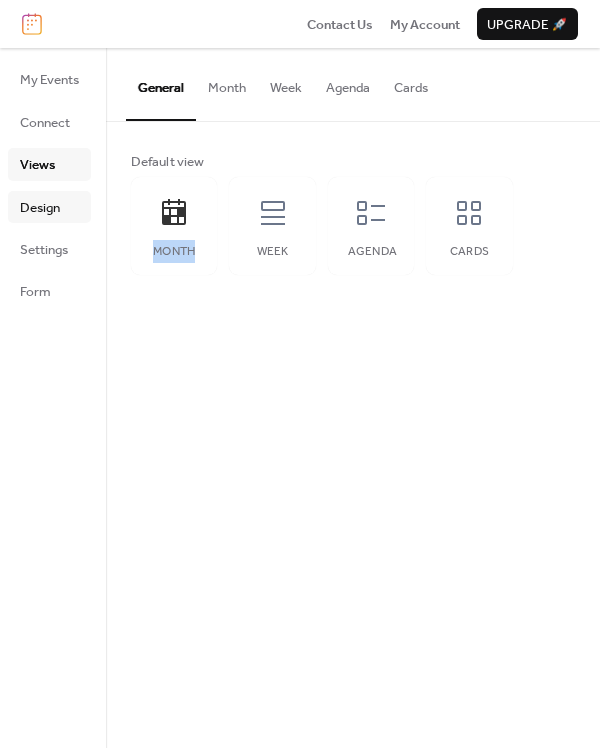 click on "Design" at bounding box center (40, 208) 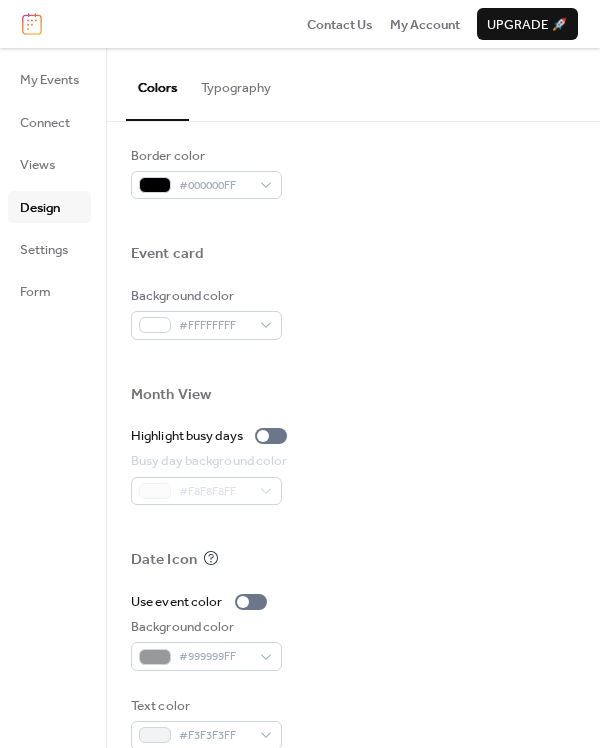 scroll, scrollTop: 904, scrollLeft: 0, axis: vertical 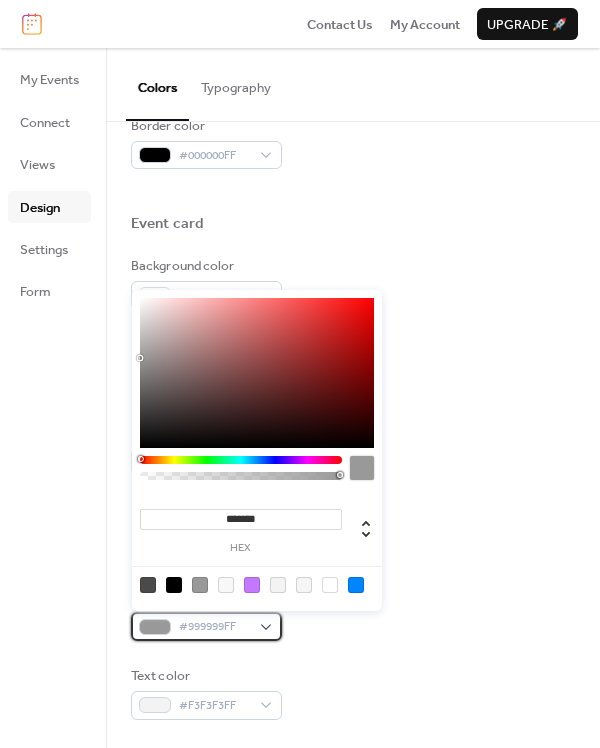 click on "#999999FF" at bounding box center (206, 626) 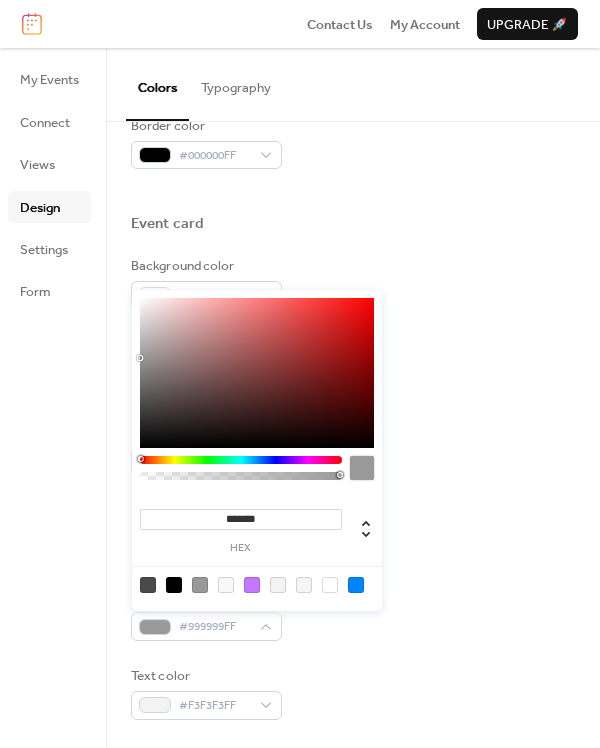click at bounding box center (257, 373) 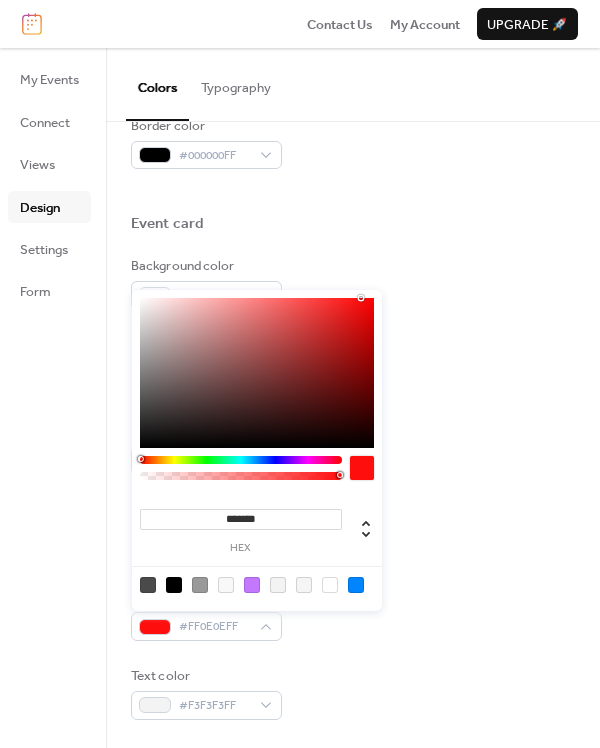 drag, startPoint x: 313, startPoint y: 386, endPoint x: 363, endPoint y: 258, distance: 137.41907 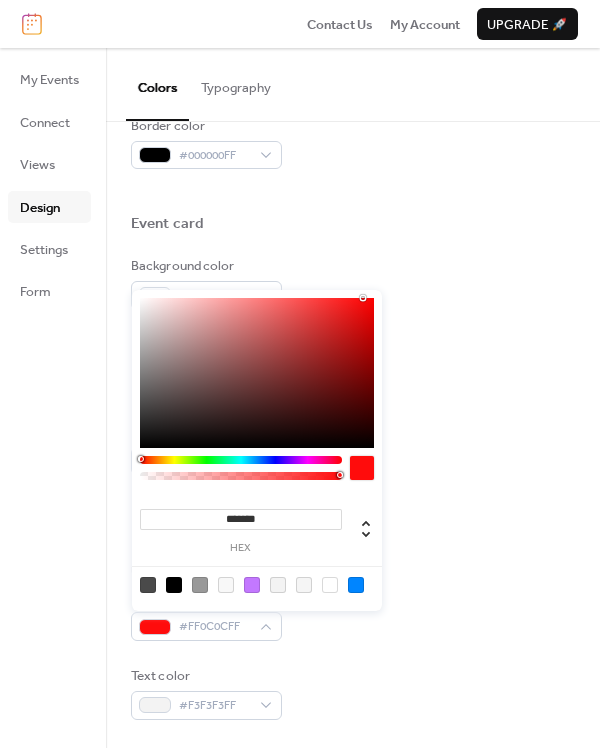 click at bounding box center (353, 248) 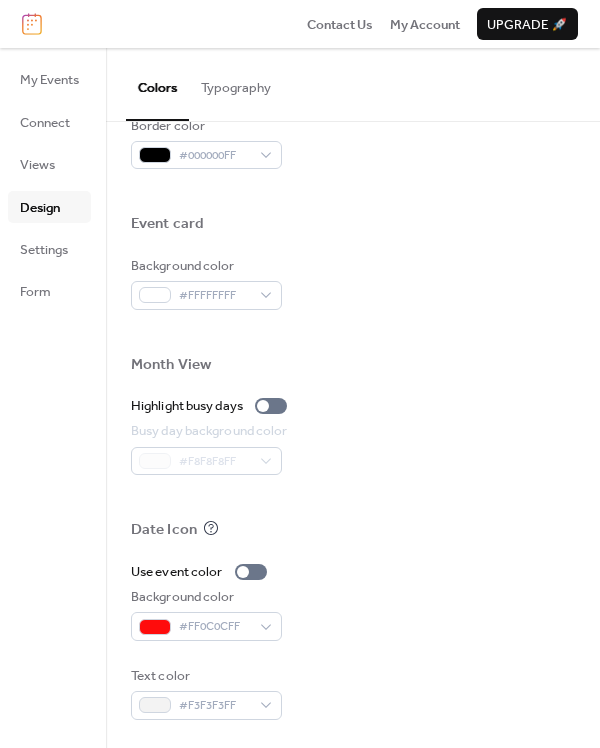 click at bounding box center (353, 554) 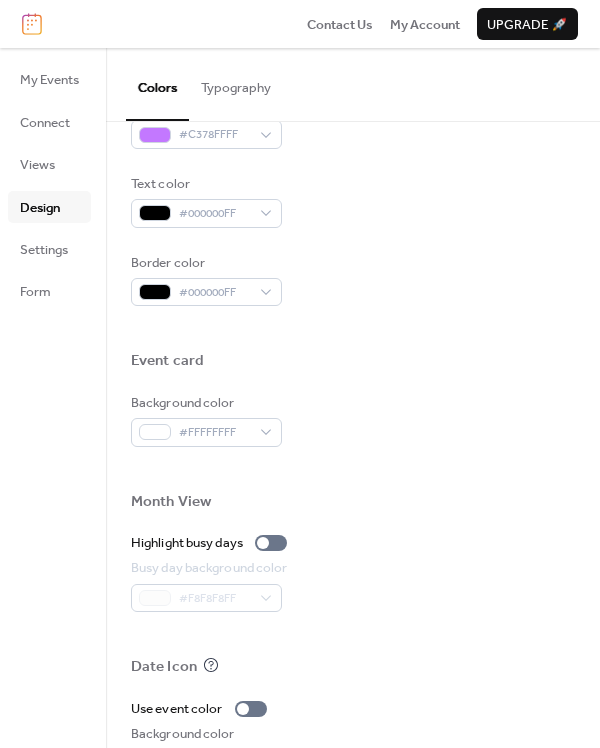 scroll, scrollTop: 763, scrollLeft: 0, axis: vertical 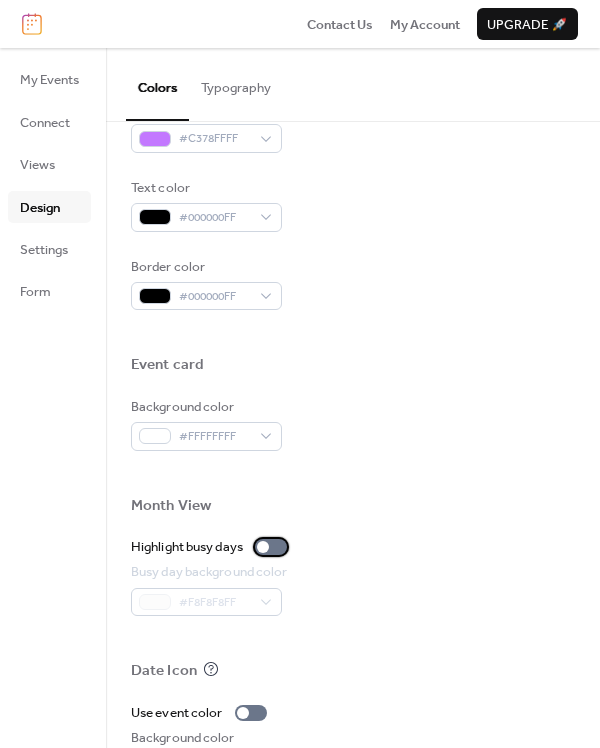 click at bounding box center [271, 547] 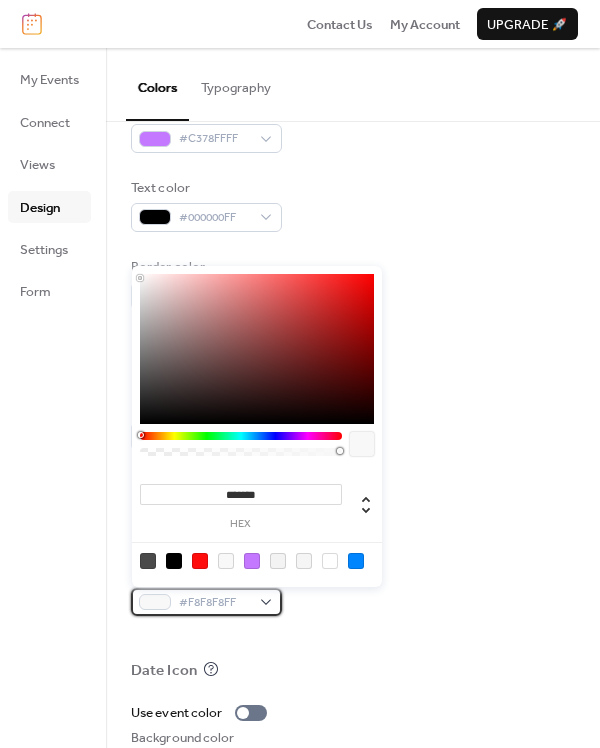 click on "#F8F8F8FF" at bounding box center (214, 603) 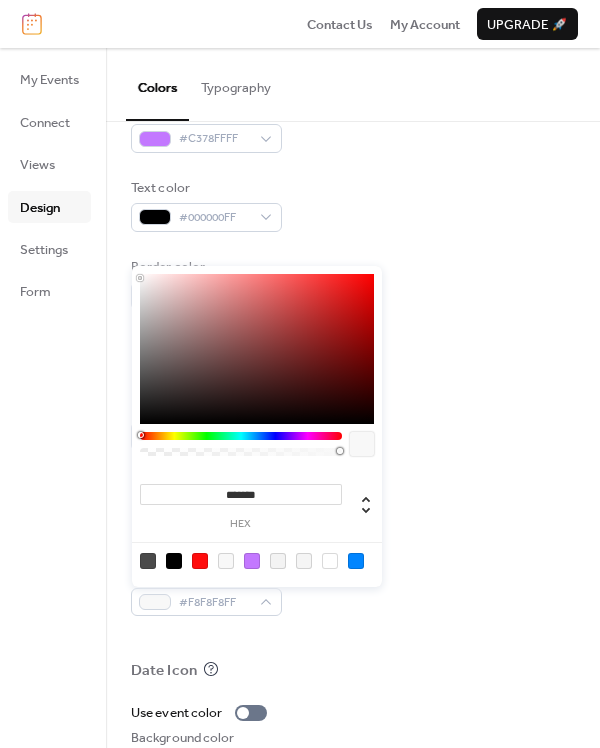type on "*******" 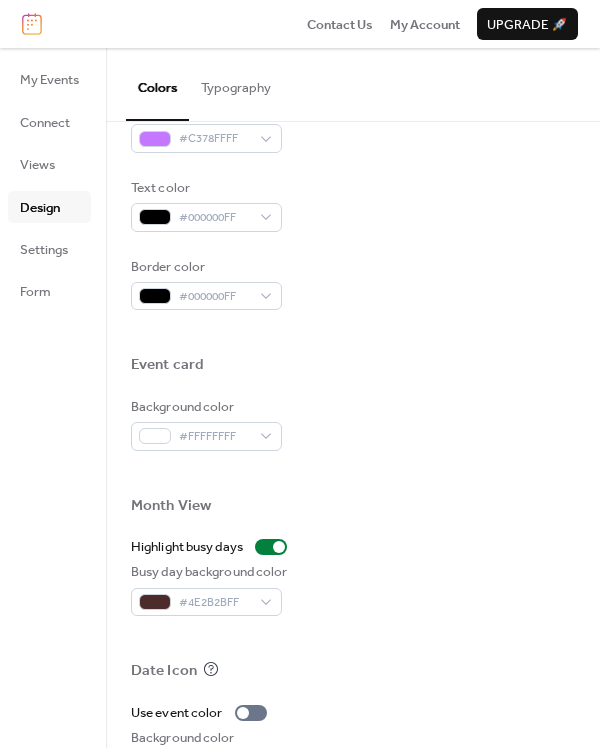 click at bounding box center [353, 332] 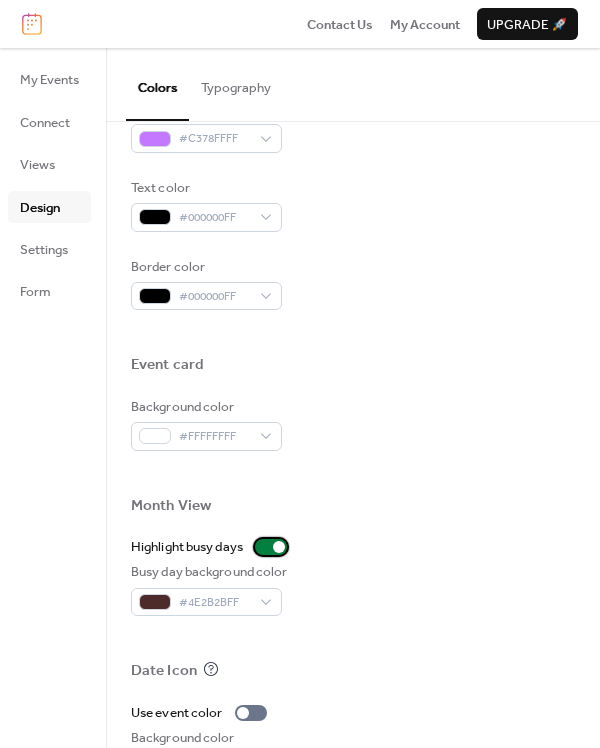 click at bounding box center (271, 547) 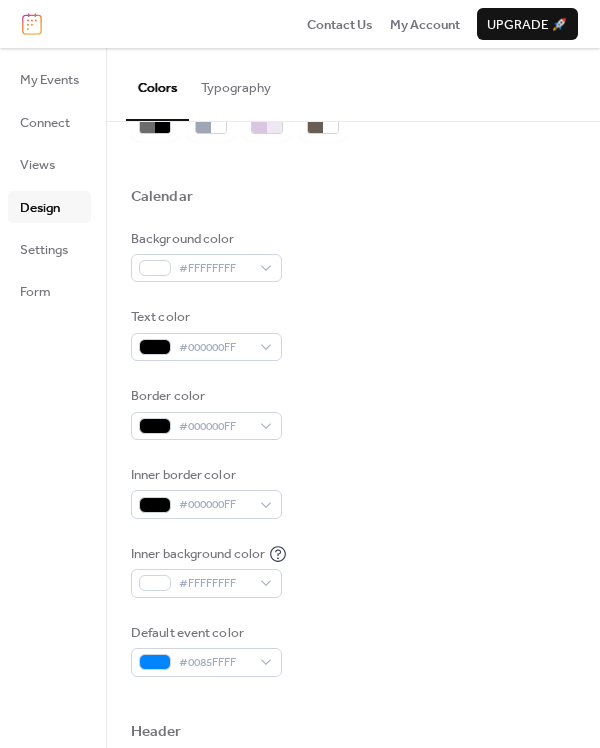 scroll, scrollTop: 0, scrollLeft: 0, axis: both 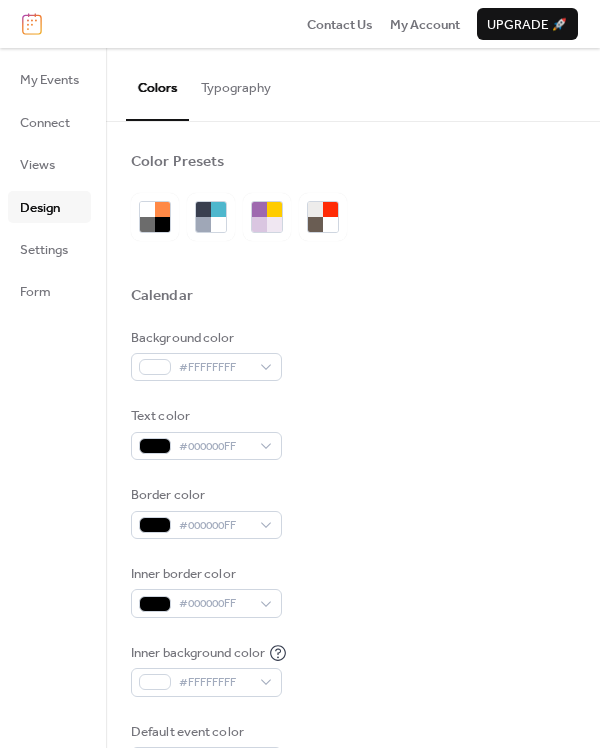 click on "Typography" at bounding box center [236, 83] 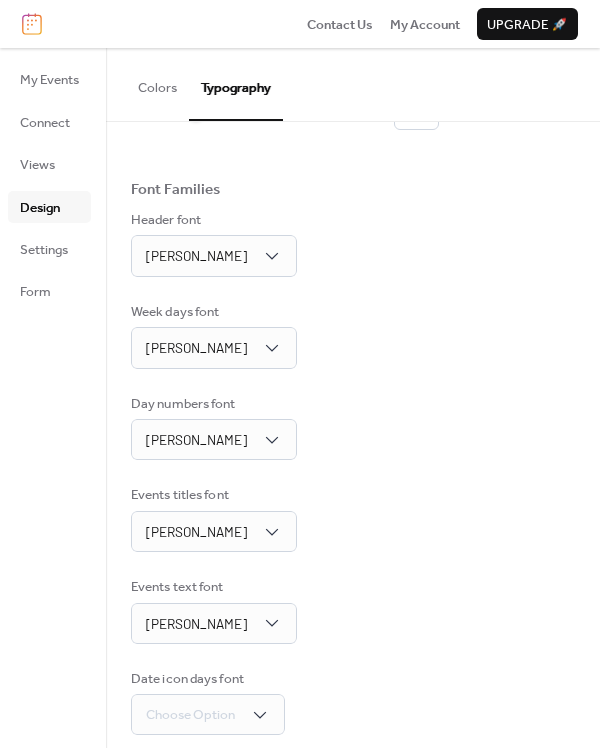 scroll, scrollTop: 201, scrollLeft: 0, axis: vertical 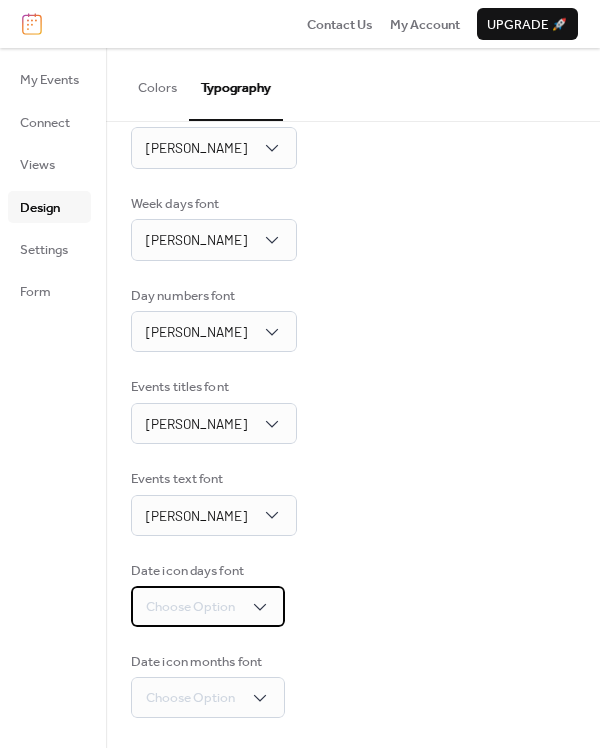 click on "Choose Option" at bounding box center [208, 606] 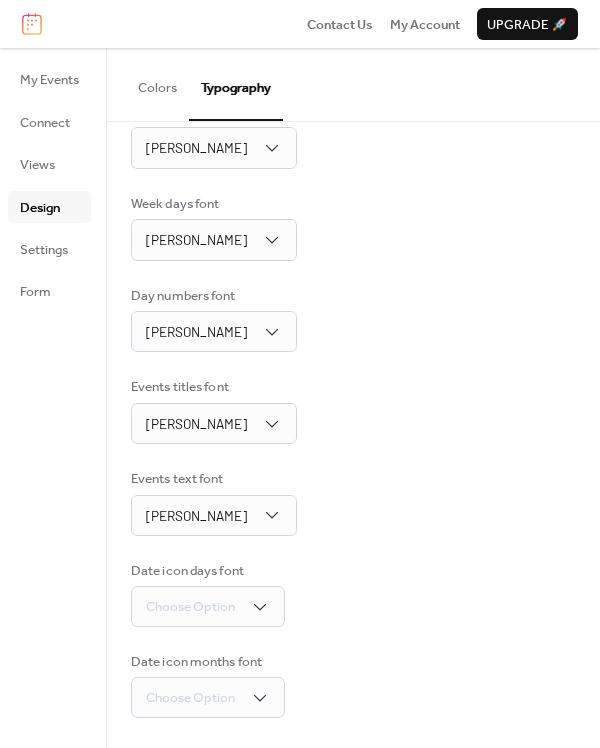 click on "Date icon days font Choose Option" at bounding box center (353, 594) 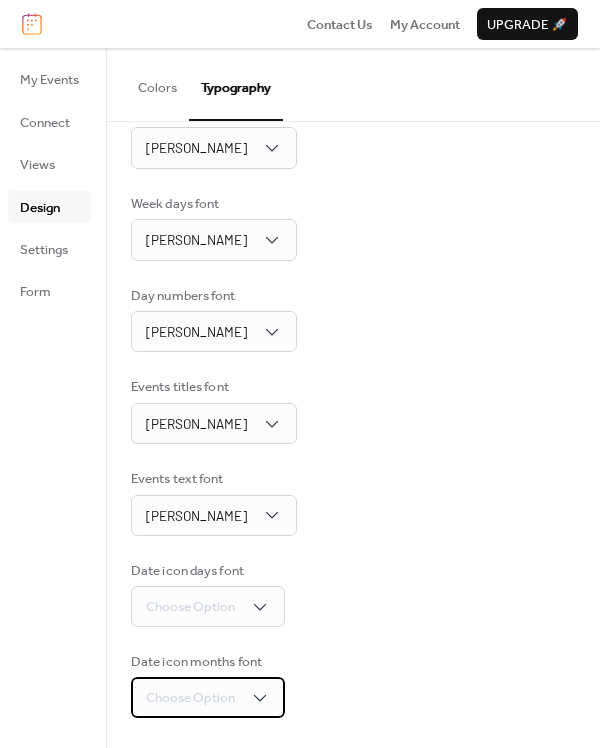 click on "Choose Option" at bounding box center (190, 698) 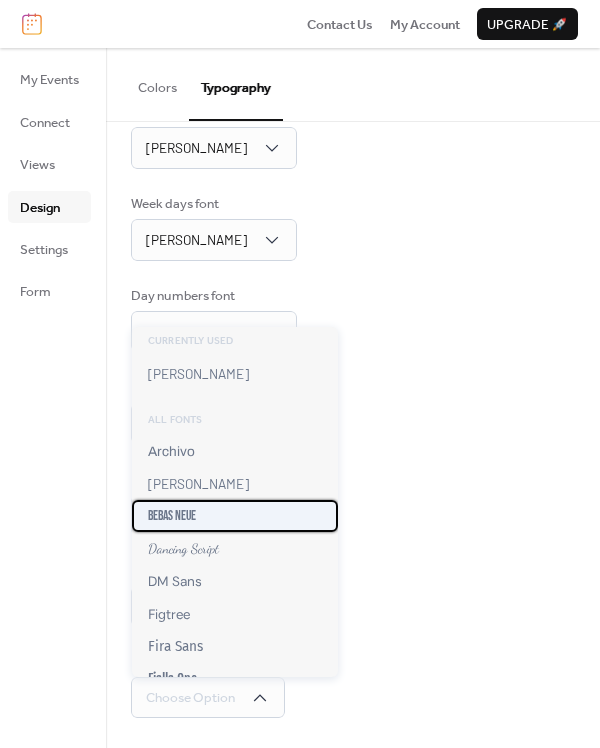 click on "Bebas Neue" at bounding box center [235, 516] 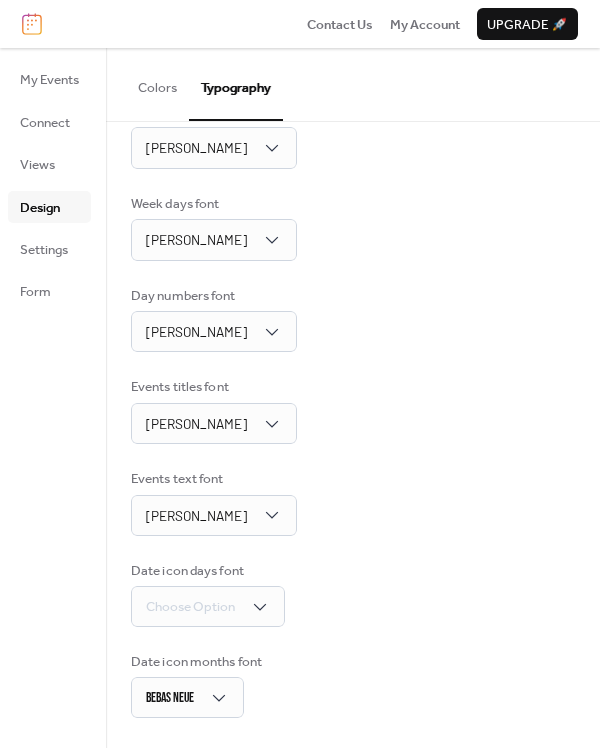 click on "Events text font [PERSON_NAME]" at bounding box center (353, 502) 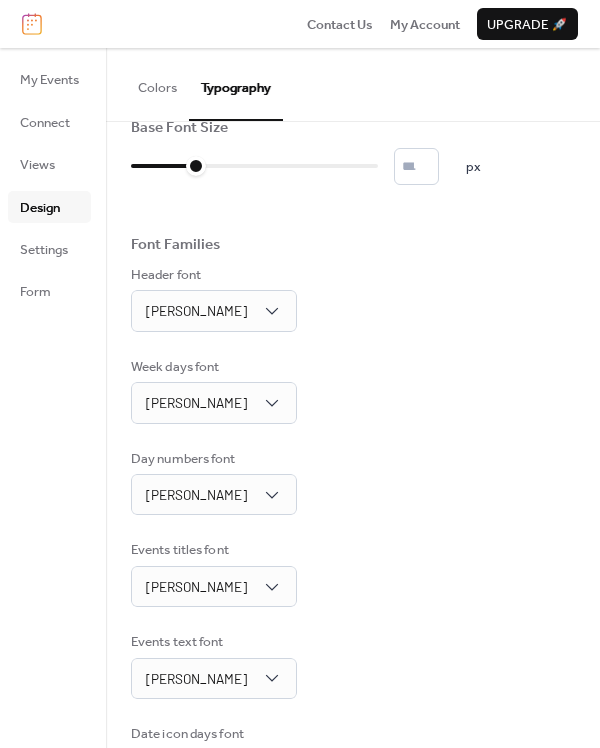 scroll, scrollTop: 0, scrollLeft: 0, axis: both 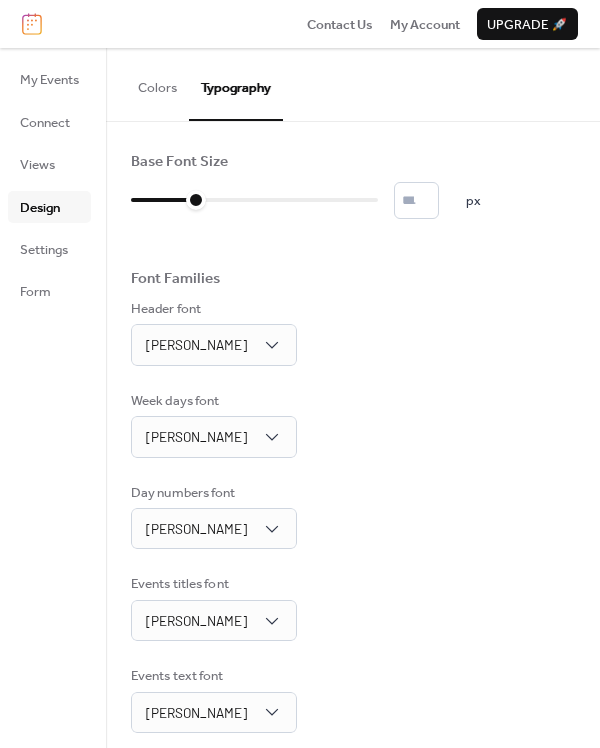 click on "Colors" at bounding box center (157, 83) 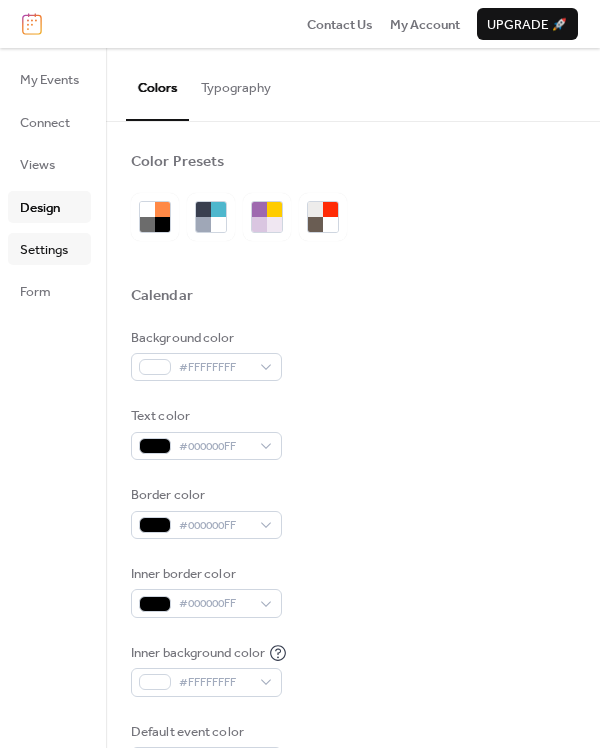 click on "Settings" at bounding box center (44, 250) 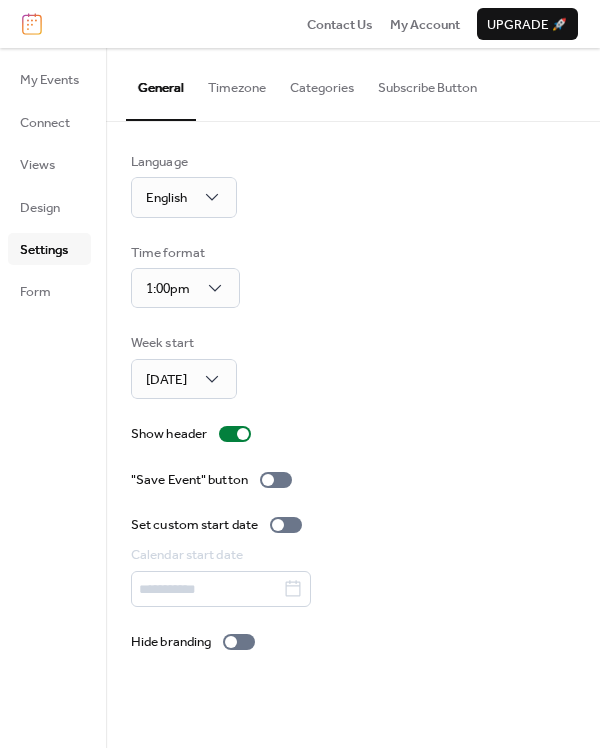 click on "Subscribe Button" at bounding box center (427, 83) 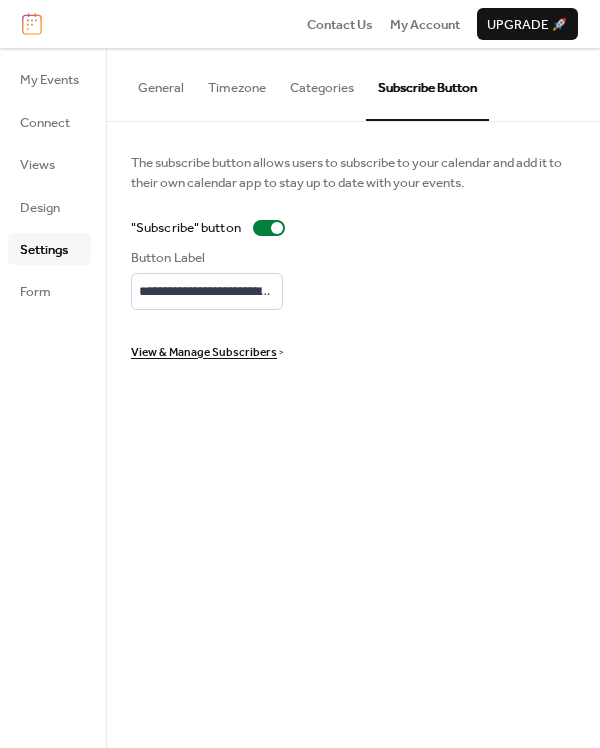 click on "General" at bounding box center (161, 83) 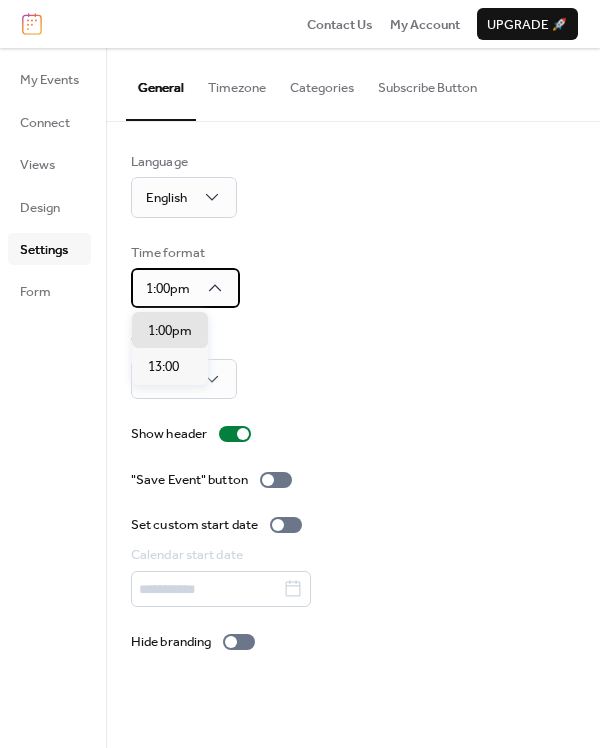 click on "1:00pm" at bounding box center (185, 288) 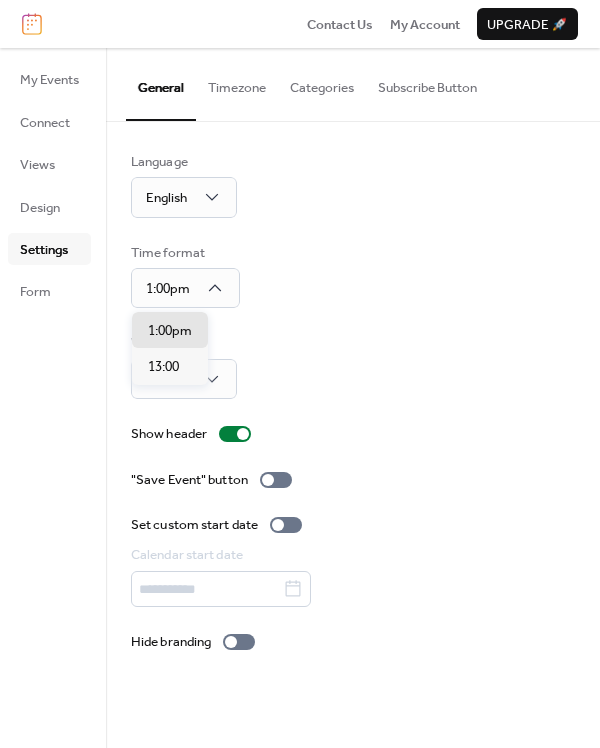 click on "Time format 1:00pm" at bounding box center (353, 276) 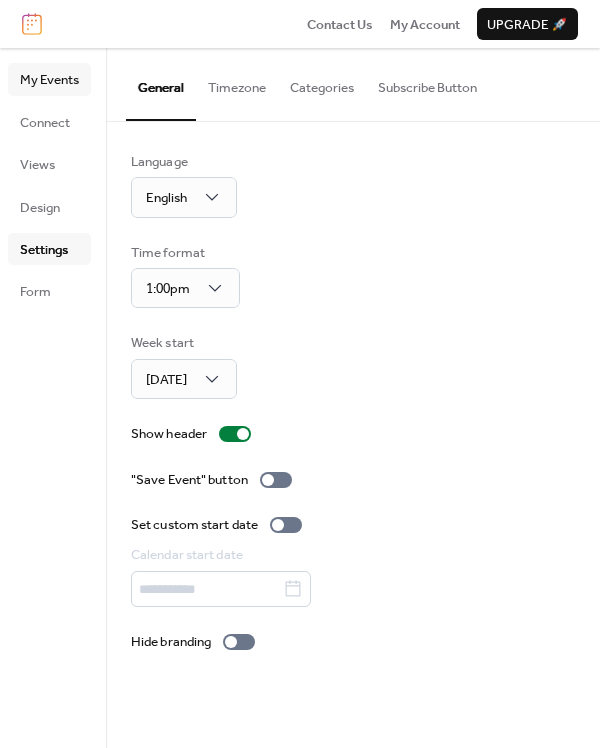 click on "My Events" at bounding box center (49, 80) 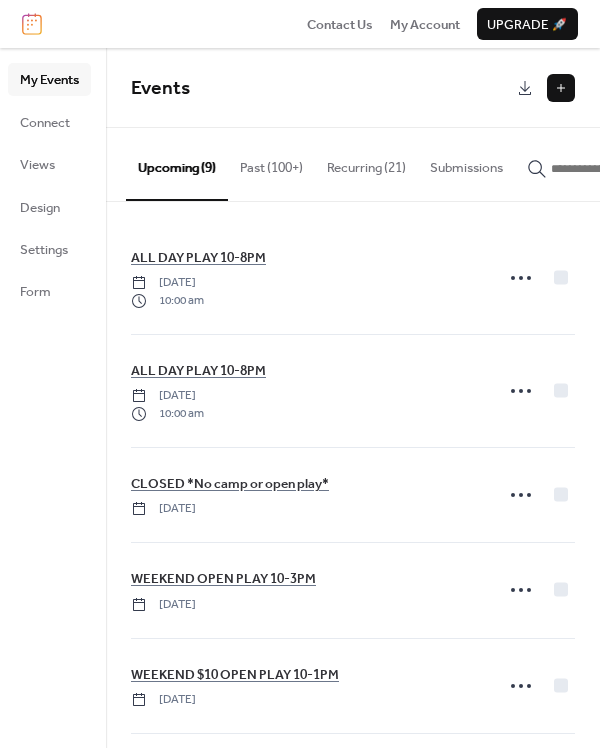 scroll, scrollTop: 0, scrollLeft: 90, axis: horizontal 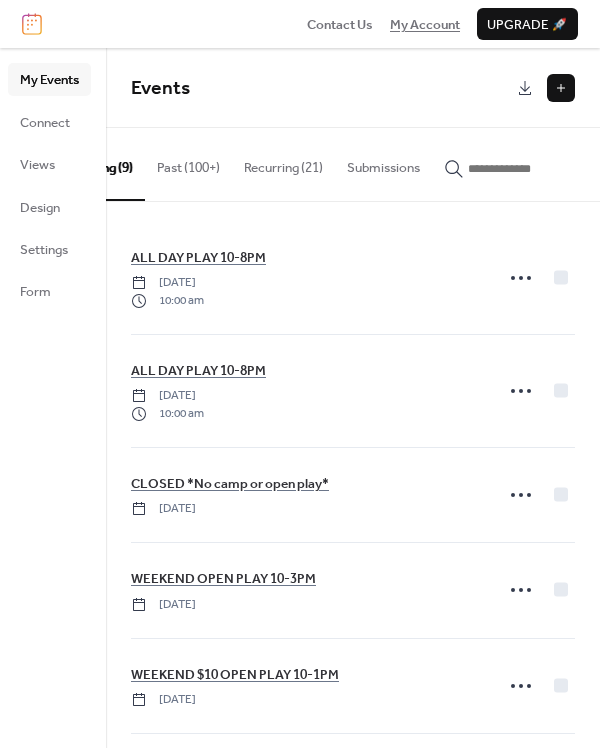 click on "My Account" at bounding box center (425, 25) 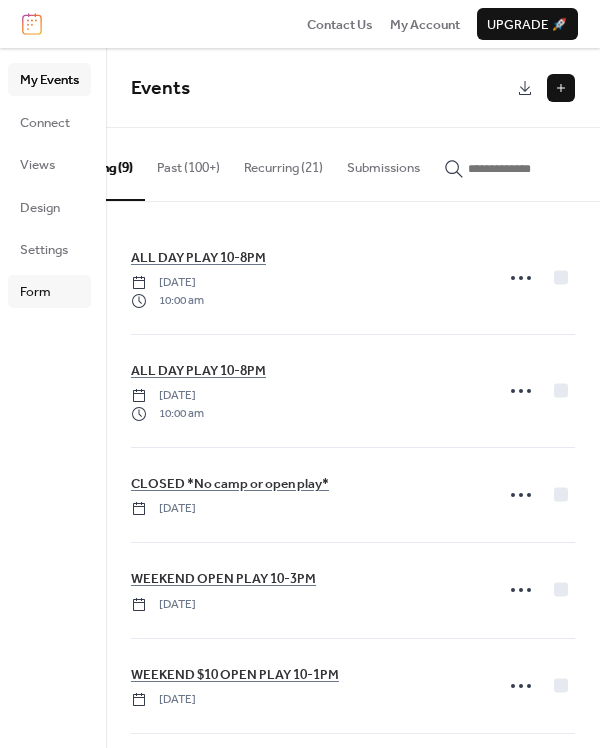 click on "Form" at bounding box center (35, 292) 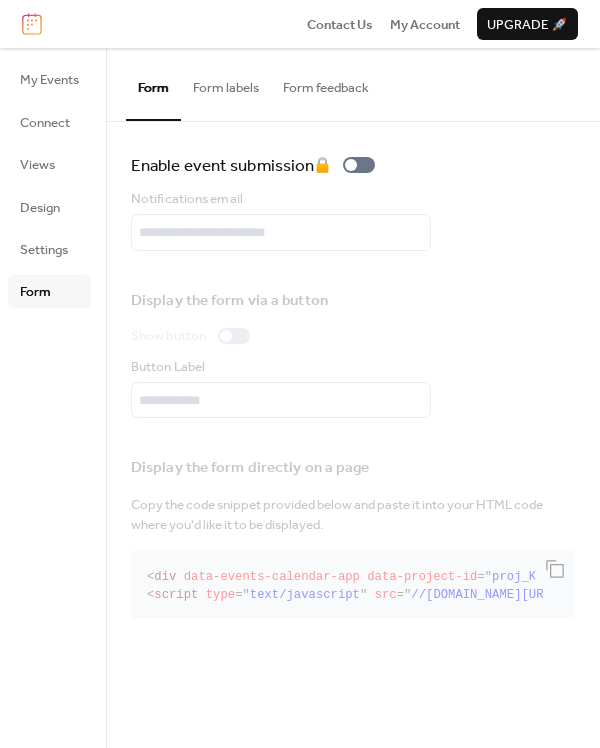 click on "My Events Connect Views Design Settings Form" at bounding box center (49, 185) 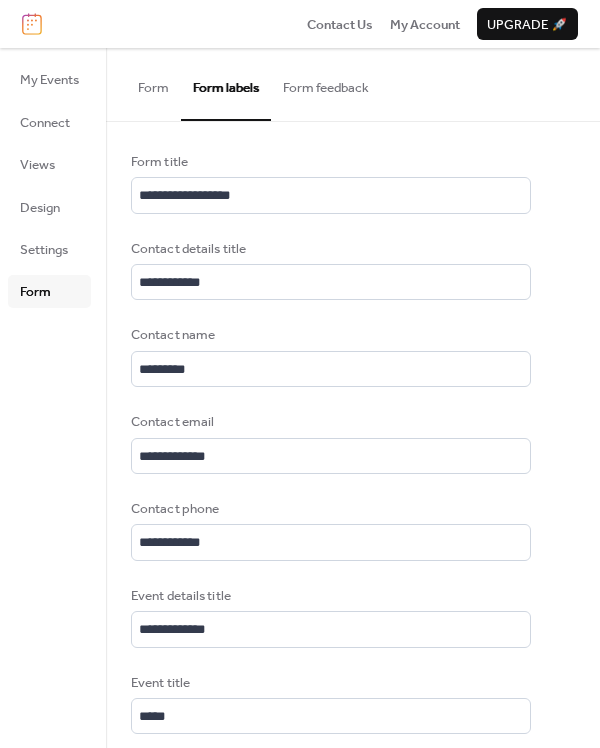 click on "Form feedback" at bounding box center (326, 83) 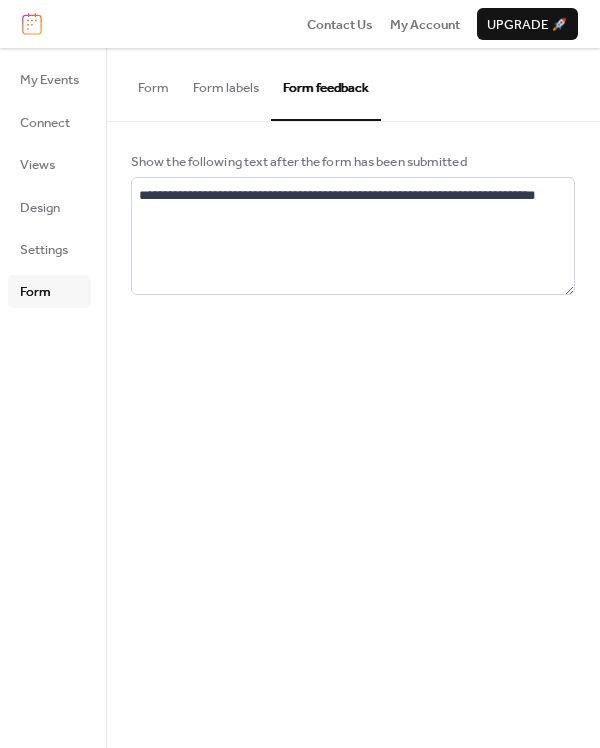 click on "Form" at bounding box center [153, 83] 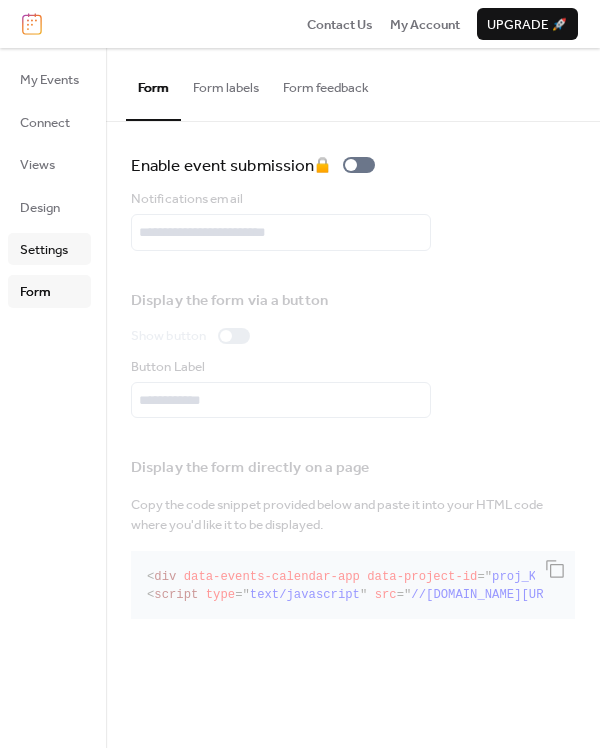 click on "Settings" at bounding box center [44, 250] 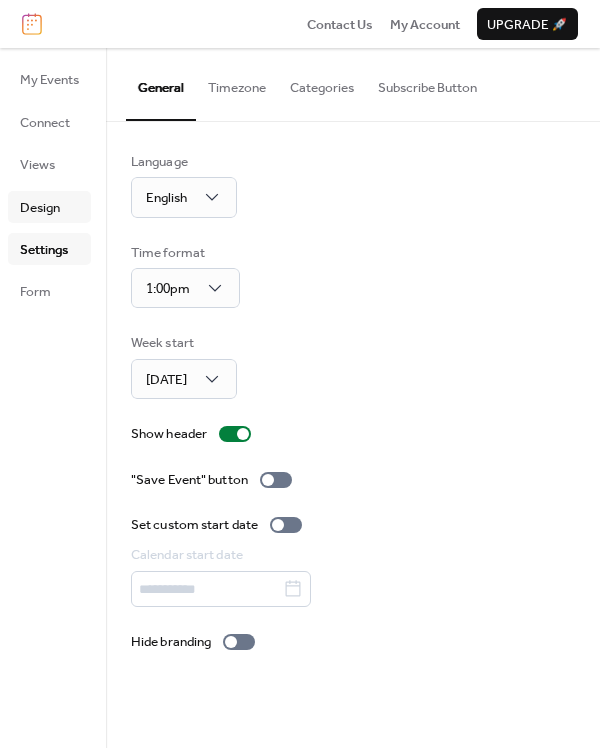 click on "Design" at bounding box center [40, 208] 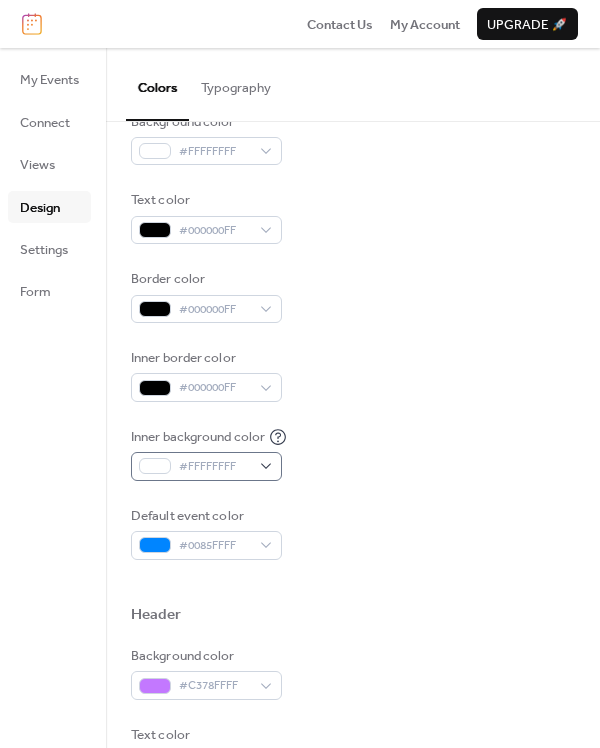 scroll, scrollTop: 218, scrollLeft: 0, axis: vertical 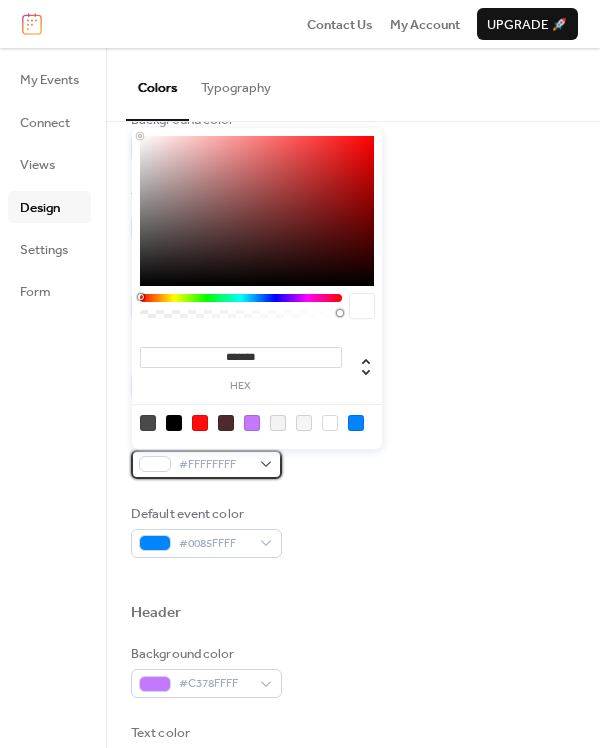 click on "#FFFFFFFF" at bounding box center (214, 465) 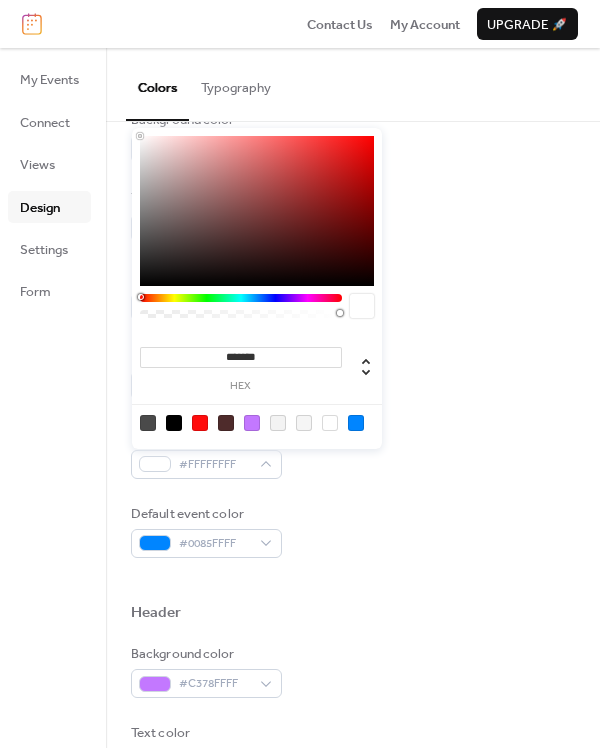 click at bounding box center [257, 422] 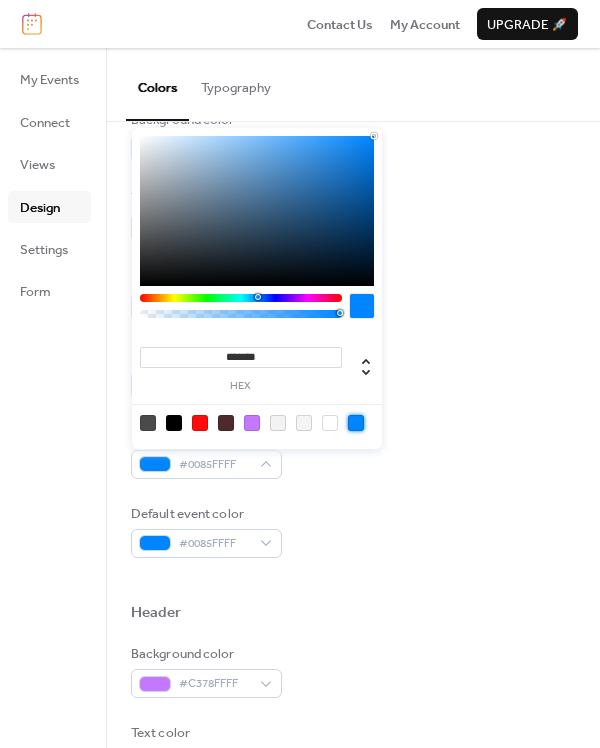 click on "Default event color #0085FFFF" at bounding box center [353, 531] 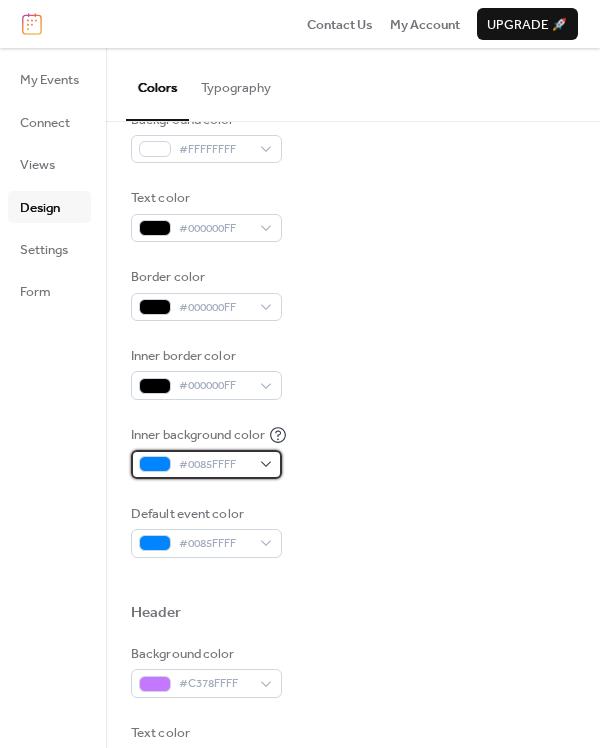 click on "#0085FFFF" at bounding box center [214, 465] 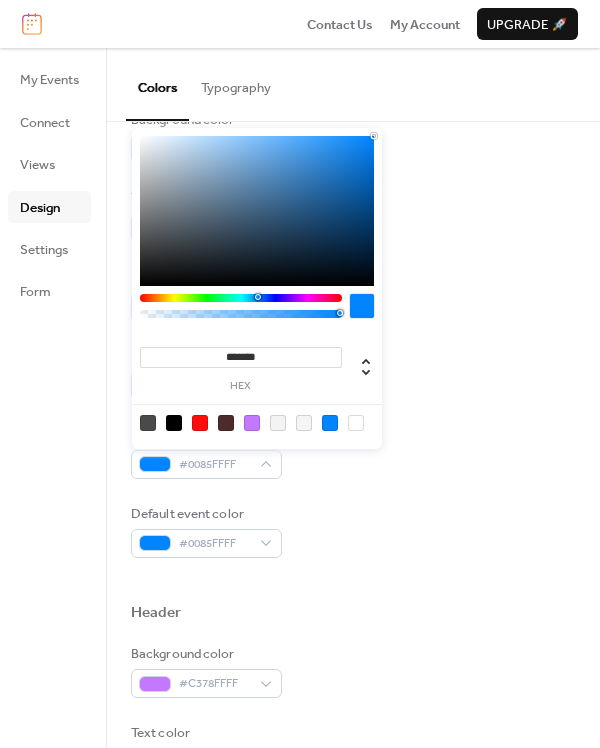 click at bounding box center [356, 423] 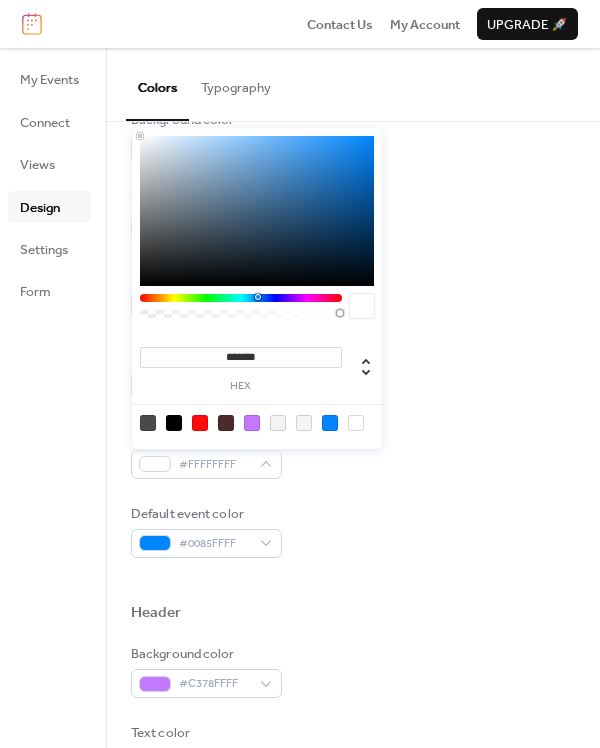 click on "Default event color #0085FFFF" at bounding box center (353, 531) 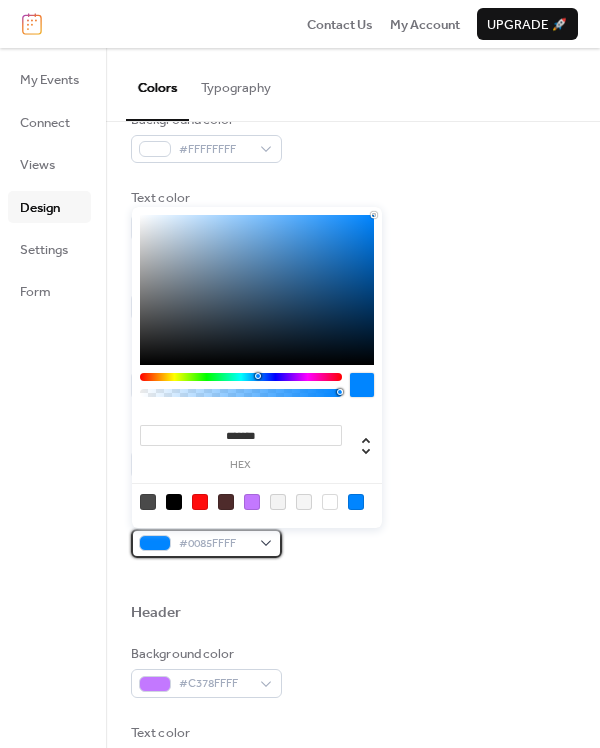 click on "#0085FFFF" at bounding box center (214, 544) 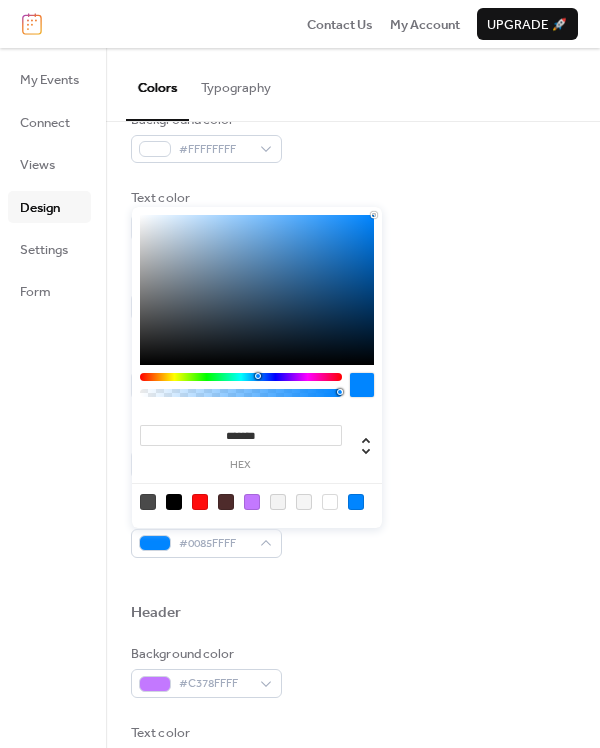 click on "Header" at bounding box center [353, 615] 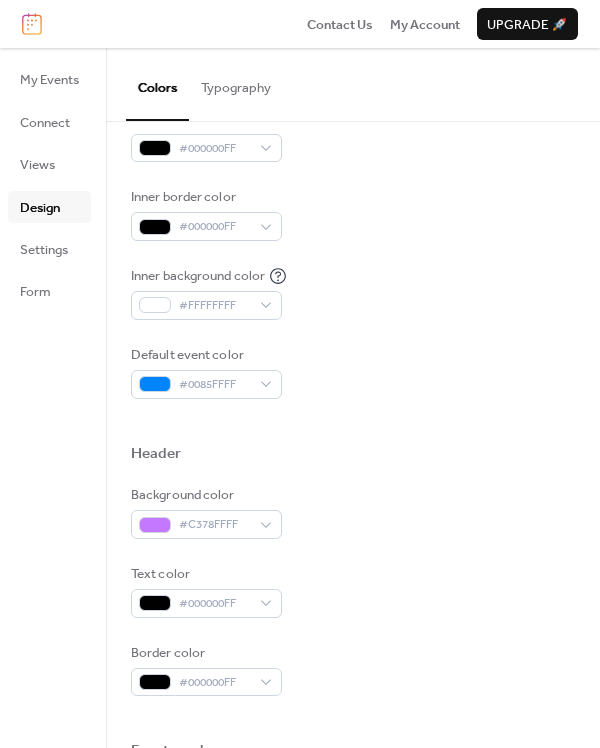 scroll, scrollTop: 409, scrollLeft: 0, axis: vertical 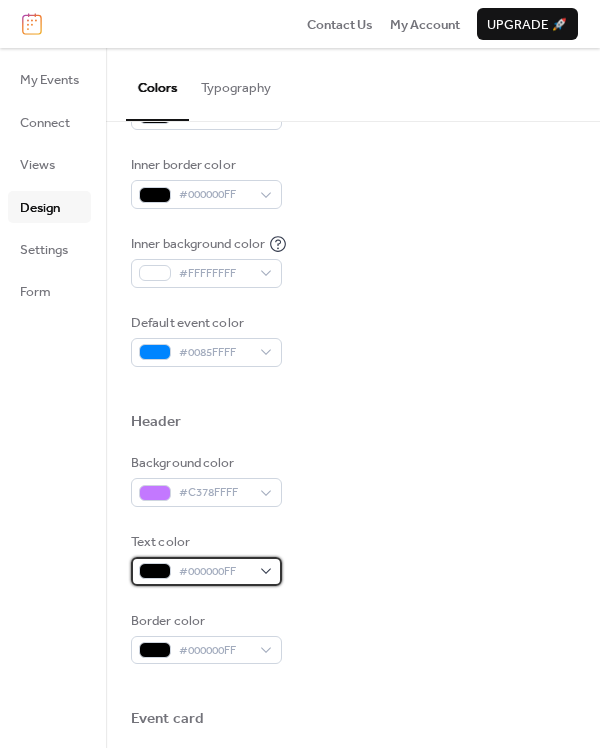 click on "#000000FF" at bounding box center (214, 572) 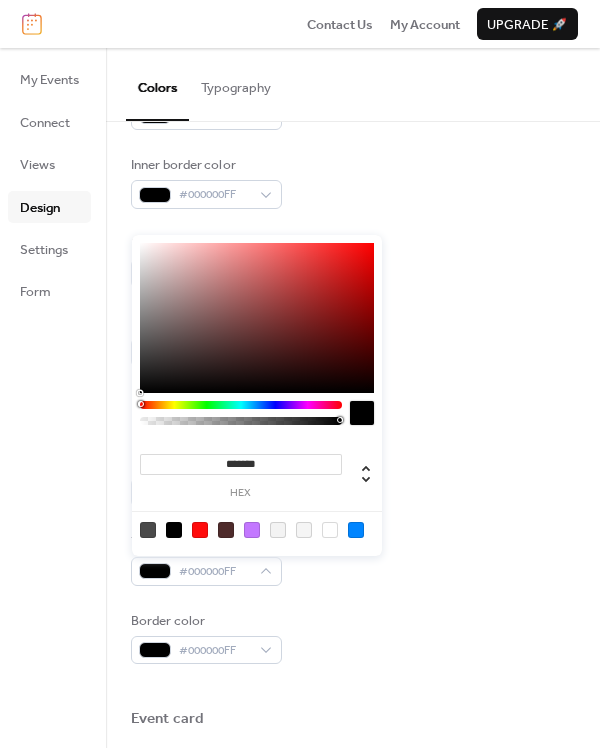 click at bounding box center (330, 530) 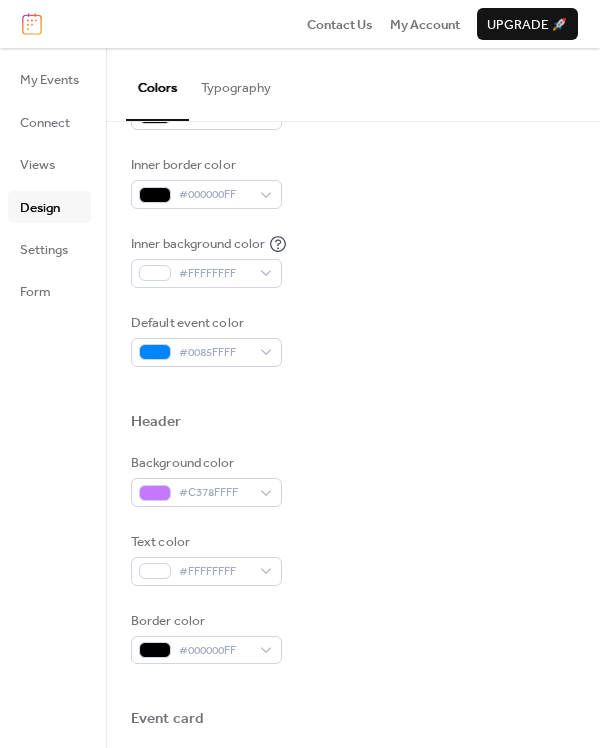 click on "Text color #FFFFFFFF" at bounding box center (353, 559) 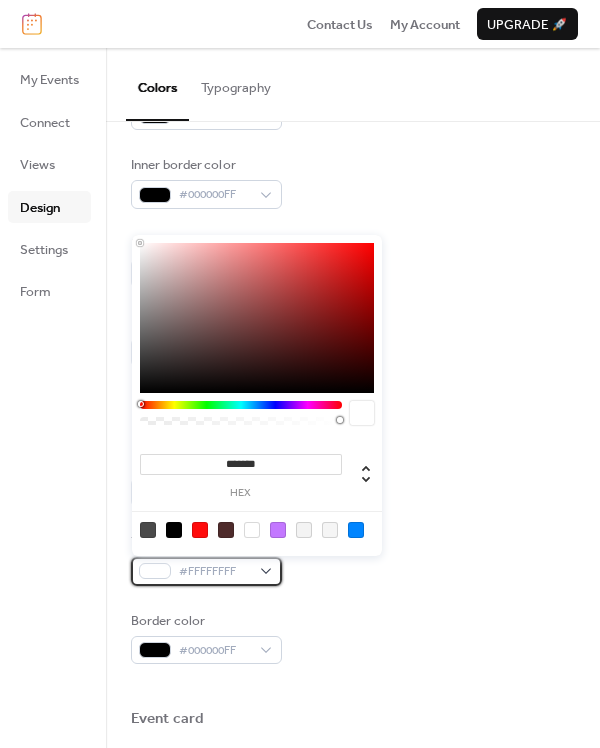 click on "#FFFFFFFF" at bounding box center [214, 572] 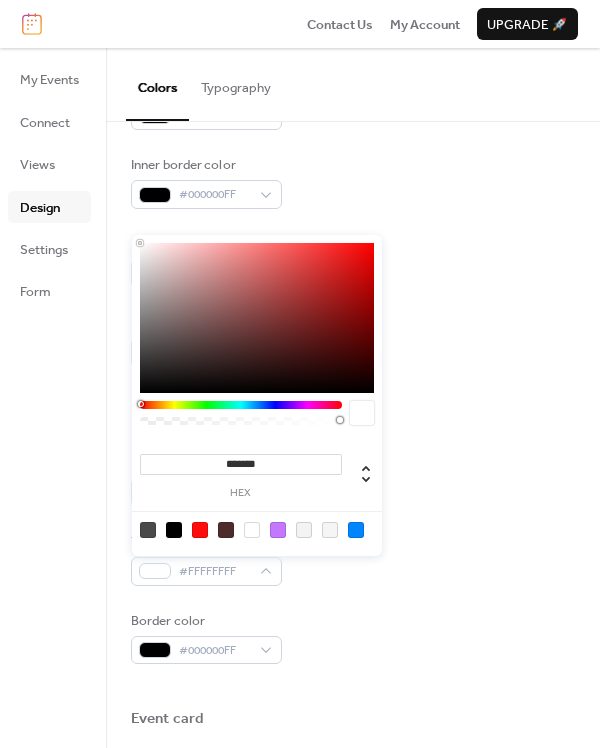 click on "Border color #000000FF" at bounding box center (353, 638) 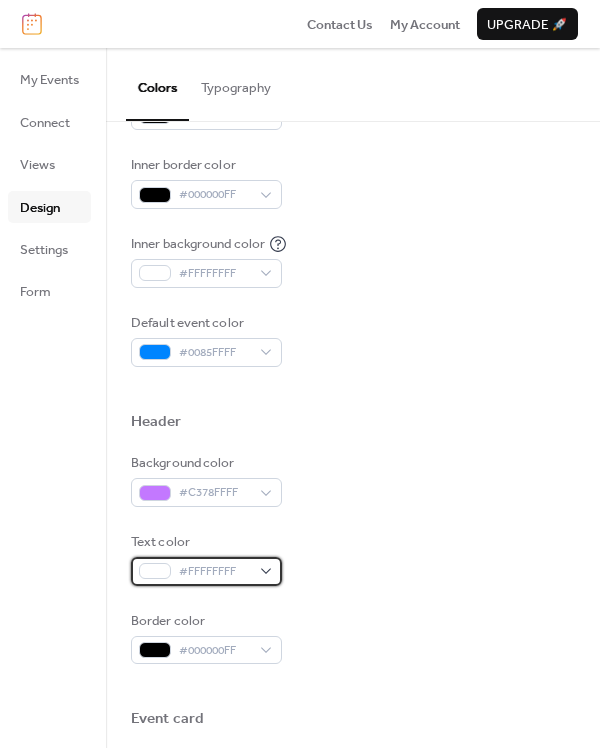 click on "#FFFFFFFF" at bounding box center [214, 572] 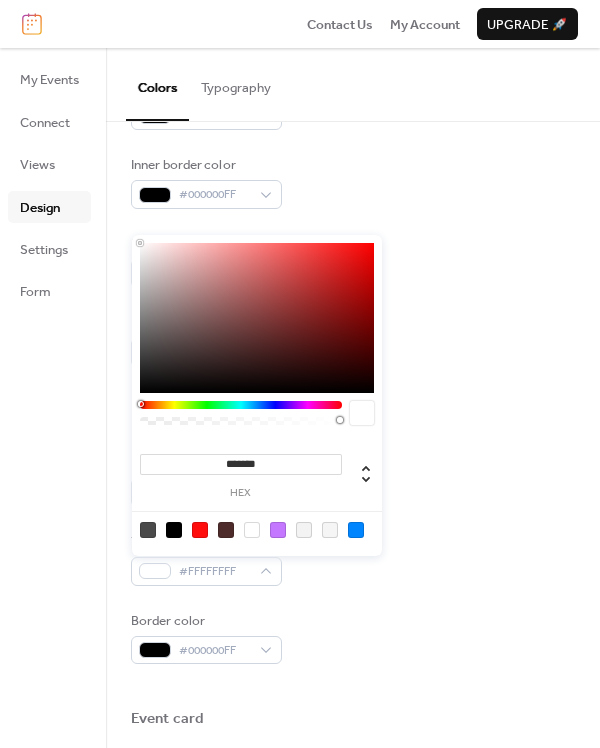 click at bounding box center [226, 530] 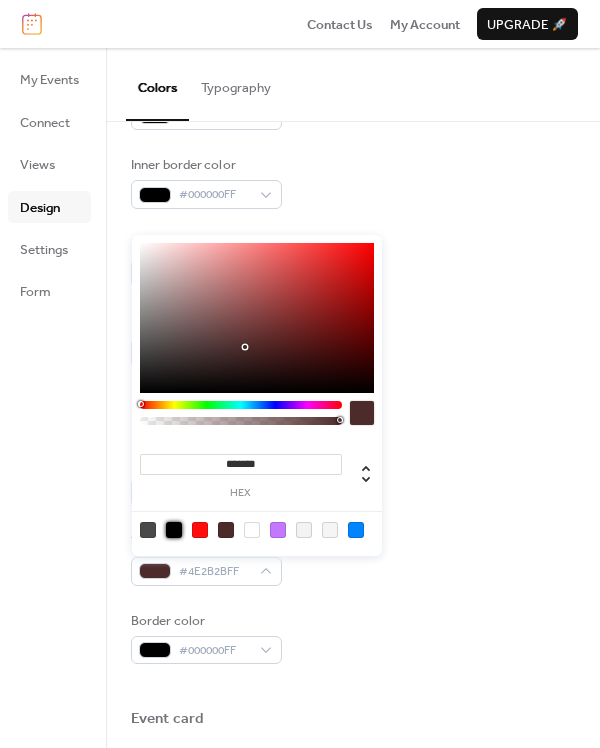click at bounding box center [174, 530] 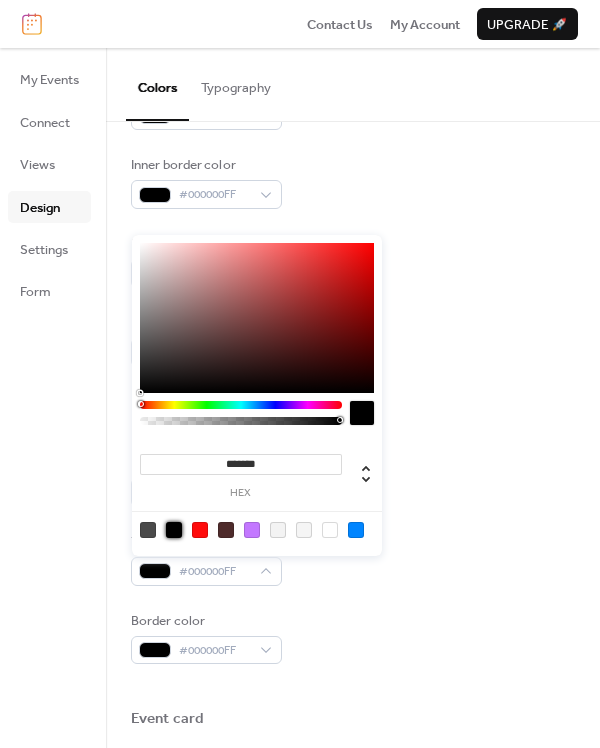 click on "Text color #000000FF" at bounding box center (353, 559) 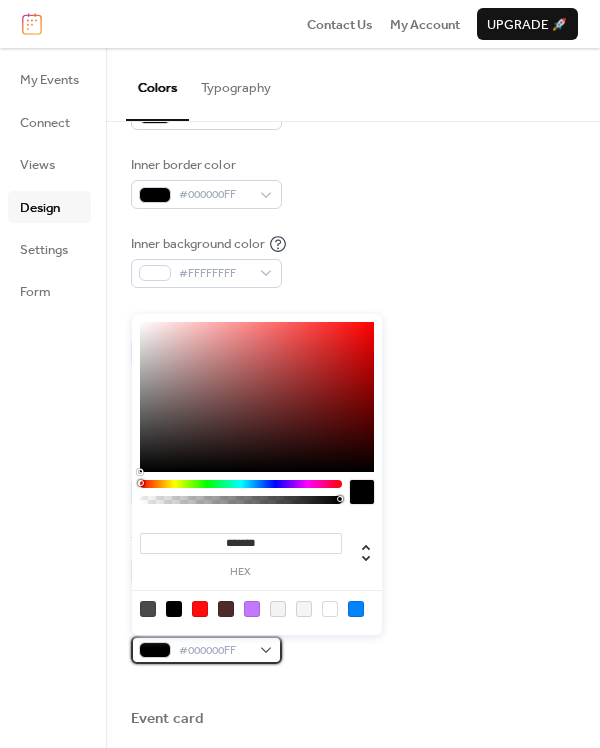 click on "#000000FF" at bounding box center (214, 651) 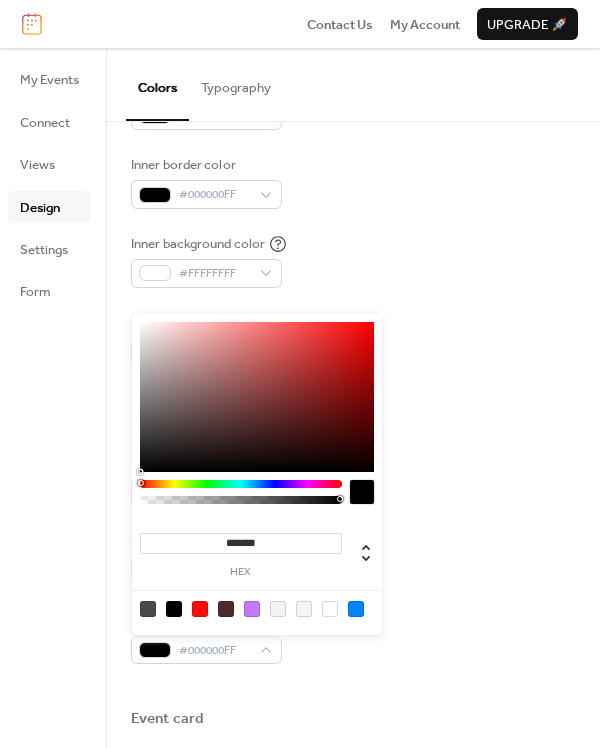 click at bounding box center (330, 609) 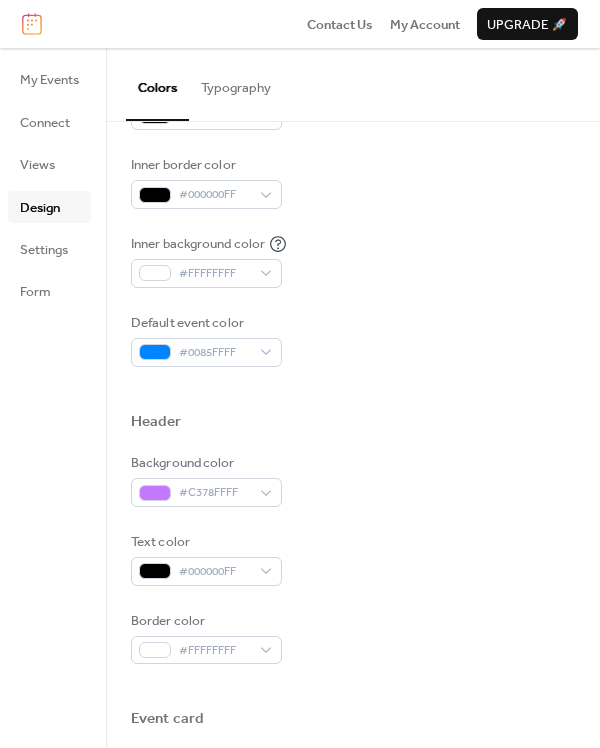 click on "Background color #C378FFFF Text color #000000FF Border color #FFFFFFFF" at bounding box center [353, 558] 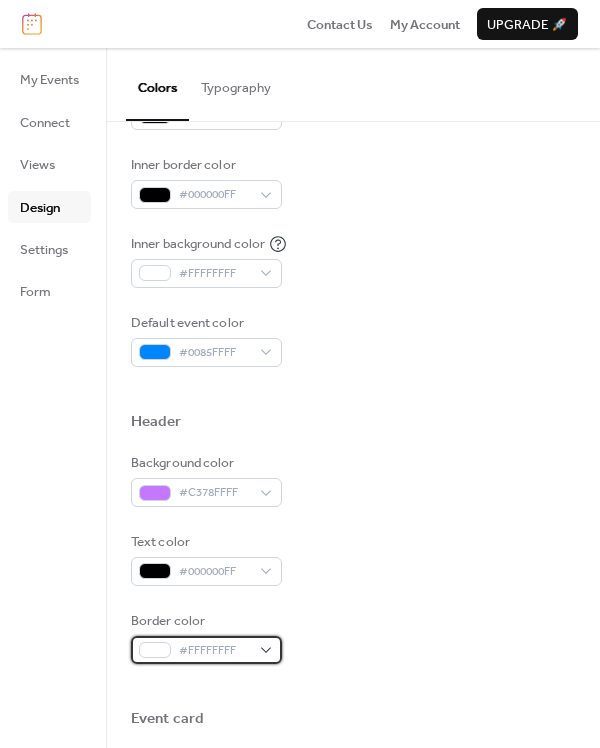 click on "#FFFFFFFF" at bounding box center (214, 651) 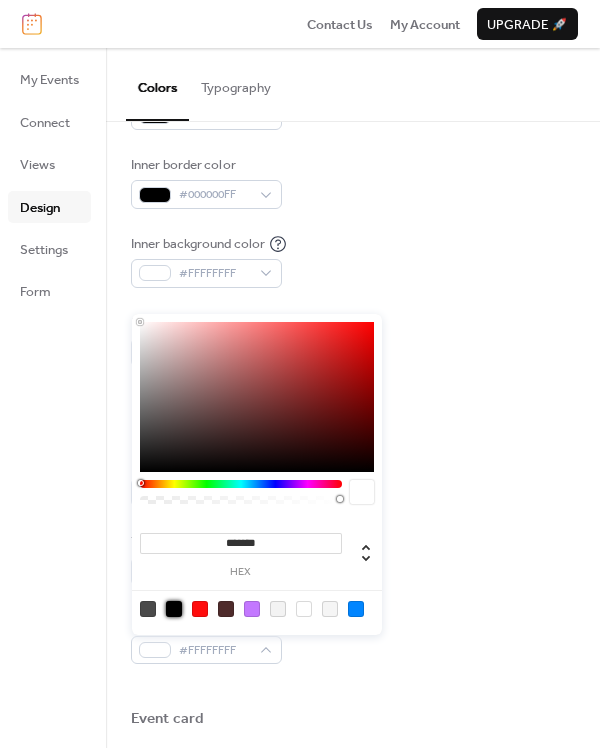 click at bounding box center [174, 609] 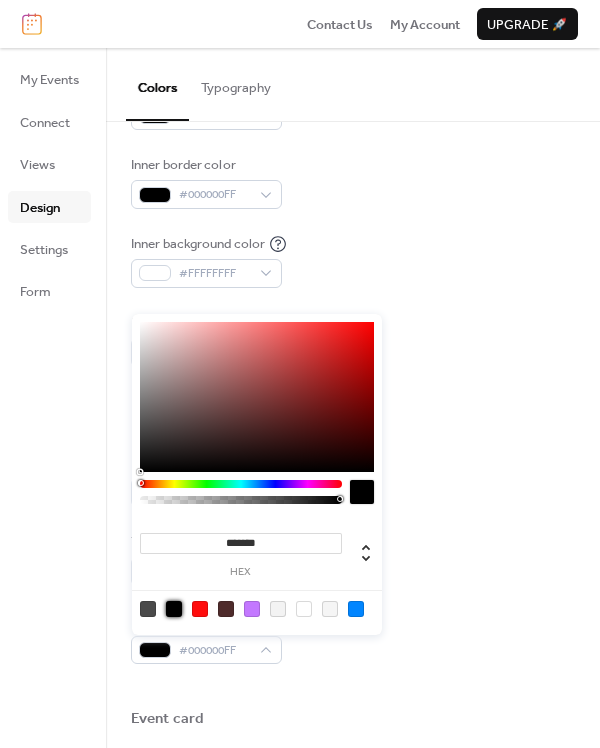 click on "Text color #000000FF" at bounding box center (353, 559) 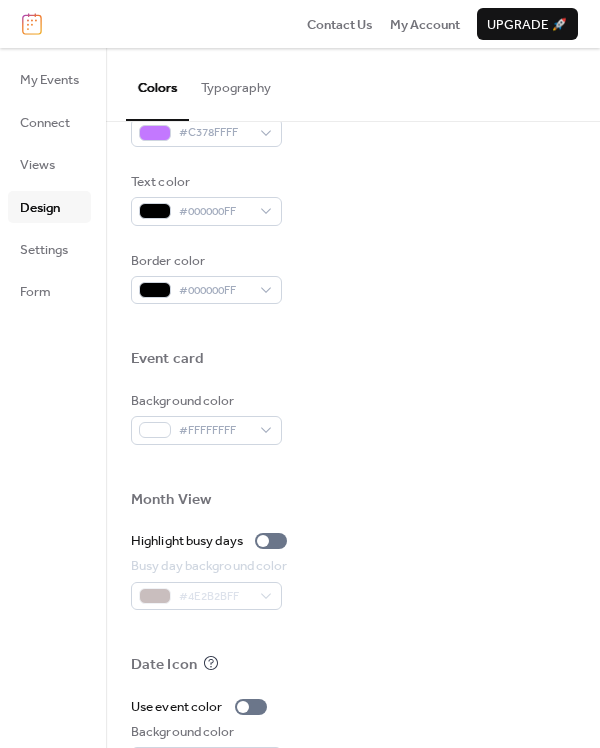 scroll, scrollTop: 774, scrollLeft: 0, axis: vertical 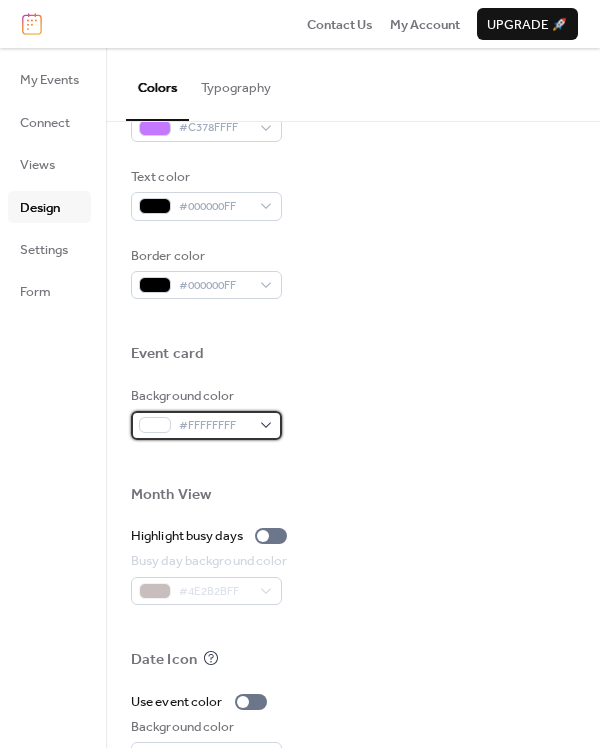 click on "#FFFFFFFF" at bounding box center [214, 426] 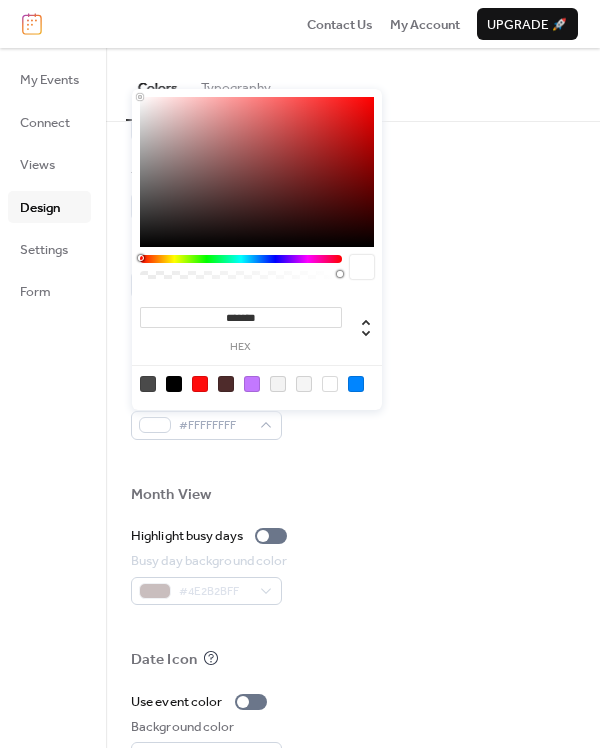 type on "*******" 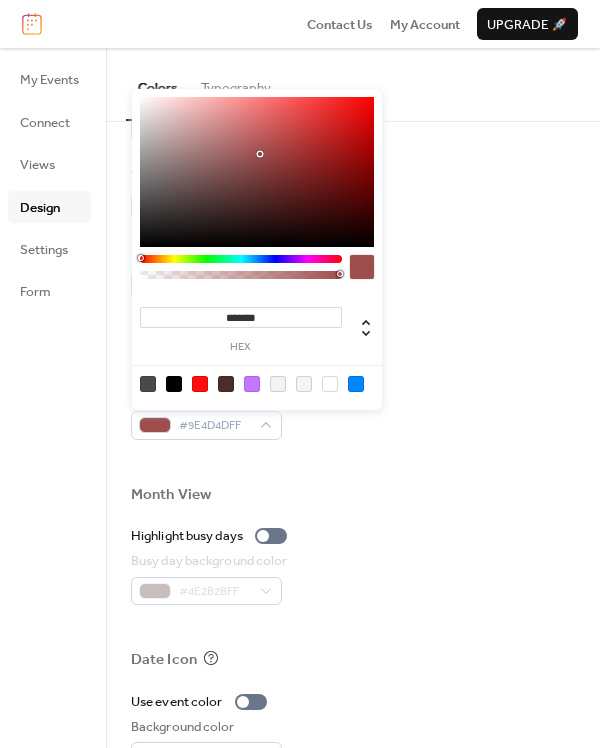 click at bounding box center [257, 172] 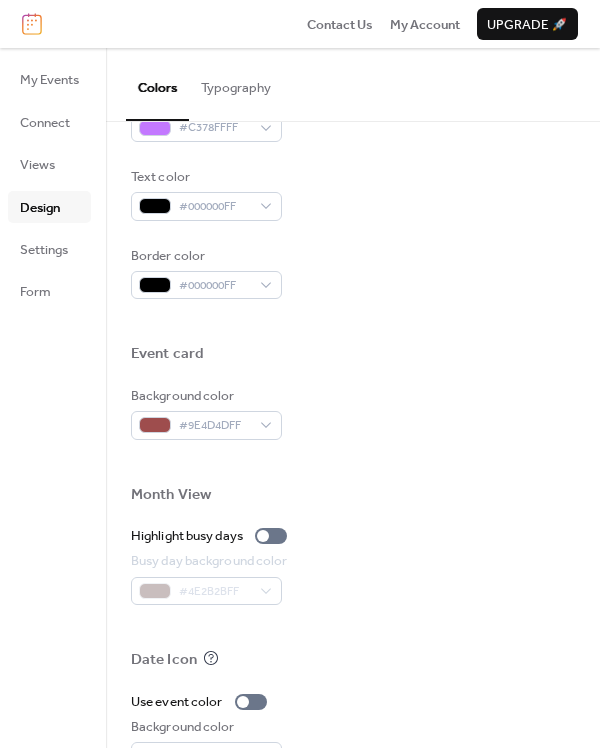 click on "Text color #000000FF" at bounding box center [353, 194] 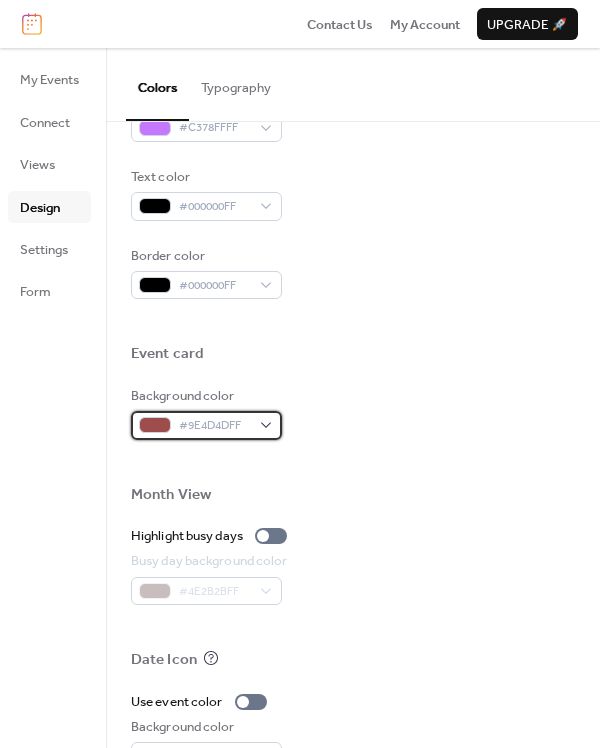 click on "#9E4D4DFF" at bounding box center (214, 426) 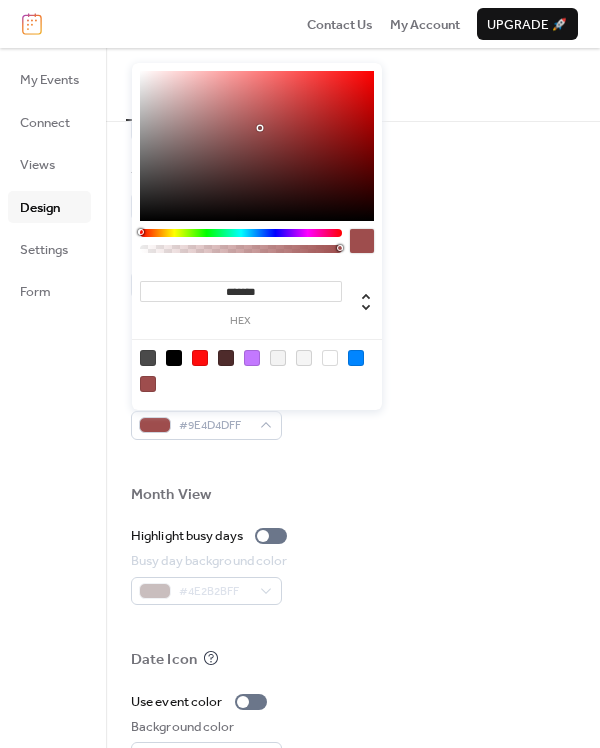 click at bounding box center (330, 358) 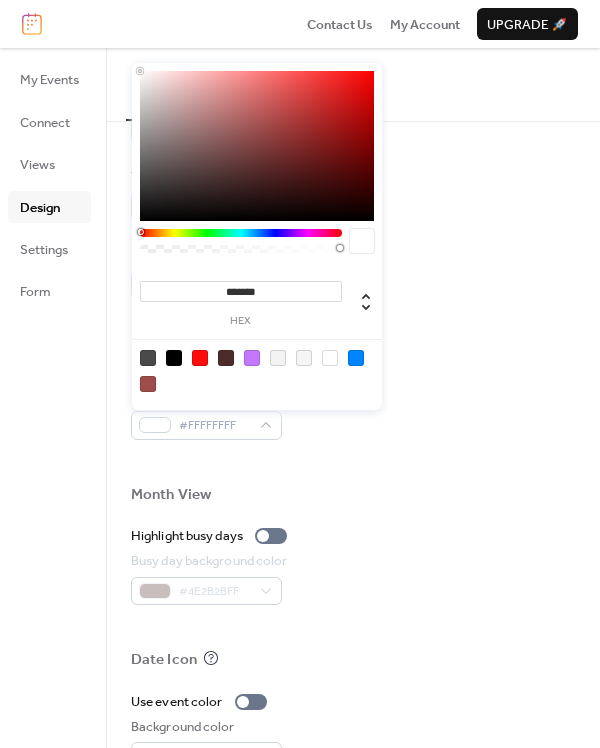 click on "Highlight busy days" at bounding box center (353, 536) 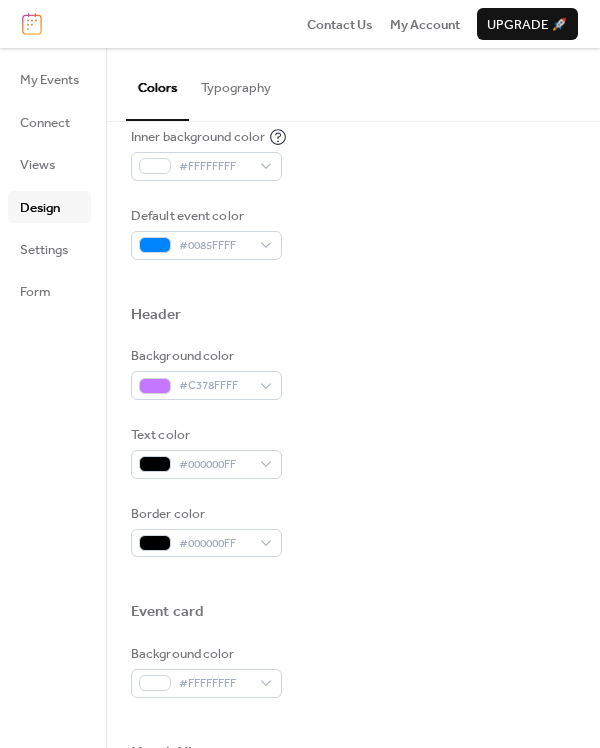 scroll, scrollTop: 0, scrollLeft: 0, axis: both 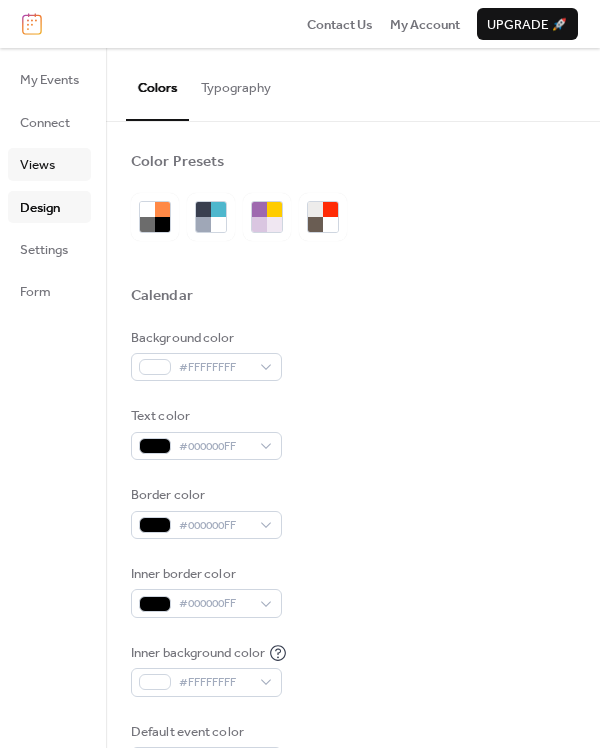 click on "Views" at bounding box center (37, 165) 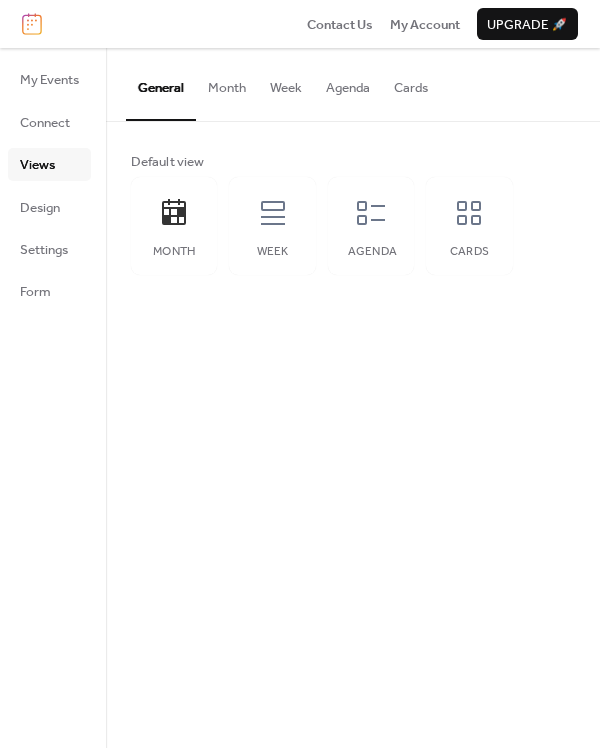 click on "Month" at bounding box center (227, 83) 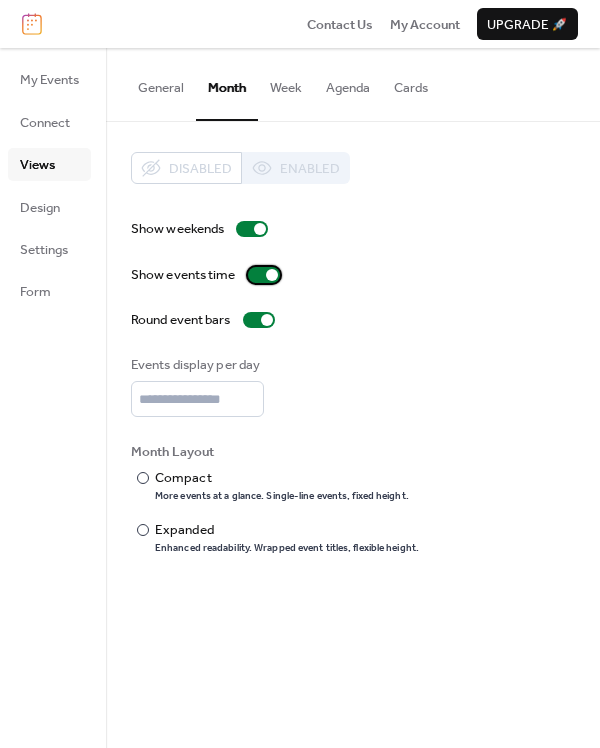click at bounding box center [264, 275] 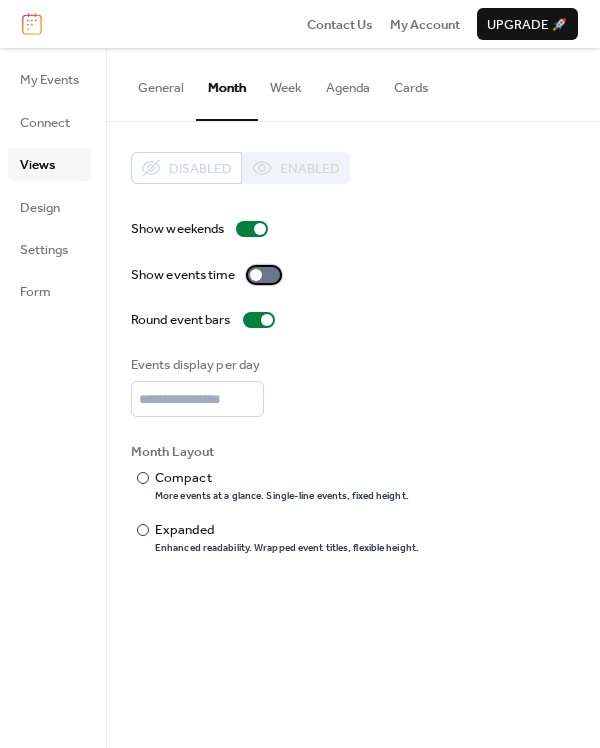 click at bounding box center (264, 275) 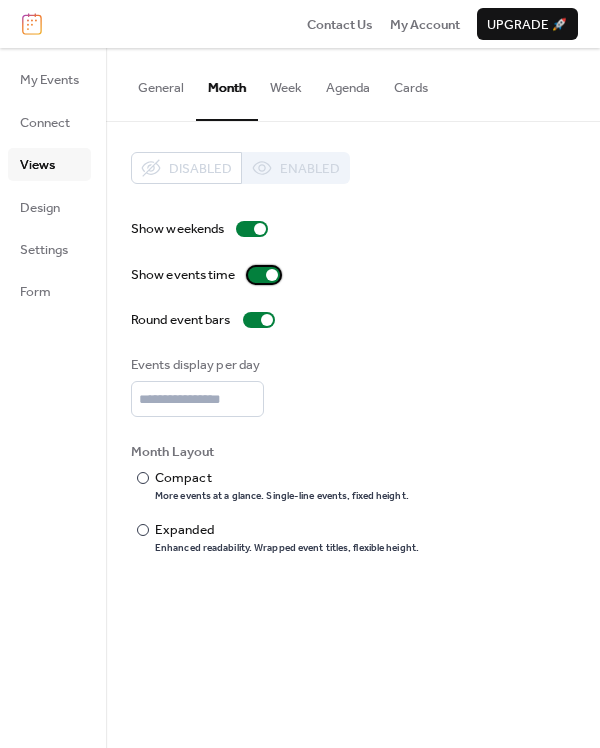 click at bounding box center (264, 275) 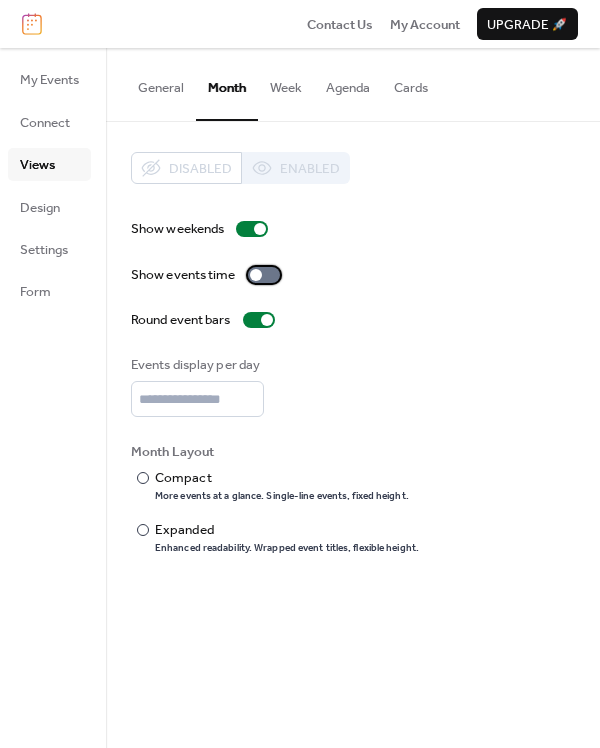 click at bounding box center (264, 275) 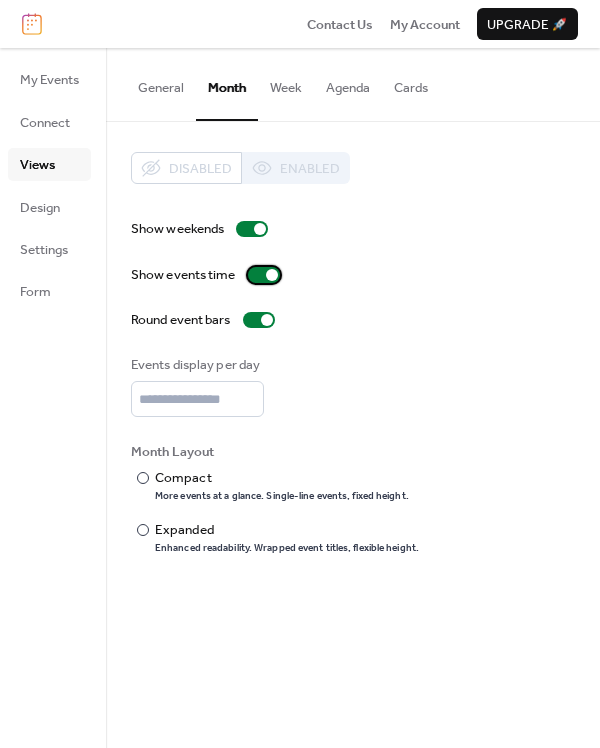 click at bounding box center (272, 275) 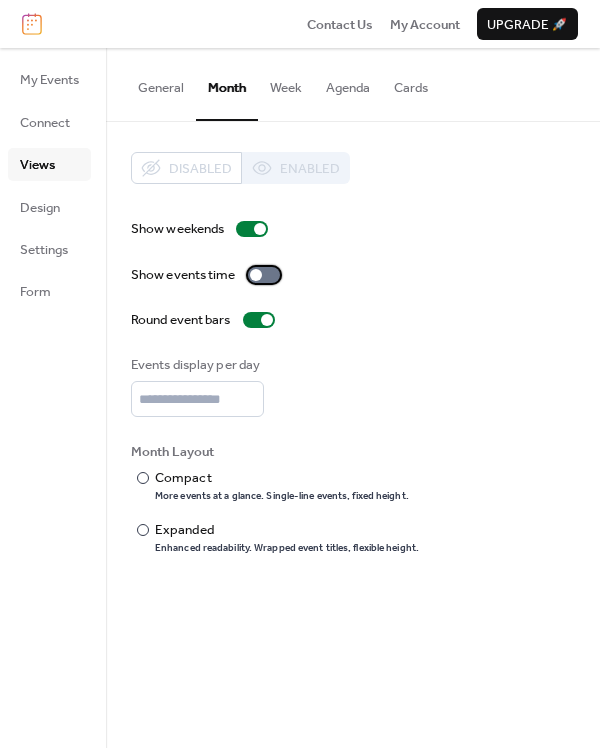 click at bounding box center (264, 275) 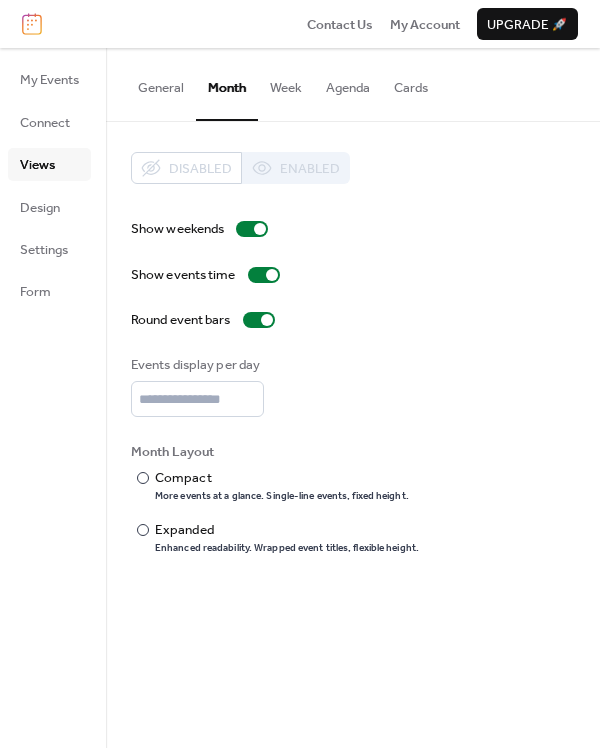 click on "Show weekends Show events time Round event bars Events display per day * Month Layout ​ Compact More events at a glance. Single-line events, fixed height. ​ Expanded Enhanced readability. Wrapped event titles, flexible height." at bounding box center (353, 387) 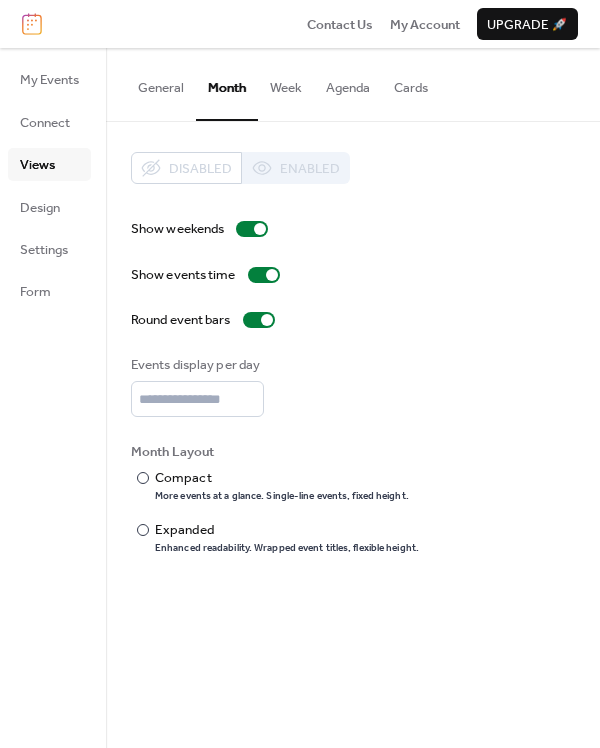 click on "Agenda" at bounding box center [348, 83] 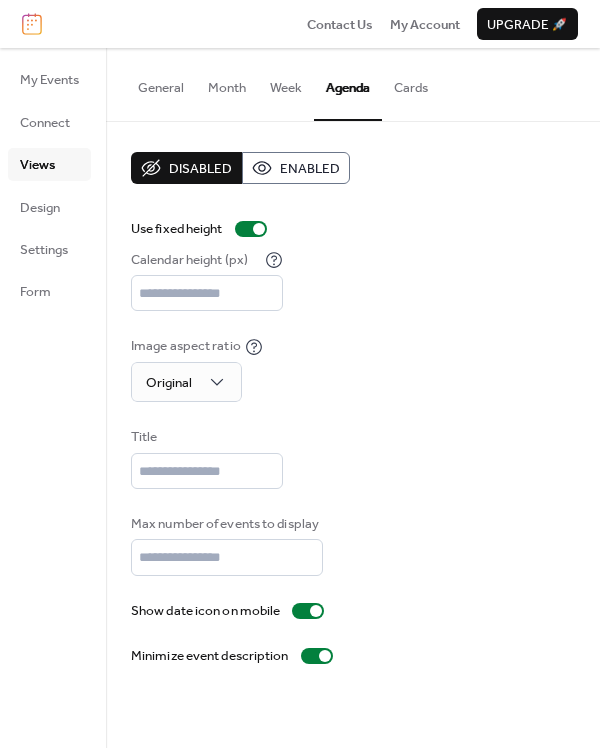 drag, startPoint x: 313, startPoint y: 88, endPoint x: 300, endPoint y: 89, distance: 13.038404 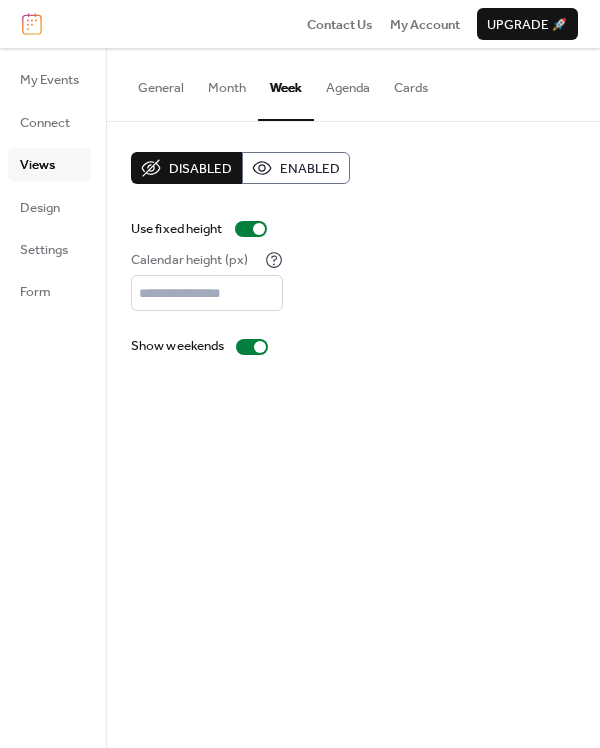click on "Month" at bounding box center [227, 83] 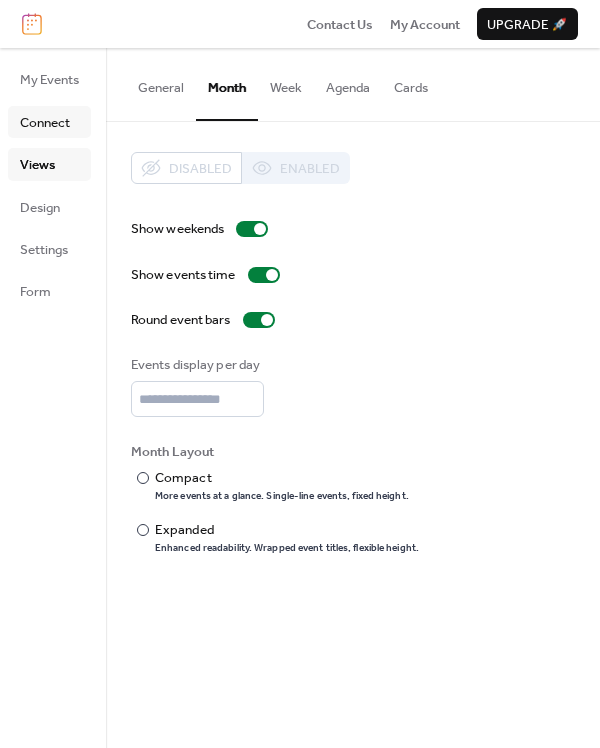 click on "Connect" at bounding box center (45, 123) 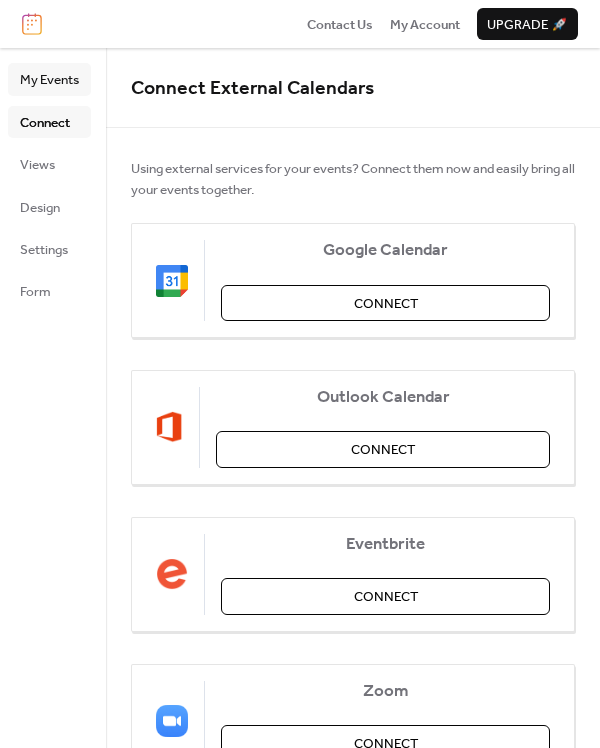 click on "My Events" at bounding box center (49, 80) 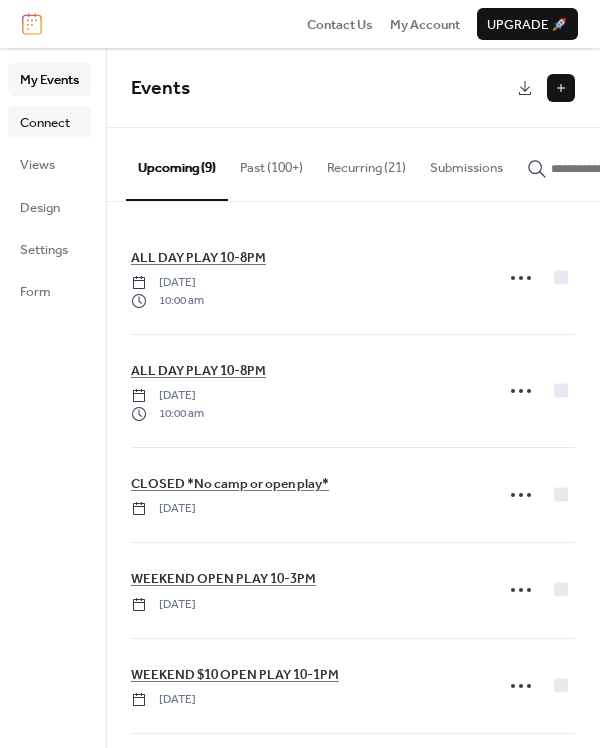 click on "Connect" at bounding box center (45, 123) 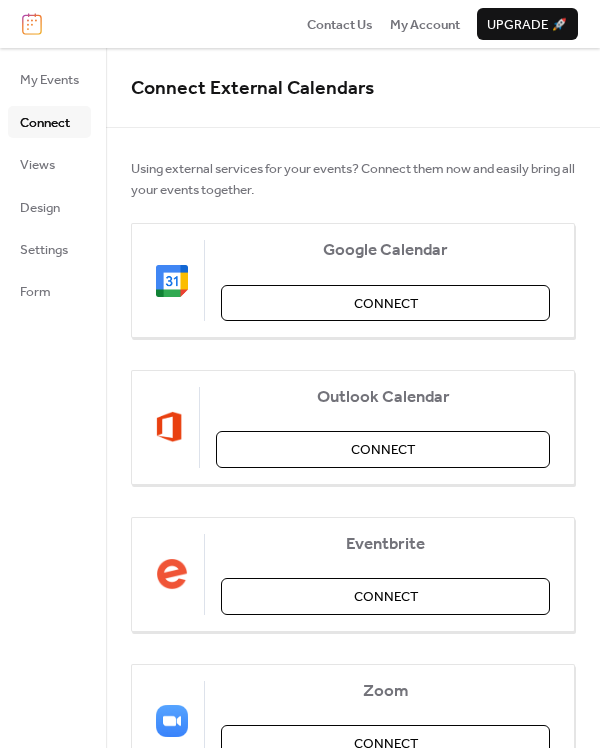 scroll, scrollTop: 234, scrollLeft: 0, axis: vertical 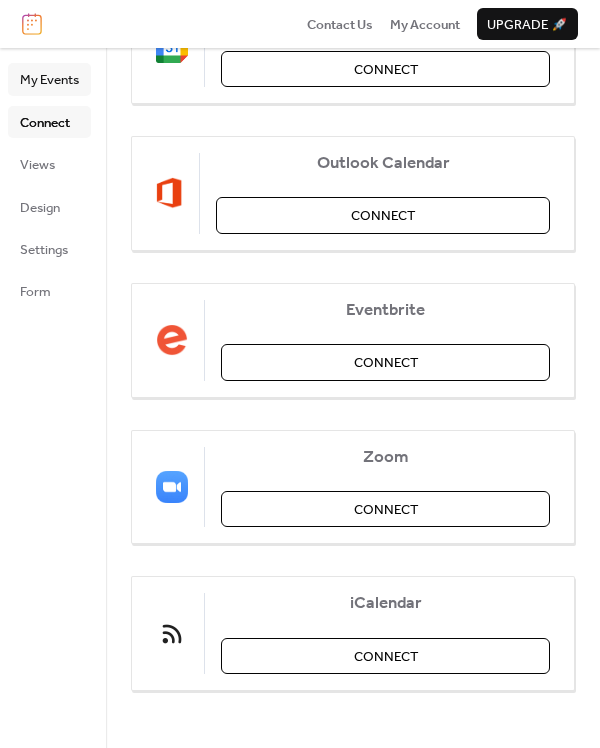 click on "My Events" at bounding box center (49, 80) 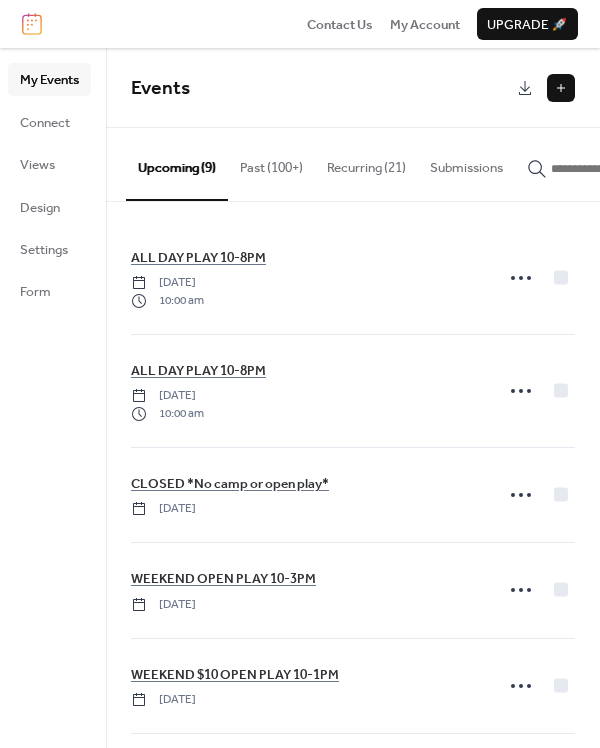scroll, scrollTop: 0, scrollLeft: 90, axis: horizontal 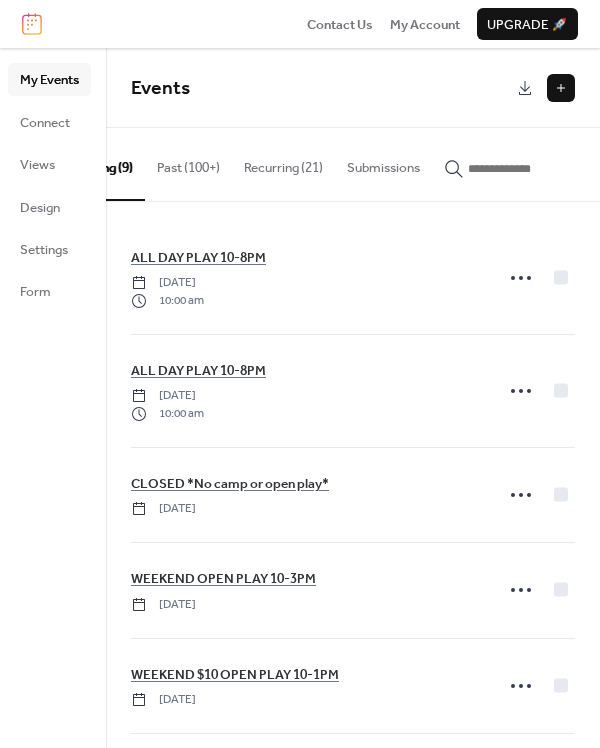 click at bounding box center [32, 24] 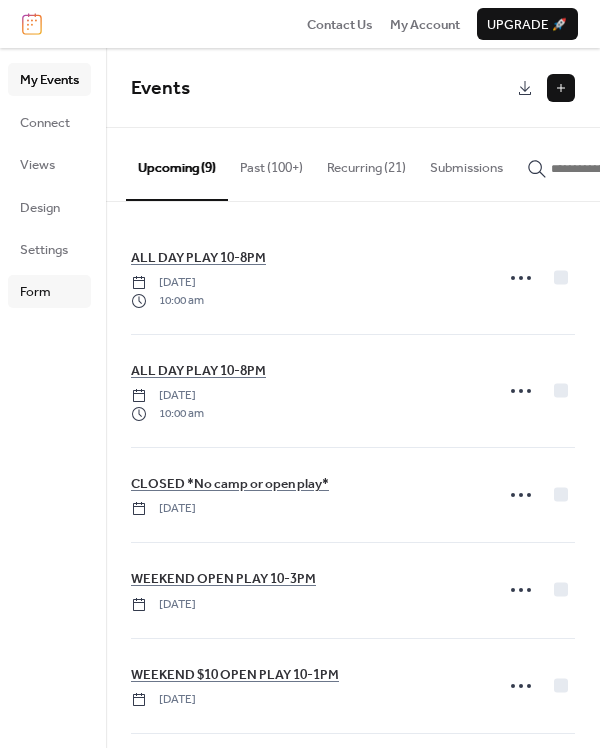 click on "Form" at bounding box center [35, 292] 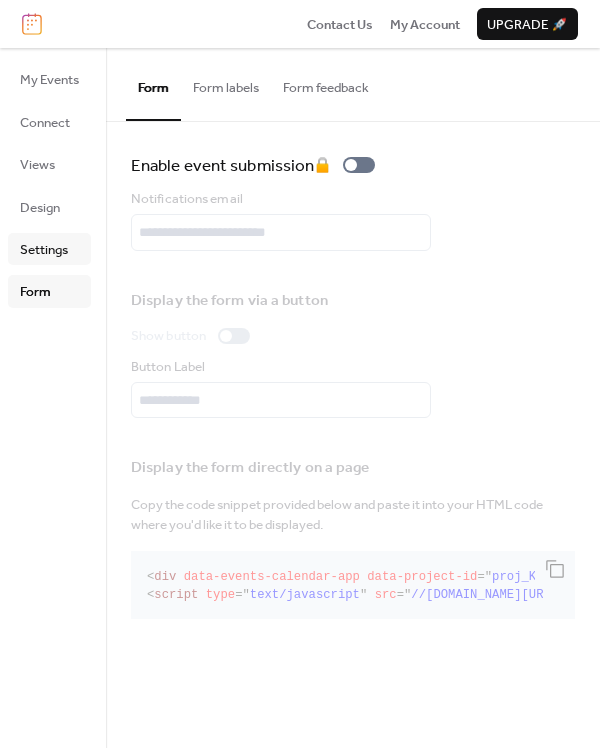 click on "Settings" at bounding box center (44, 250) 